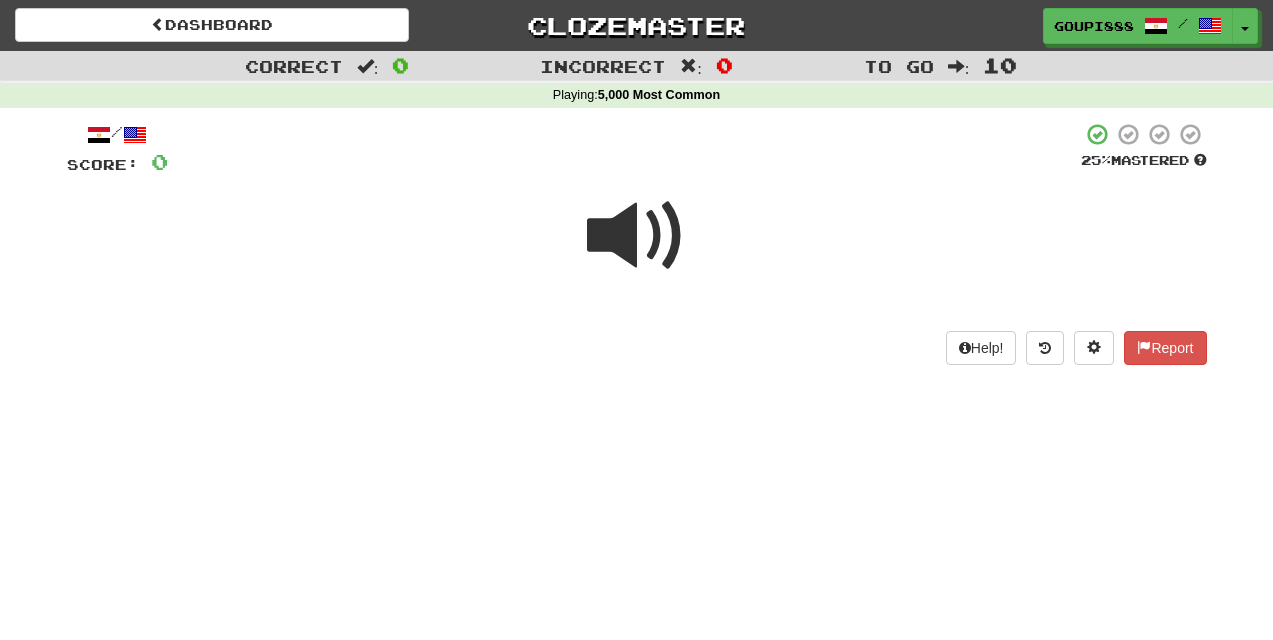 scroll, scrollTop: 0, scrollLeft: 0, axis: both 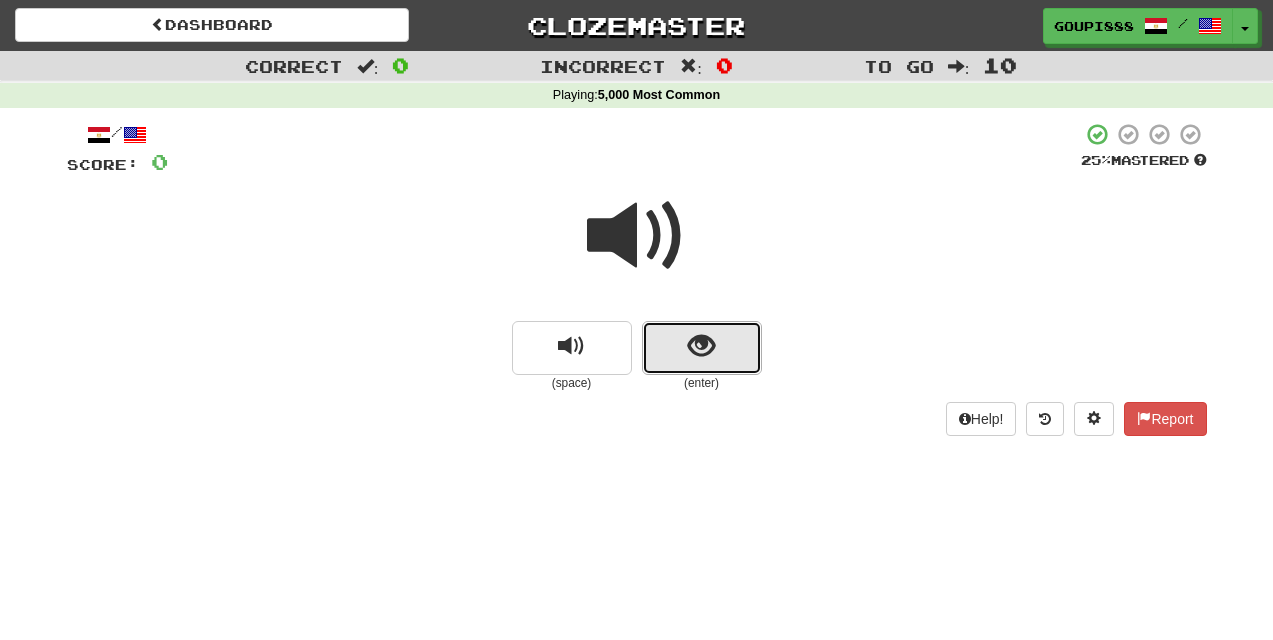 click at bounding box center (702, 348) 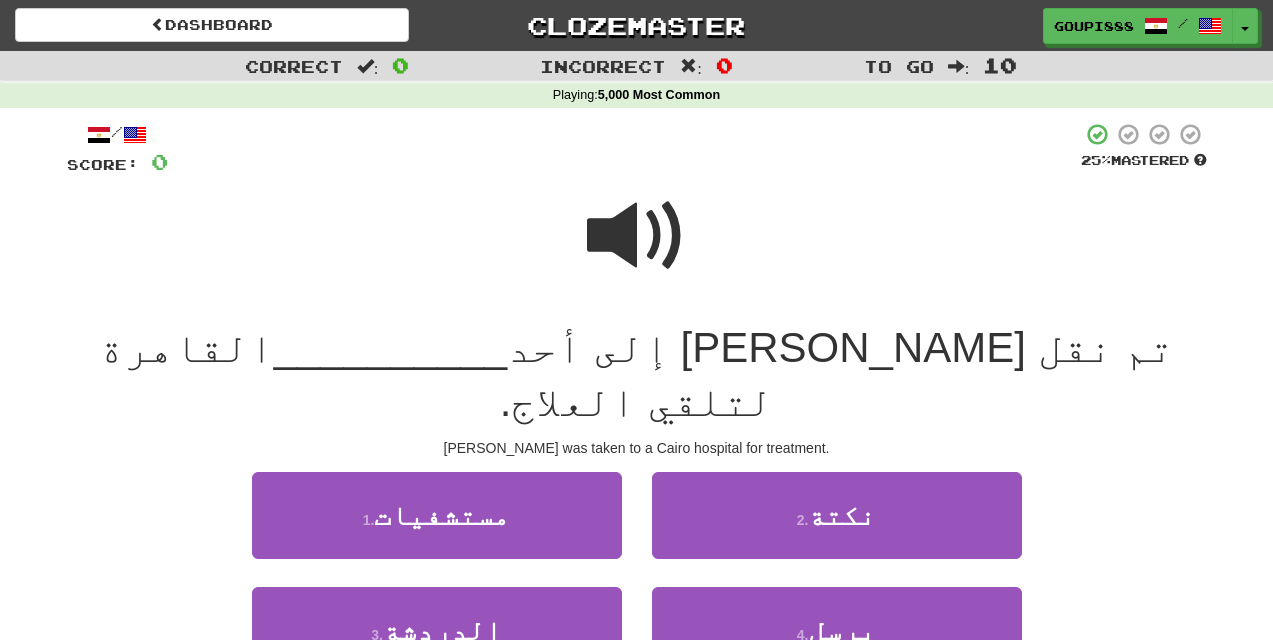 click at bounding box center [637, 236] 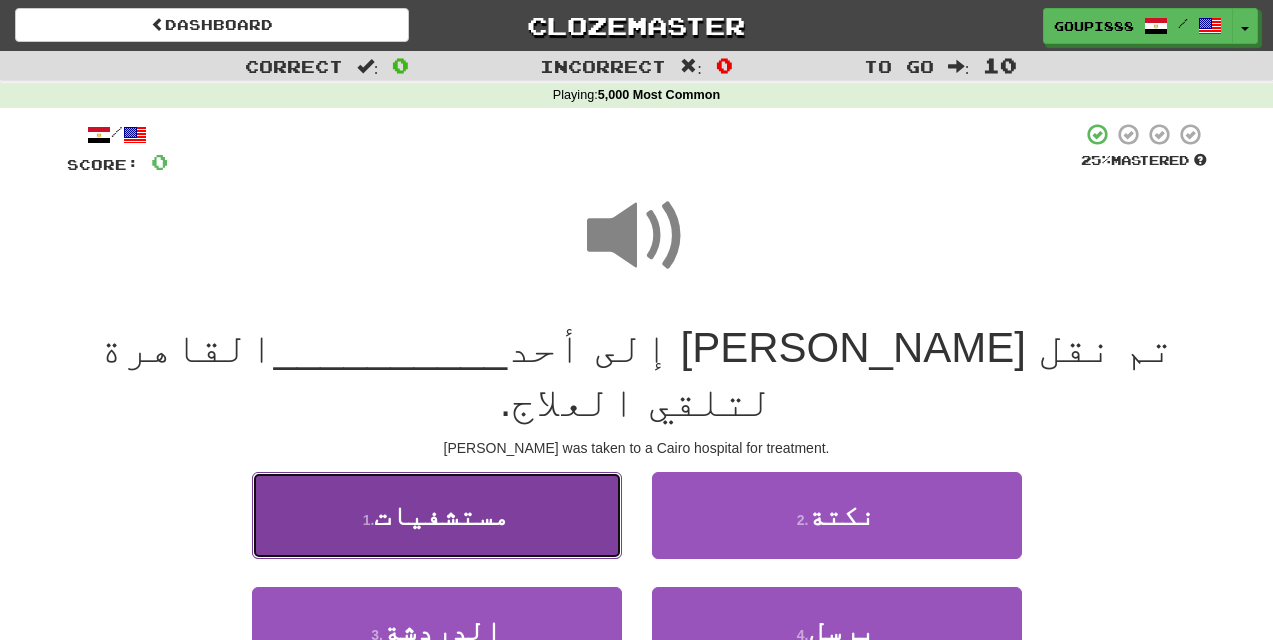 click on "1 .  مستشفيات" at bounding box center [437, 515] 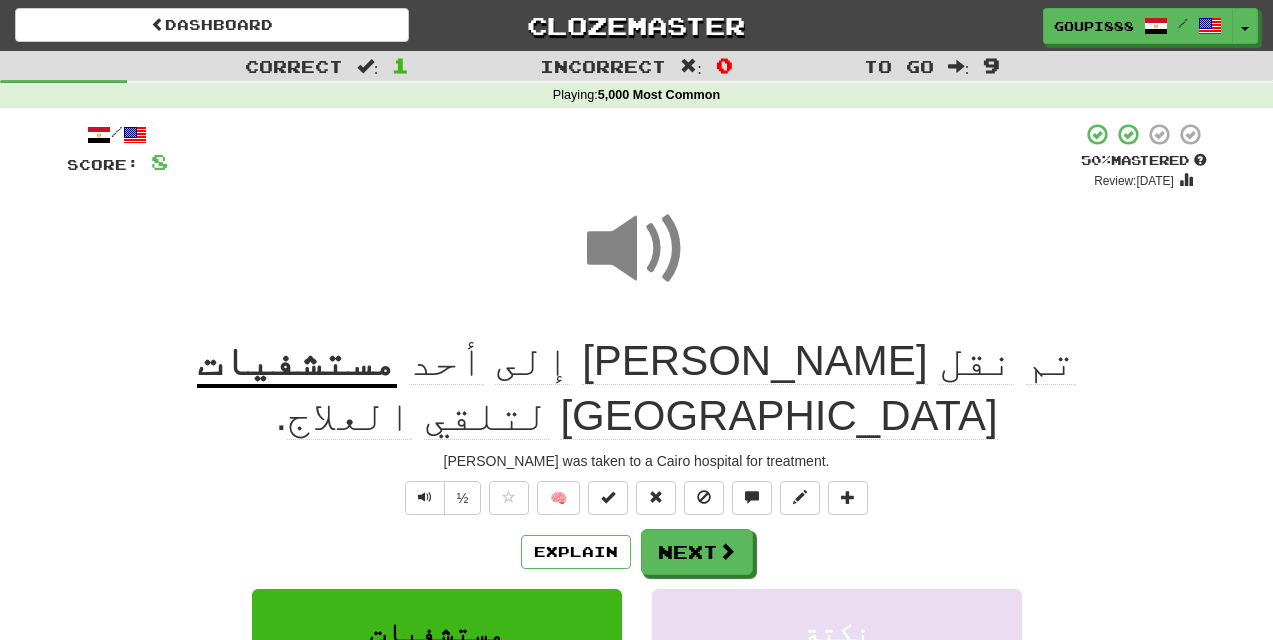 click on "العلاج" at bounding box center [349, 416] 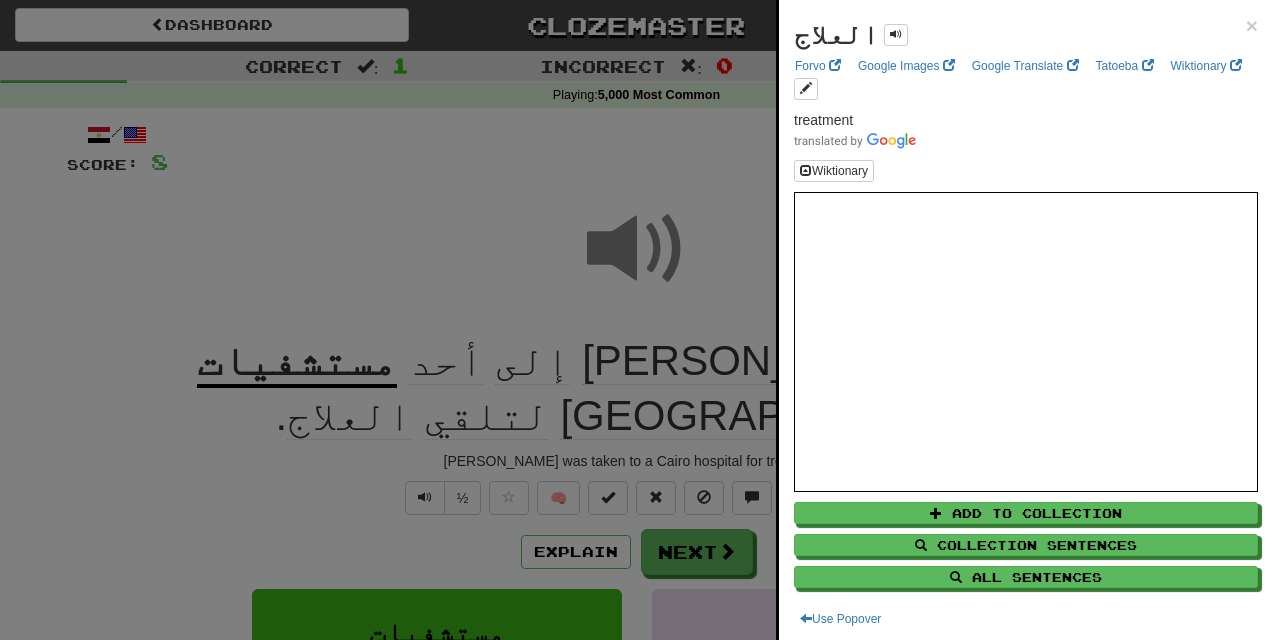 click at bounding box center [636, 320] 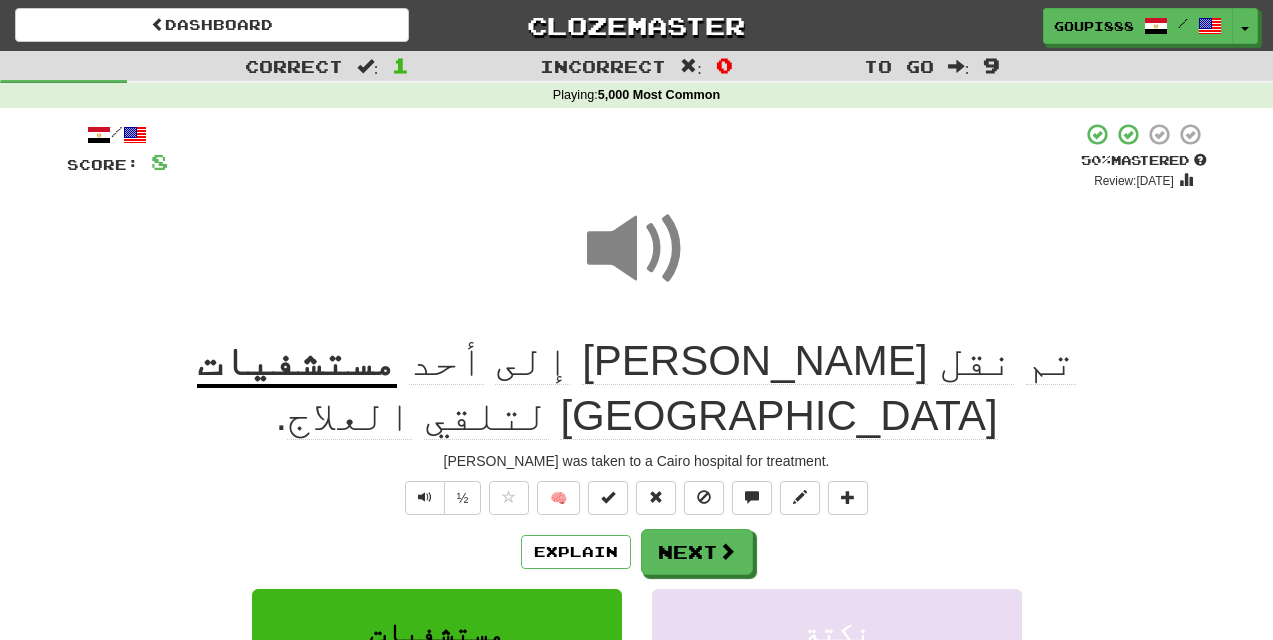 click on "لتلقي" at bounding box center (486, 416) 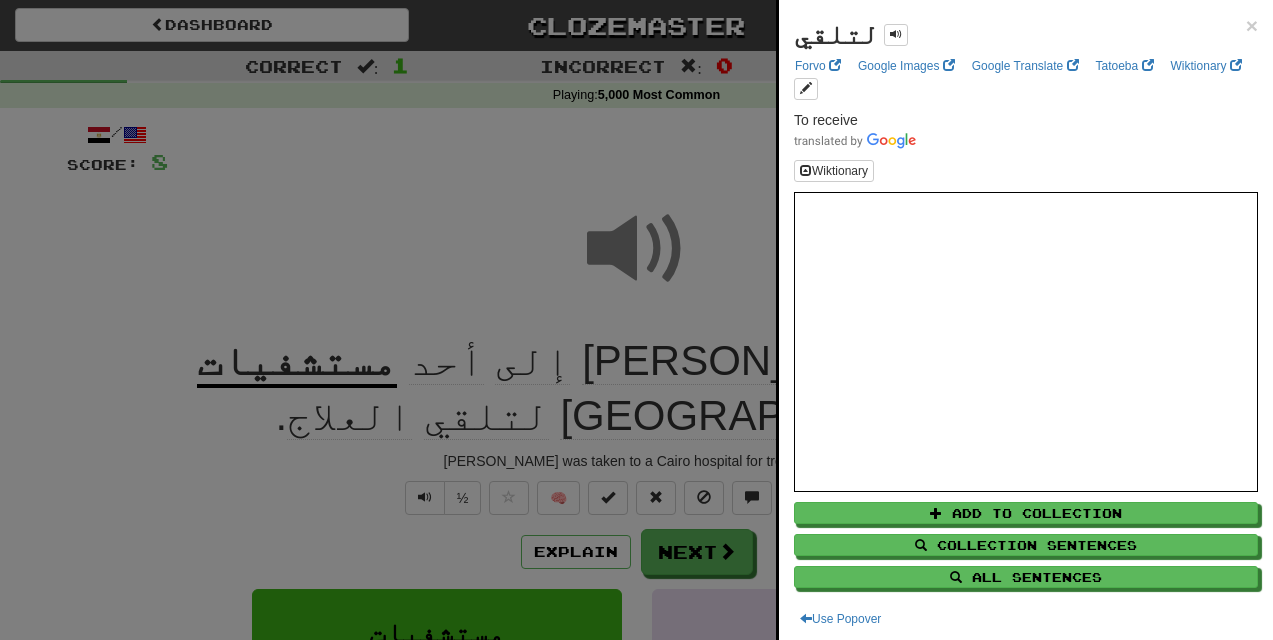 click at bounding box center (636, 320) 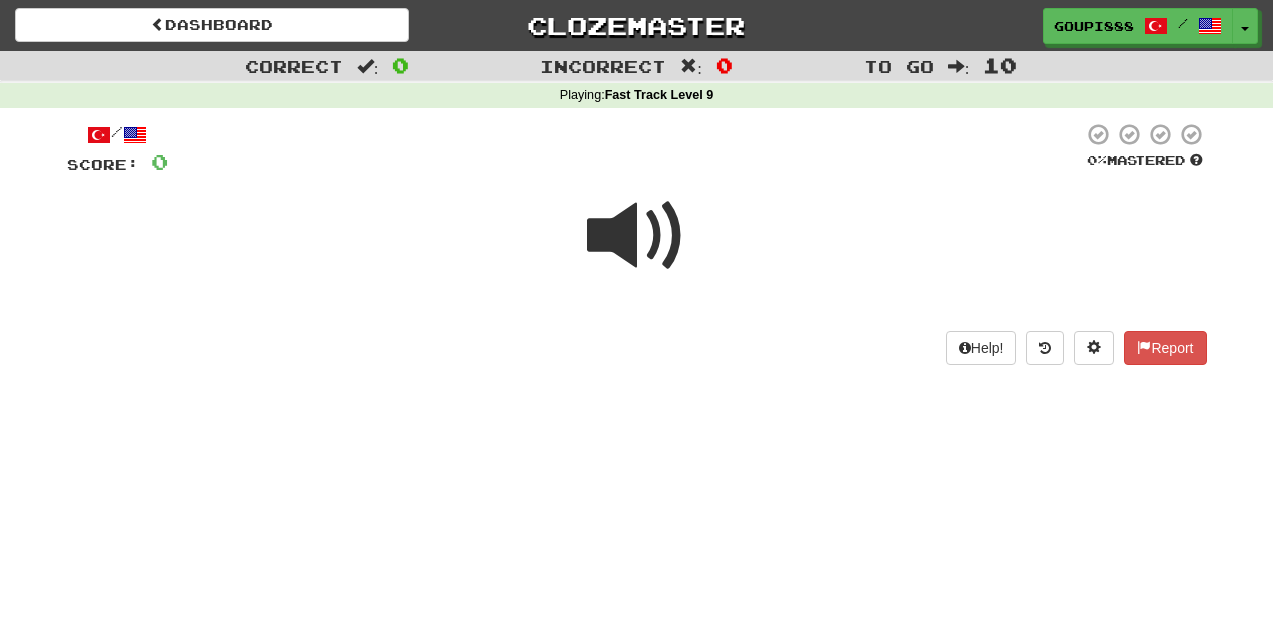 scroll, scrollTop: 0, scrollLeft: 0, axis: both 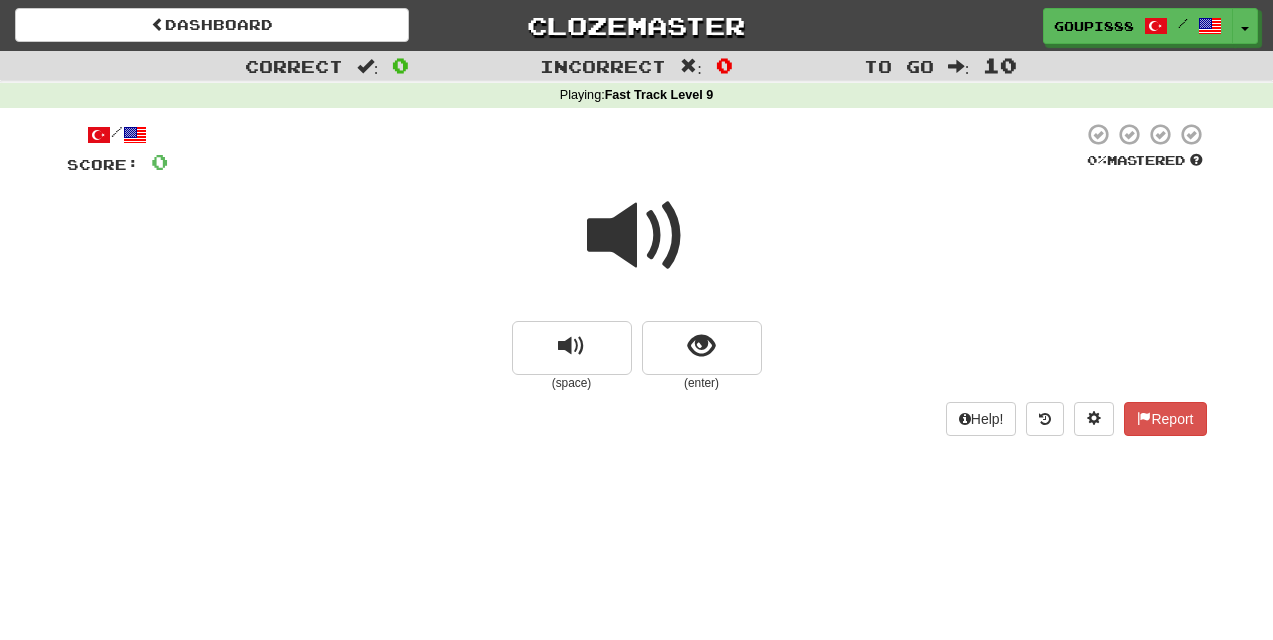 click at bounding box center [637, 236] 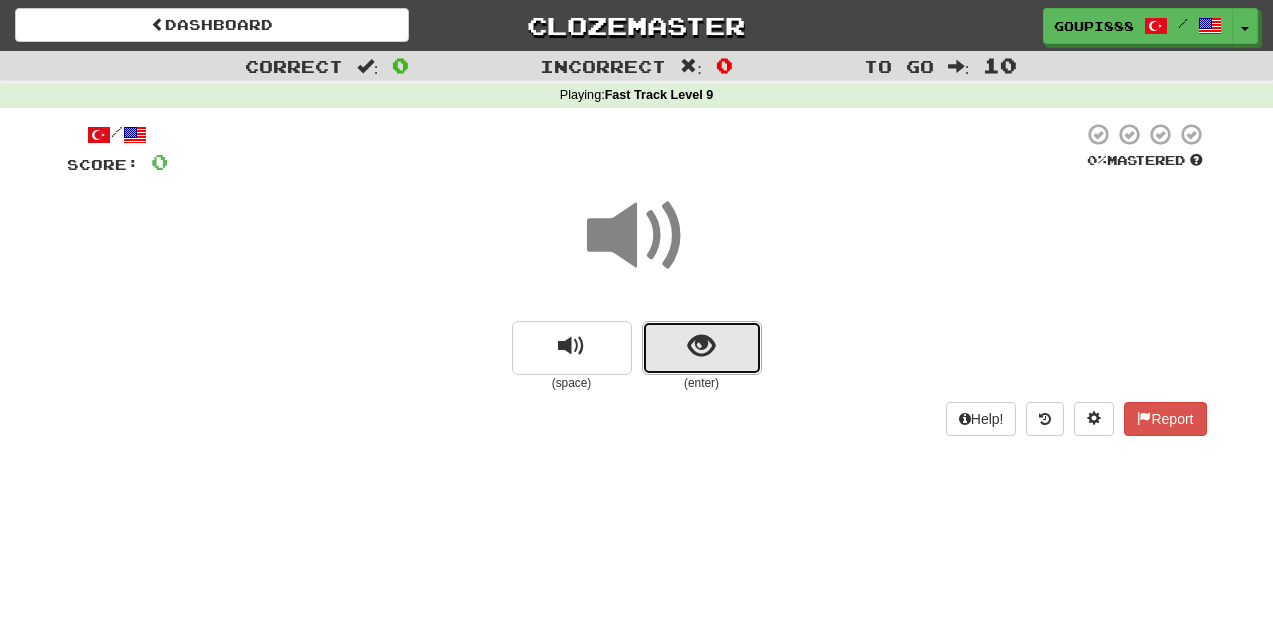 click at bounding box center [701, 346] 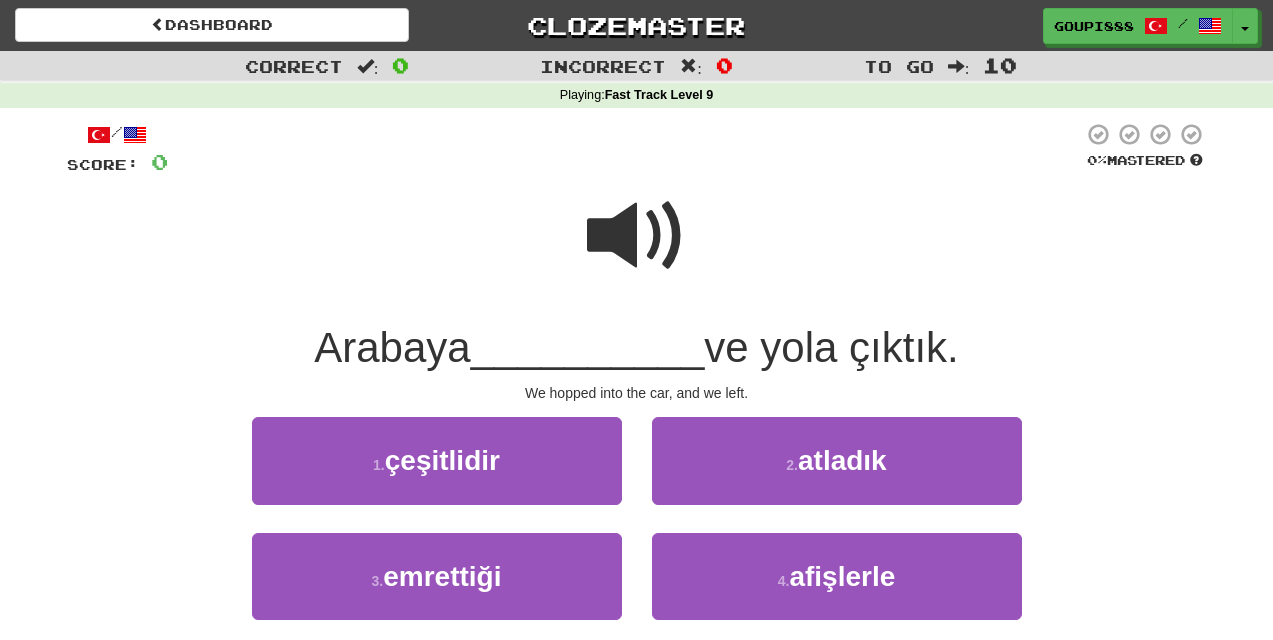 click at bounding box center [637, 236] 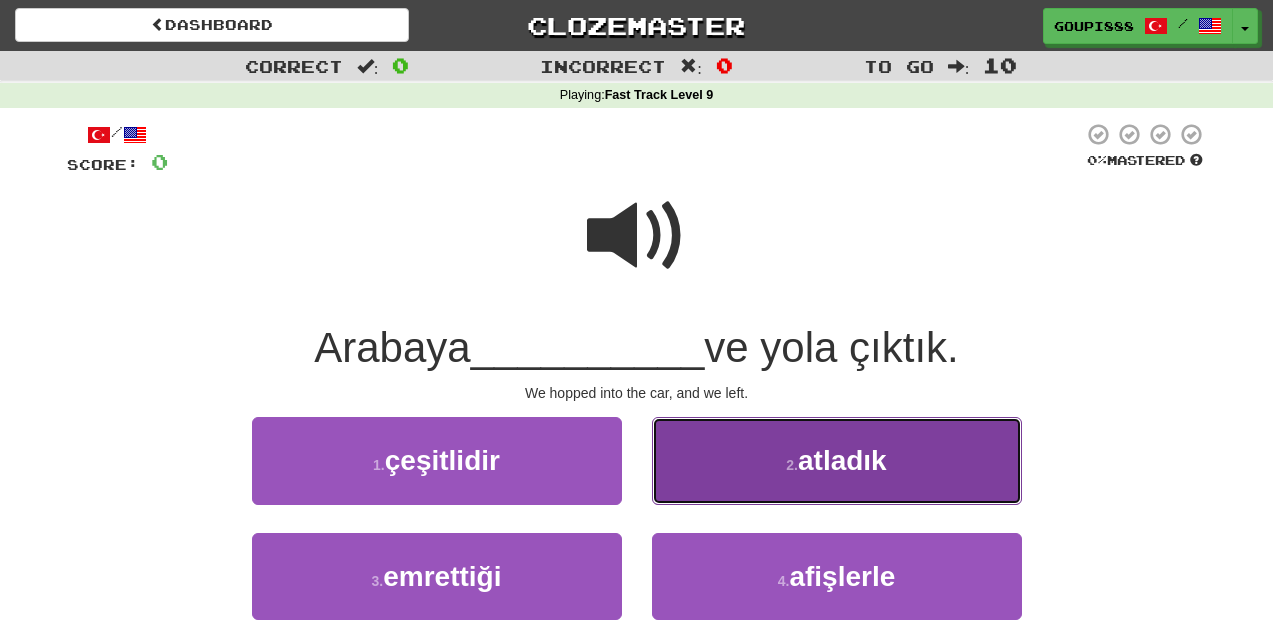 click on "atladık" at bounding box center (842, 460) 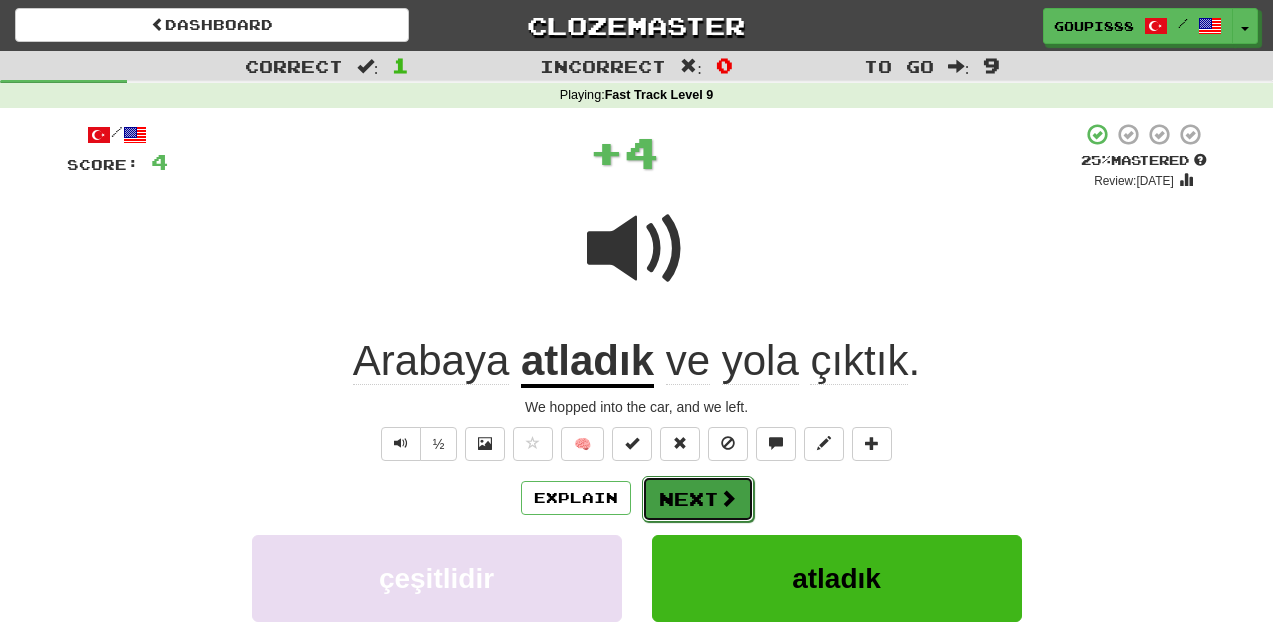 click at bounding box center [728, 498] 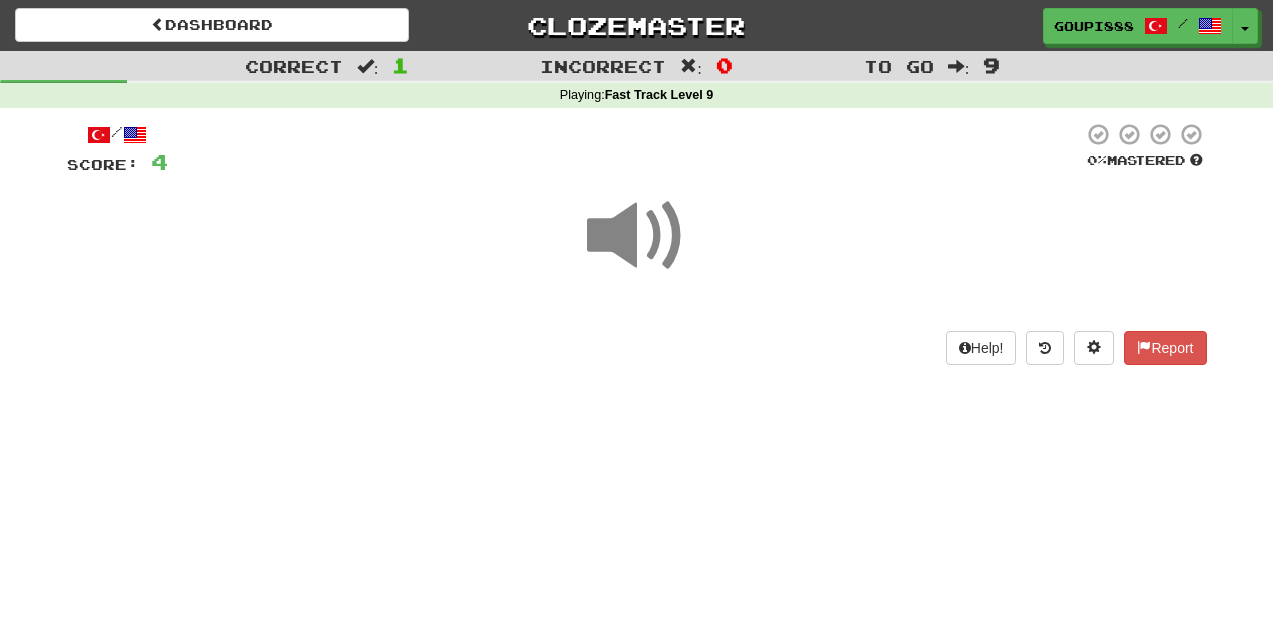 click at bounding box center (637, 236) 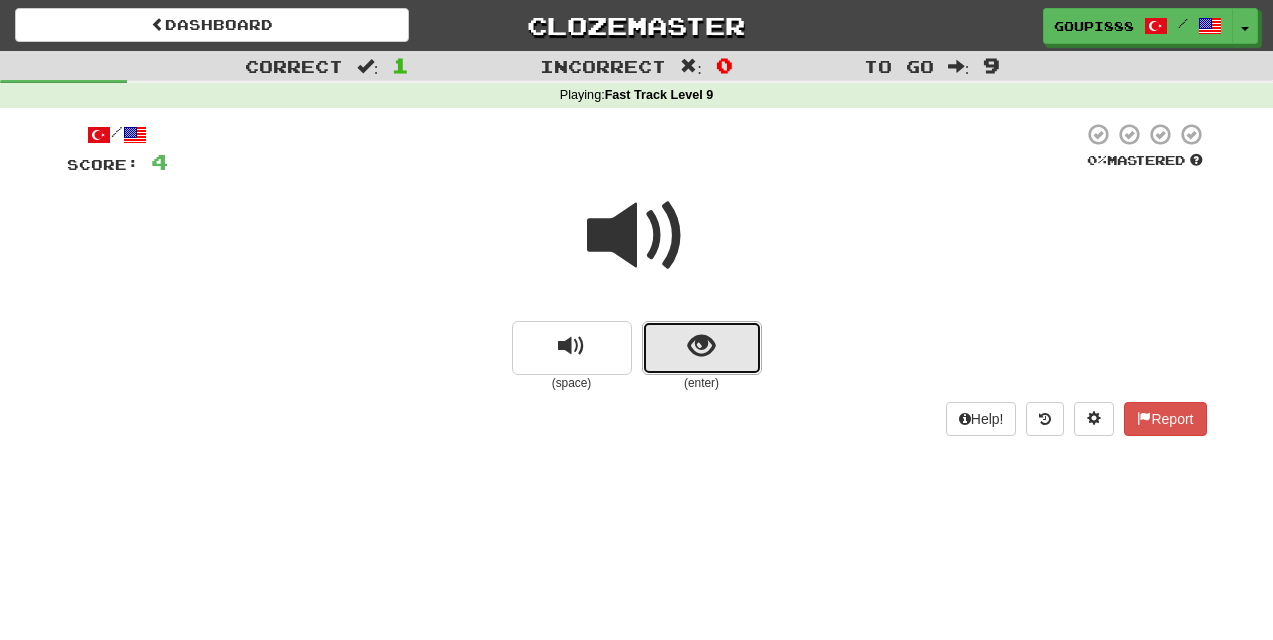 click at bounding box center [701, 346] 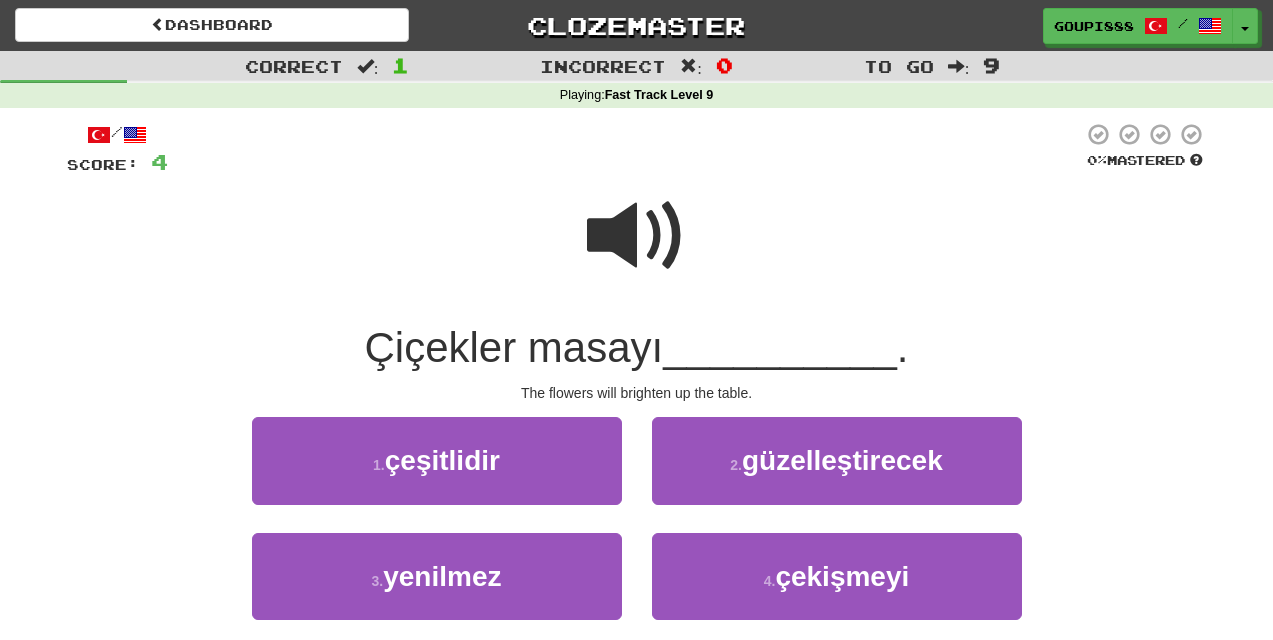 click at bounding box center (637, 236) 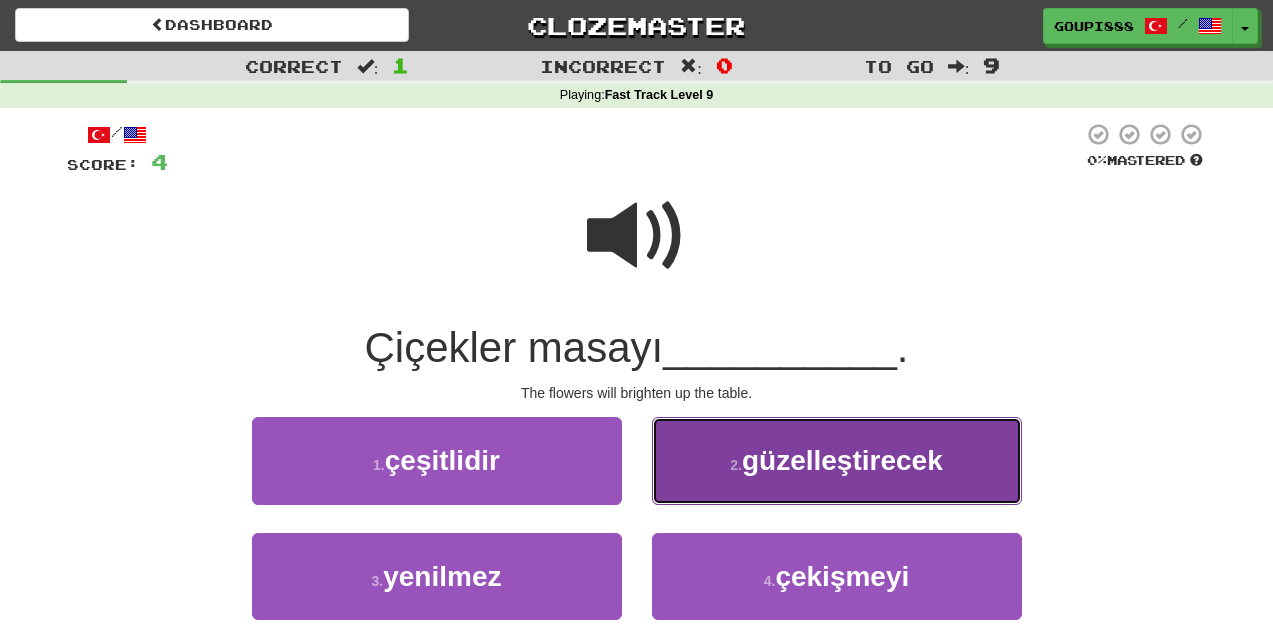 click on "güzelleştirecek" at bounding box center [842, 460] 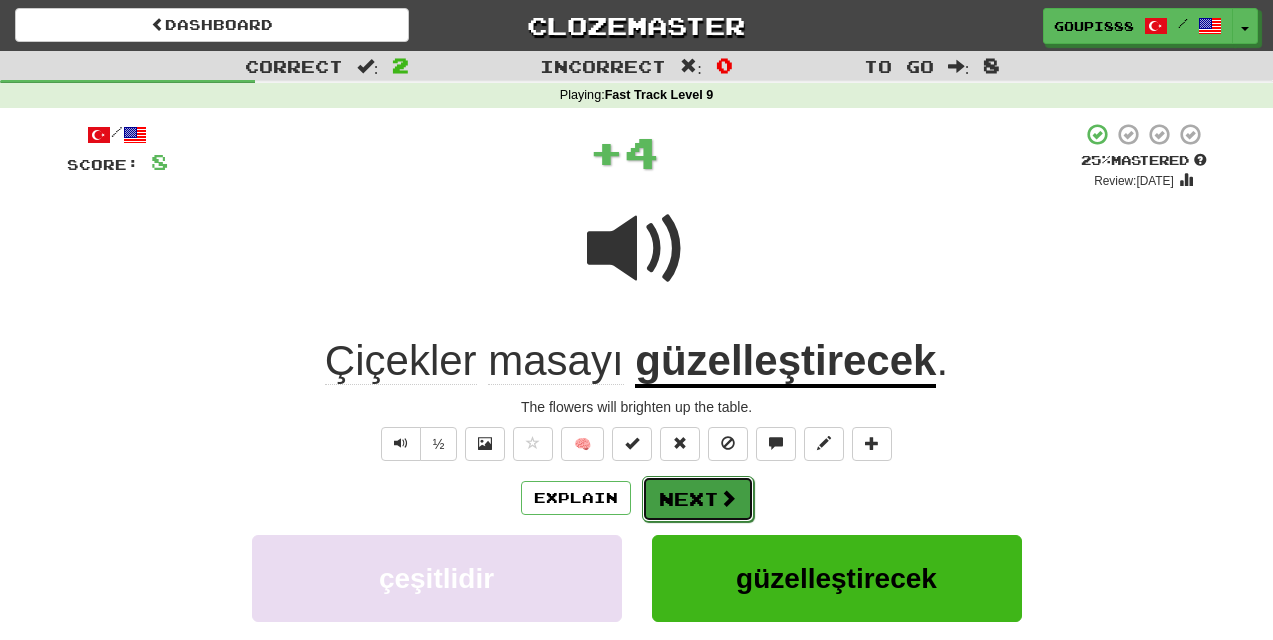 click at bounding box center (728, 498) 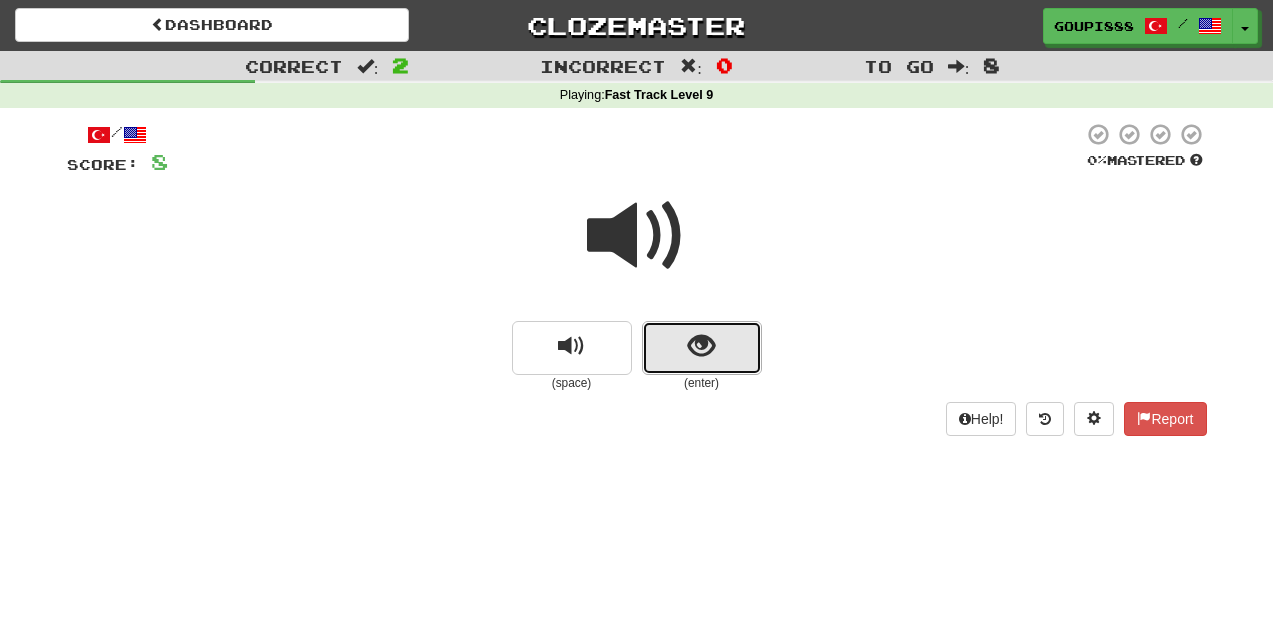 click at bounding box center [702, 348] 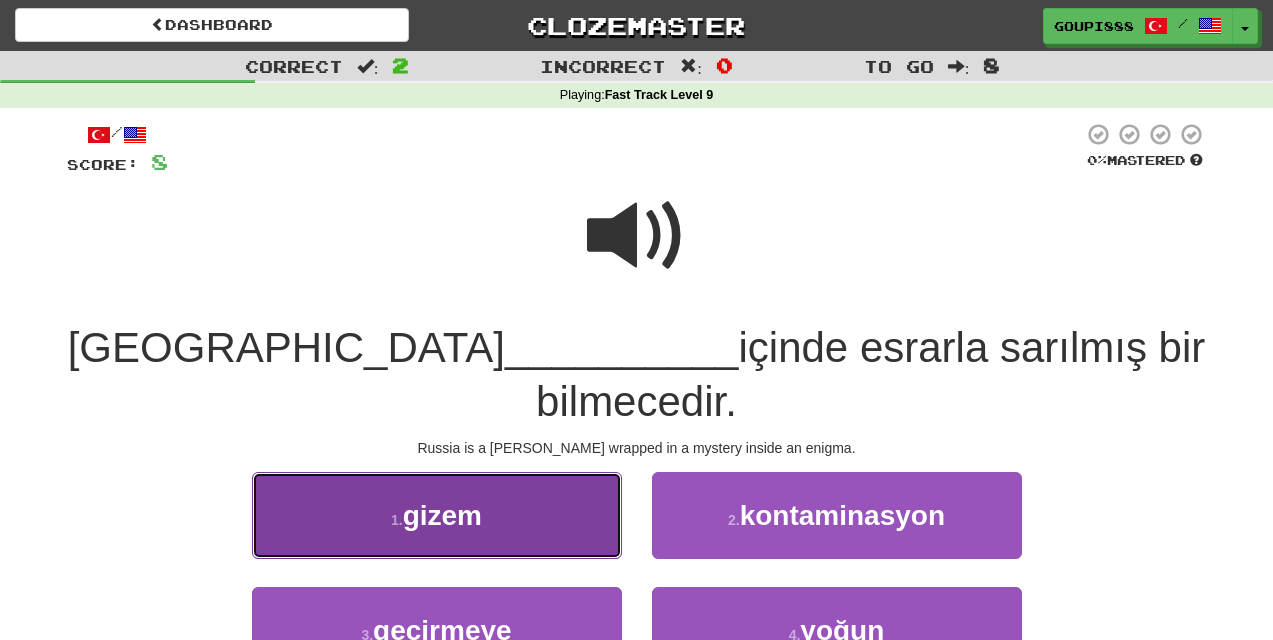click on "gizem" at bounding box center [442, 515] 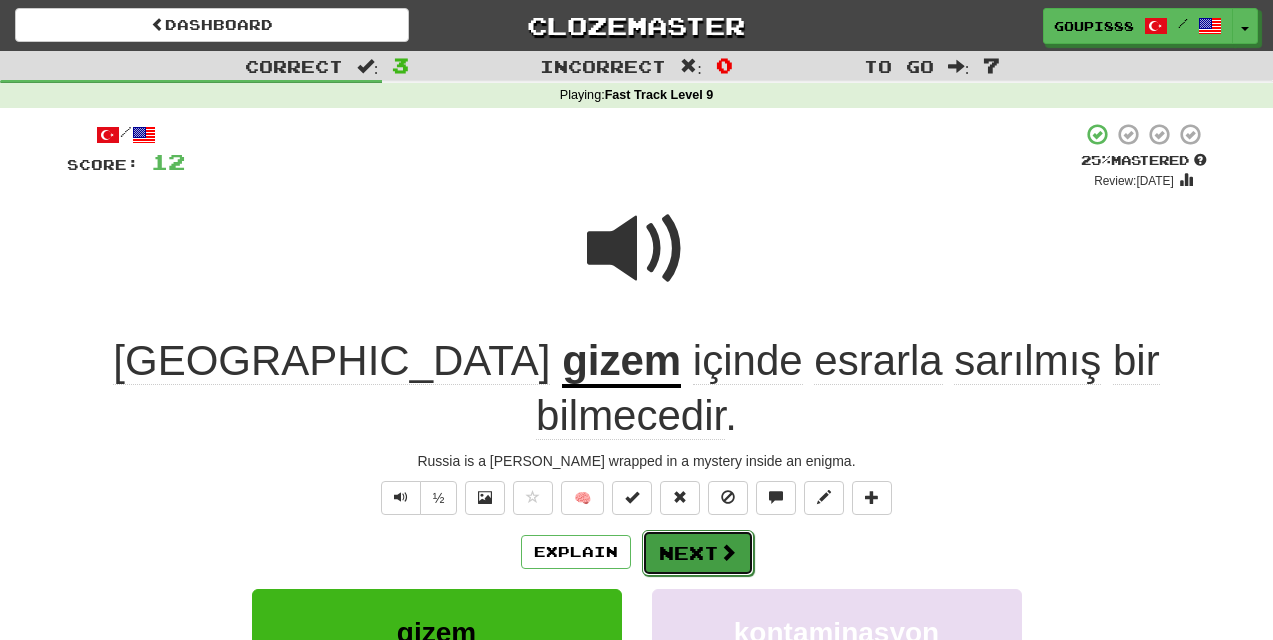 click on "Next" at bounding box center (698, 553) 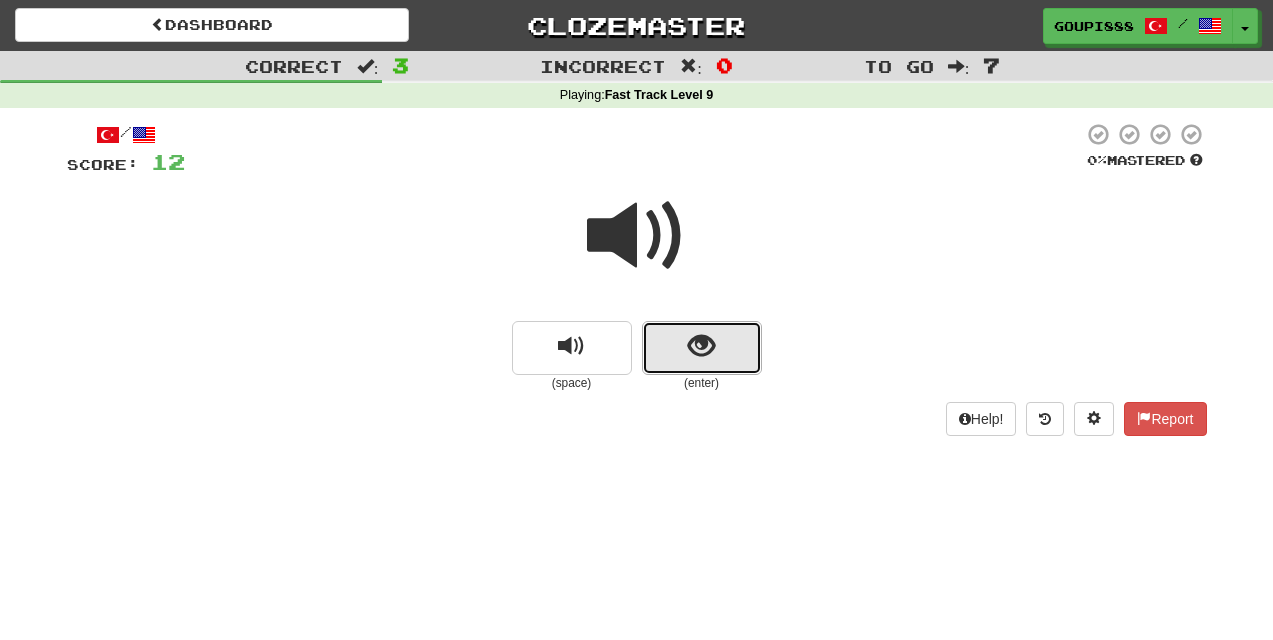 click at bounding box center (702, 348) 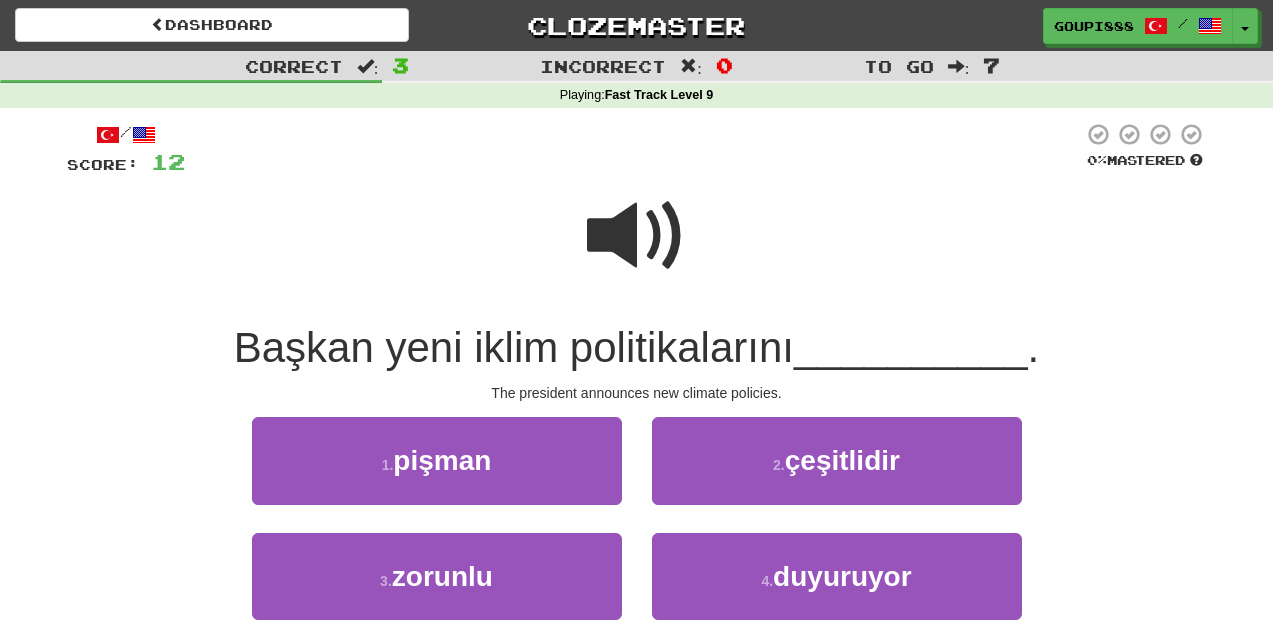 click at bounding box center [637, 236] 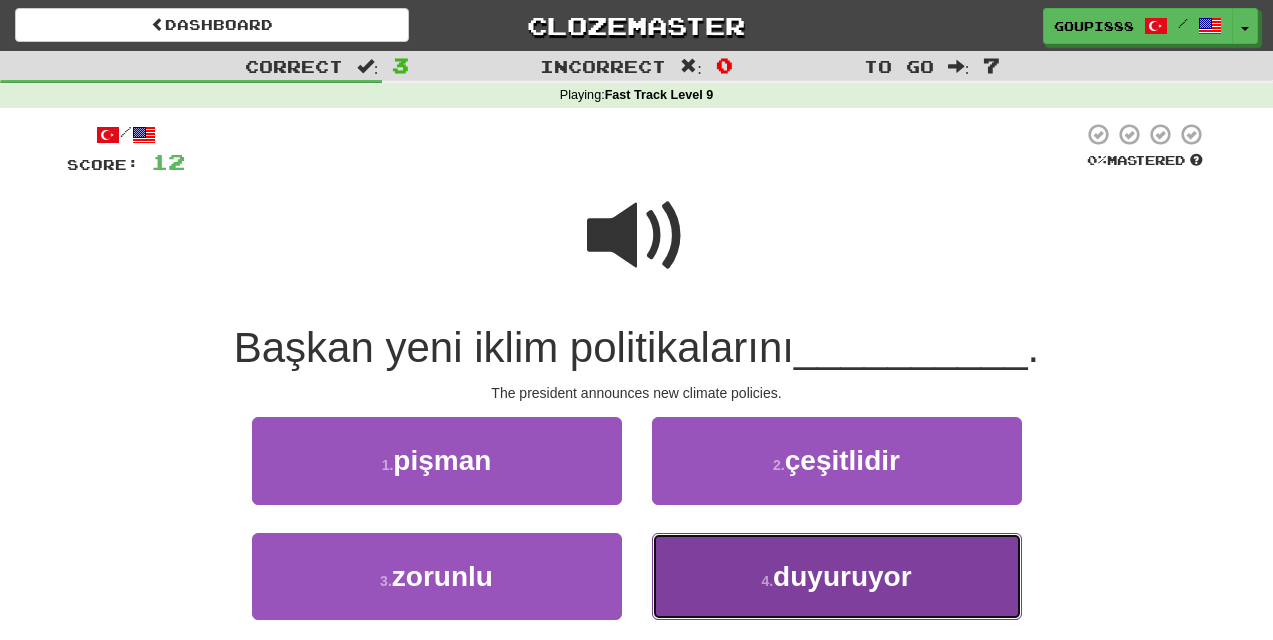 click on "4 .  duyuruyor" at bounding box center (837, 576) 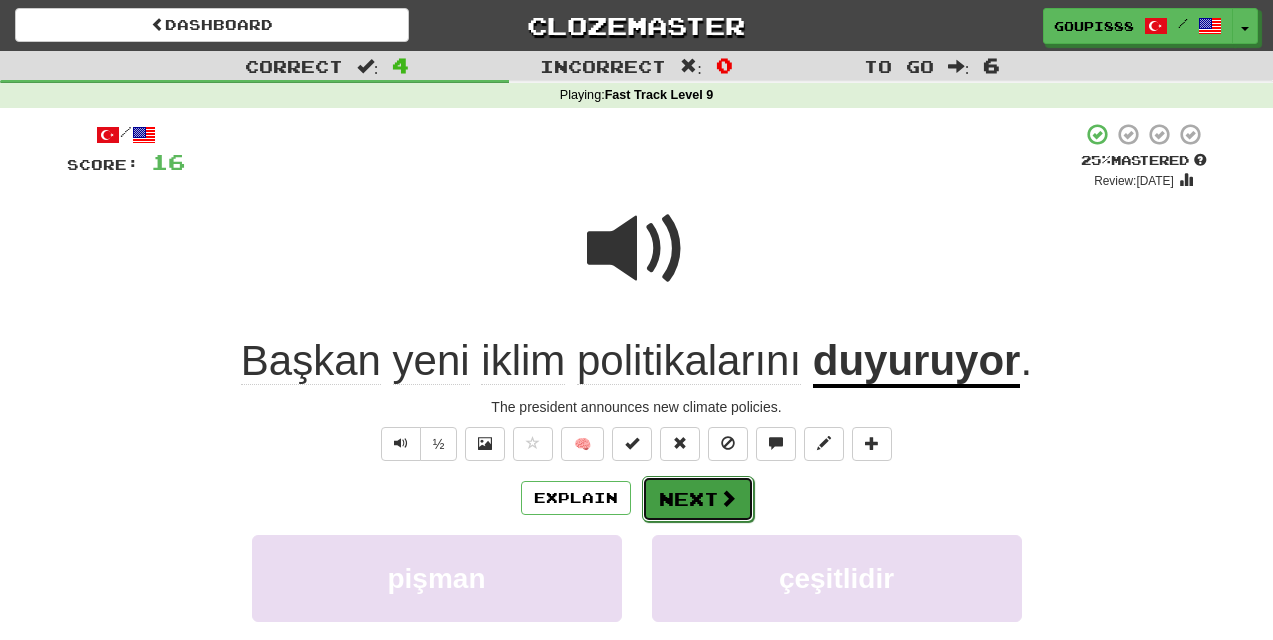 click at bounding box center (728, 498) 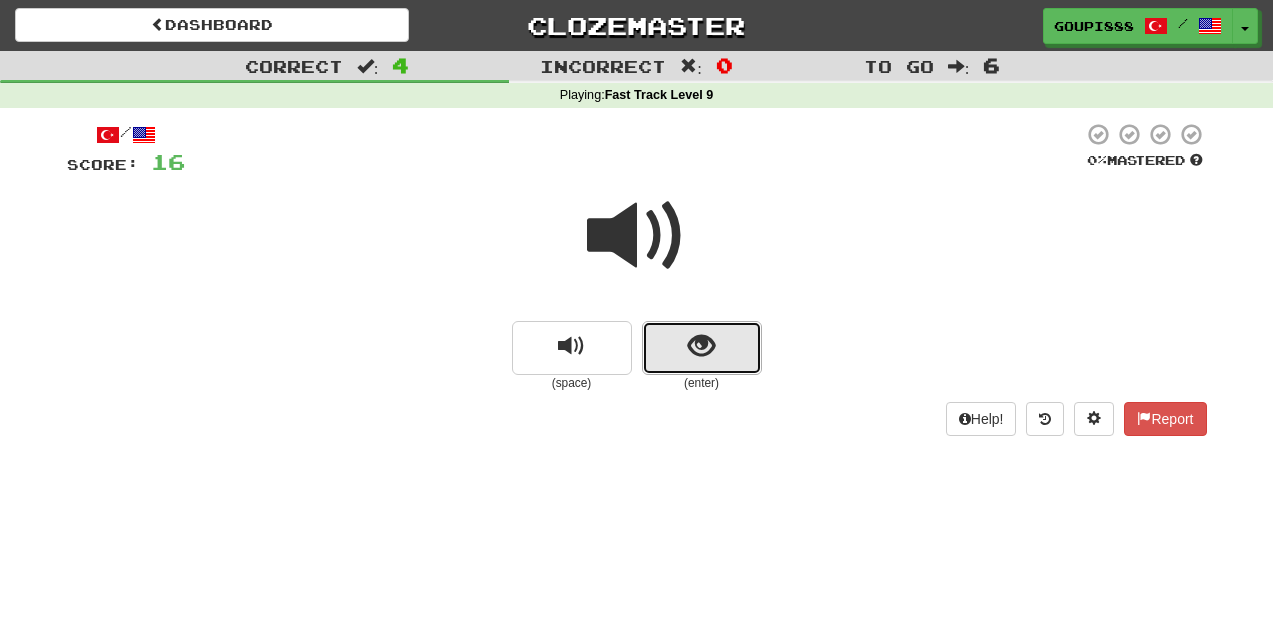 click at bounding box center (701, 346) 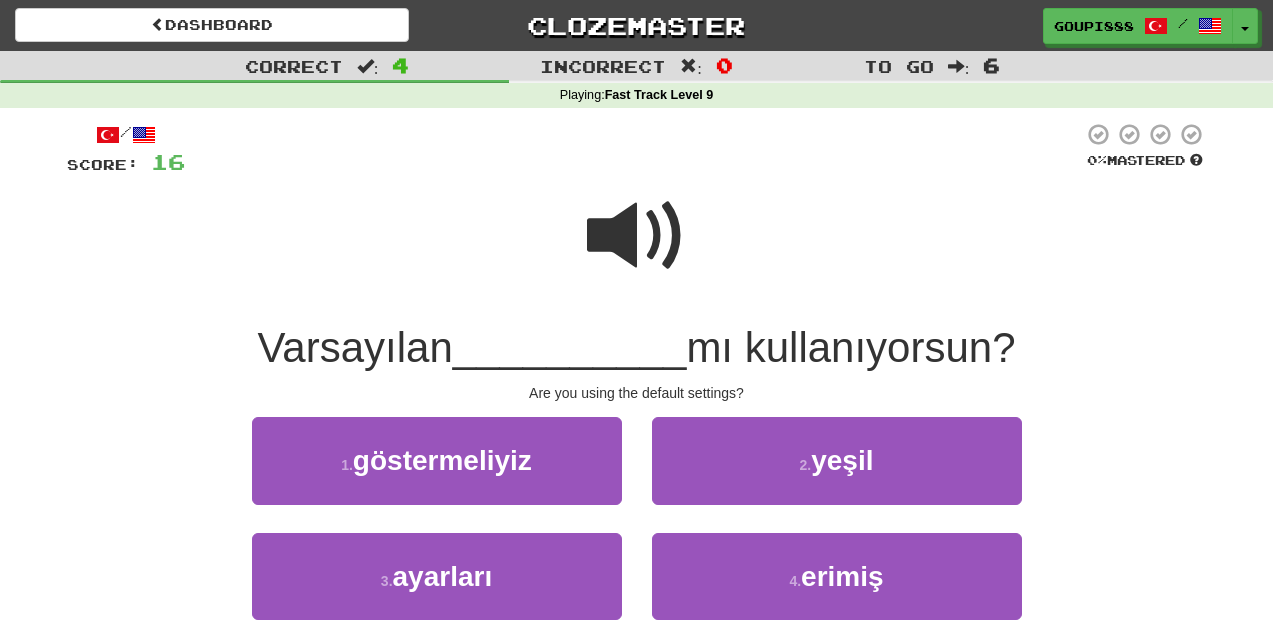 click at bounding box center (637, 236) 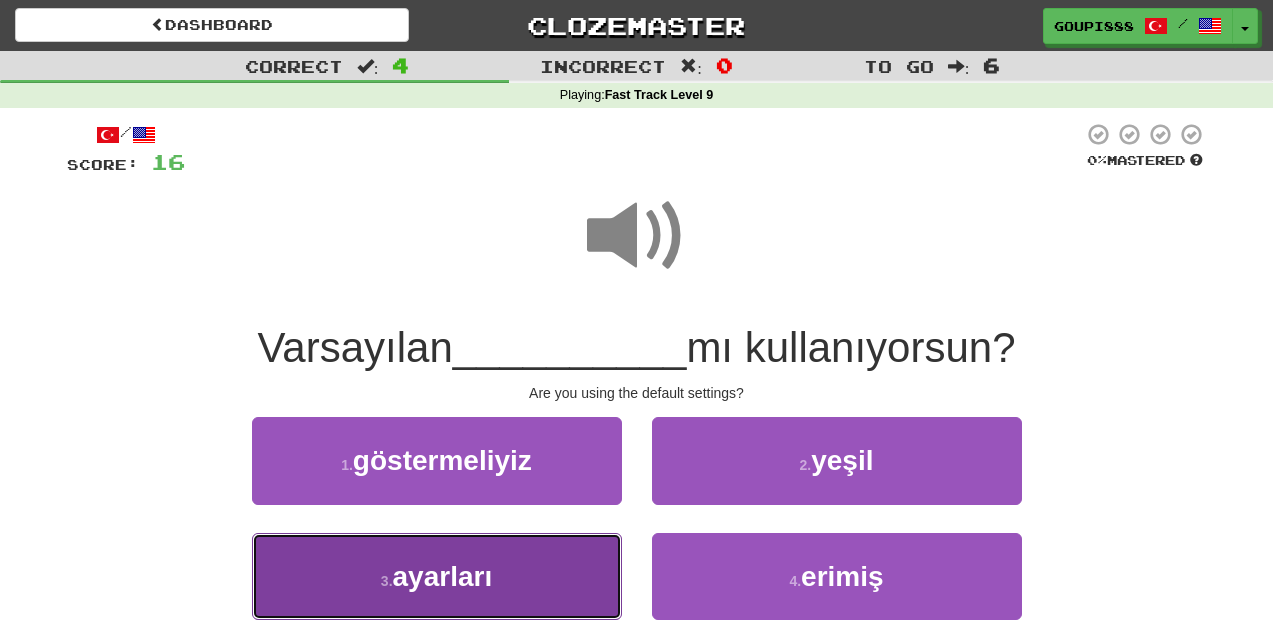 click on "ayarları" at bounding box center [443, 576] 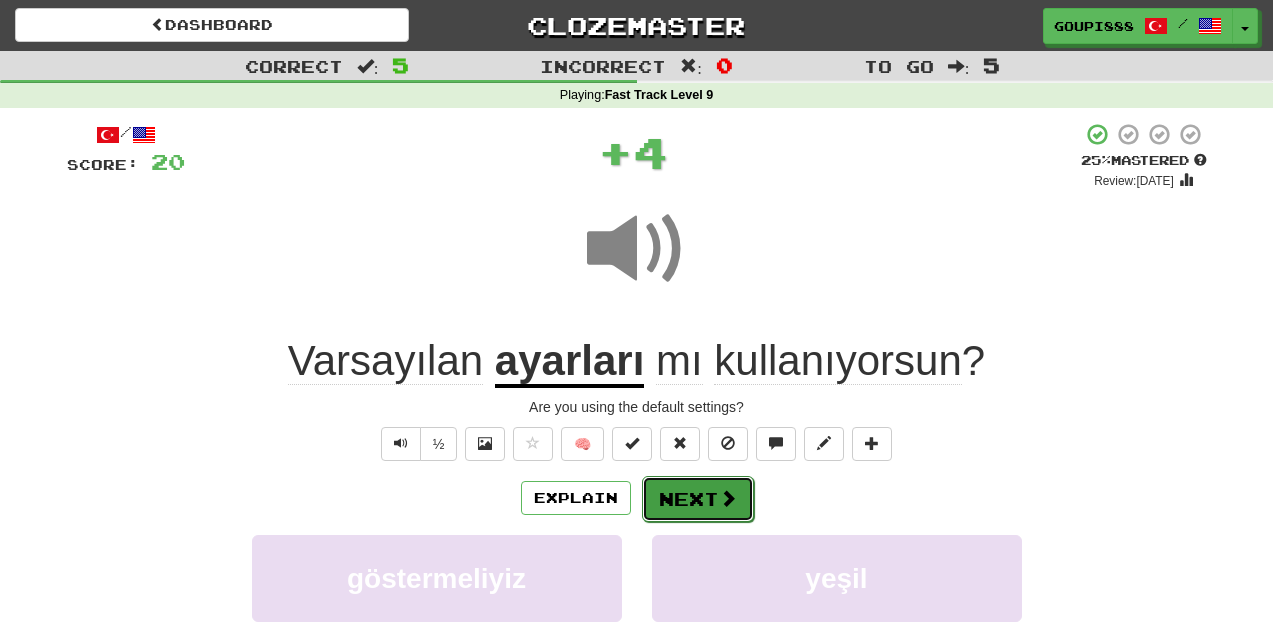 click on "Next" at bounding box center (698, 499) 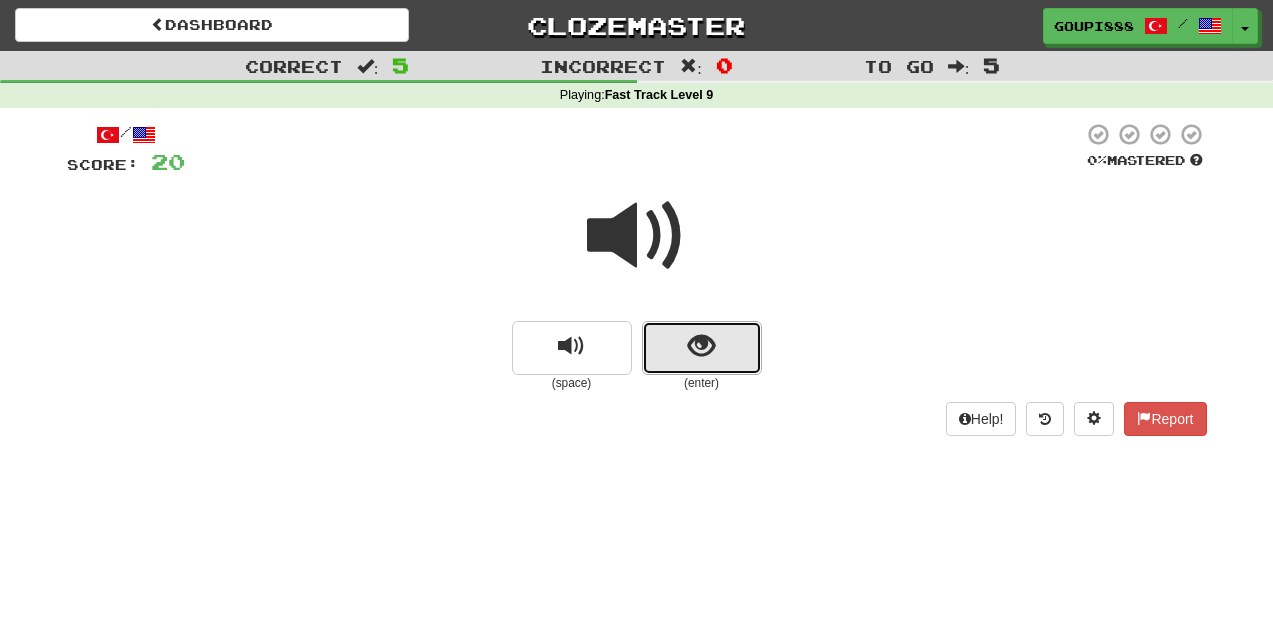 click at bounding box center [702, 348] 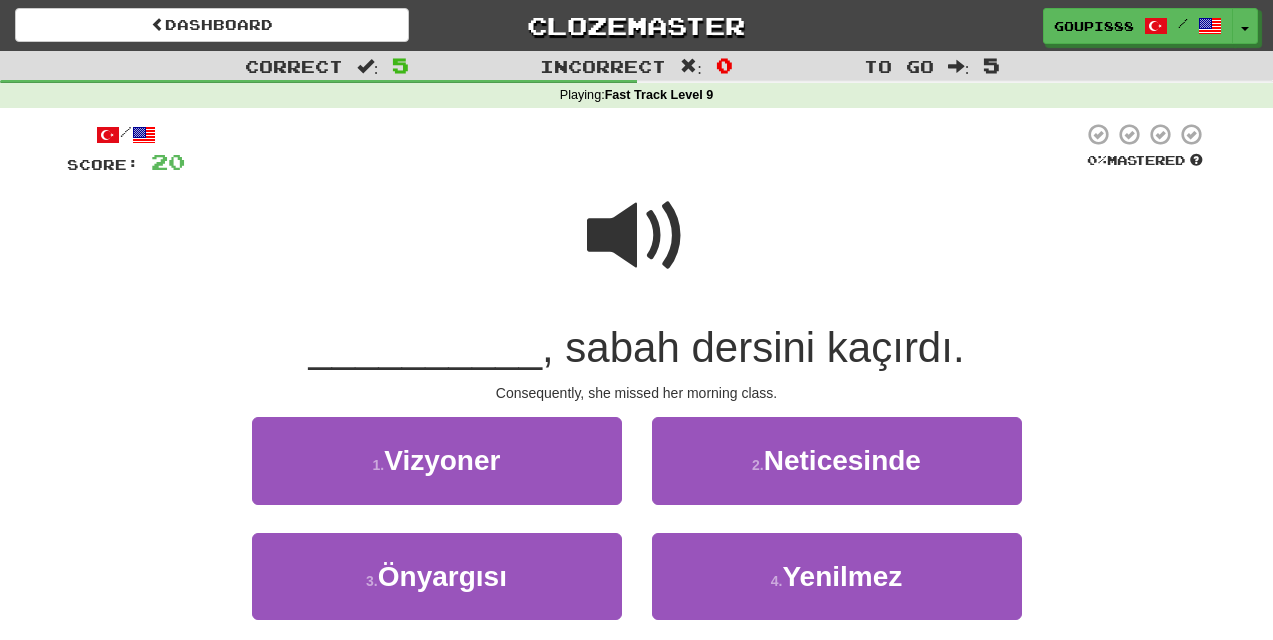 click at bounding box center [637, 236] 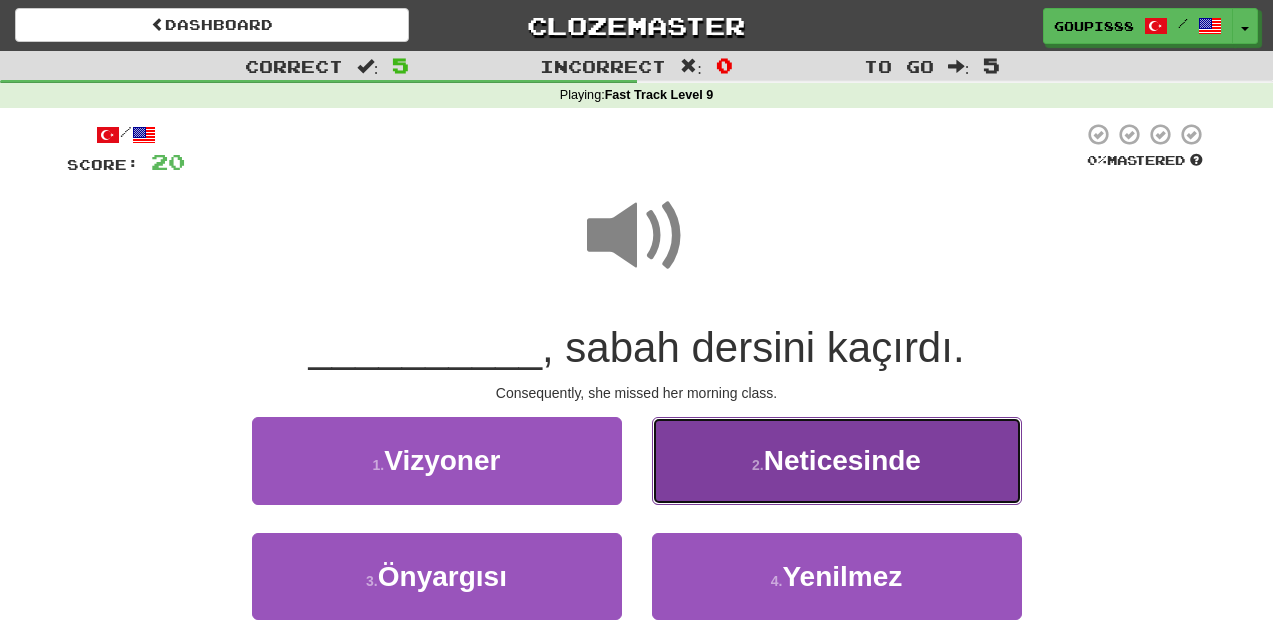 click on "2 .  Neticesinde" at bounding box center (837, 460) 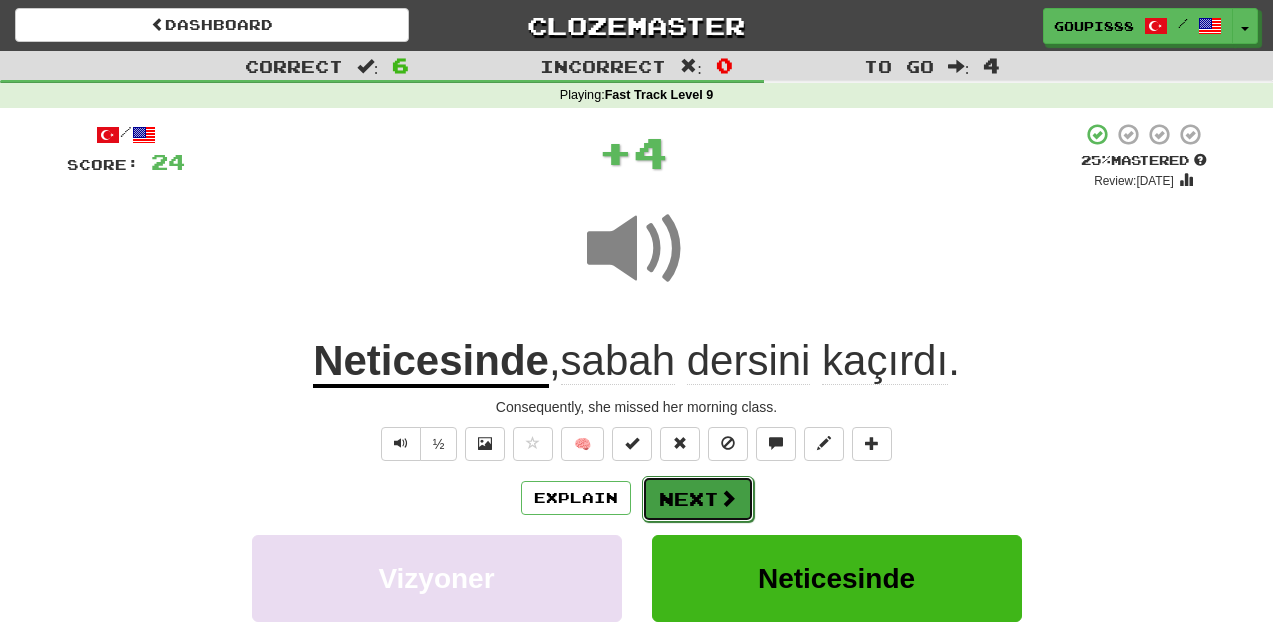click at bounding box center [728, 498] 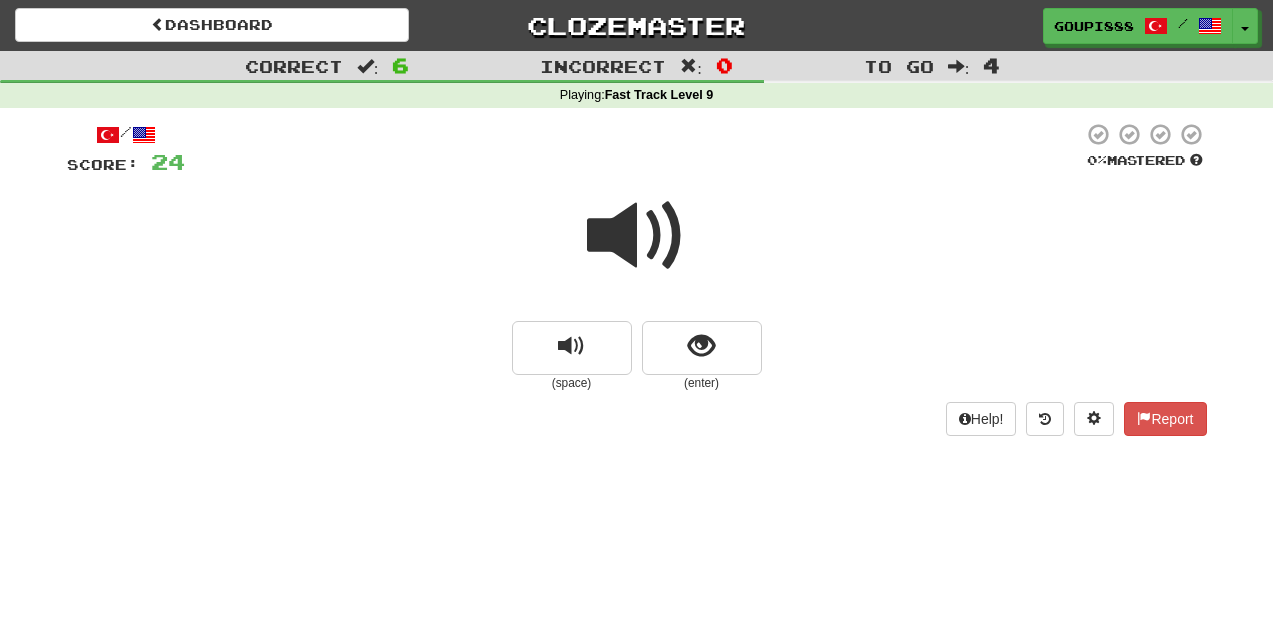 click at bounding box center (637, 236) 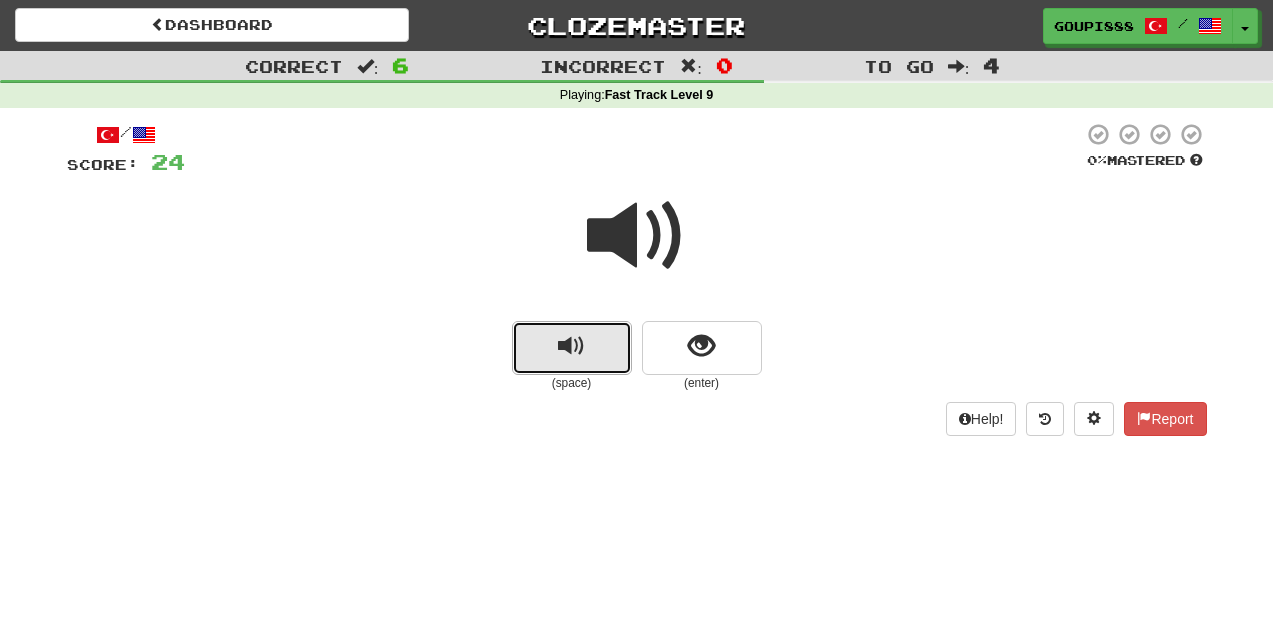 click at bounding box center [571, 346] 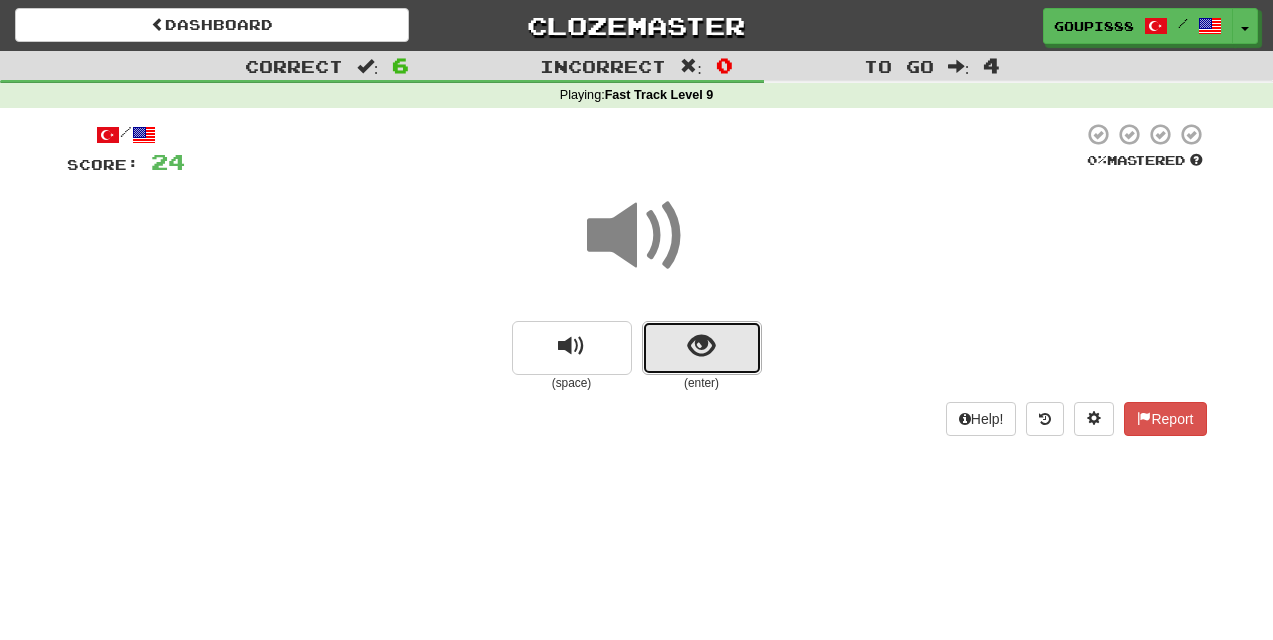 click at bounding box center [702, 348] 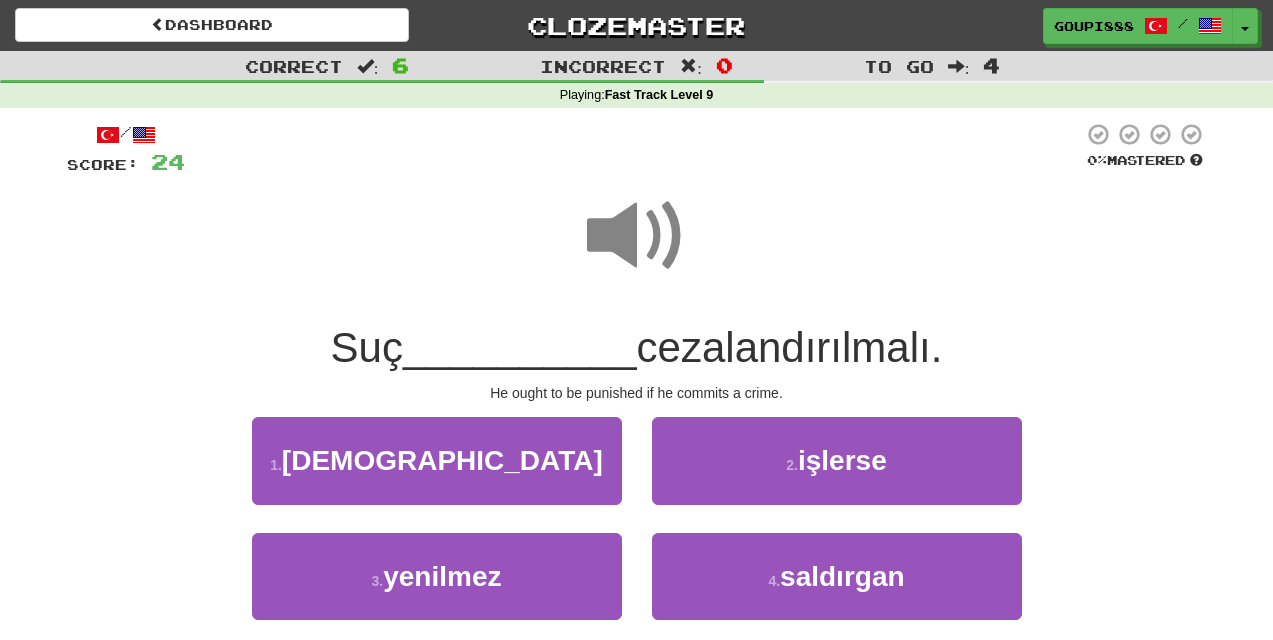 click at bounding box center (637, 236) 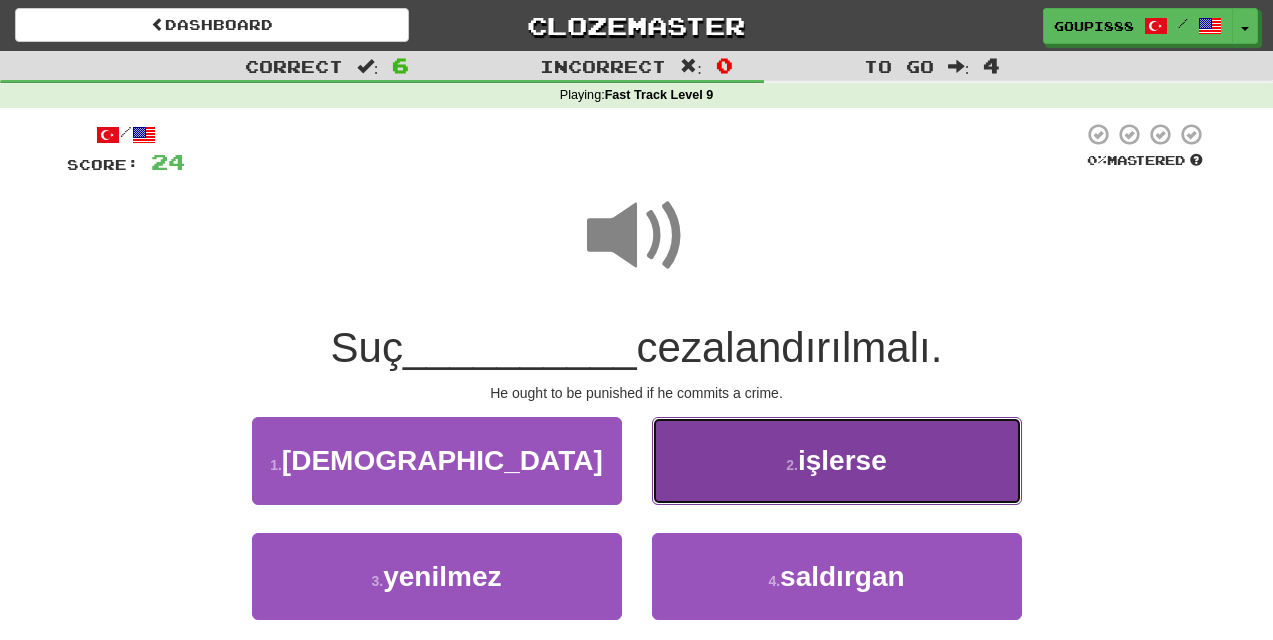 click on "işlerse" at bounding box center [842, 460] 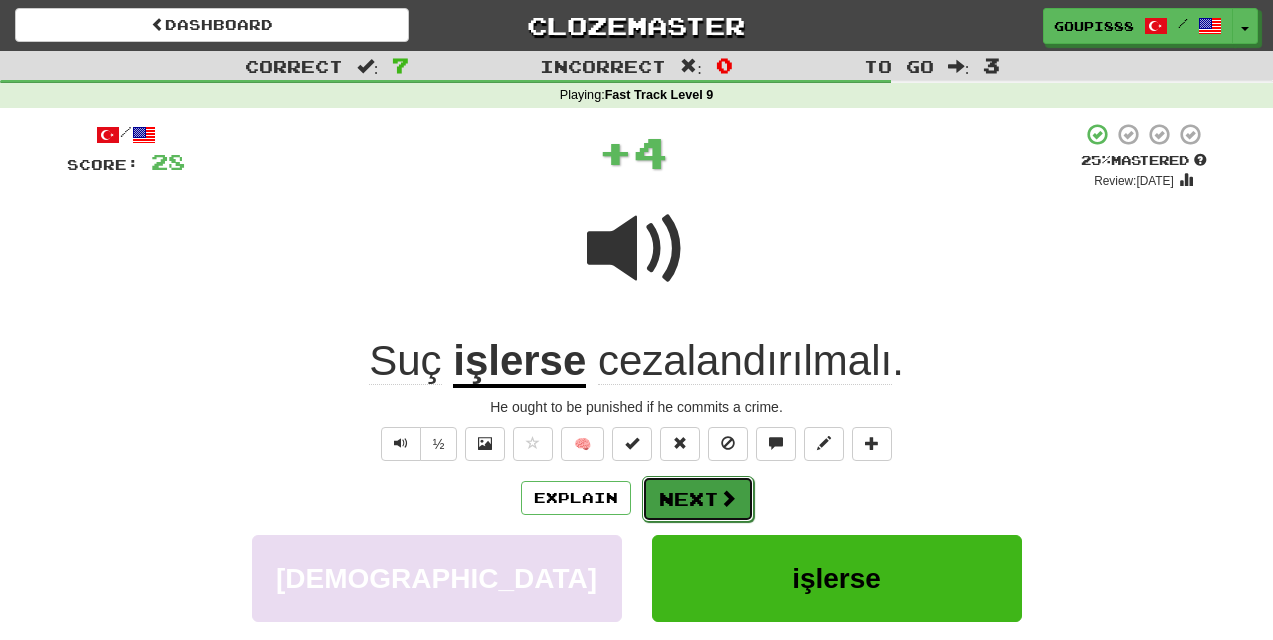 click at bounding box center (728, 498) 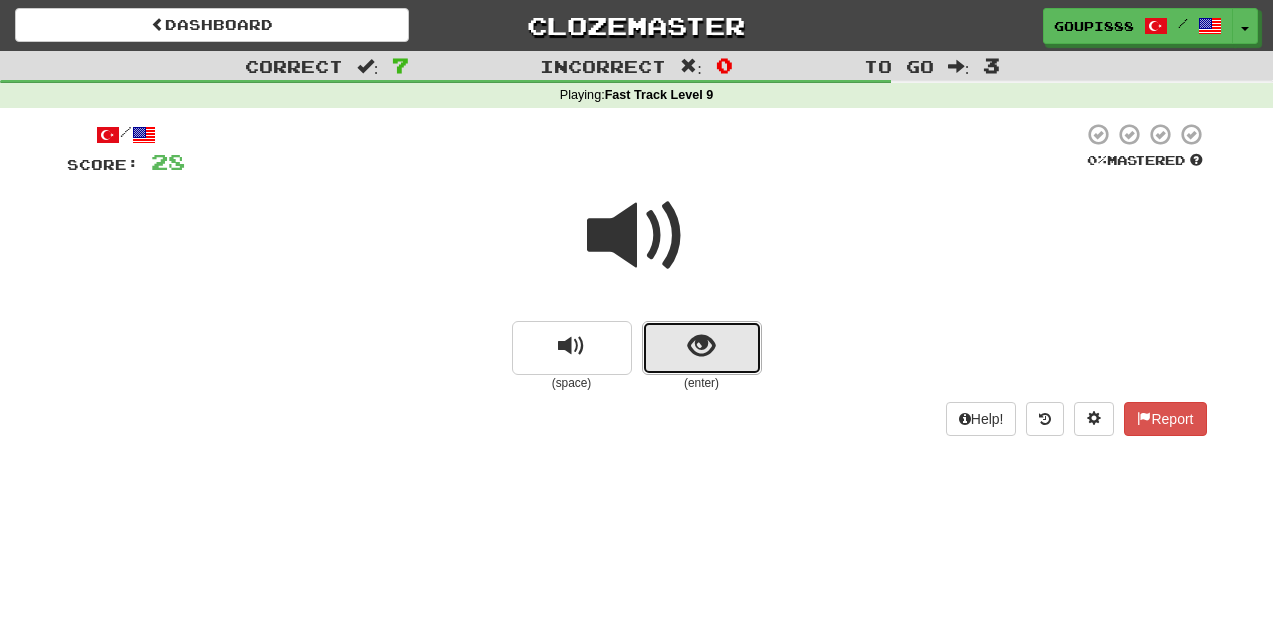 click at bounding box center (702, 348) 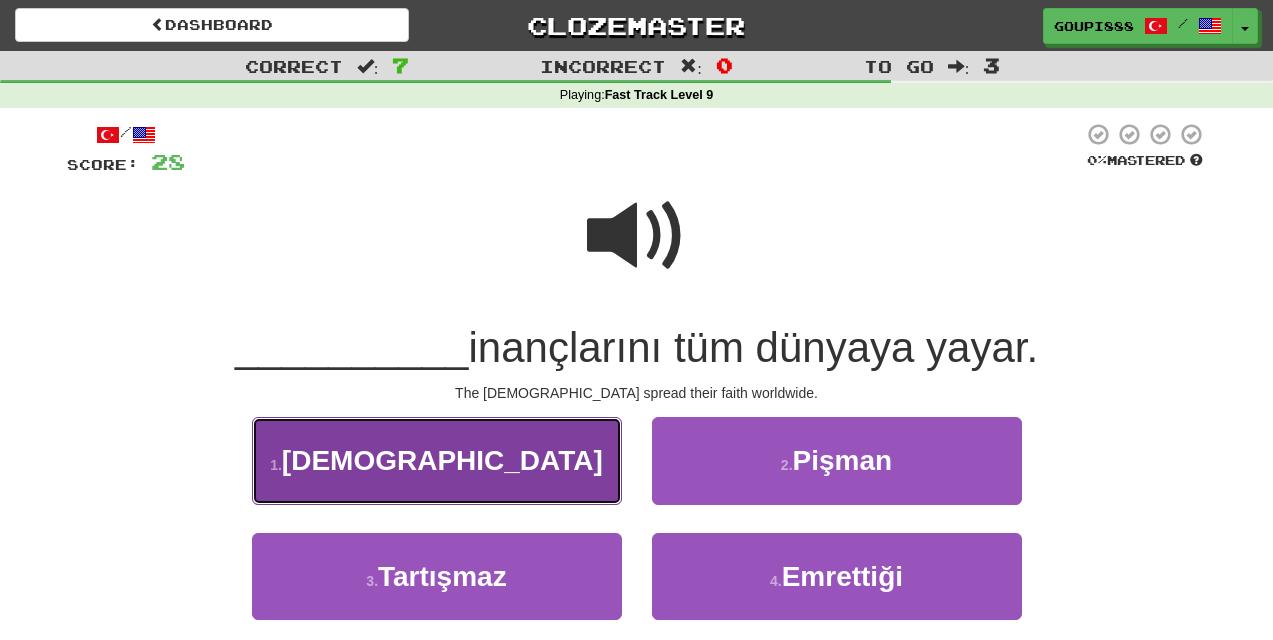 click on "1 .  Misyonerler" at bounding box center [437, 460] 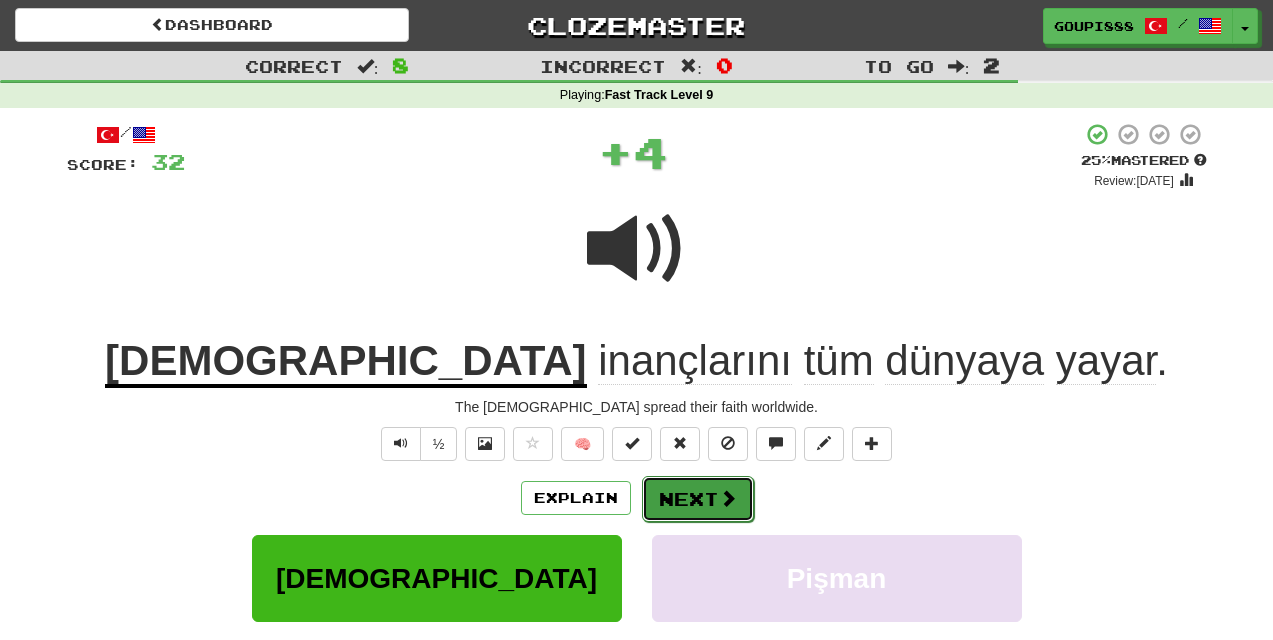 click at bounding box center (728, 498) 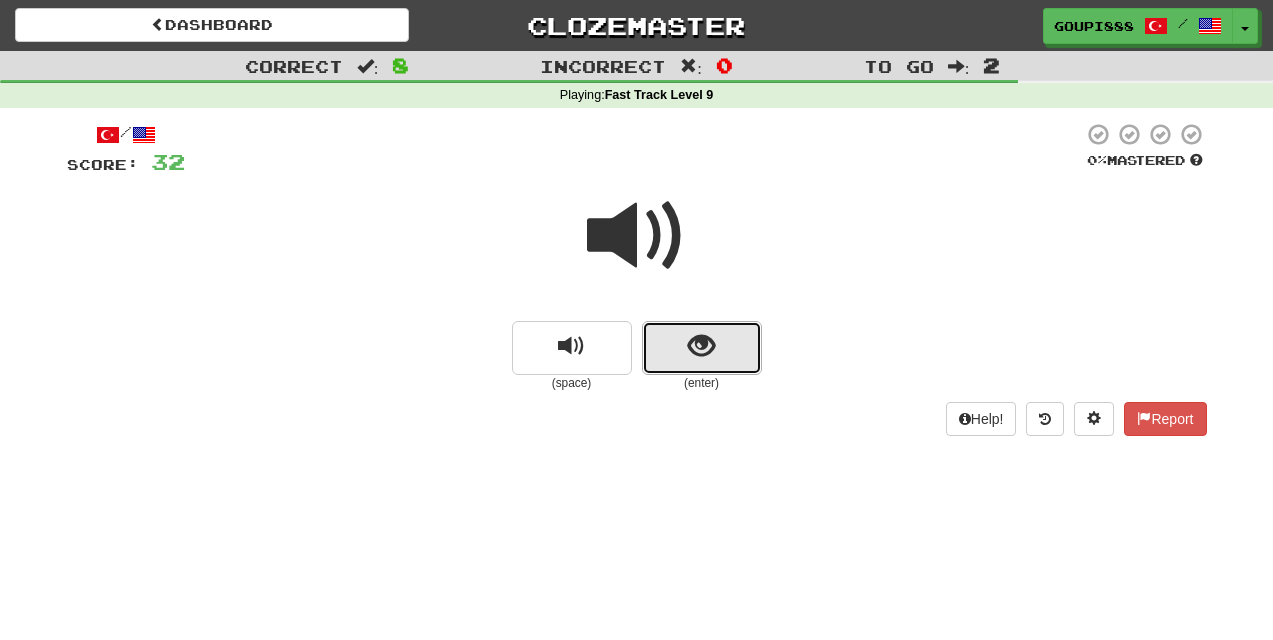 click at bounding box center (702, 348) 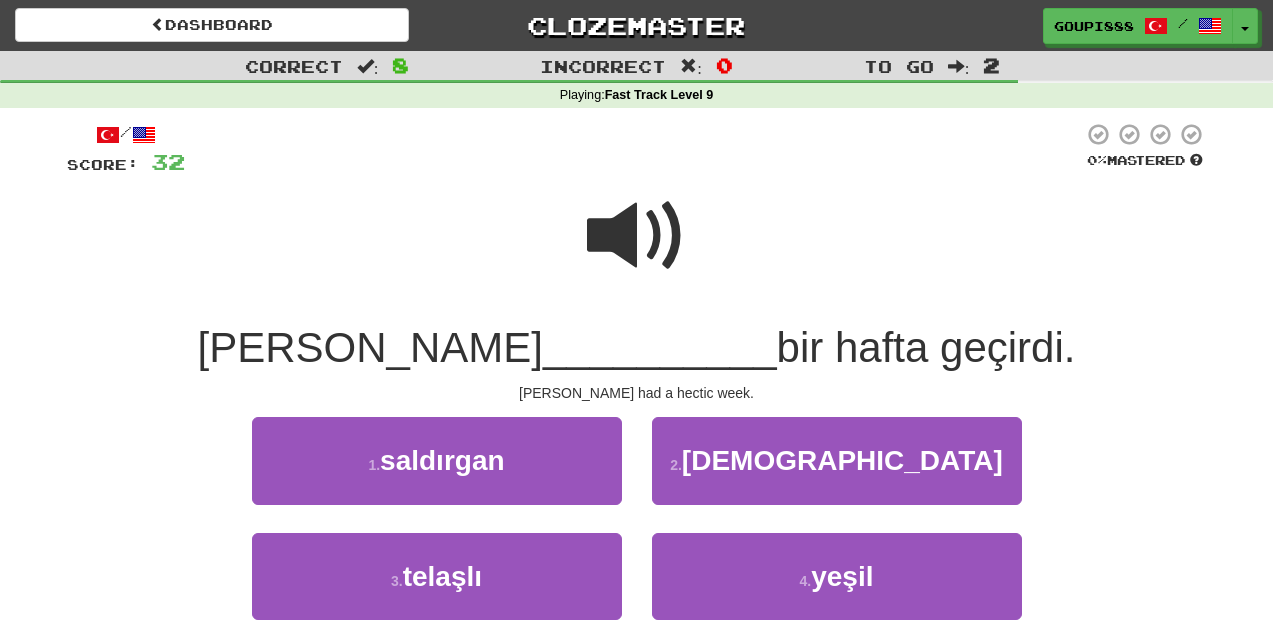 click at bounding box center (637, 236) 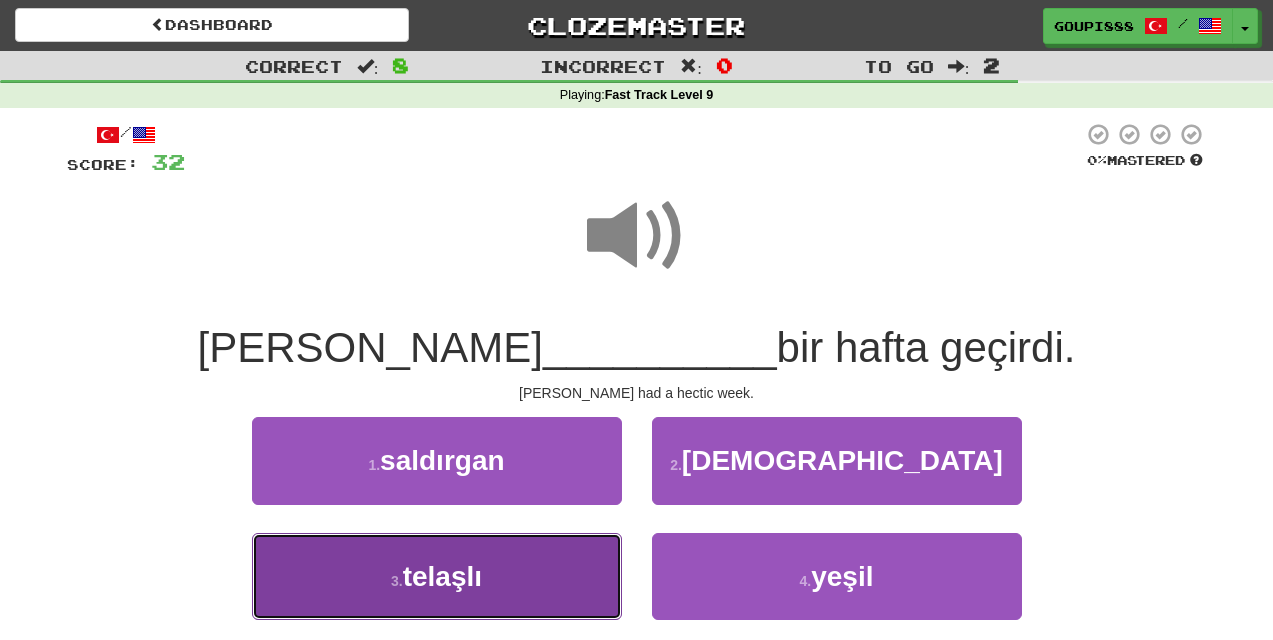 click on "3 .  telaşlı" at bounding box center [437, 576] 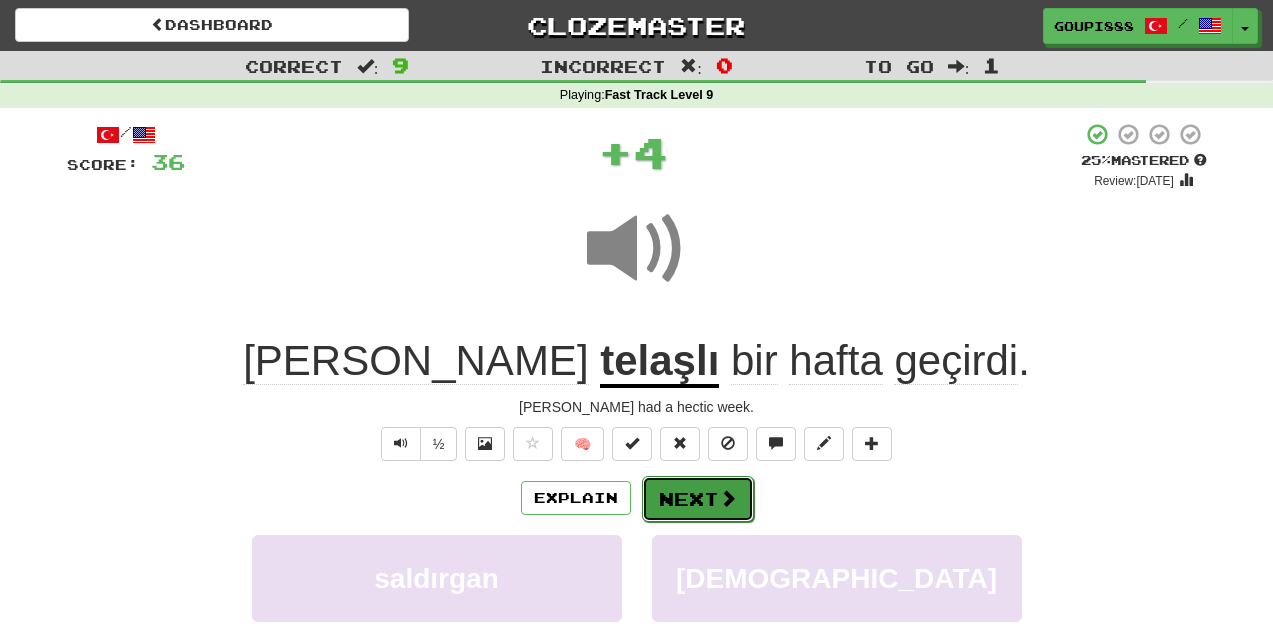 click on "Next" at bounding box center [698, 499] 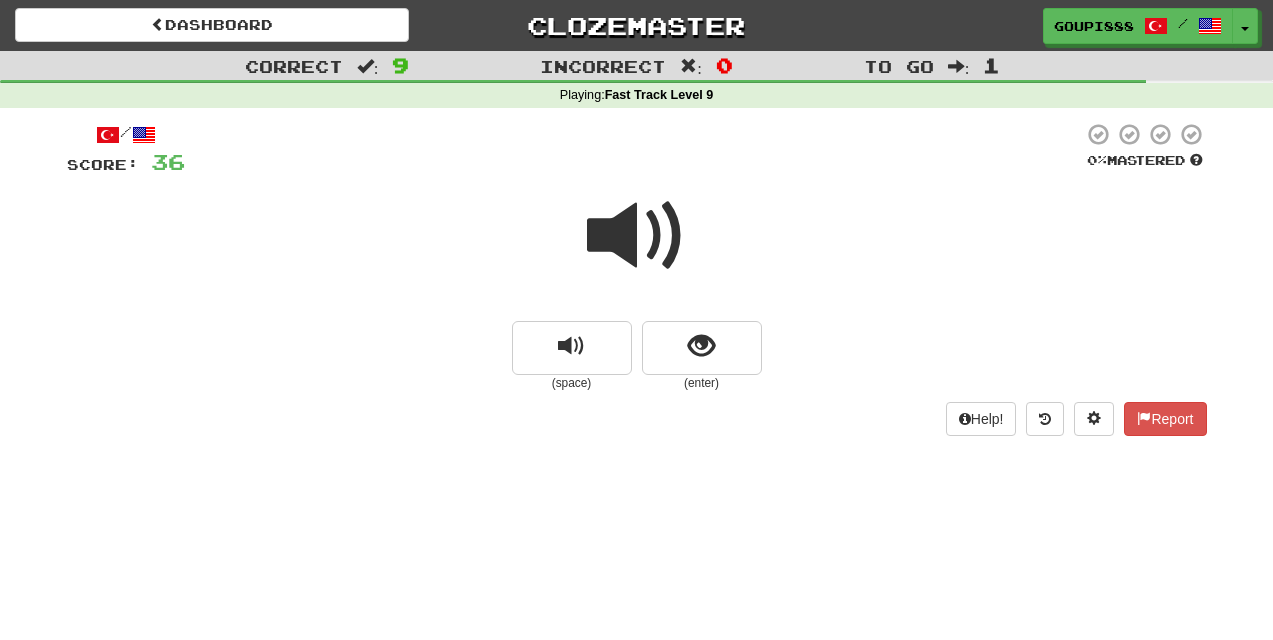 click at bounding box center [637, 236] 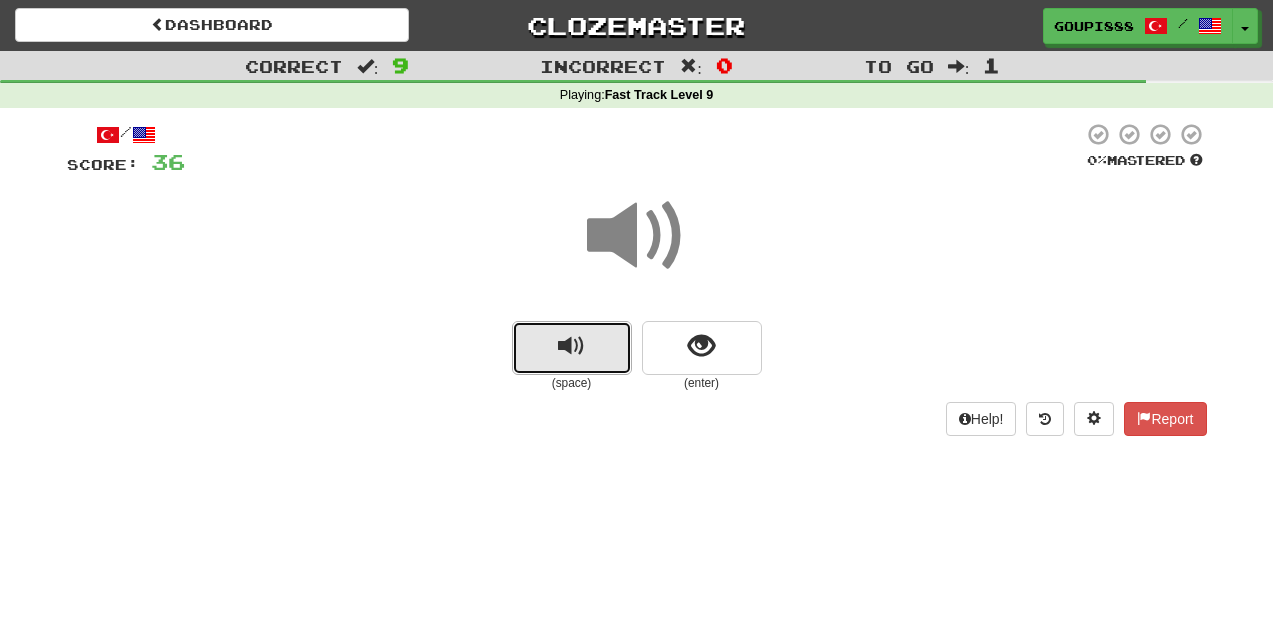 click at bounding box center [571, 346] 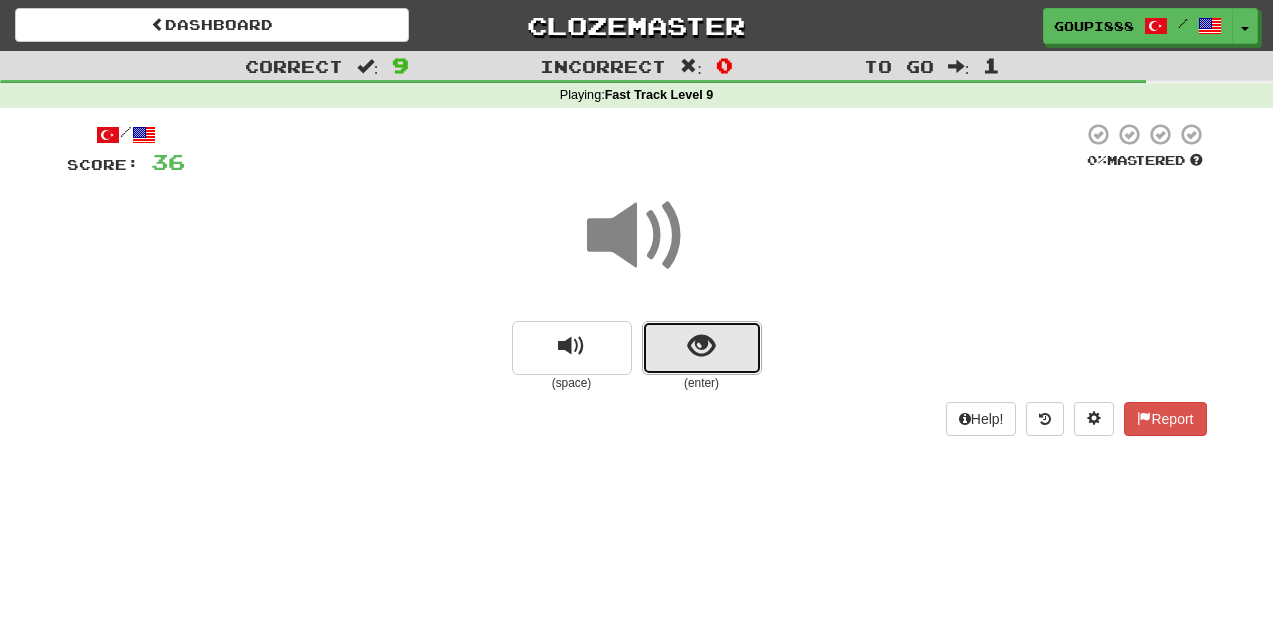 click at bounding box center (702, 348) 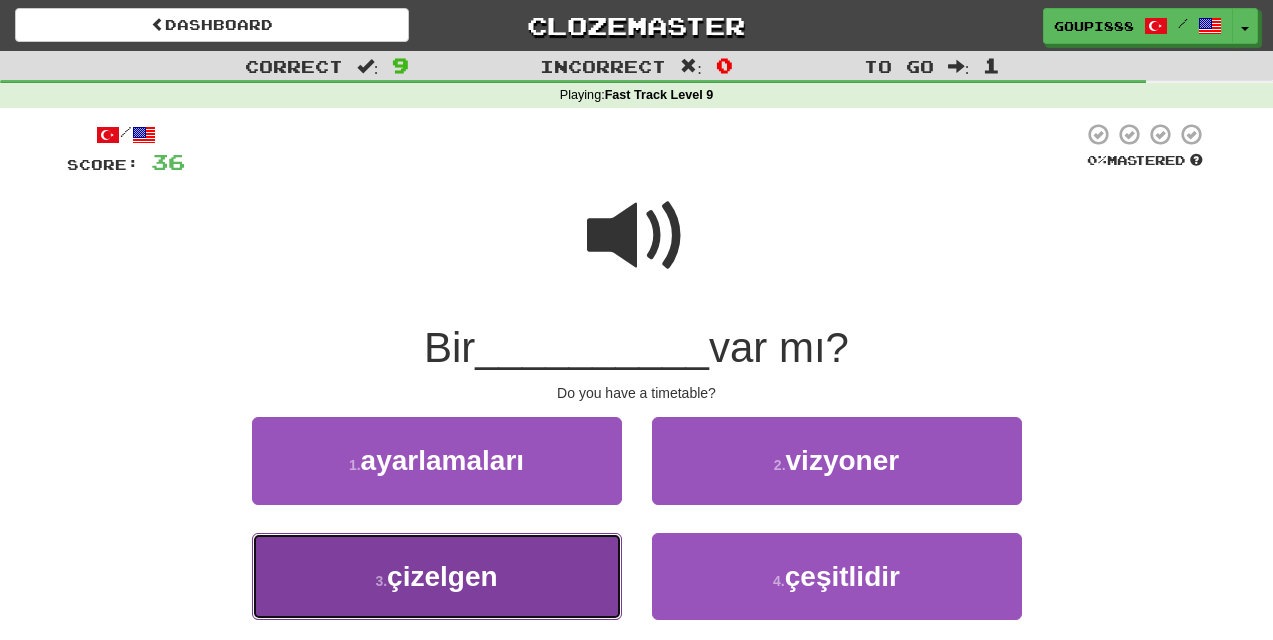 click on "3 .  çizelgen" at bounding box center [437, 576] 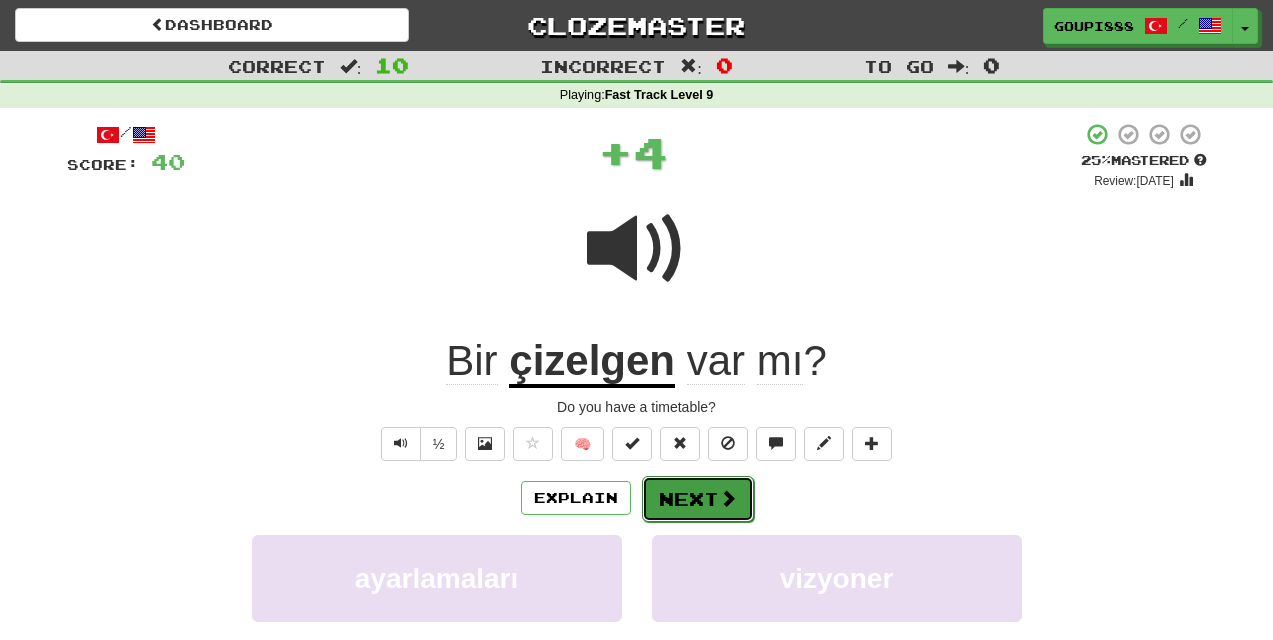 click on "Next" at bounding box center (698, 499) 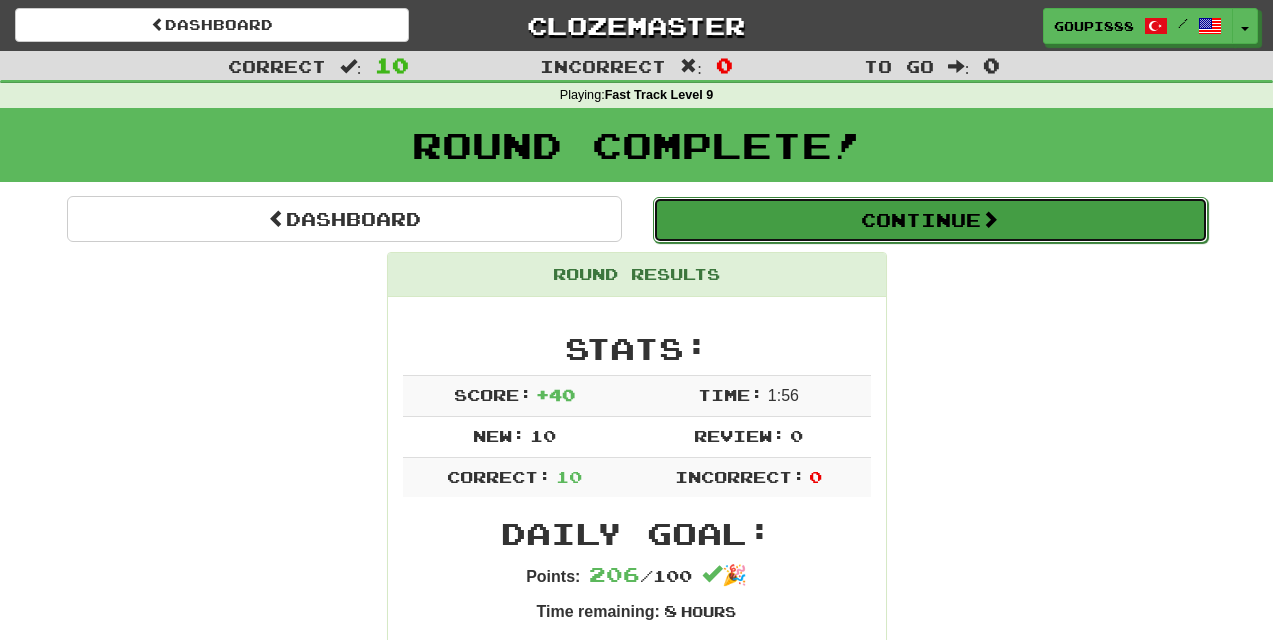 click at bounding box center (990, 219) 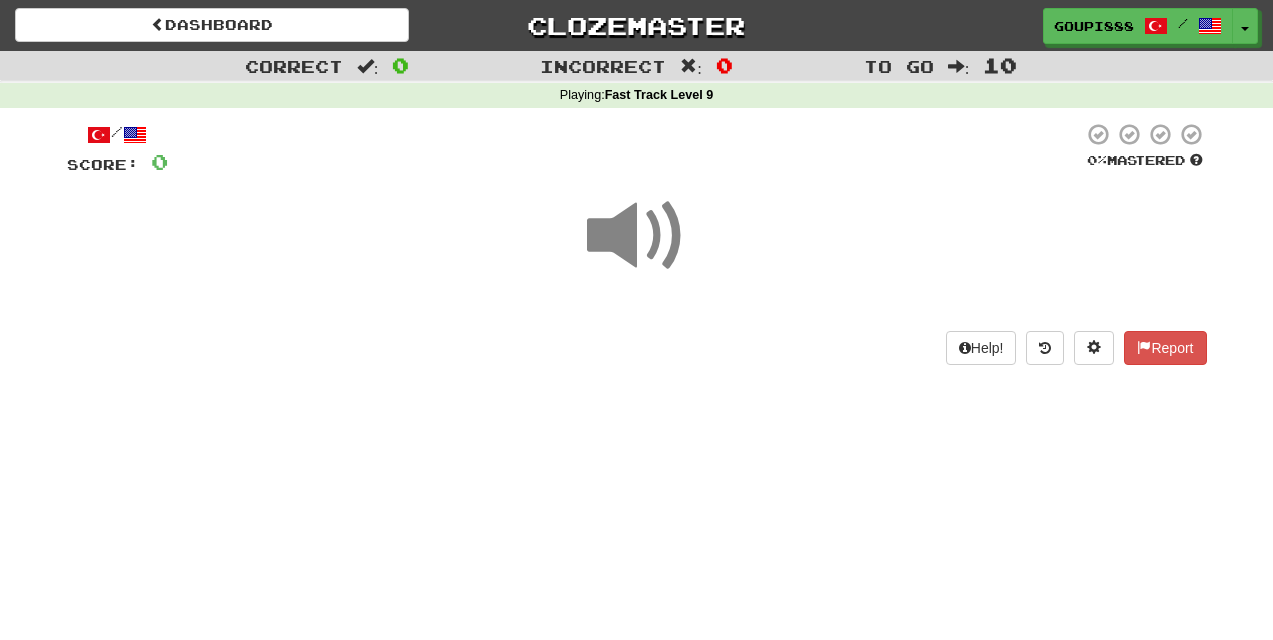 click at bounding box center [637, 236] 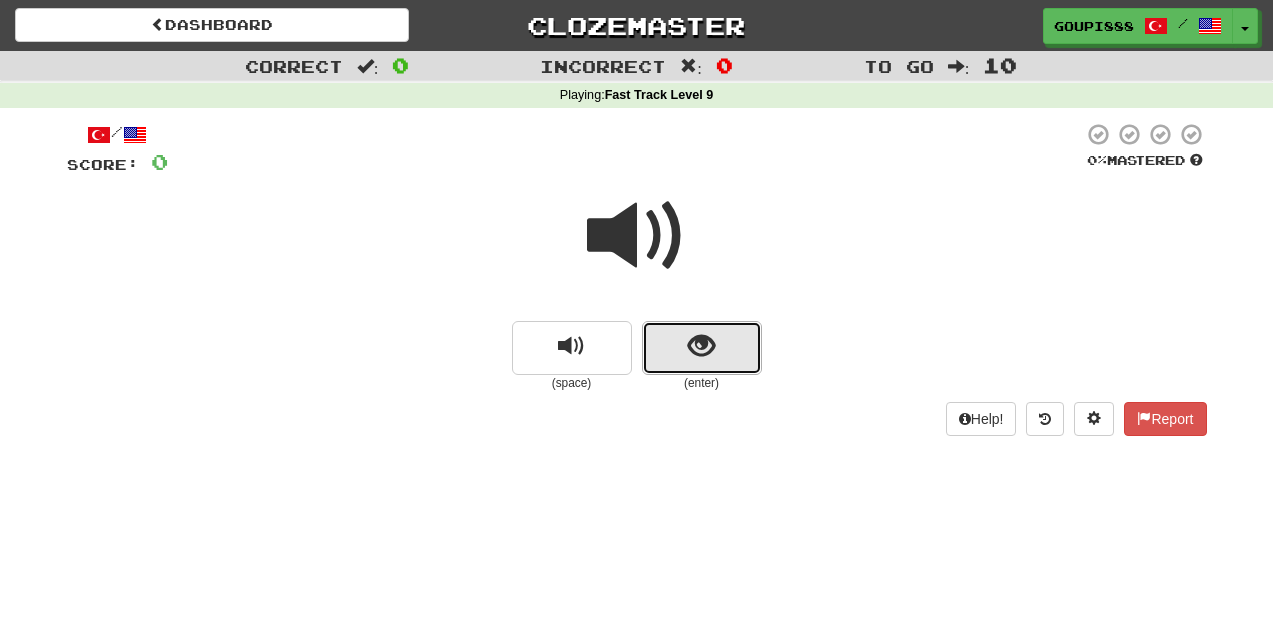 click at bounding box center (701, 346) 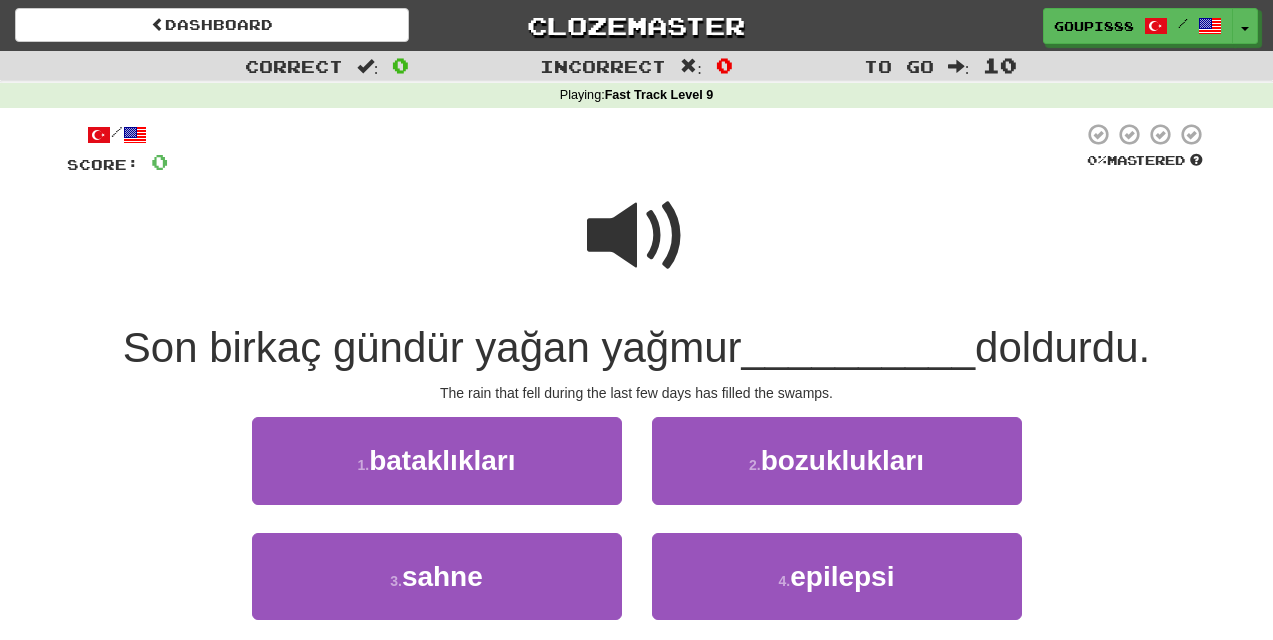 click at bounding box center (637, 236) 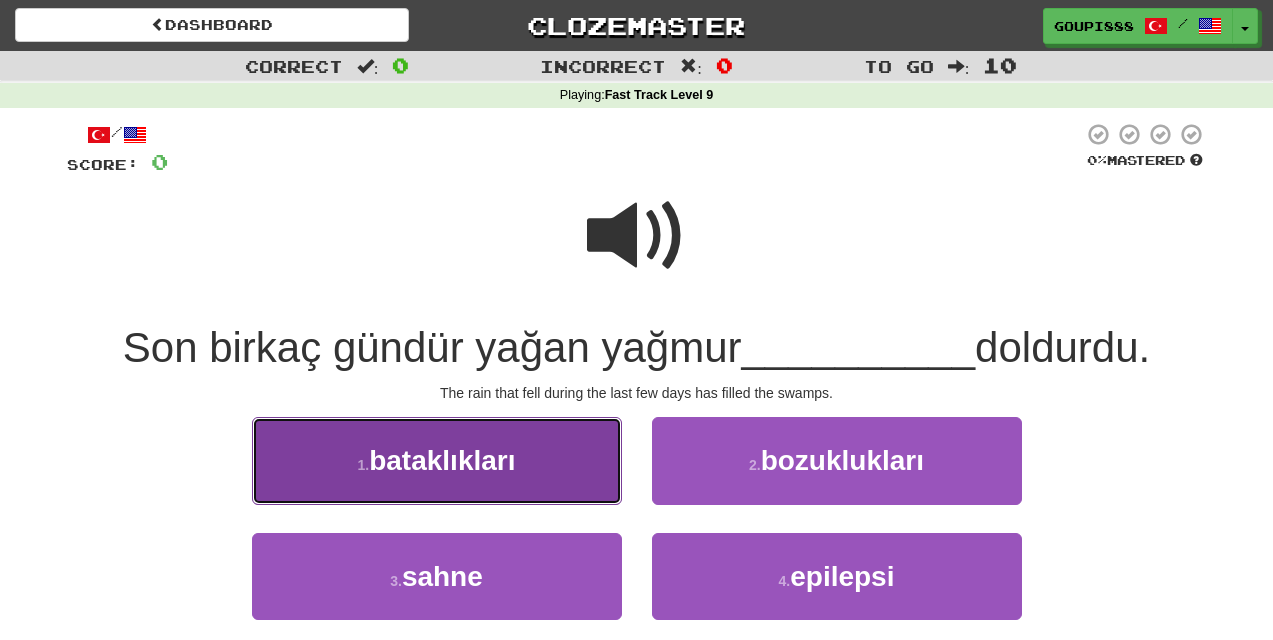 click on "1 .  bataklıkları" at bounding box center [437, 460] 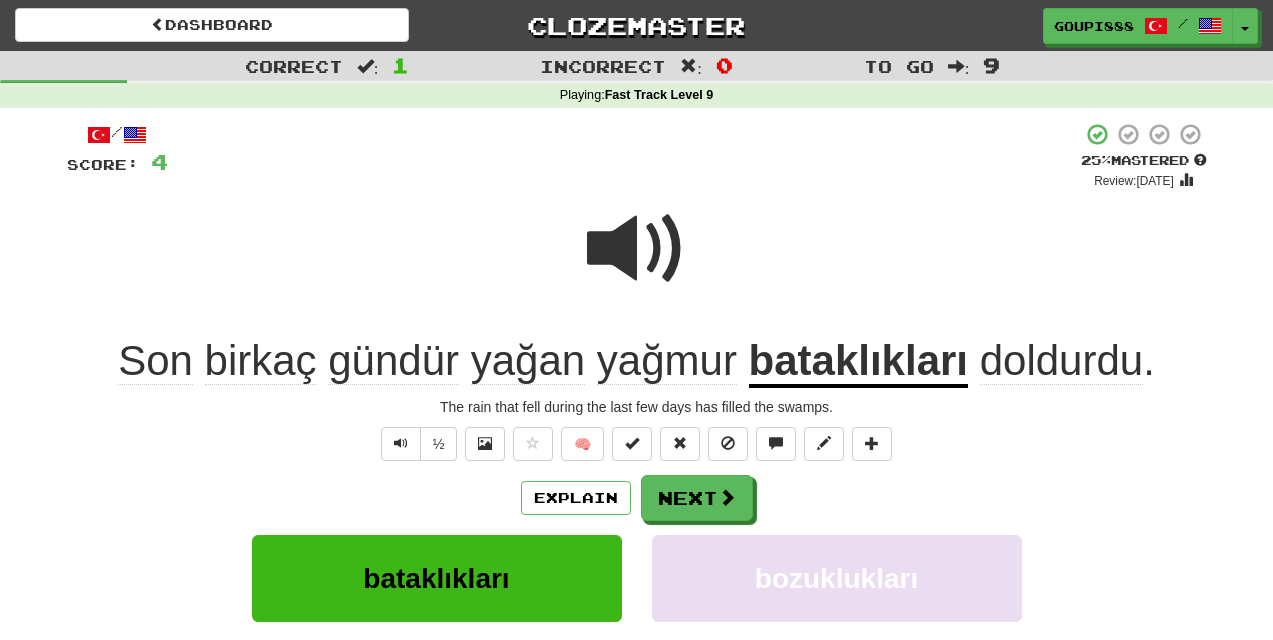 click at bounding box center [637, 249] 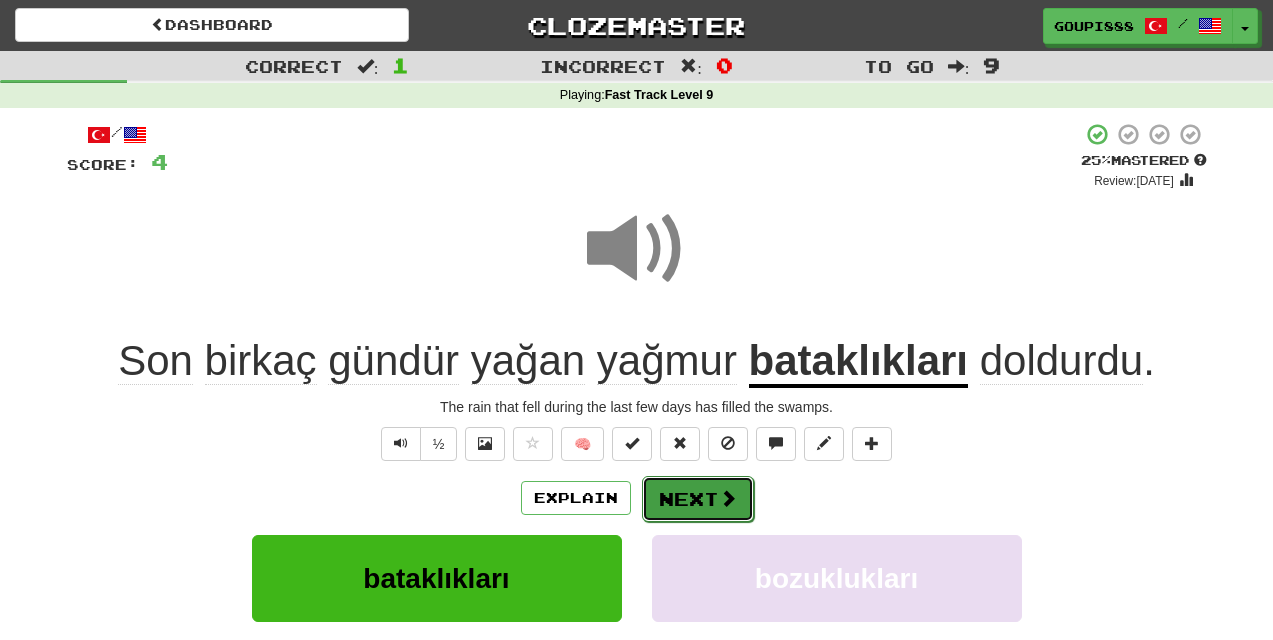 click on "Next" at bounding box center [698, 499] 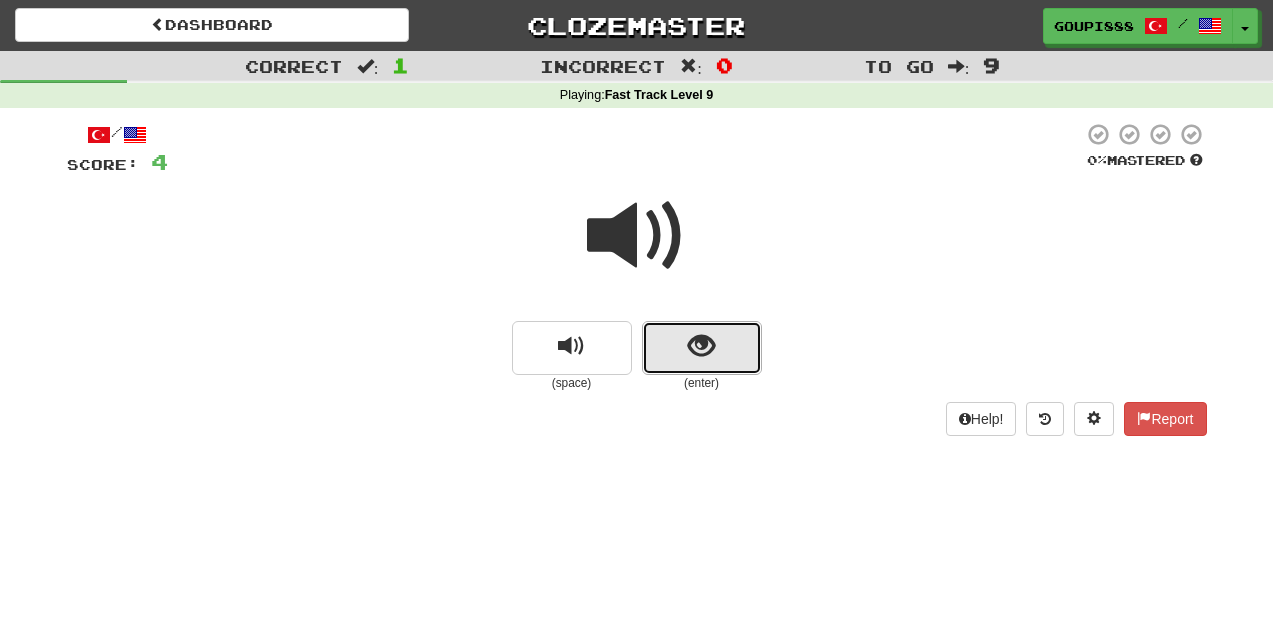 click at bounding box center [702, 348] 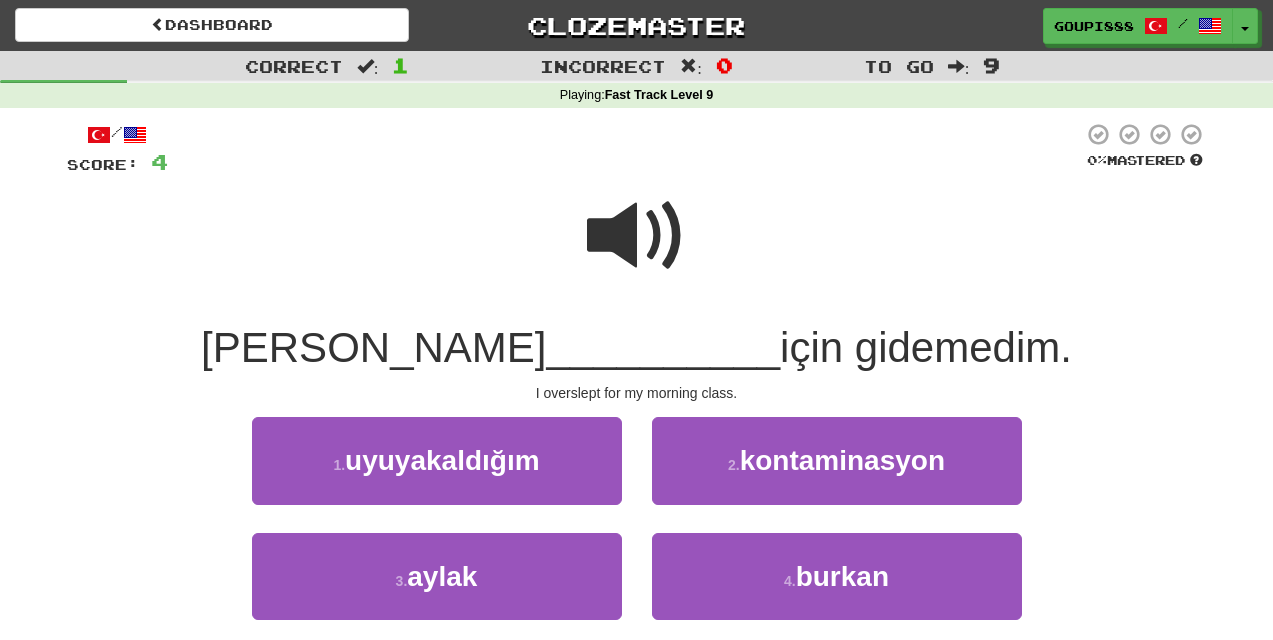 click at bounding box center [637, 236] 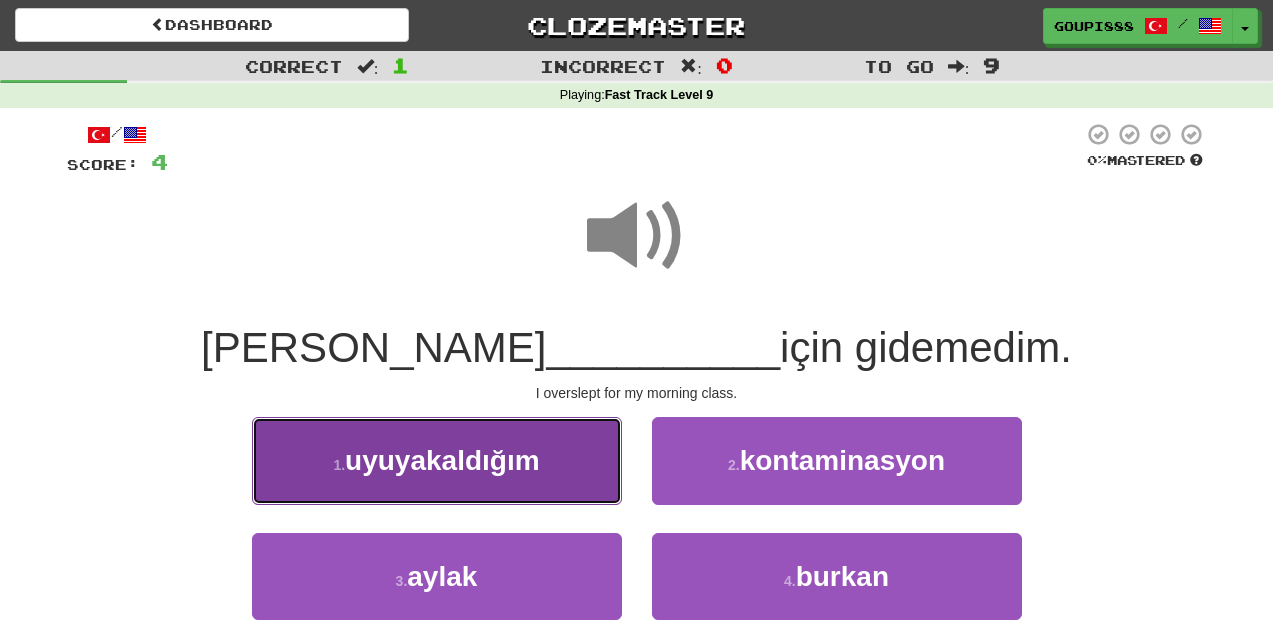click on "1 .  uyuyakaldığım" at bounding box center (437, 460) 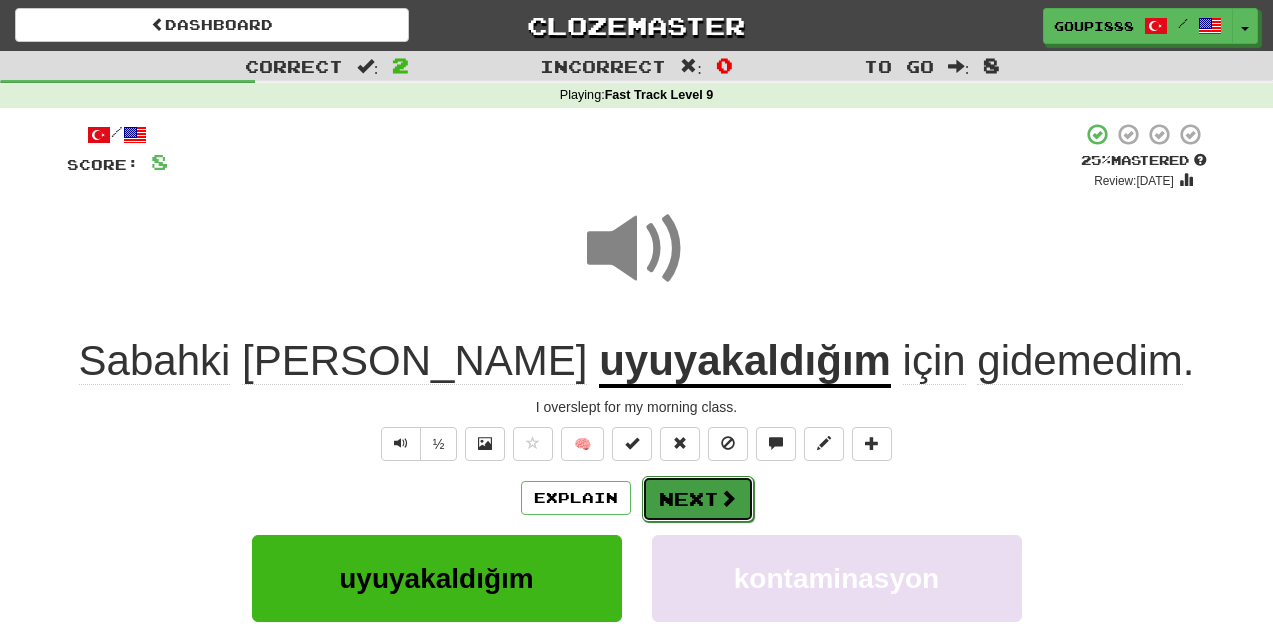 click on "Next" at bounding box center (698, 499) 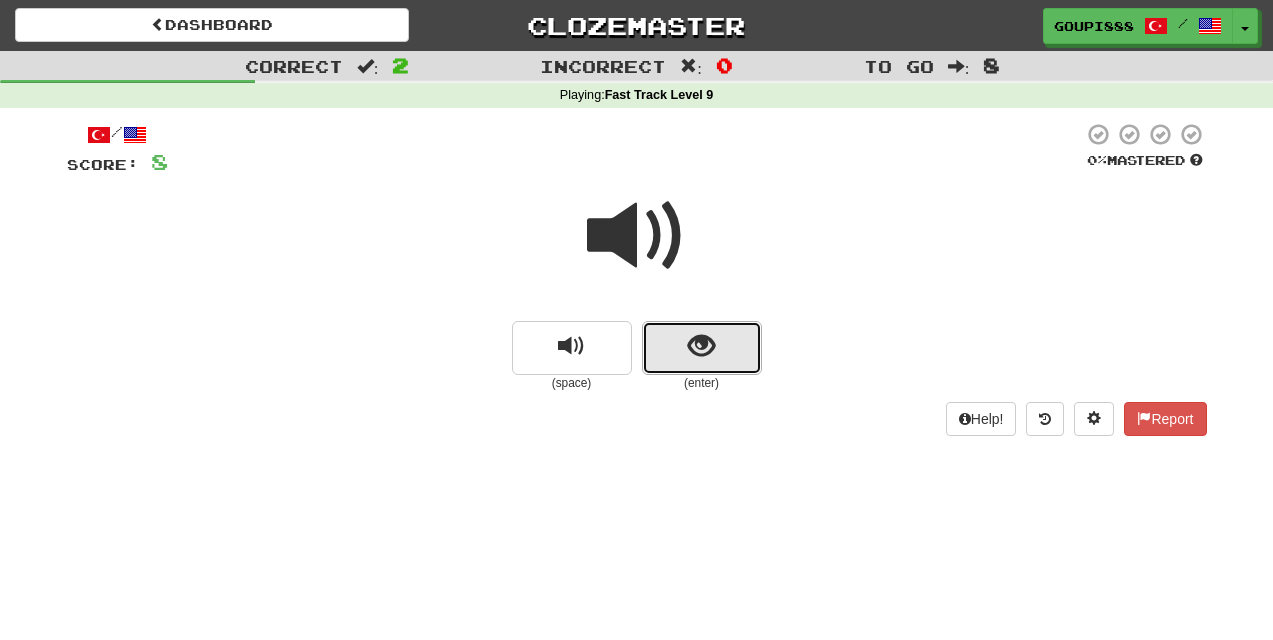 click at bounding box center [702, 348] 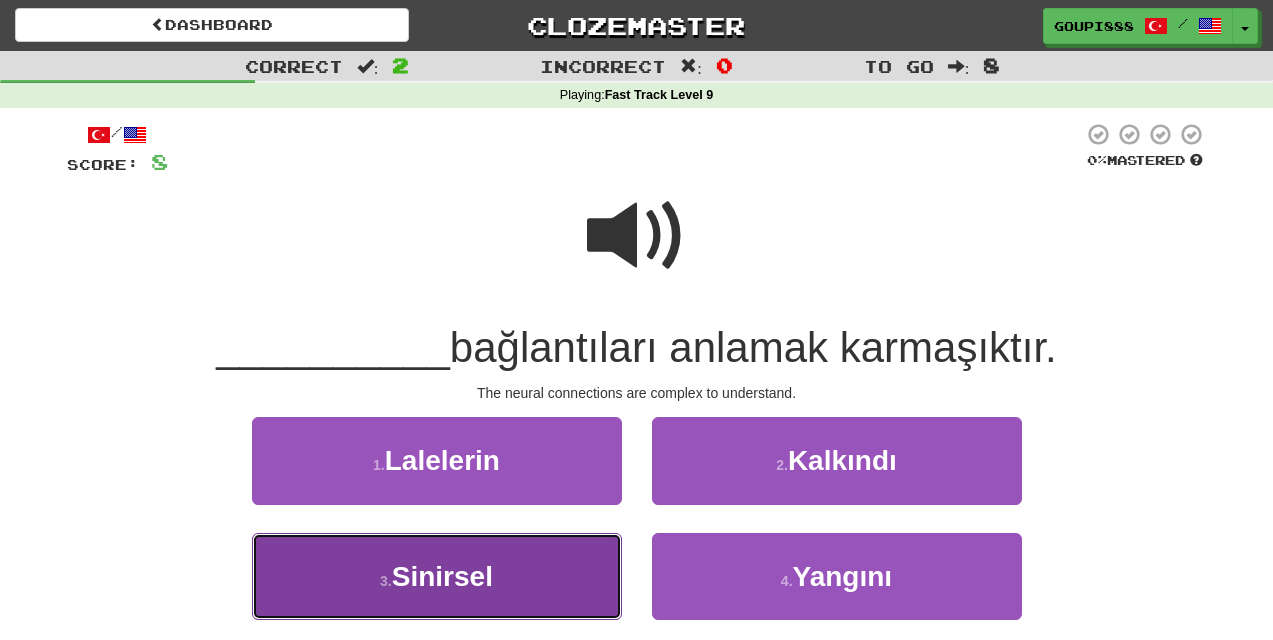 click on "3 .  Sinirsel" at bounding box center (437, 576) 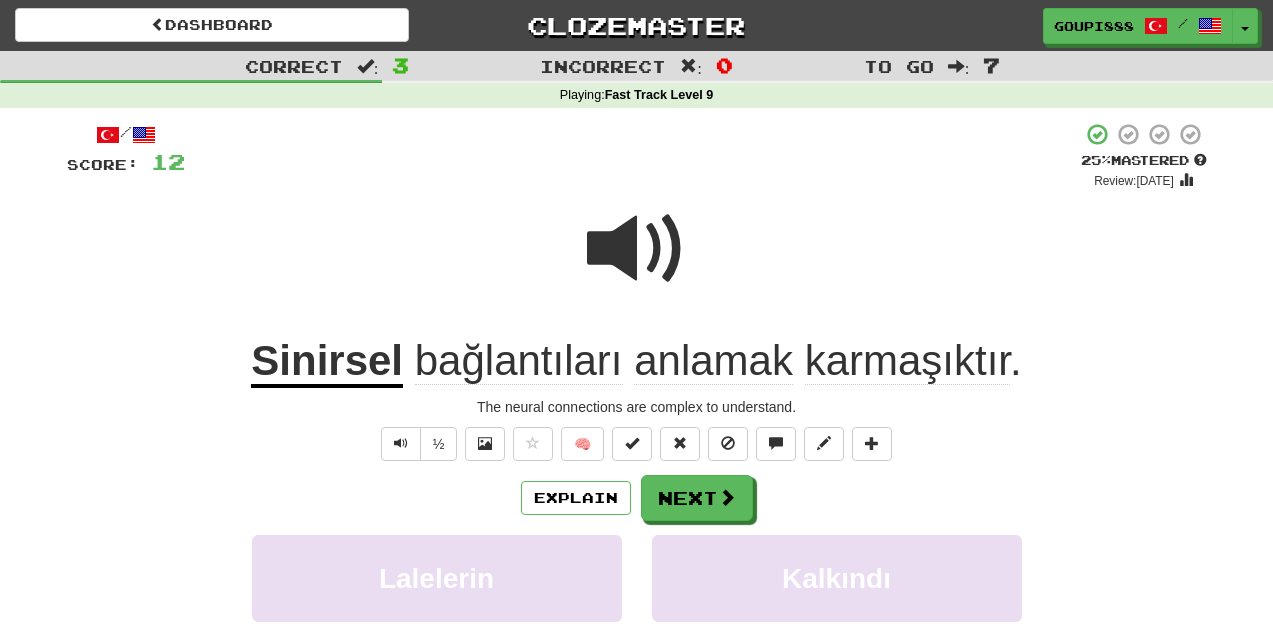 click at bounding box center [637, 249] 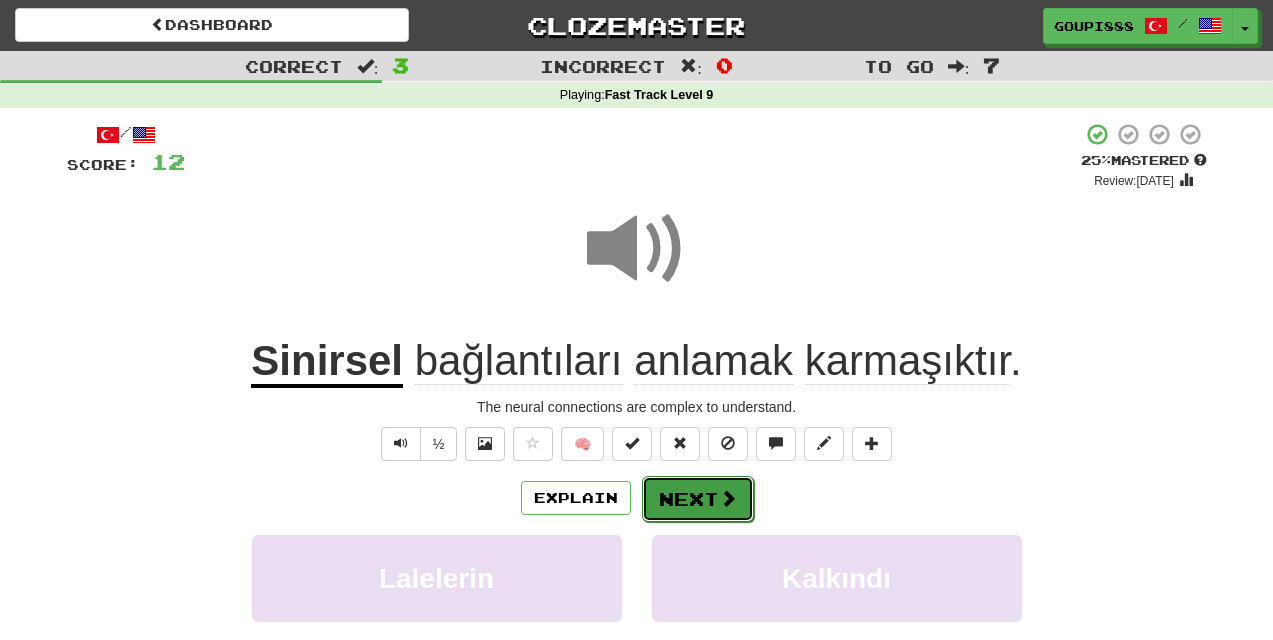 click on "Next" at bounding box center [698, 499] 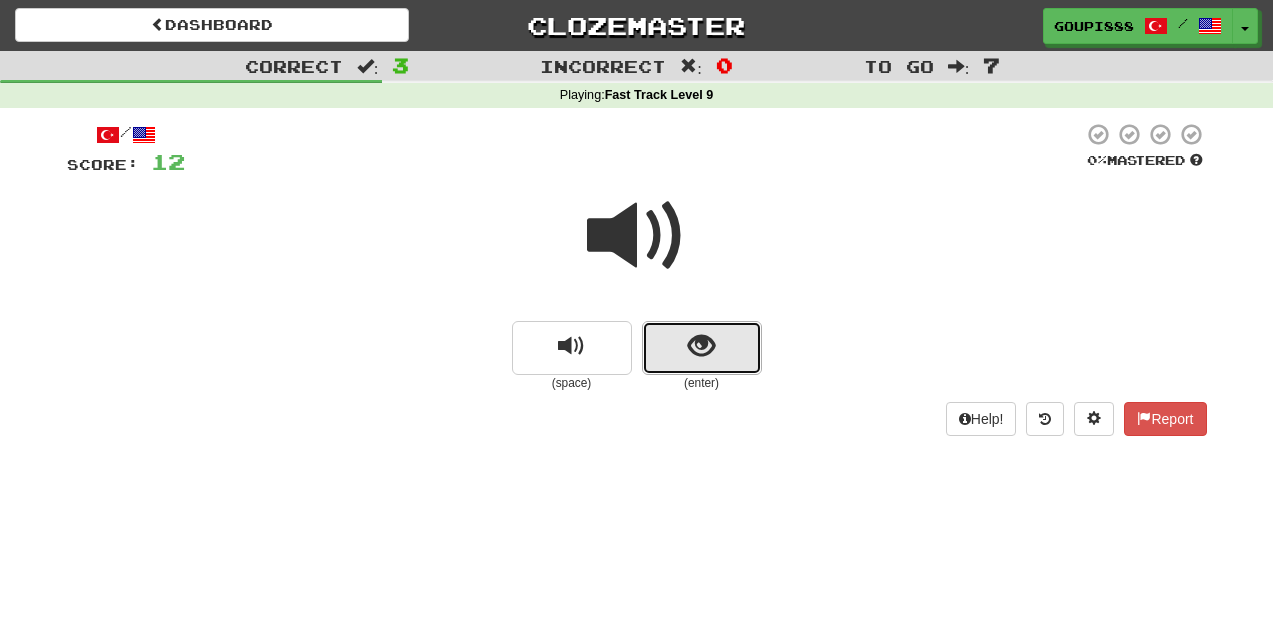 click at bounding box center (702, 348) 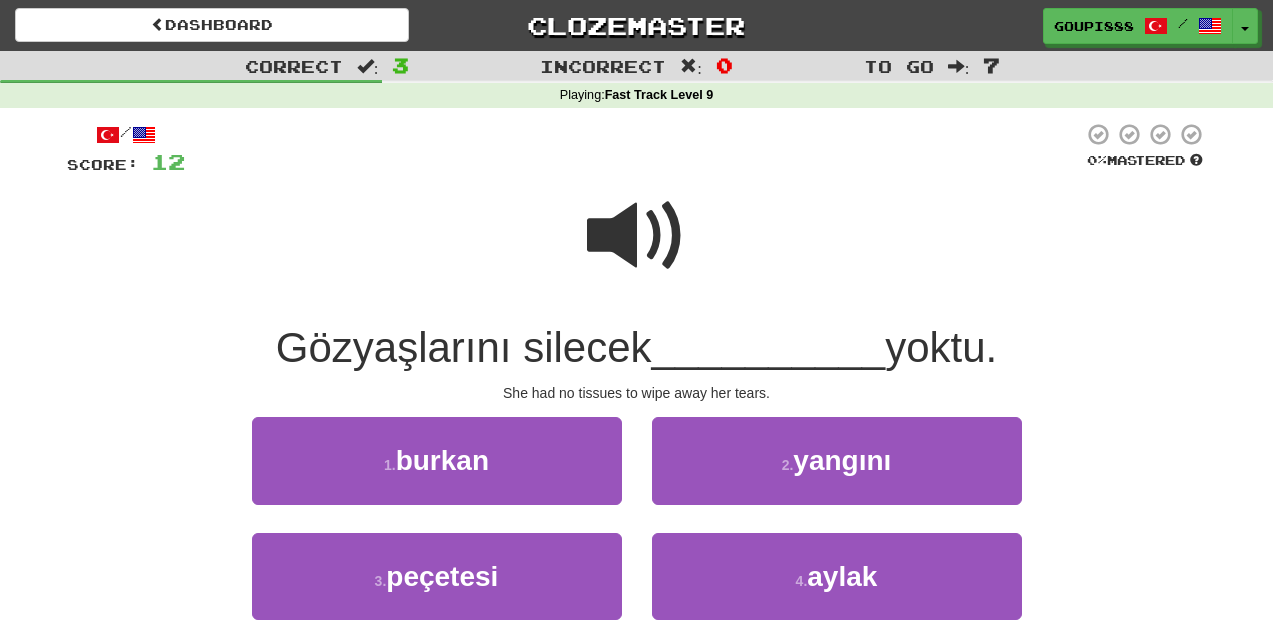 click at bounding box center [637, 236] 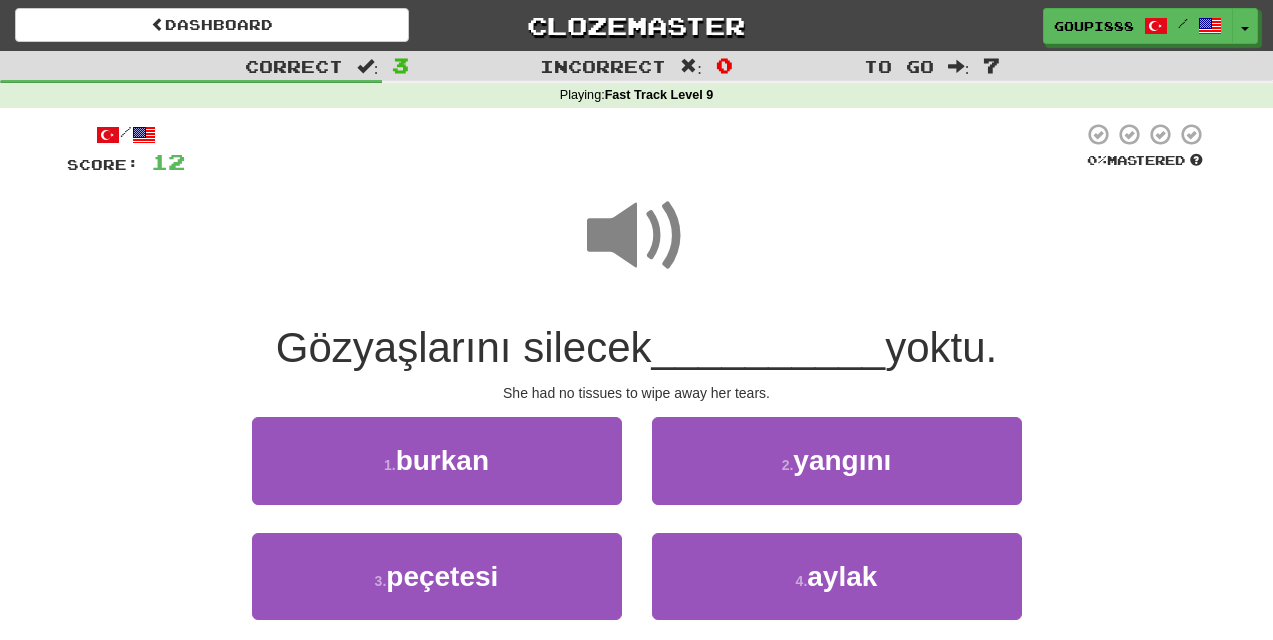 click at bounding box center [637, 236] 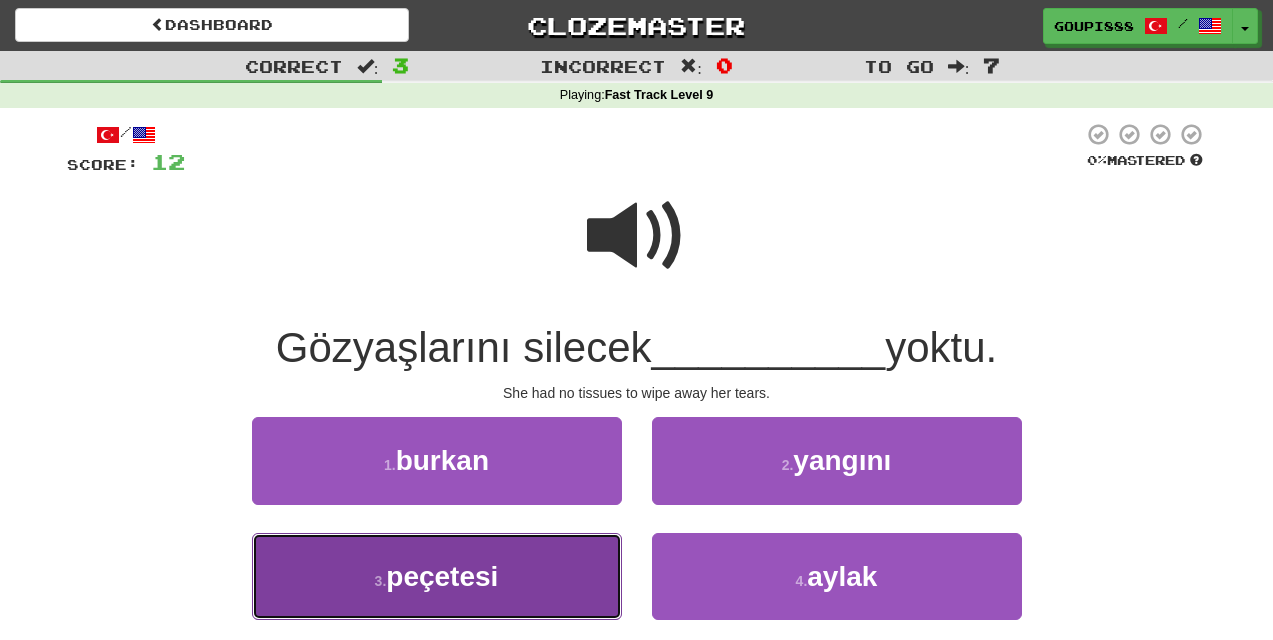click on "peçetesi" at bounding box center (442, 576) 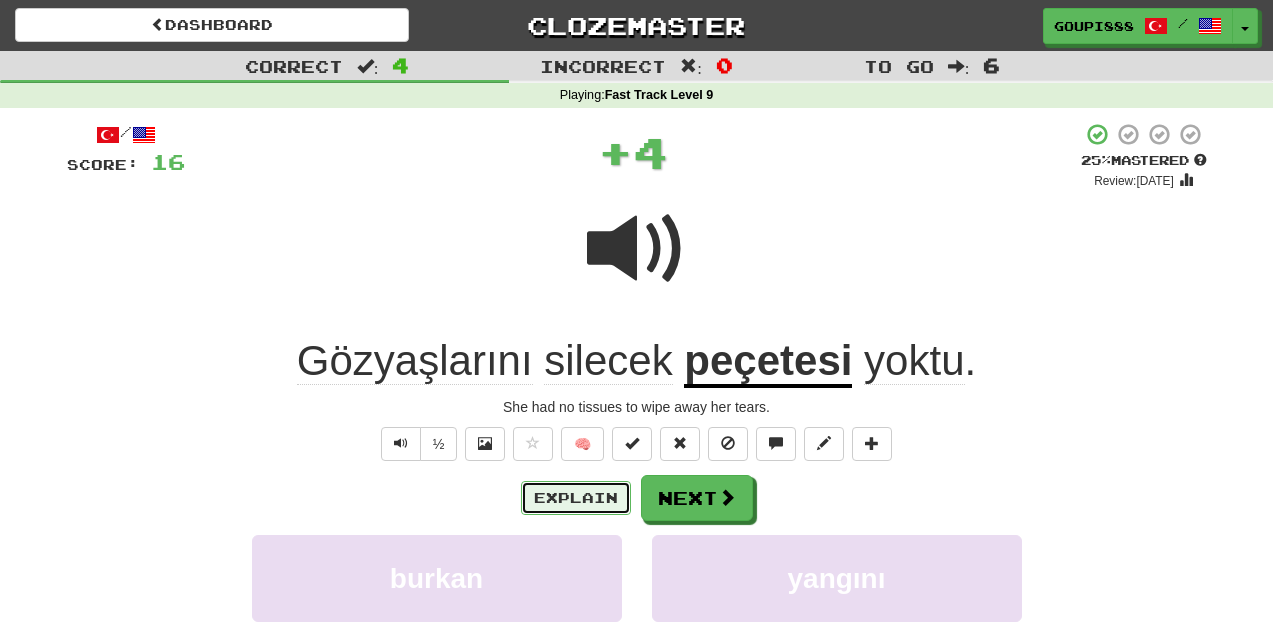 click on "Explain" at bounding box center [576, 498] 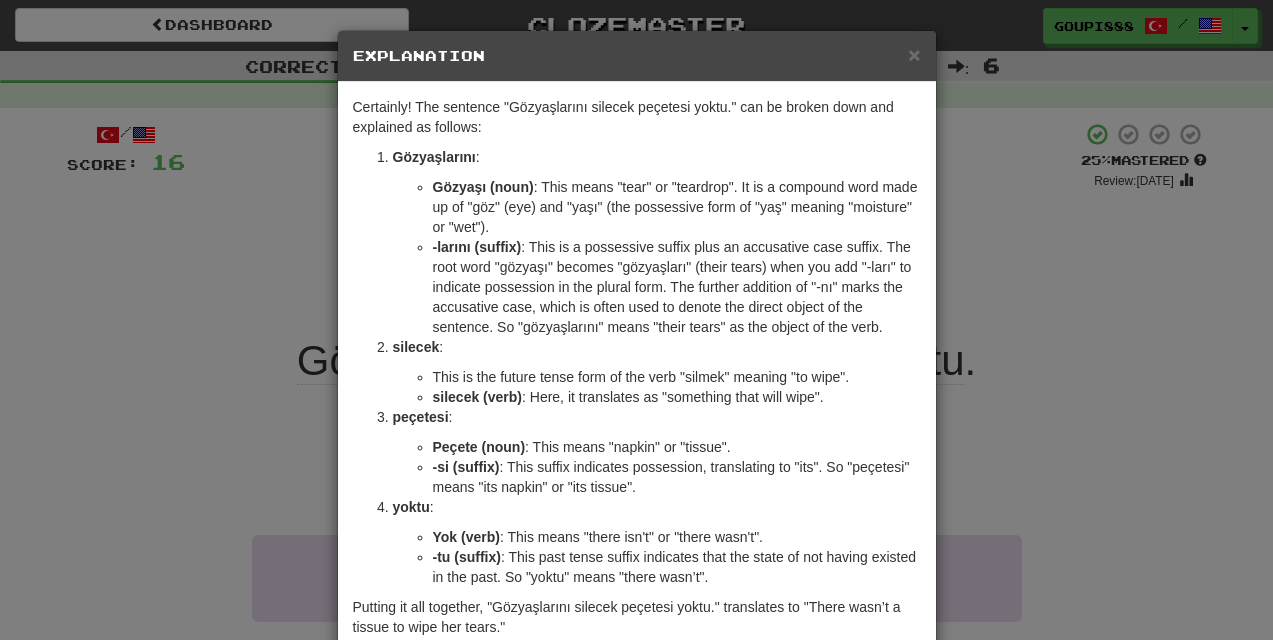 click on "× Explanation Certainly! The sentence "Gözyaşlarını silecek peçetesi yoktu." can be broken down and explained as follows:
Gözyaşlarını :
Gözyaşı (noun) : This means "tear" or "teardrop". It is a compound word made up of "göz" (eye) and "yaşı" (the possessive form of "yaş" meaning "moisture" or "wet").
-larını (suffix) : This is a possessive suffix plus an accusative case suffix. The root word "gözyaşı" becomes "gözyaşları" (their tears) when you add "-ları" to indicate possession in the plural form. The further addition of "-nı" marks the accusative case, which is often used to denote the direct object of the sentence. So "gözyaşlarını" means "their tears" as the object of the verb.
silecek :
This is the future tense form of the verb "silmek" meaning "to wipe".
silecek (verb) : Here, it translates as "something that will wipe".
peçetesi :
Peçete (noun) : This means "napkin" or "tissue".
-si (suffix)
yoktu :
Yok (verb)" at bounding box center [636, 320] 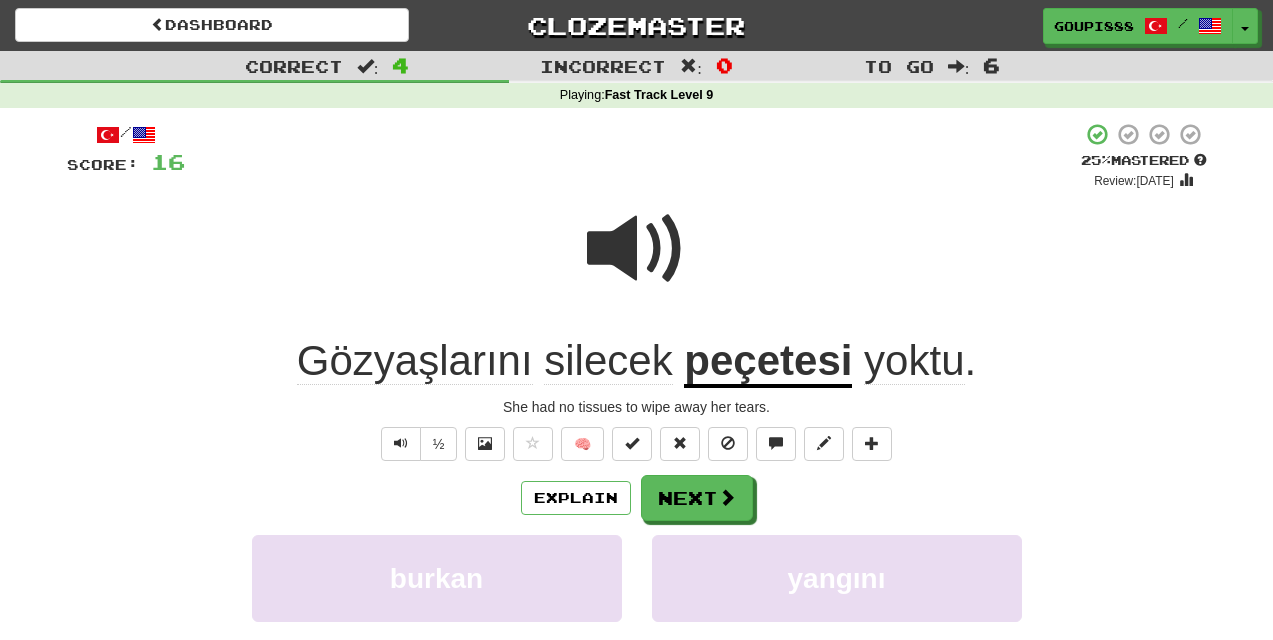 click at bounding box center (637, 249) 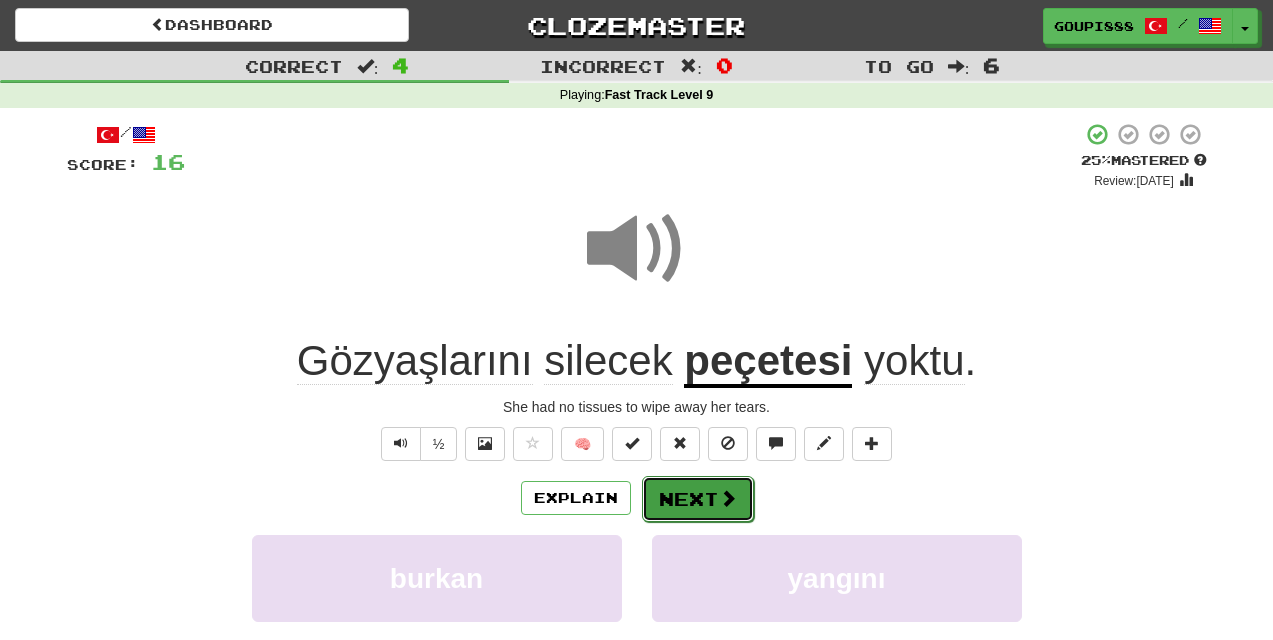 click on "Next" at bounding box center (698, 499) 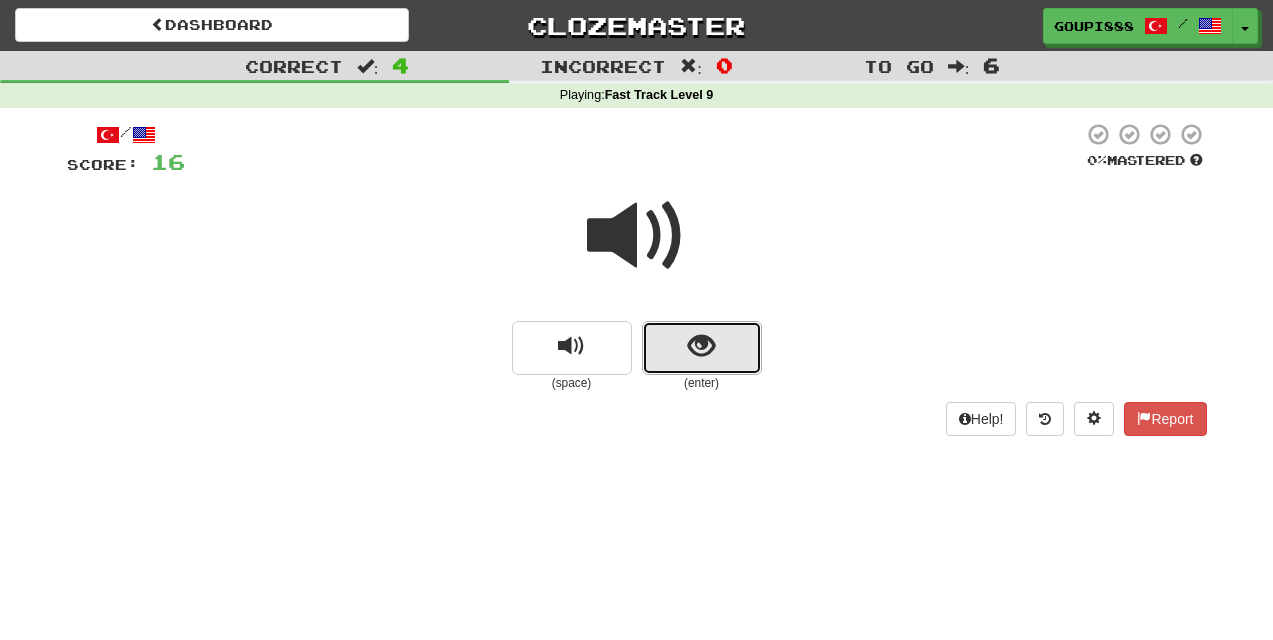 click at bounding box center (701, 346) 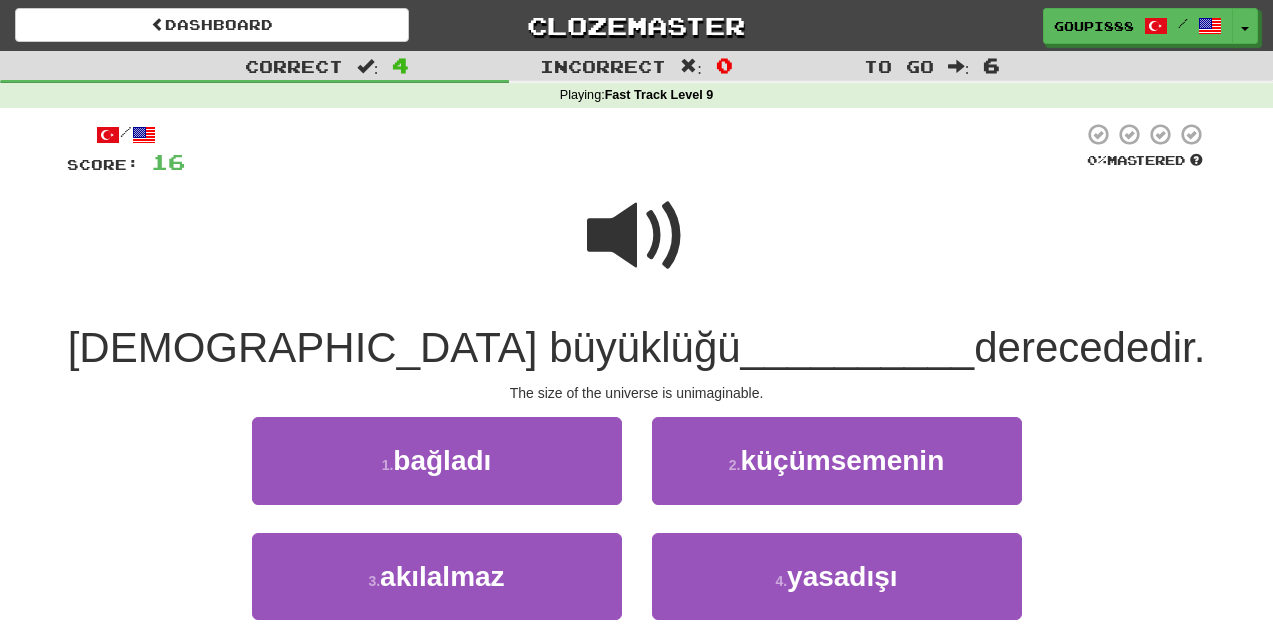 click at bounding box center [637, 236] 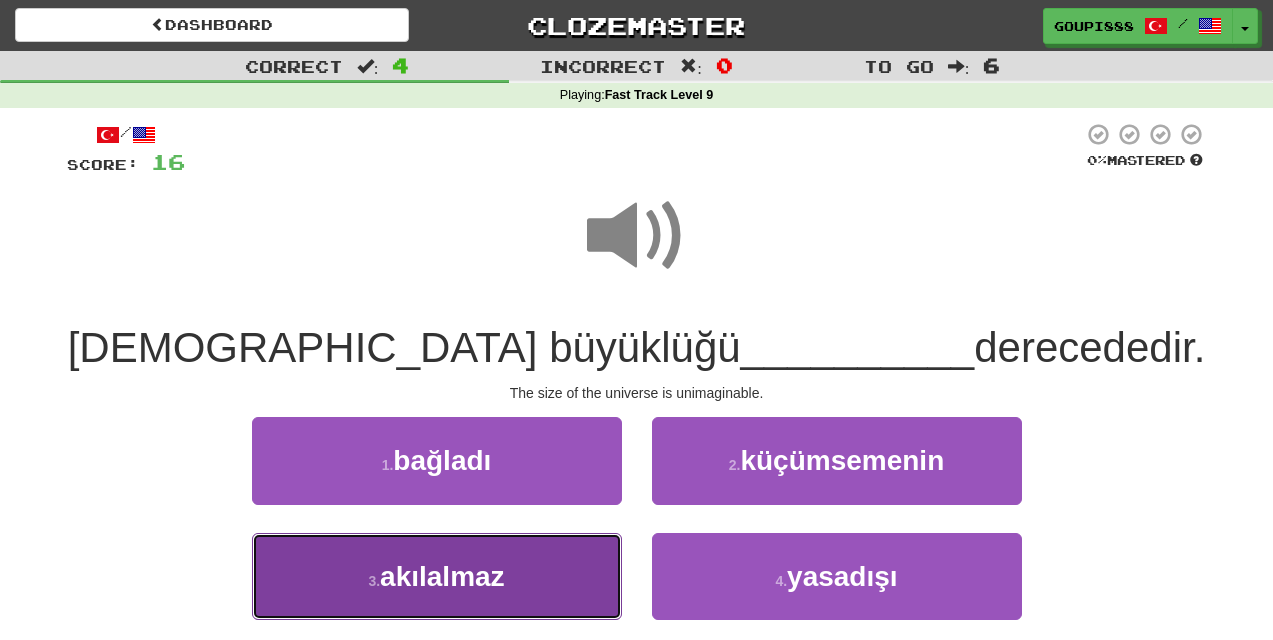 click on "3 .  akılalmaz" at bounding box center [437, 576] 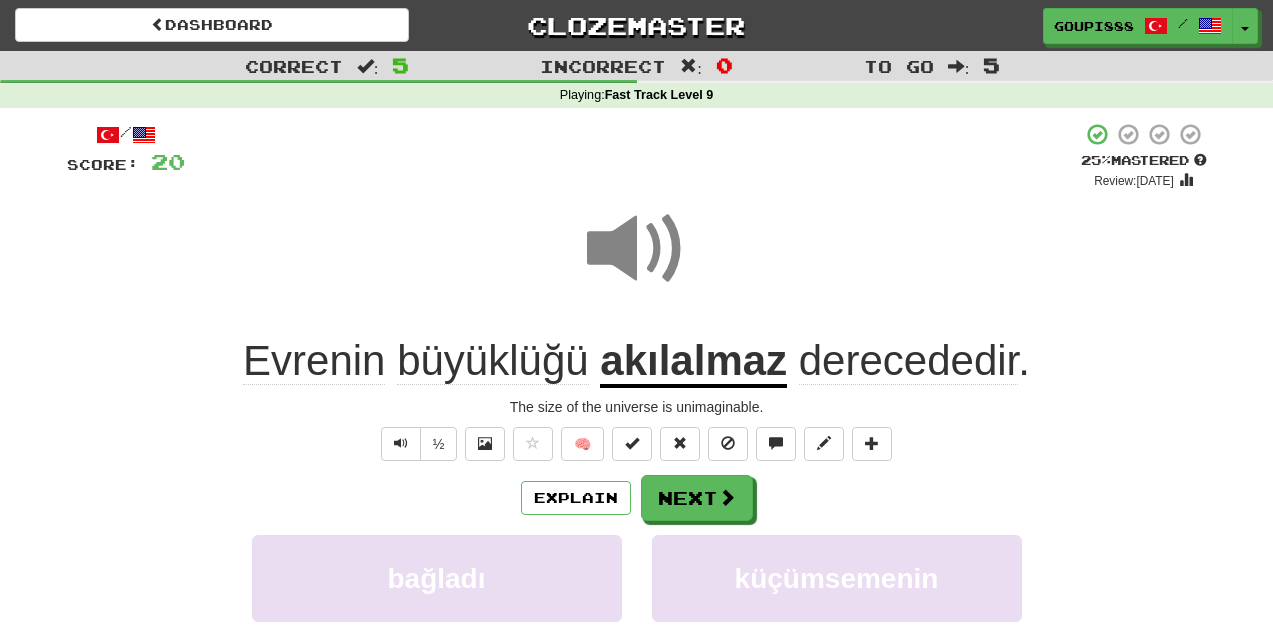 click at bounding box center (637, 249) 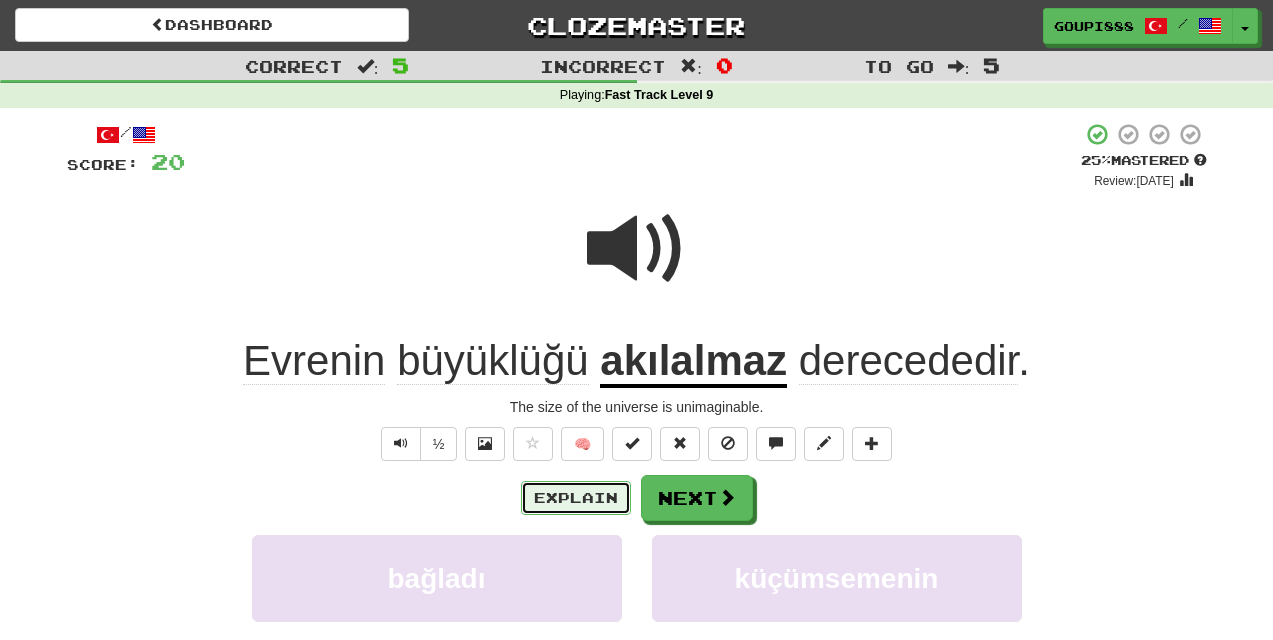 click on "Explain" at bounding box center (576, 498) 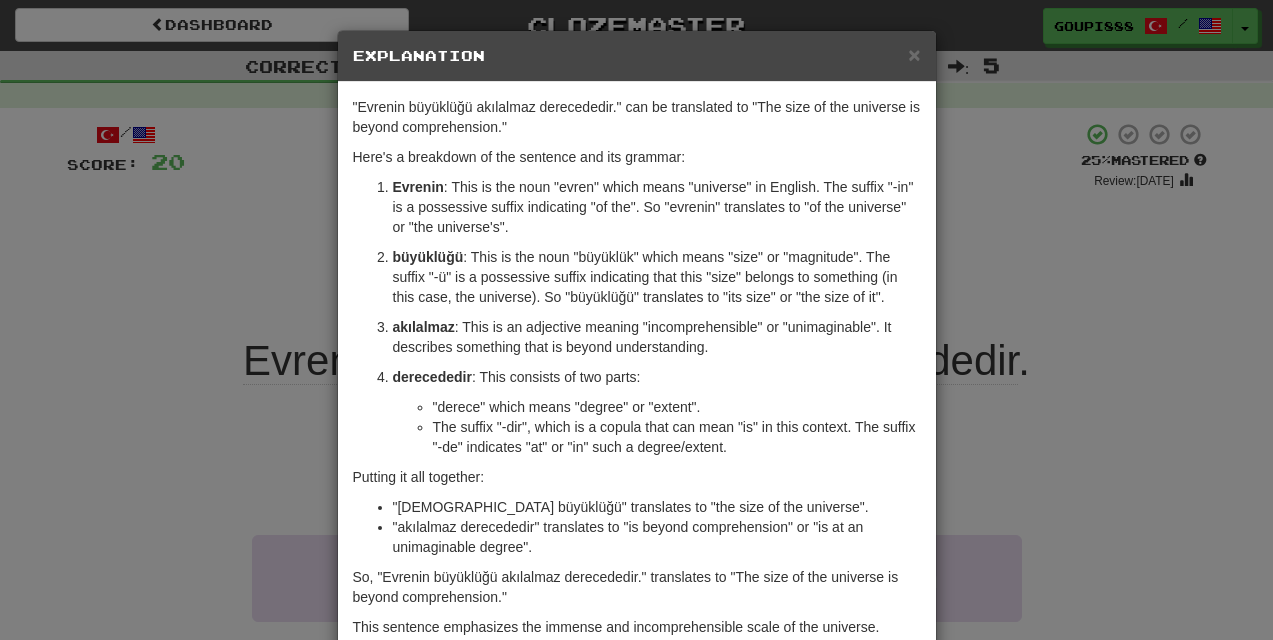 click on "× Explanation "Evrenin büyüklüğü akılalmaz derecededir." can be translated to "The size of the universe is beyond comprehension."
Here's a breakdown of the sentence and its grammar:
Evrenin : This is the noun "evren" which means "universe" in English. The suffix "-in" is a possessive suffix indicating "of the". So "evrenin" translates to "of the universe" or "the universe's".
büyüklüğü : This is the noun "büyüklük" which means "size" or "magnitude". The suffix "-ü" is a possessive suffix indicating that this "size" belongs to something (in this case, the universe). So "büyüklüğü" translates to "its size" or "the size of it".
akılalmaz : This is an adjective meaning "incomprehensible" or "unimaginable". It describes something that is beyond understanding.
derecededir : This consists of two parts:
"derece" which means "degree" or "extent".
Putting it all together:
"Evrenin büyüklüğü" translates to "the size of the universe".
! Close" at bounding box center (636, 320) 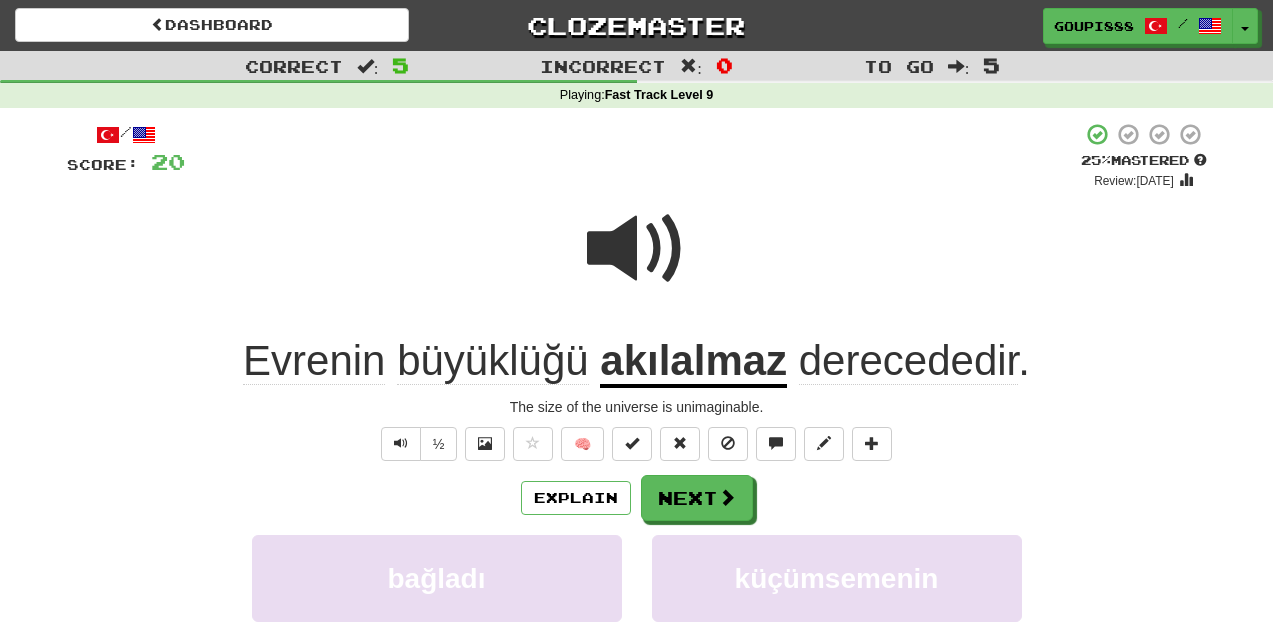 click at bounding box center (637, 249) 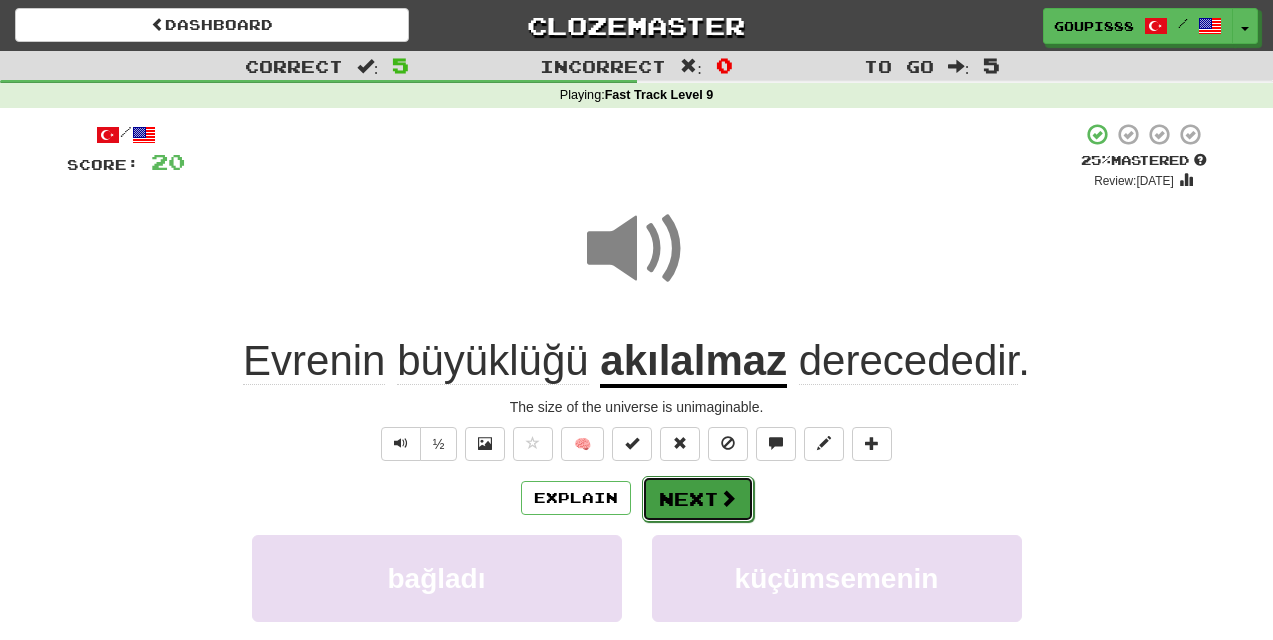 click on "Next" at bounding box center (698, 499) 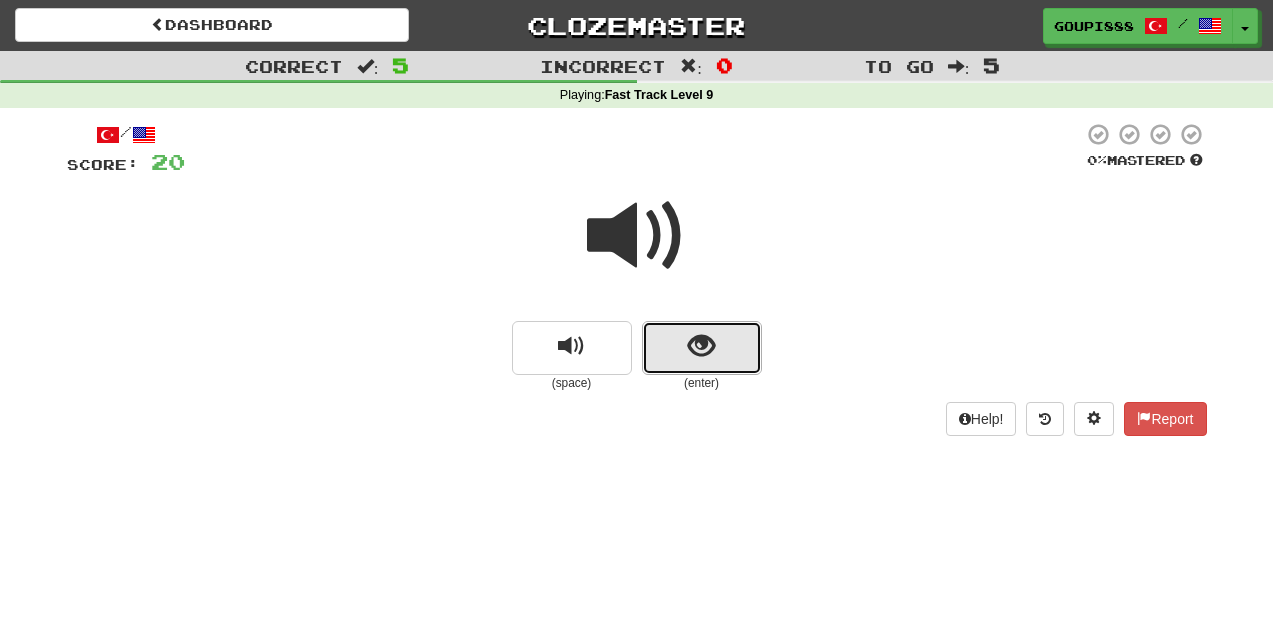 click at bounding box center (702, 348) 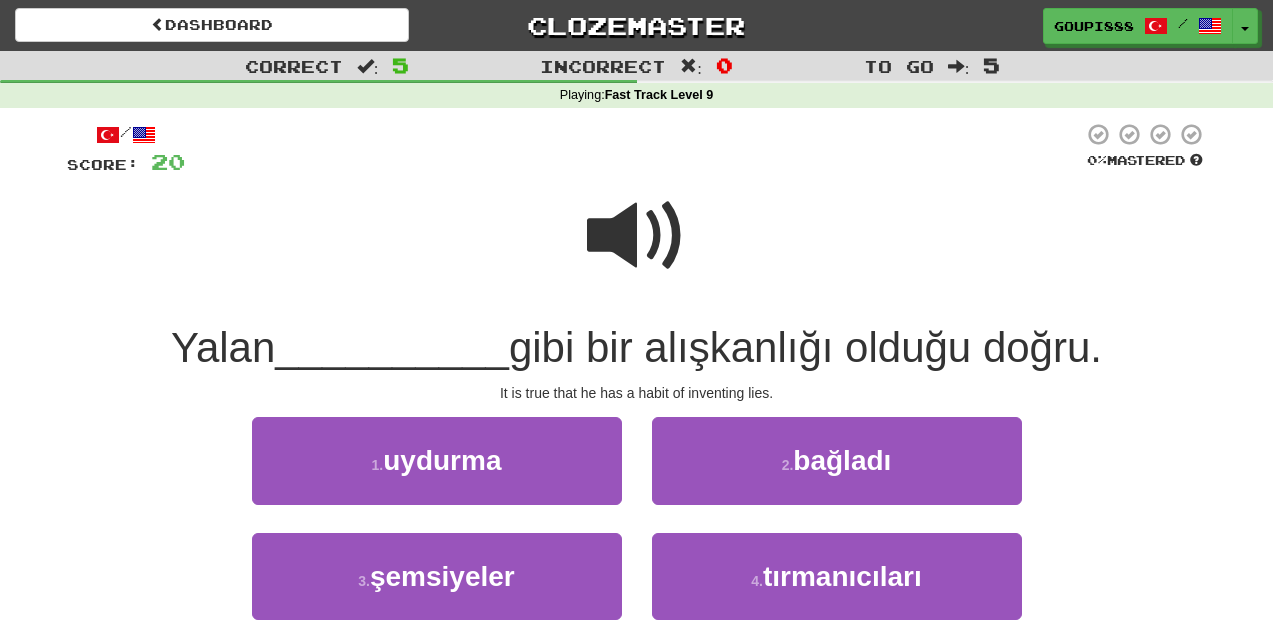 click at bounding box center (637, 236) 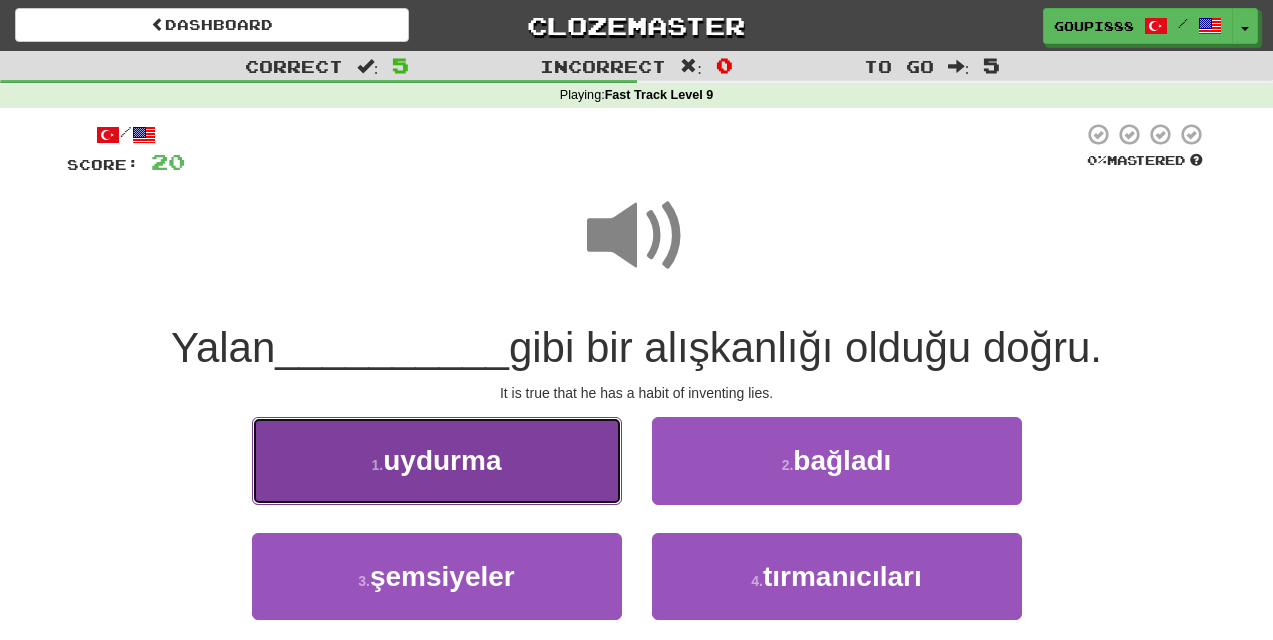 click on "uydurma" at bounding box center (442, 460) 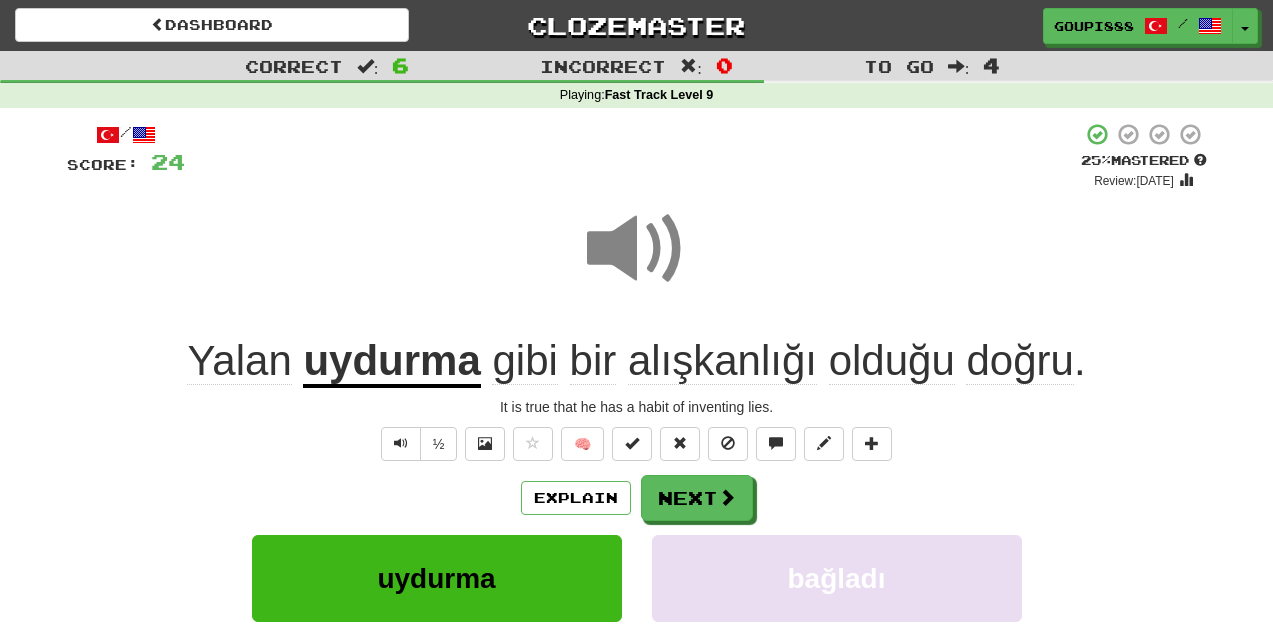 click at bounding box center (637, 249) 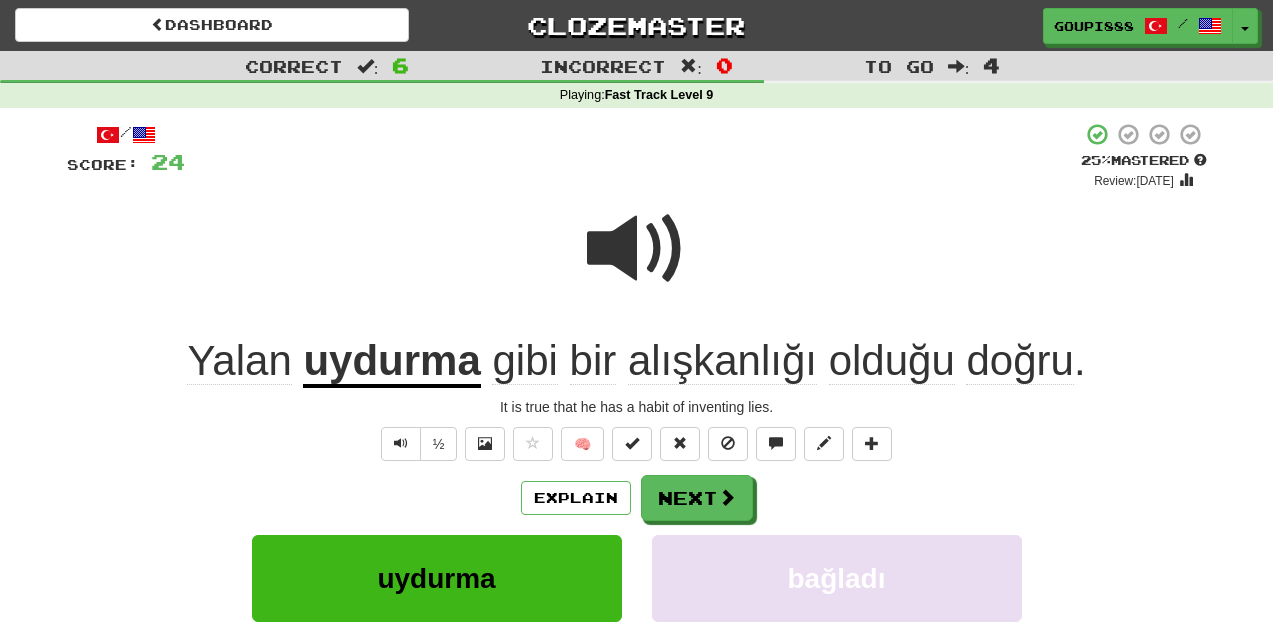 click at bounding box center [637, 249] 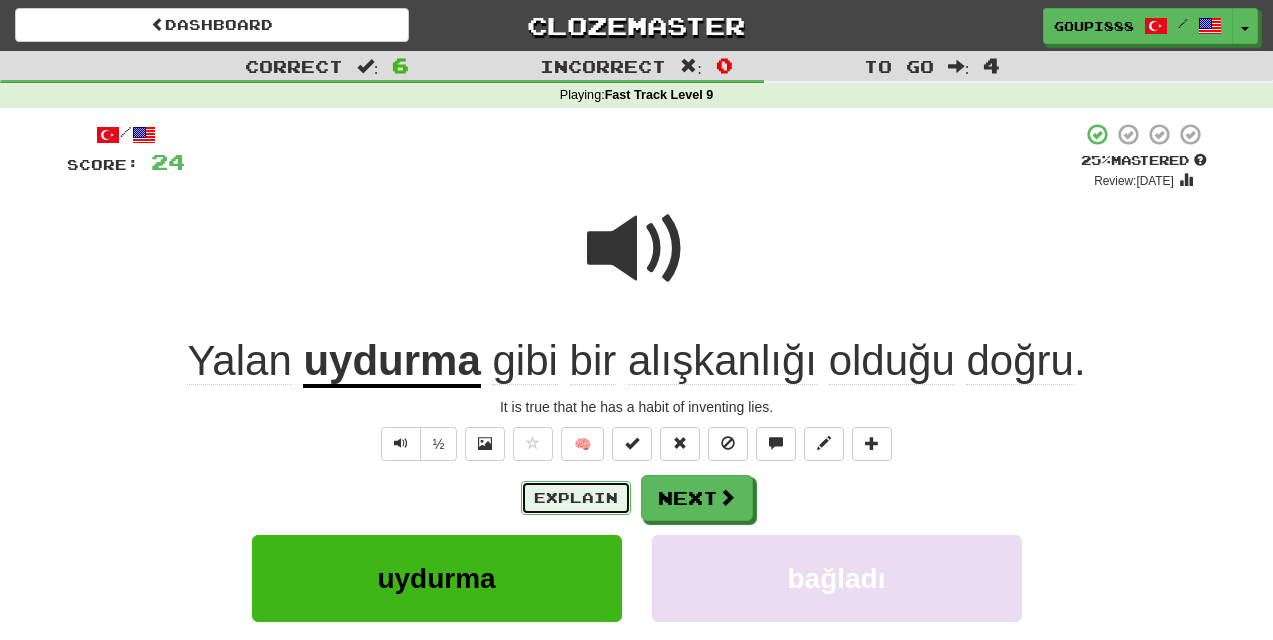click on "Explain" at bounding box center (576, 498) 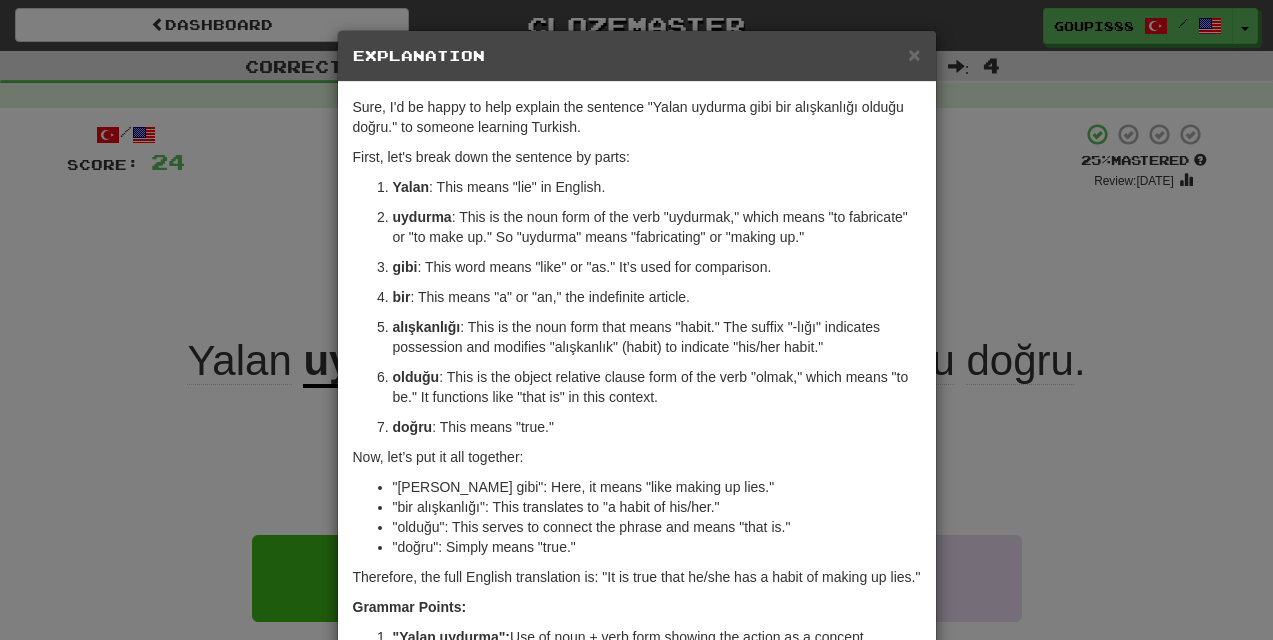 click on "× Explanation Sure, I'd be happy to help explain the sentence "Yalan uydurma gibi bir alışkanlığı olduğu doğru." to someone learning Turkish.
First, let's break down the sentence by parts:
Yalan : This means "lie" in English.
uydurma : This is the noun form of the verb "uydurmak," which means "to fabricate" or "to make up." So "uydurma" means "fabricating" or "making up."
gibi : This word means "like" or "as." It’s used for comparison.
bir : This means "a" or "an," the indefinite article.
alışkanlığı : This is the noun form that means "habit." The suffix "-lığı" indicates possession and modifies "alışkanlık" (habit) to indicate "his/her habit."
olduğu : This is the object relative clause form of the verb "olmak," which means "to be." It functions like "that is" in this context.
doğru : This means "true."
Now, let’s put it all together:
"Yalan uydurma gibi": Here, it means "like making up lies."
"doğru": Simply means "true."" at bounding box center [636, 320] 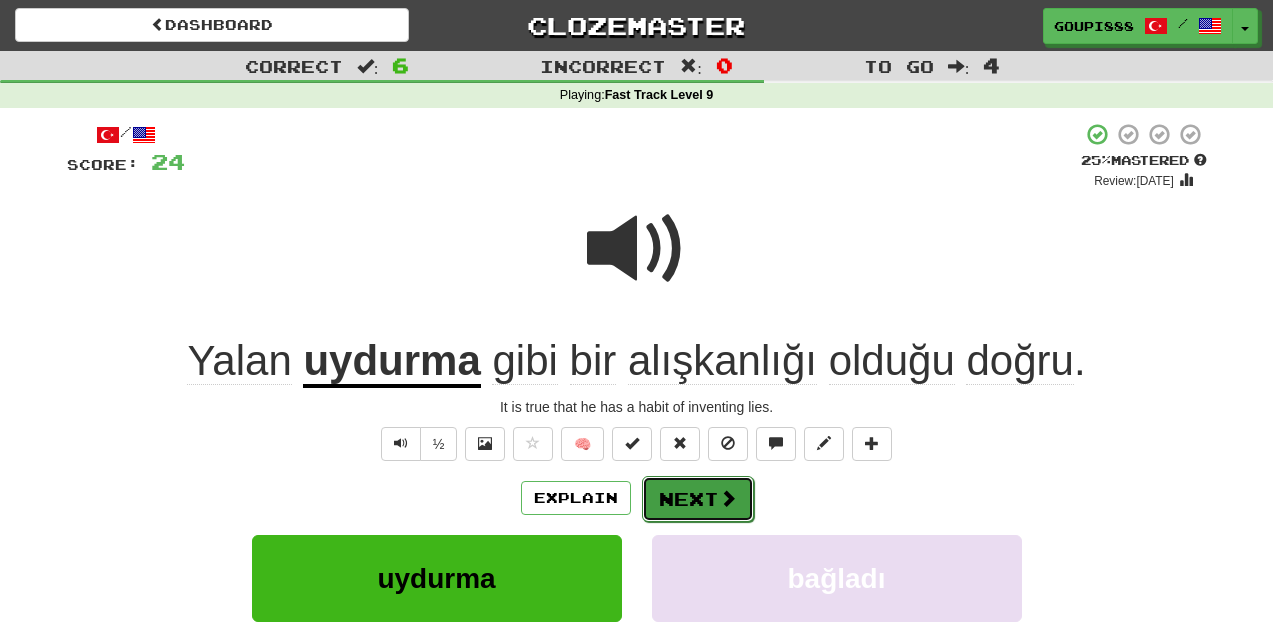 click on "Next" at bounding box center (698, 499) 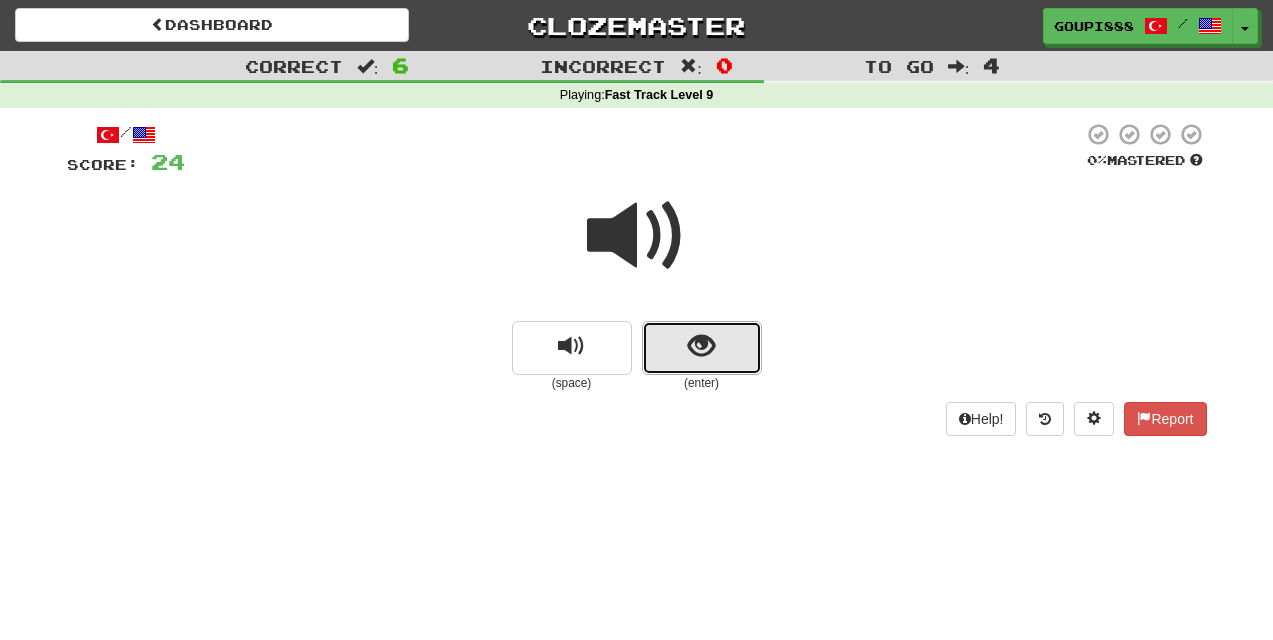 click at bounding box center (702, 348) 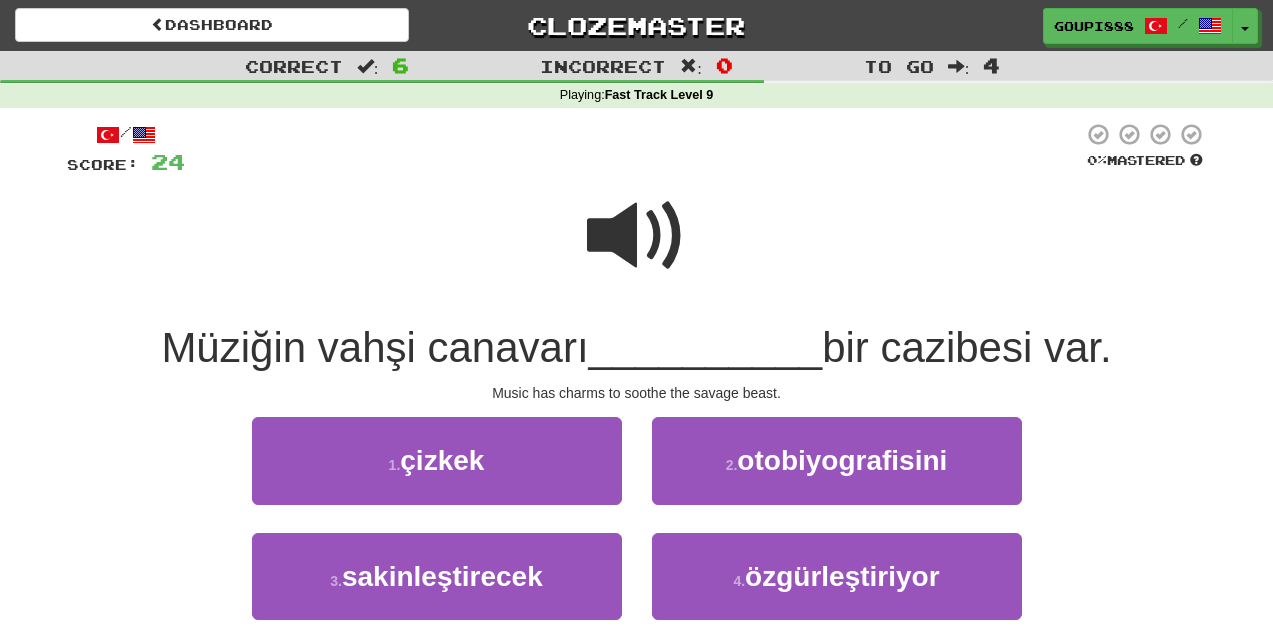 click at bounding box center [637, 236] 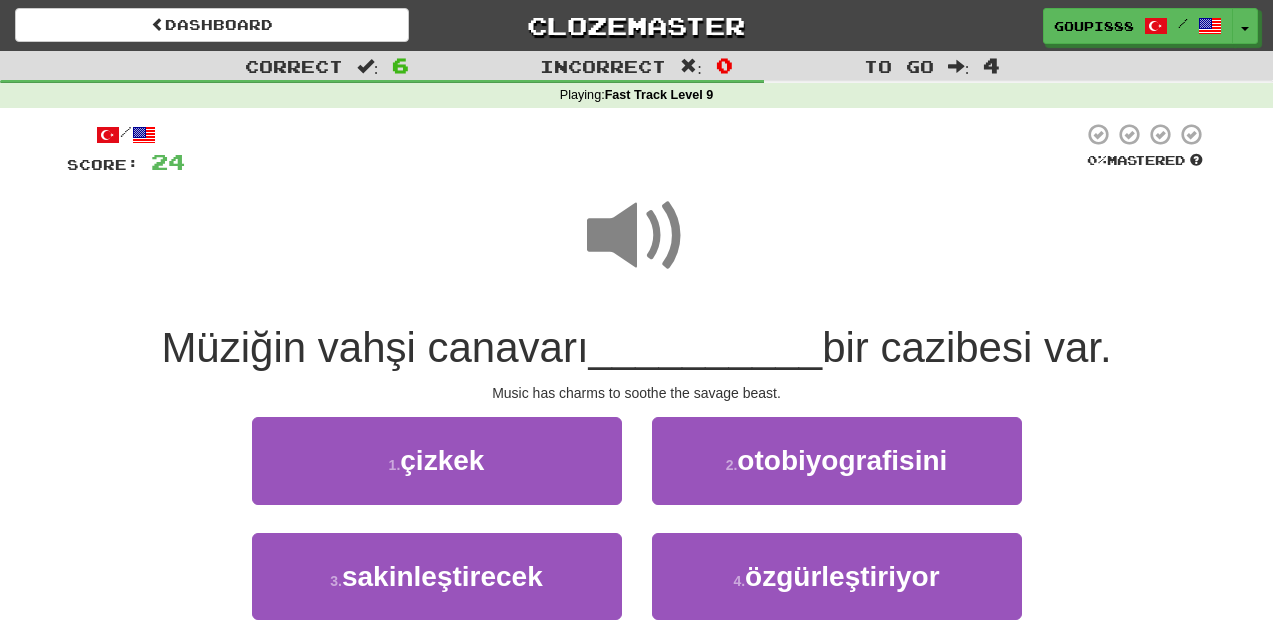 click at bounding box center (637, 236) 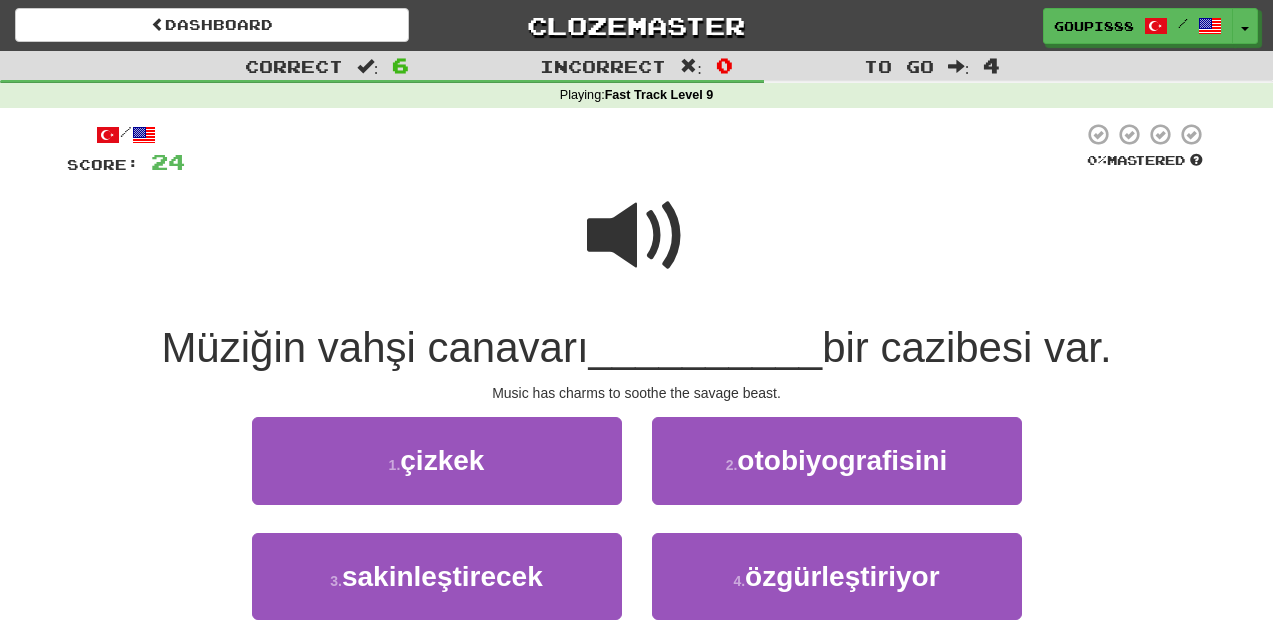 click at bounding box center [637, 236] 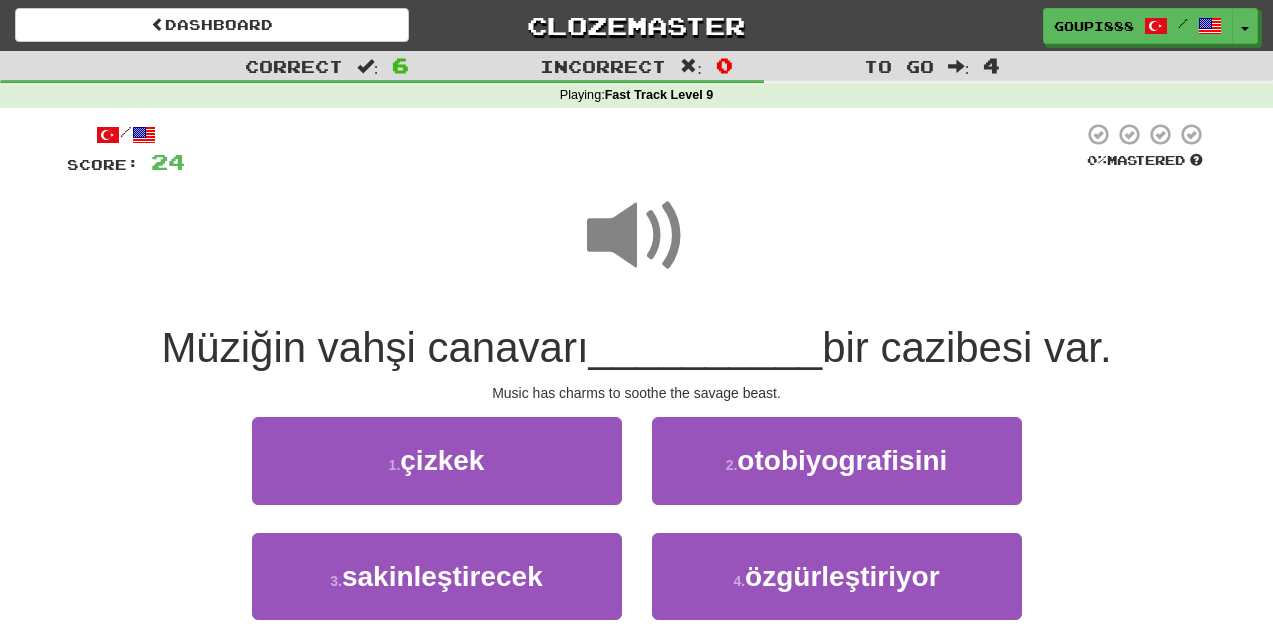 click at bounding box center (637, 236) 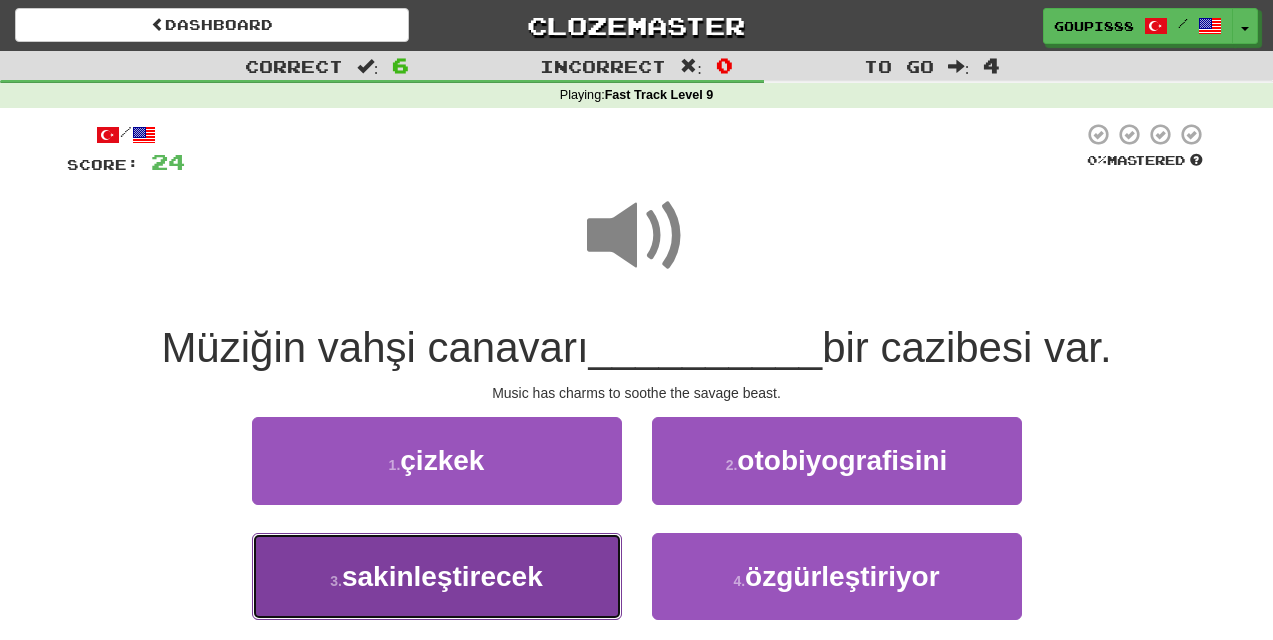 click on "sakinleştirecek" at bounding box center (442, 576) 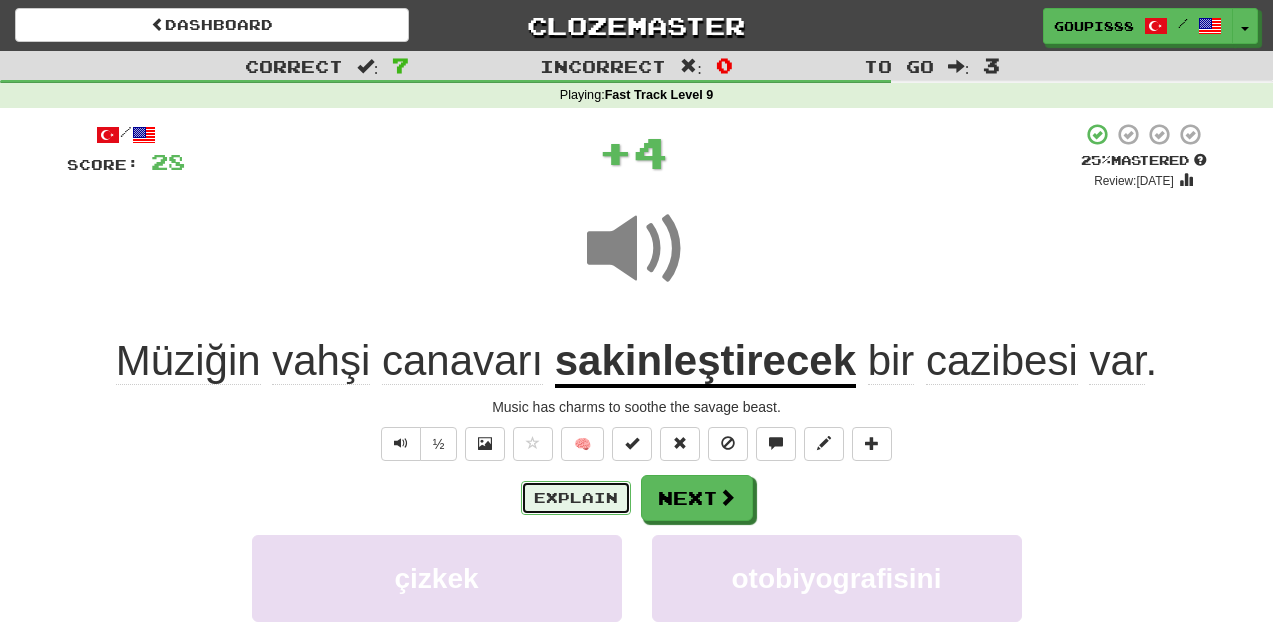 click on "Explain" at bounding box center [576, 498] 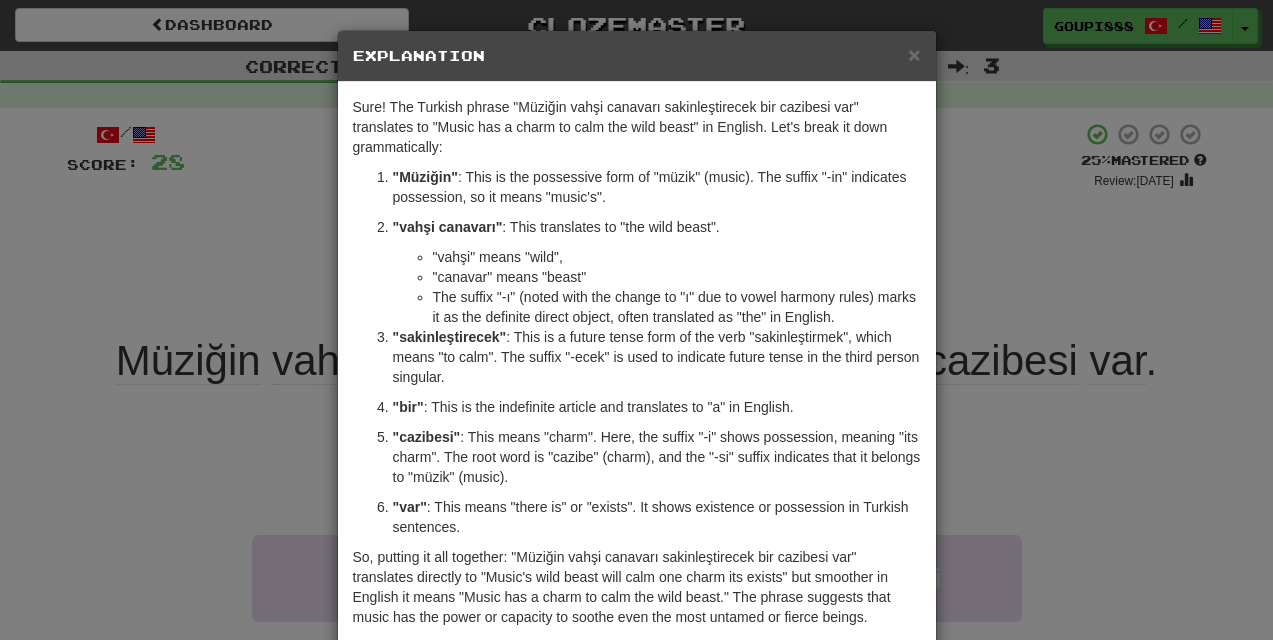 click on "× Explanation Sure! The Turkish phrase "Müziğin vahşi canavarı sakinleştirecek bir cazibesi var" translates to "Music has a charm to calm the wild beast" in English. Let's break it down grammatically:
"Müziğin" : This is the possessive form of "müzik" (music). The suffix "-in" indicates possession, so it means "music's".
"vahşi canavarı" : This translates to "the wild beast".
"vahşi" means "wild",
"canavar" means "beast"
The suffix "-ı" (noted with the change to "ı" due to vowel harmony rules) marks it as the definite direct object, often translated as "the" in English.
"sakinleştirecek" : This is a future tense form of the verb "sakinleştirmek", which means "to calm". The suffix "-ecek" is used to indicate future tense in the third person singular.
"bir" : This is the indefinite article and translates to "a" in English.
"cazibesi"
"var" : This means "there is" or "exists". It shows existence or possession in Turkish sentences.
Let us know !" at bounding box center (636, 320) 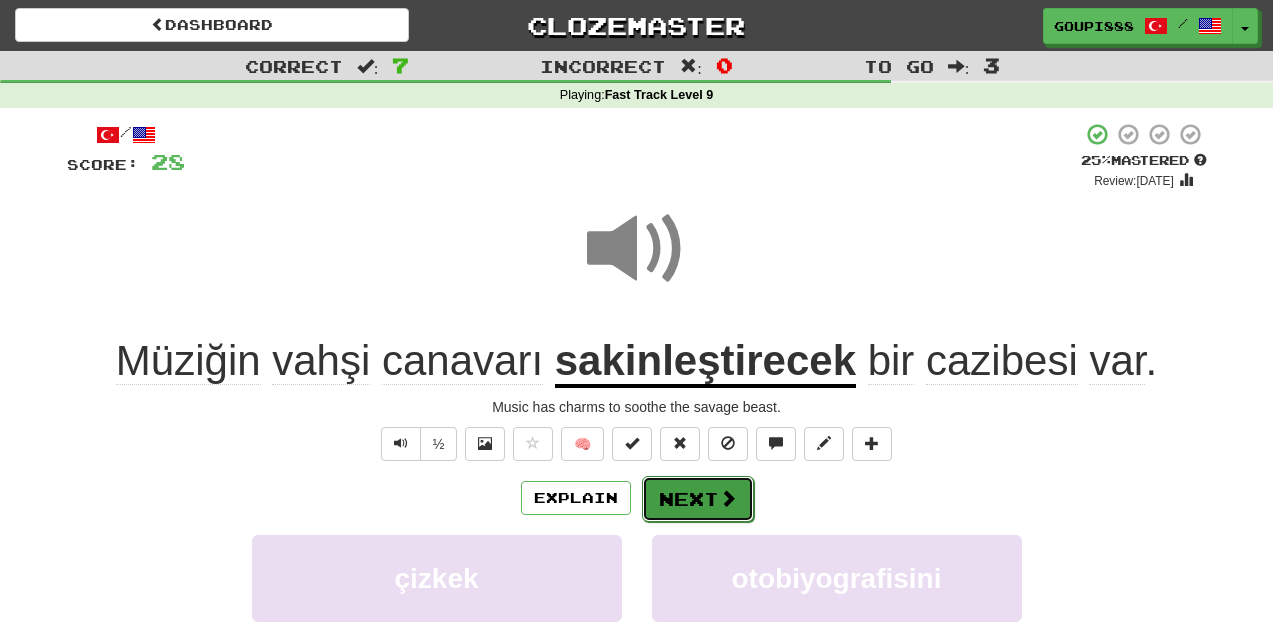 click at bounding box center (728, 498) 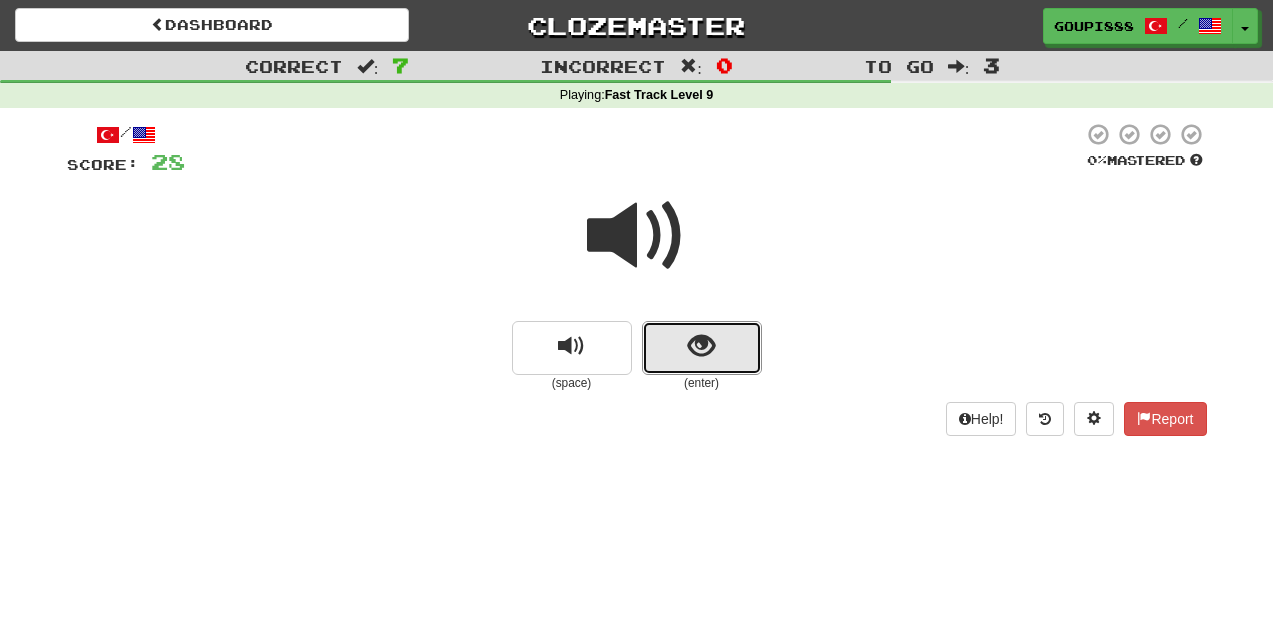 click at bounding box center [702, 348] 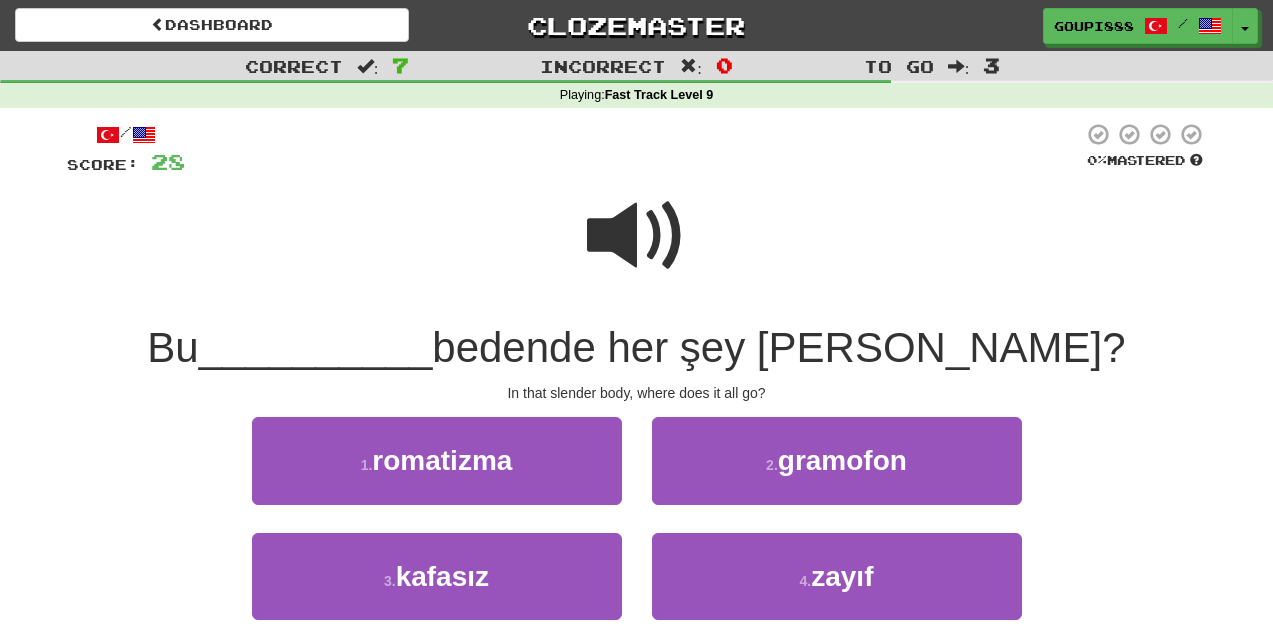 click at bounding box center [637, 236] 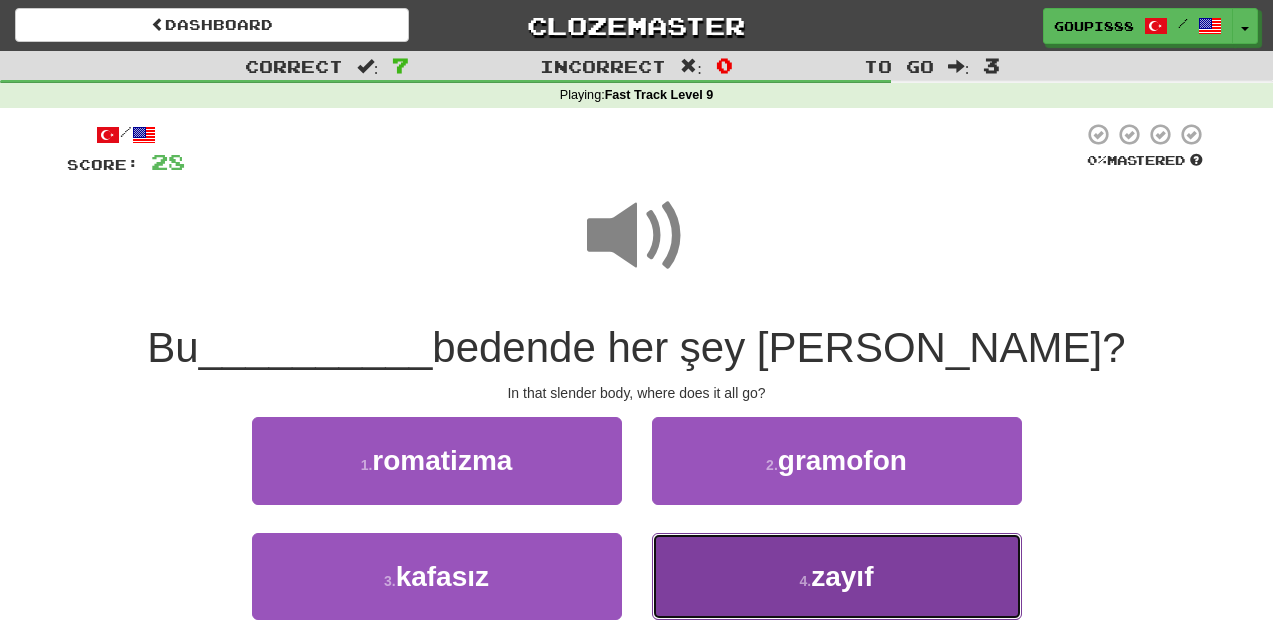 click on "zayıf" at bounding box center (842, 576) 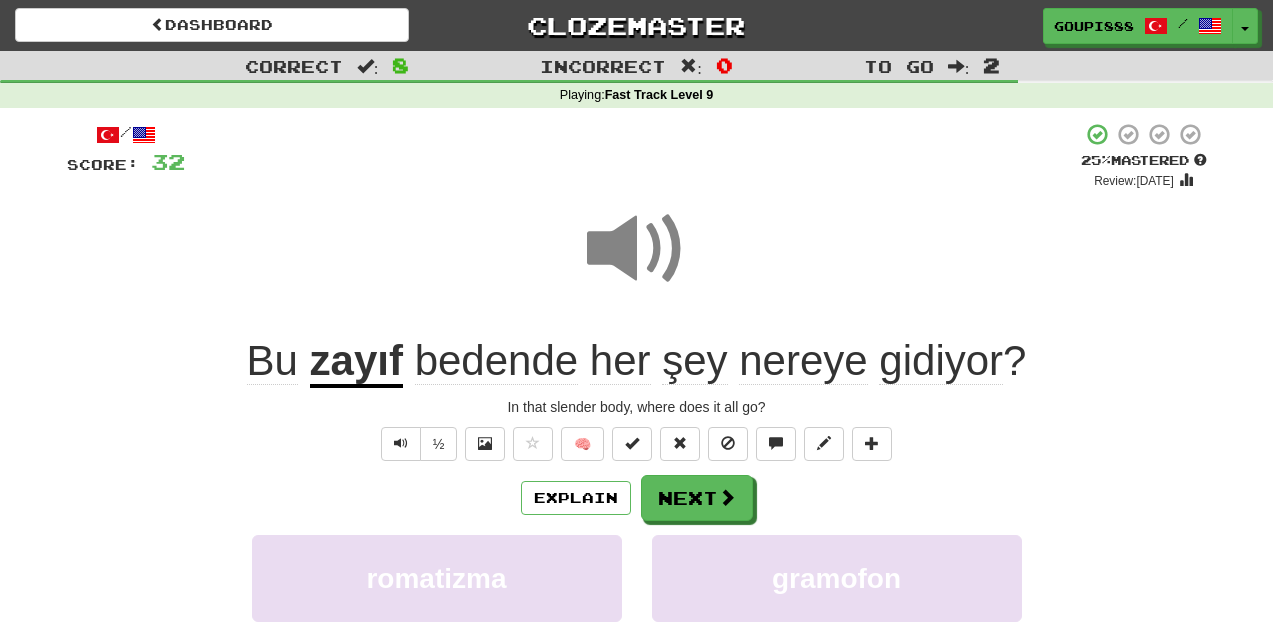 click on "zayıf" at bounding box center (356, 362) 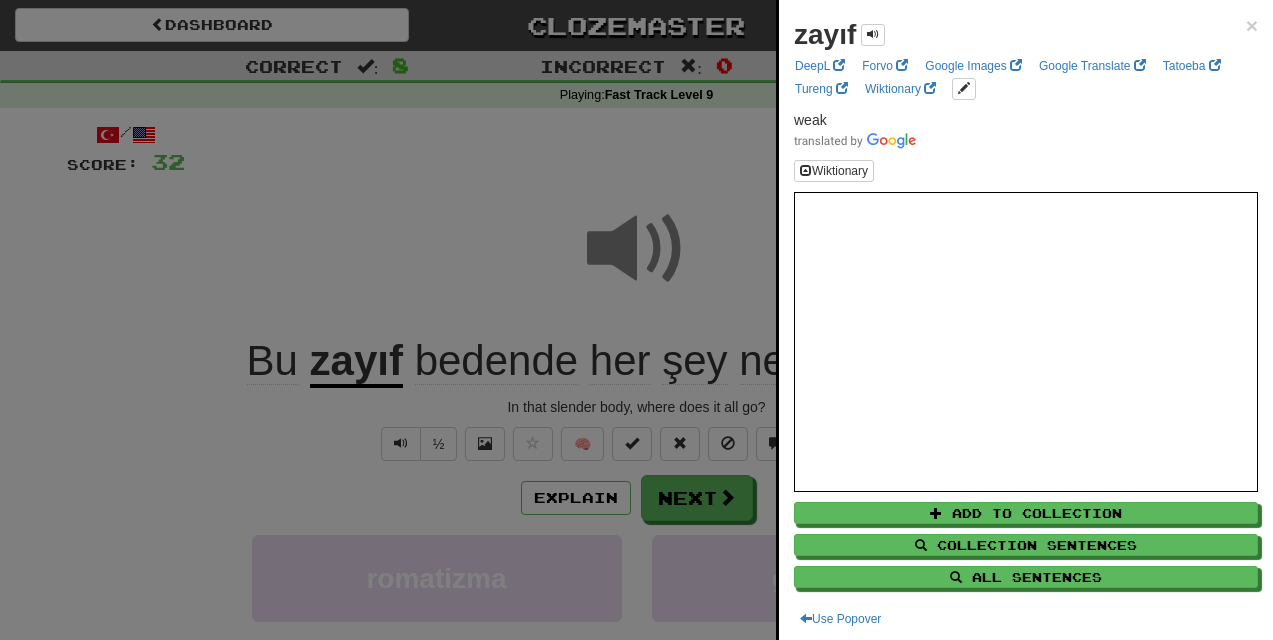 click at bounding box center (636, 320) 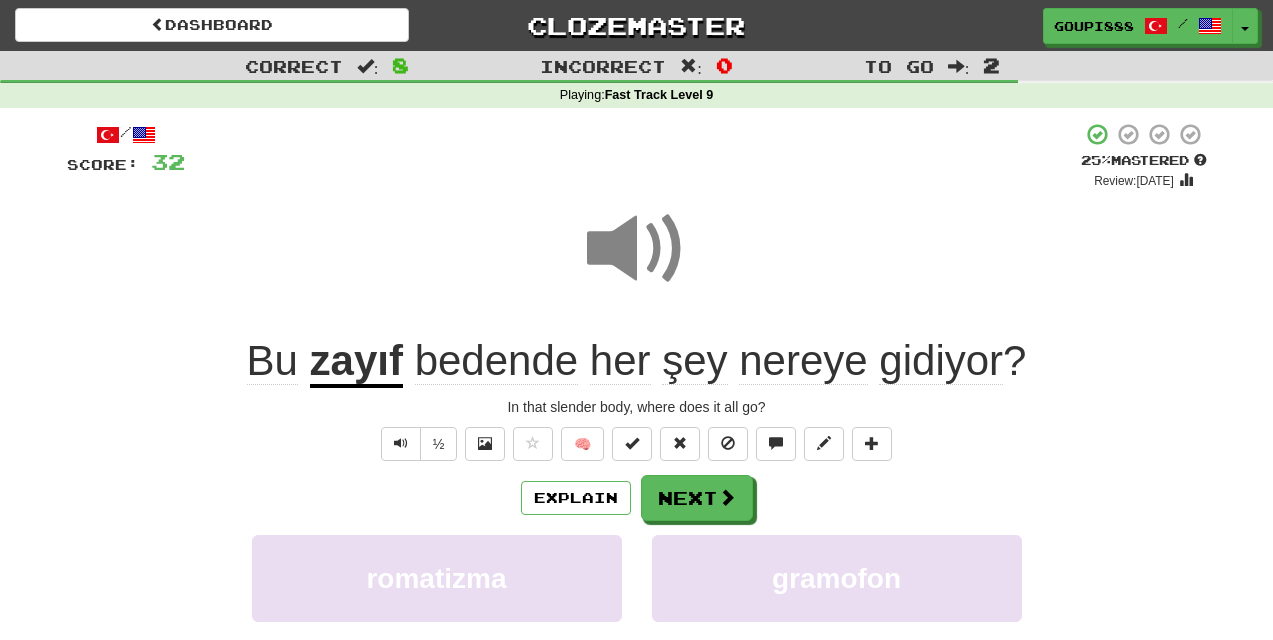 click at bounding box center (637, 249) 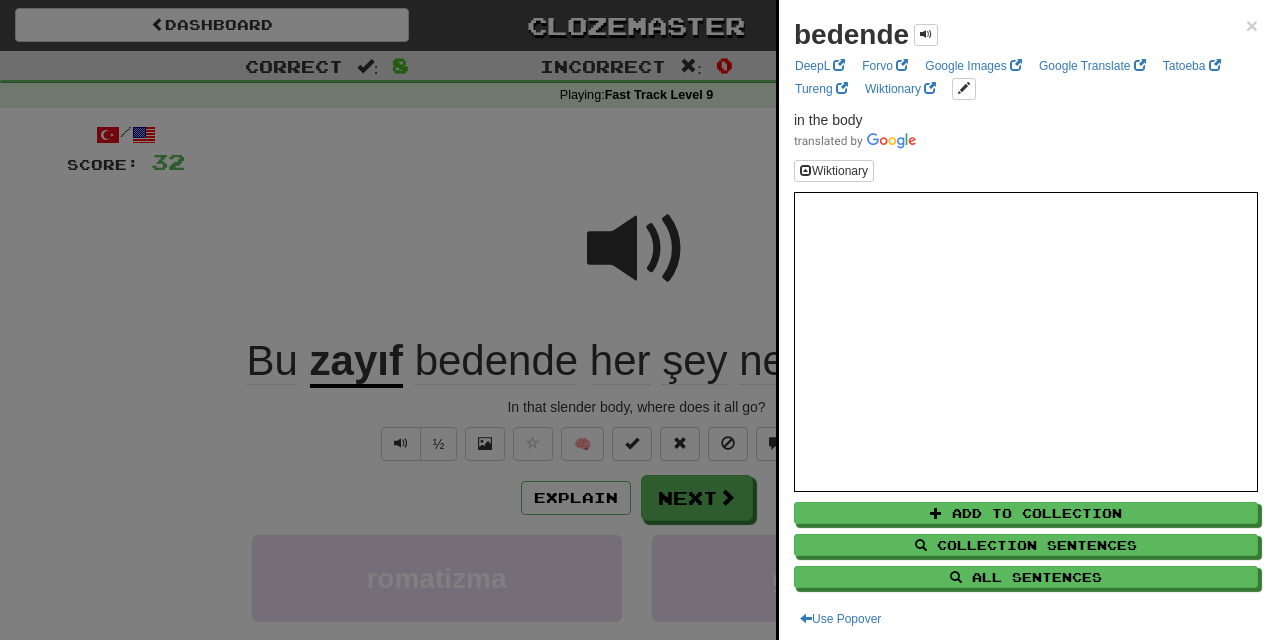 click at bounding box center (636, 320) 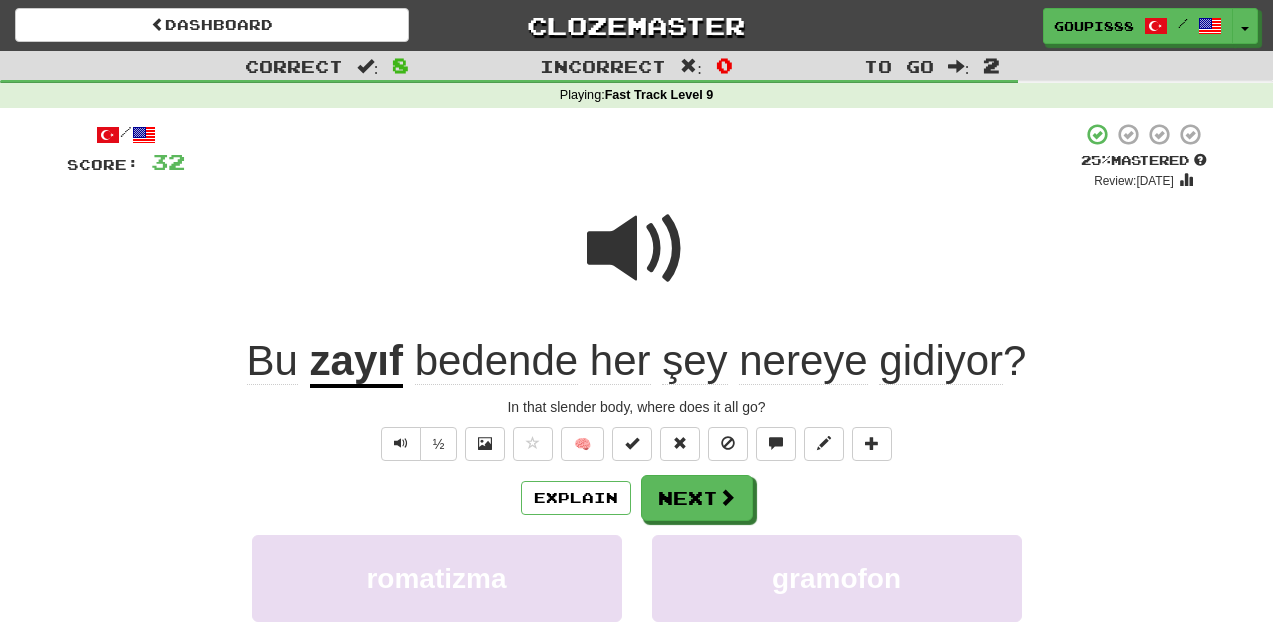 click at bounding box center (637, 249) 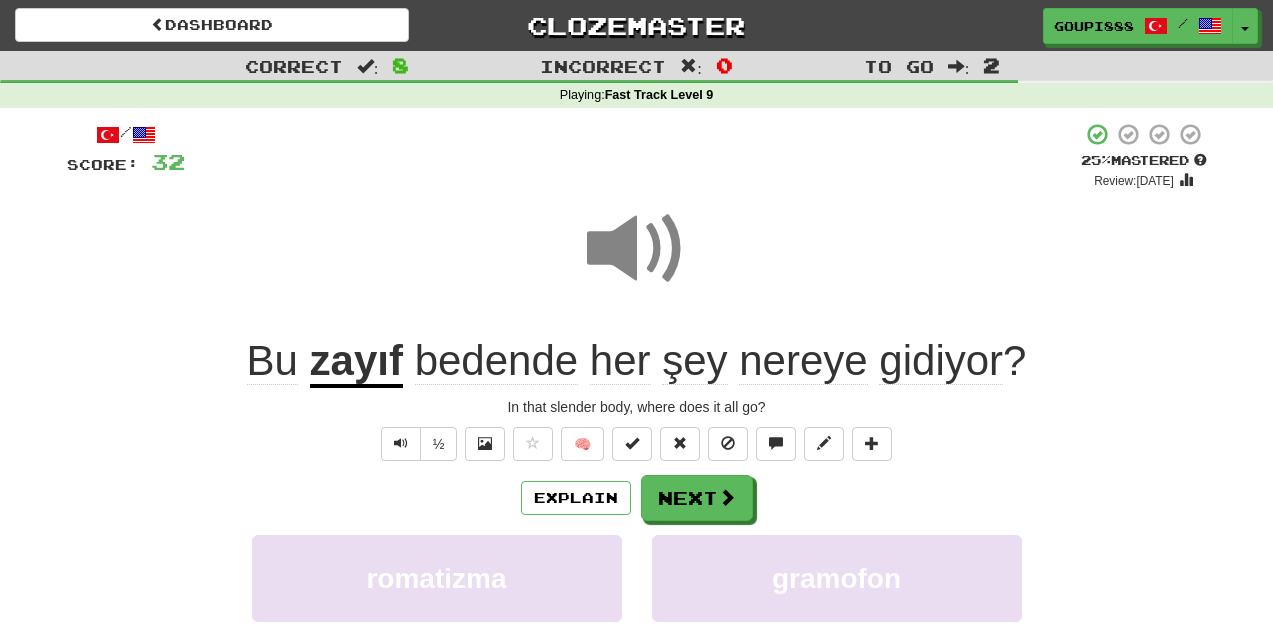 click on "Explain Next romatizma gramofon kafasız zayıf Learn more: romatizma gramofon kafasız zayıf" at bounding box center [637, 635] 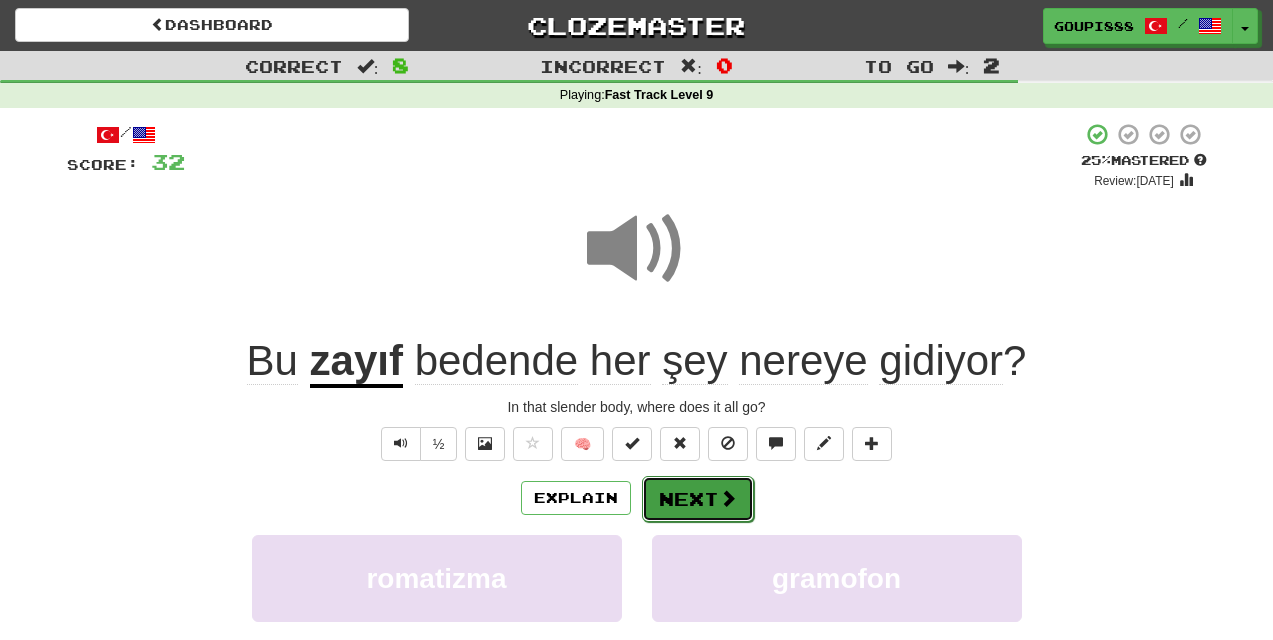click on "Next" at bounding box center (698, 499) 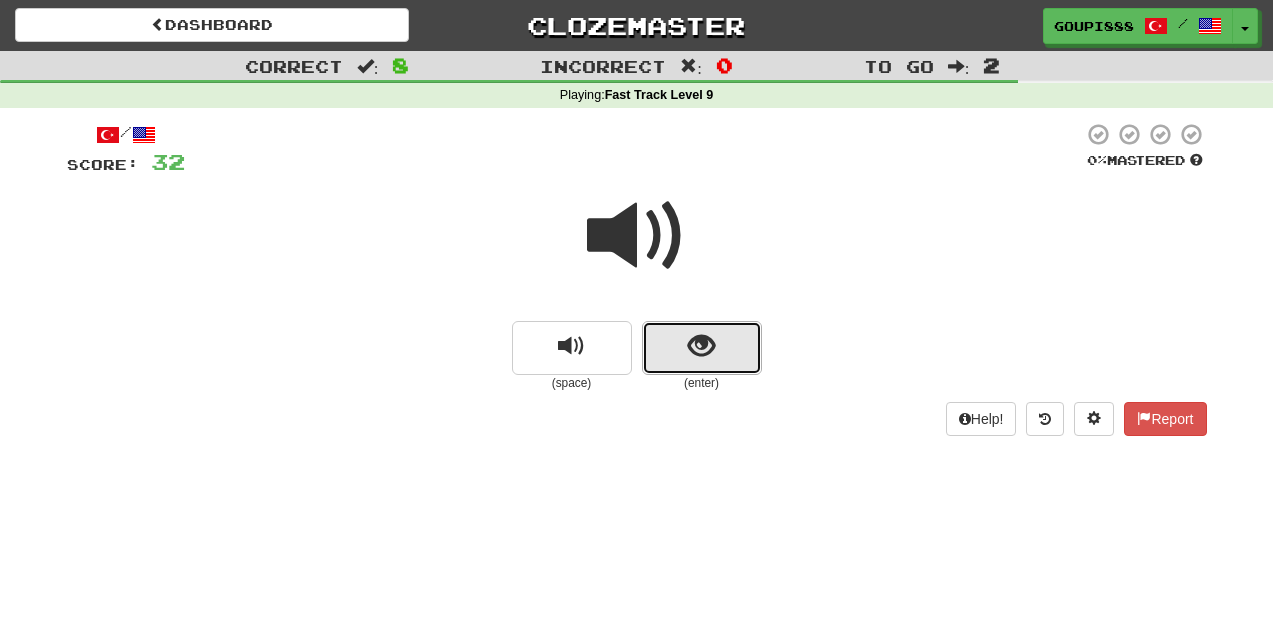 click at bounding box center (701, 346) 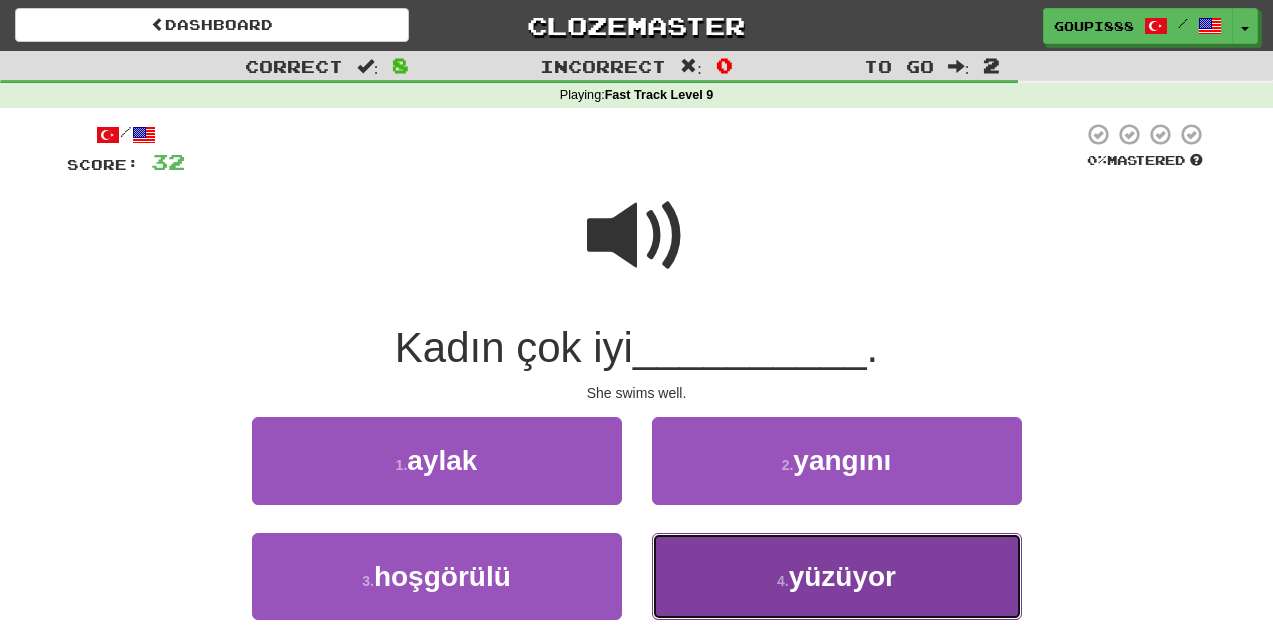 click on "4 .  yüzüyor" at bounding box center [837, 576] 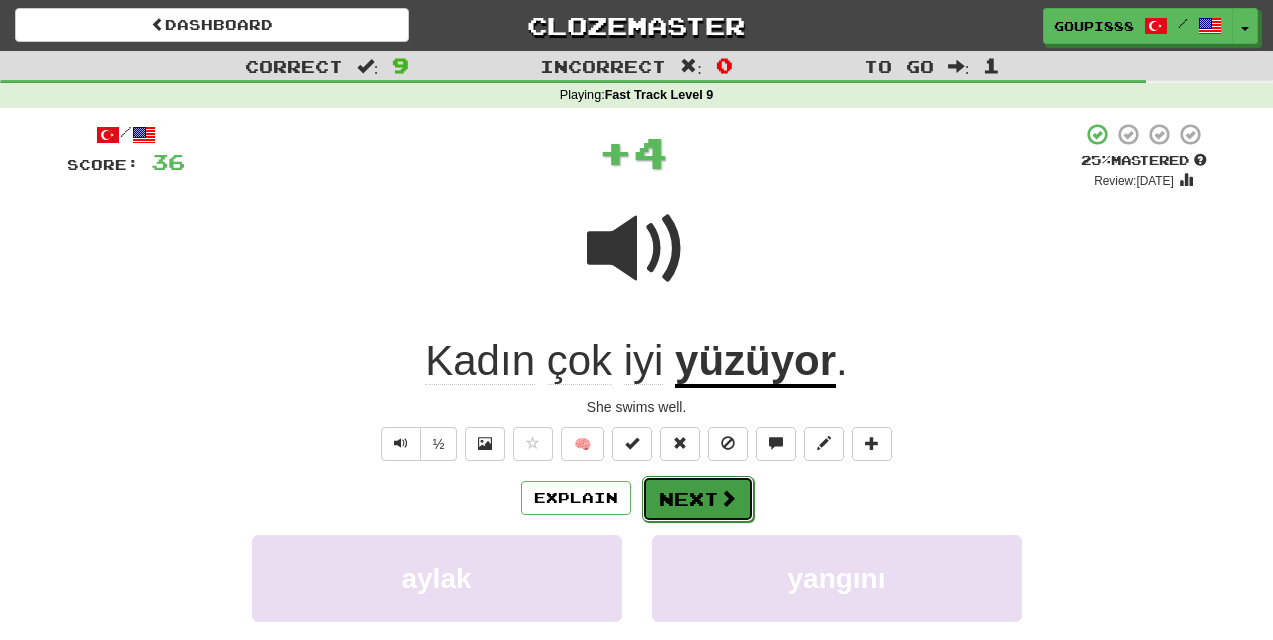 click on "Next" at bounding box center [698, 499] 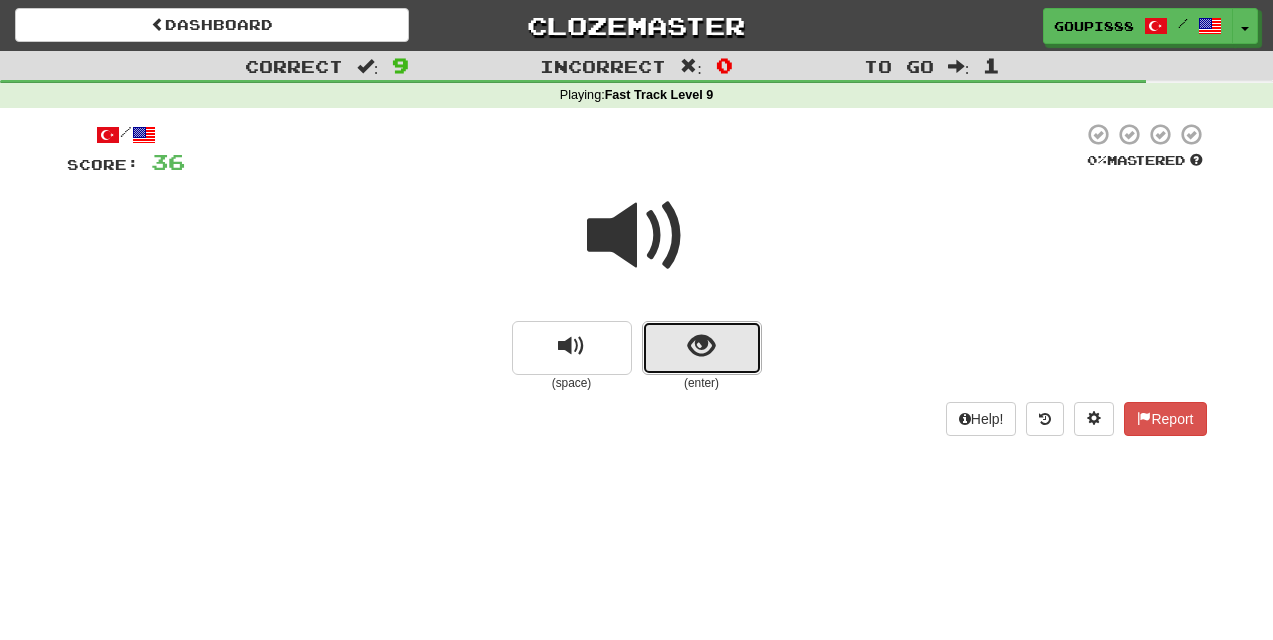click at bounding box center (701, 346) 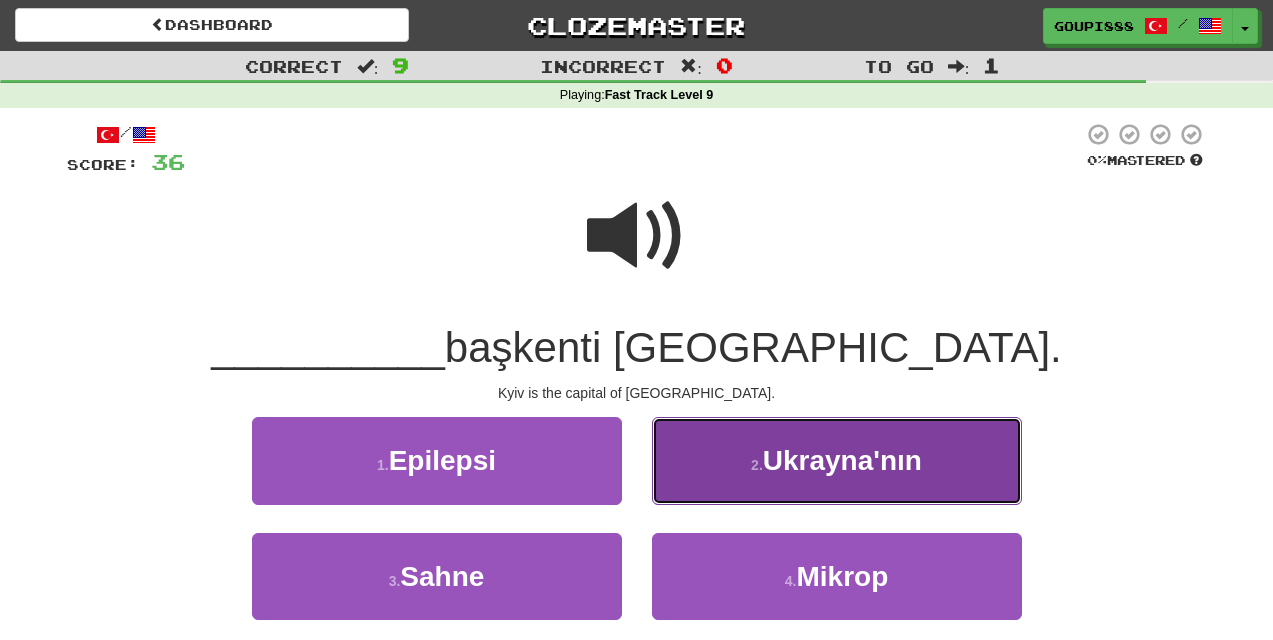 click on "Ukrayna'nın" at bounding box center (842, 460) 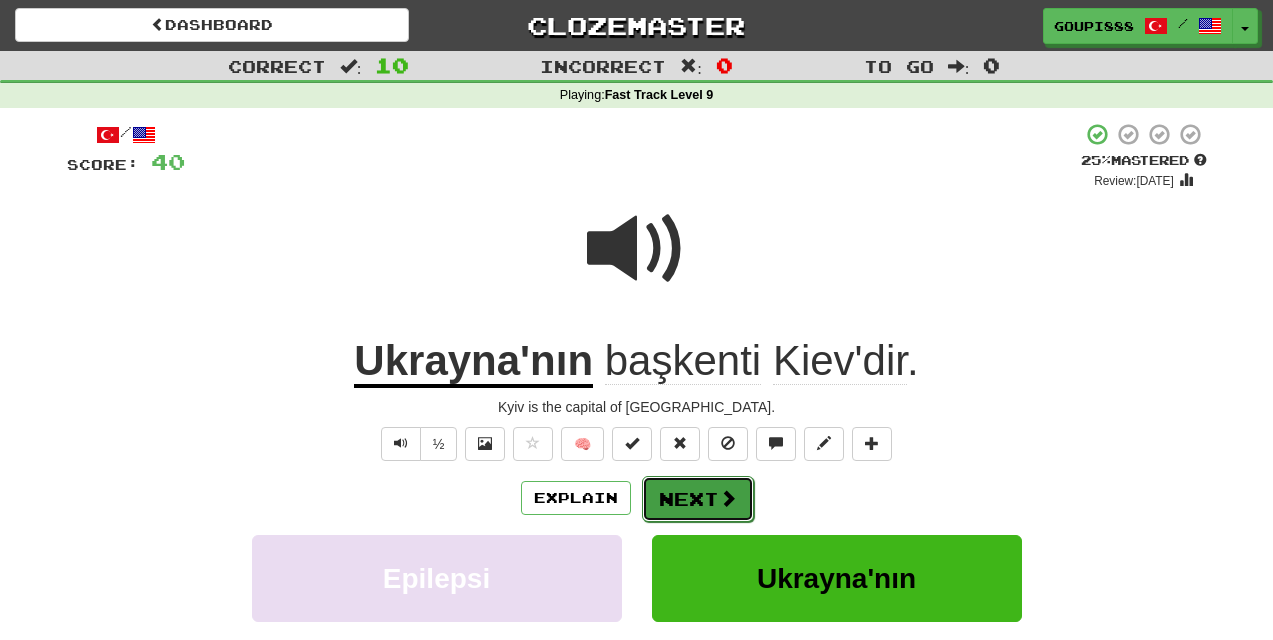 click on "Next" at bounding box center (698, 499) 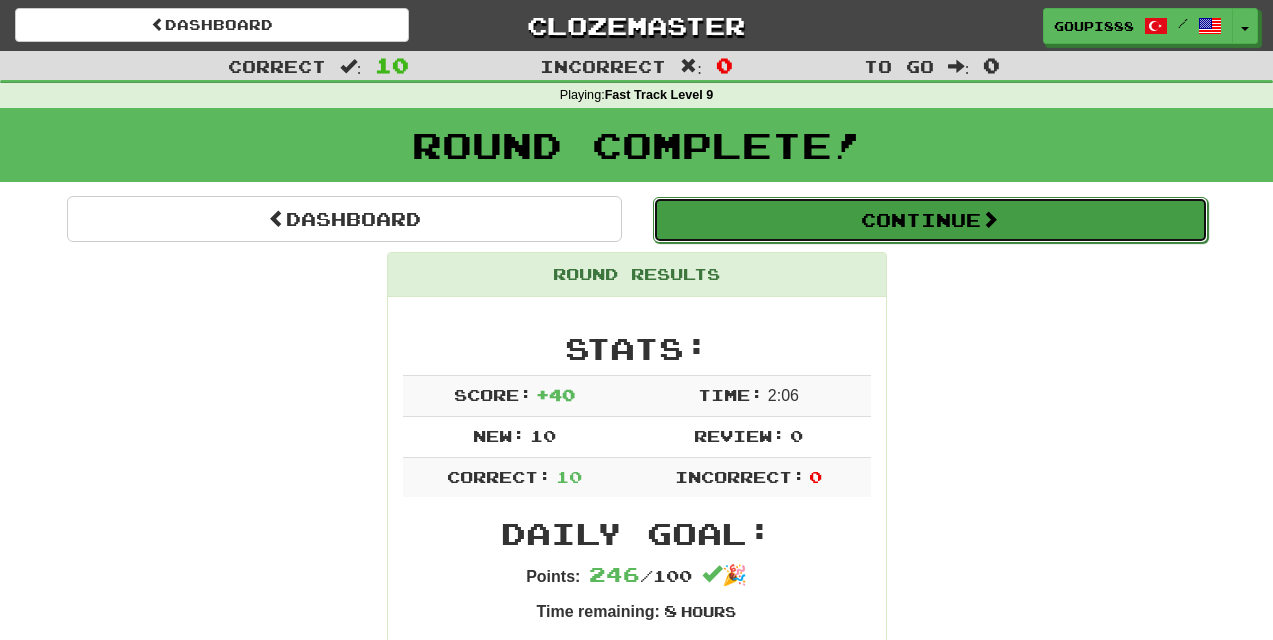 click on "Continue" at bounding box center [930, 220] 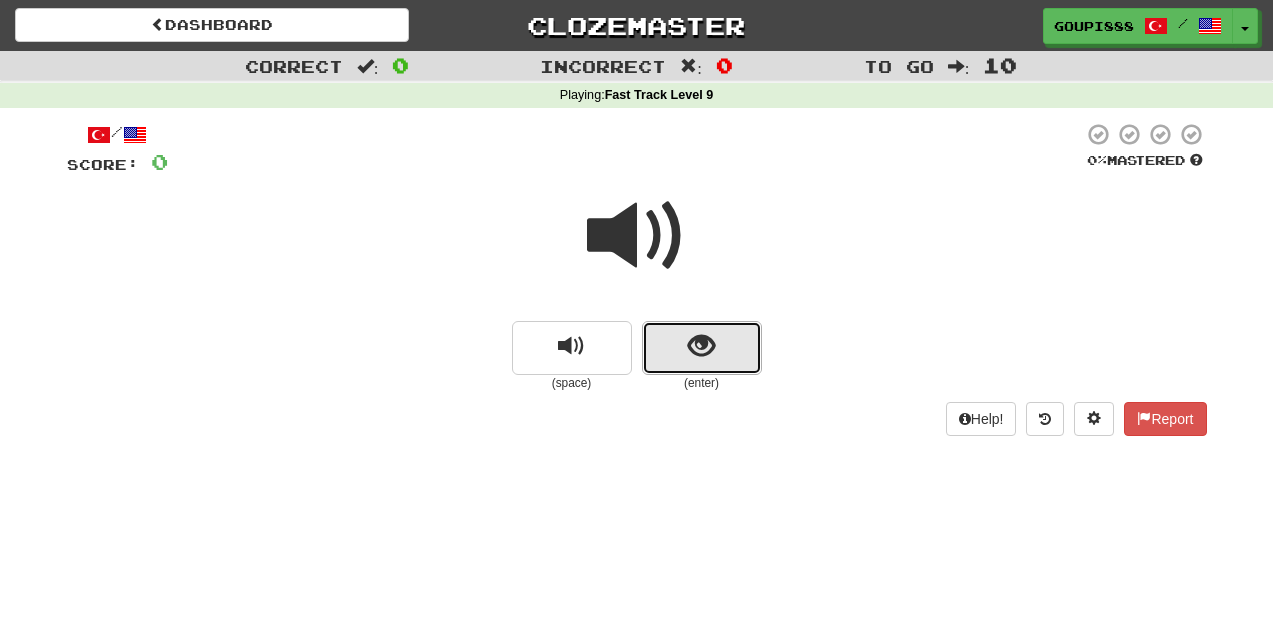 click at bounding box center (702, 348) 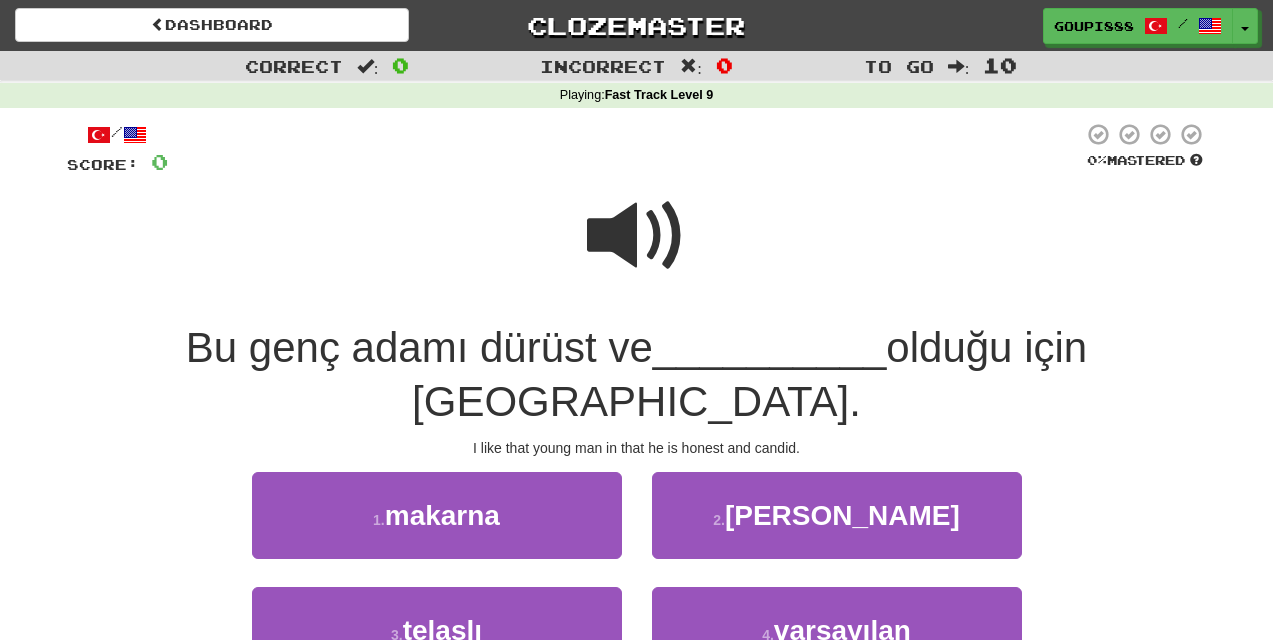 click at bounding box center (637, 236) 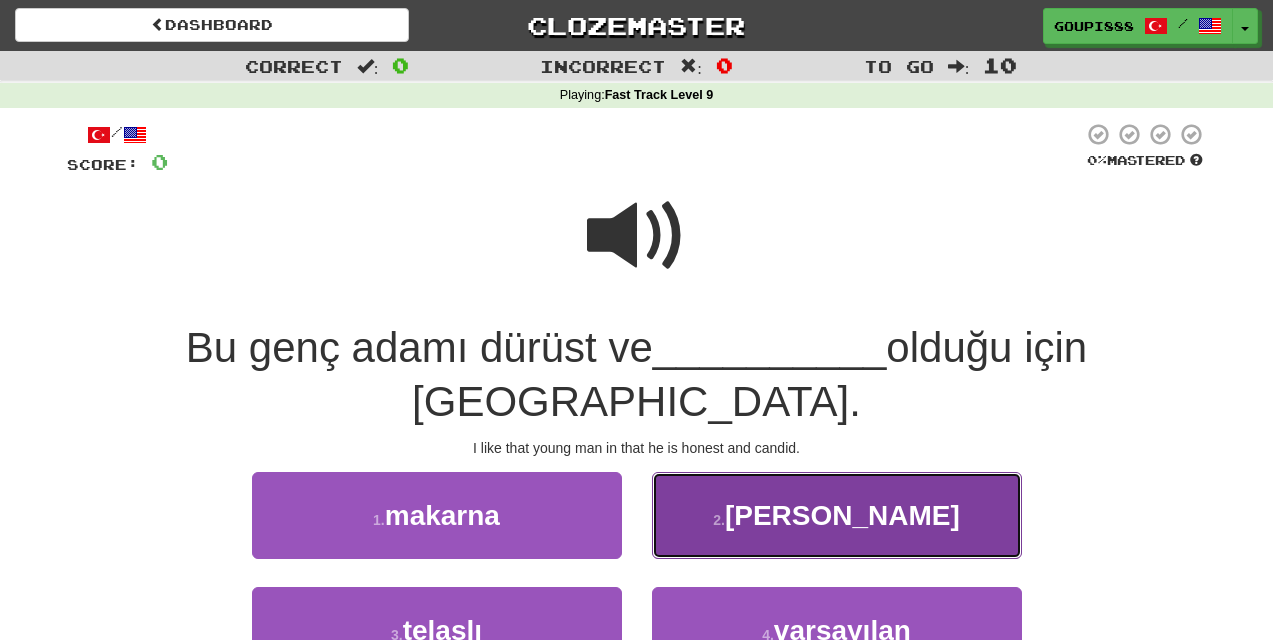 click on "2 .  samimi" at bounding box center (837, 515) 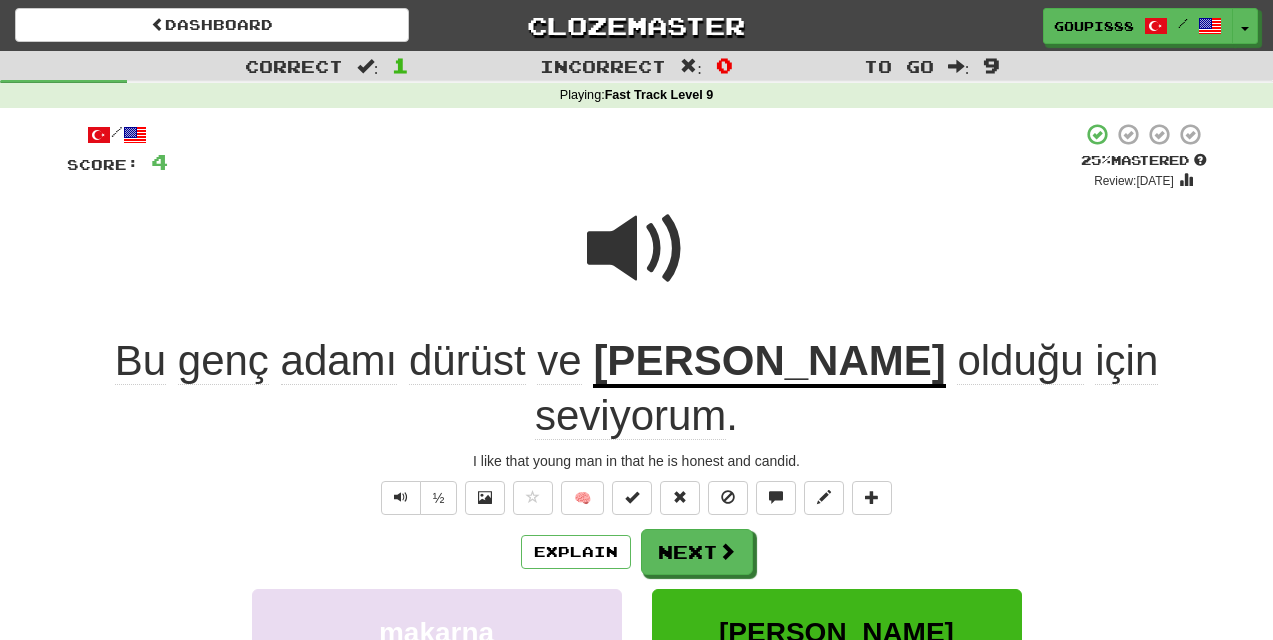 click on "samimi" at bounding box center (769, 362) 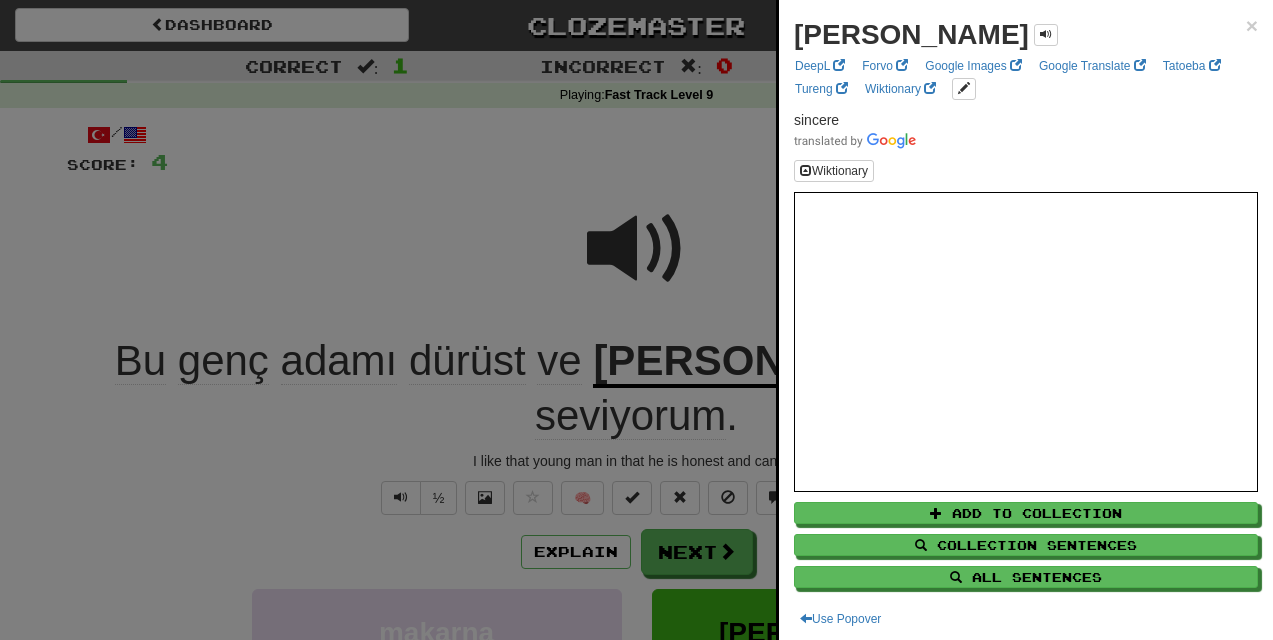 click at bounding box center [636, 320] 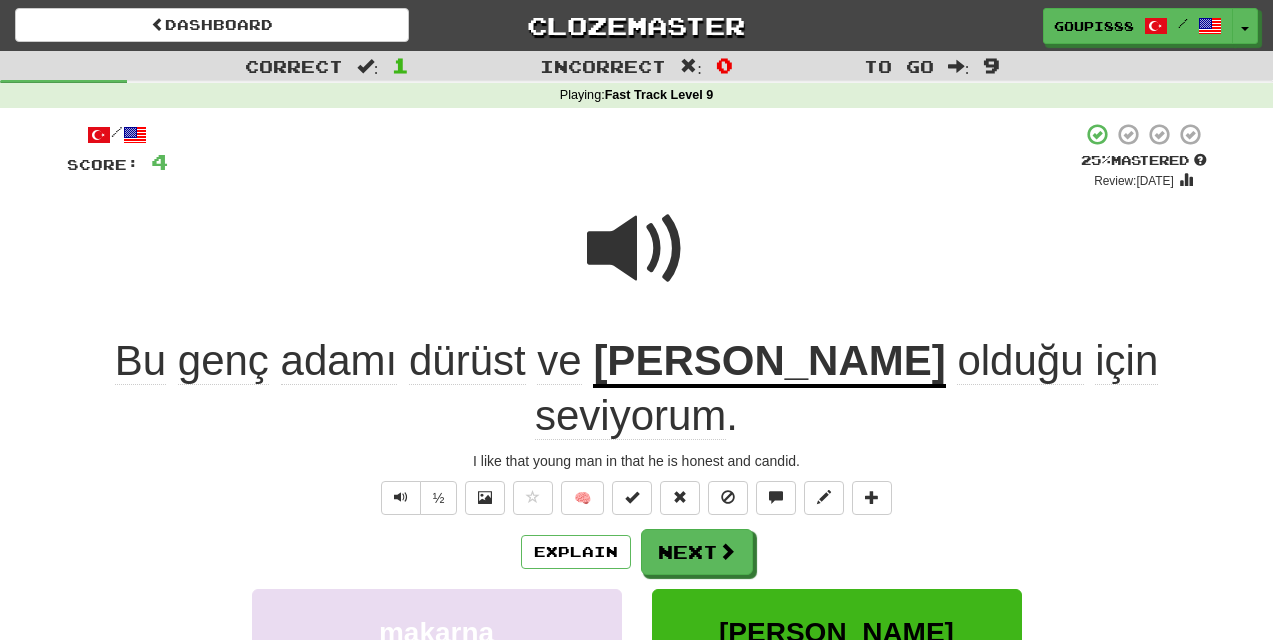 click on "dürüst" 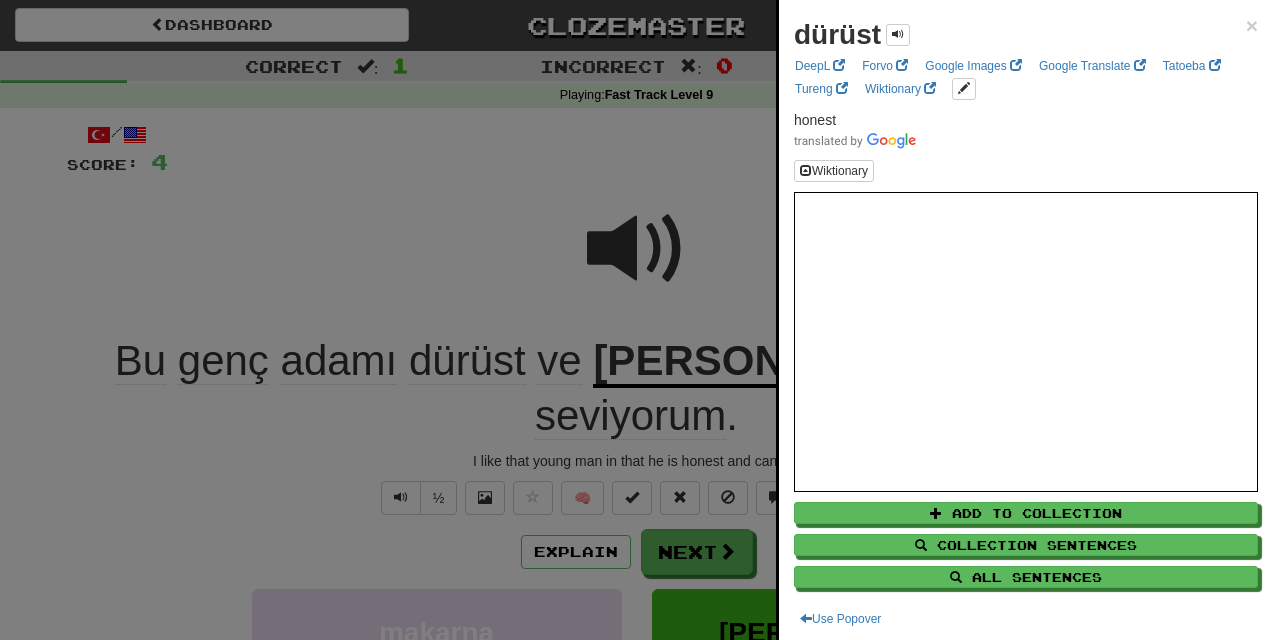 click at bounding box center [636, 320] 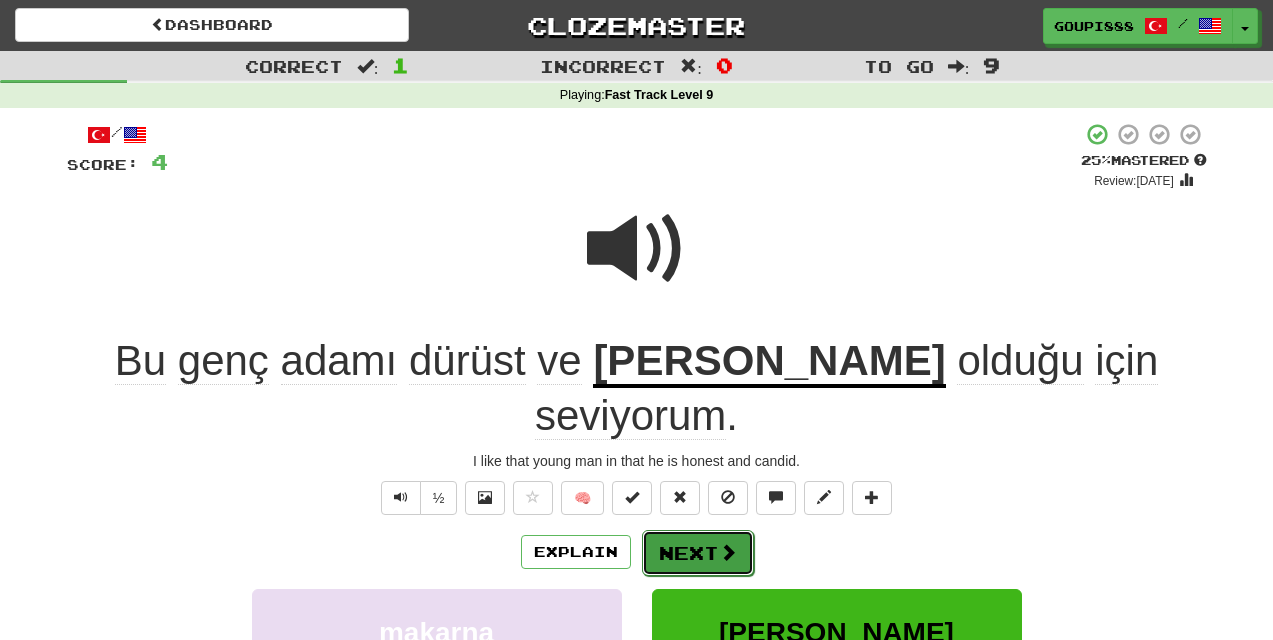 click on "Next" at bounding box center (698, 553) 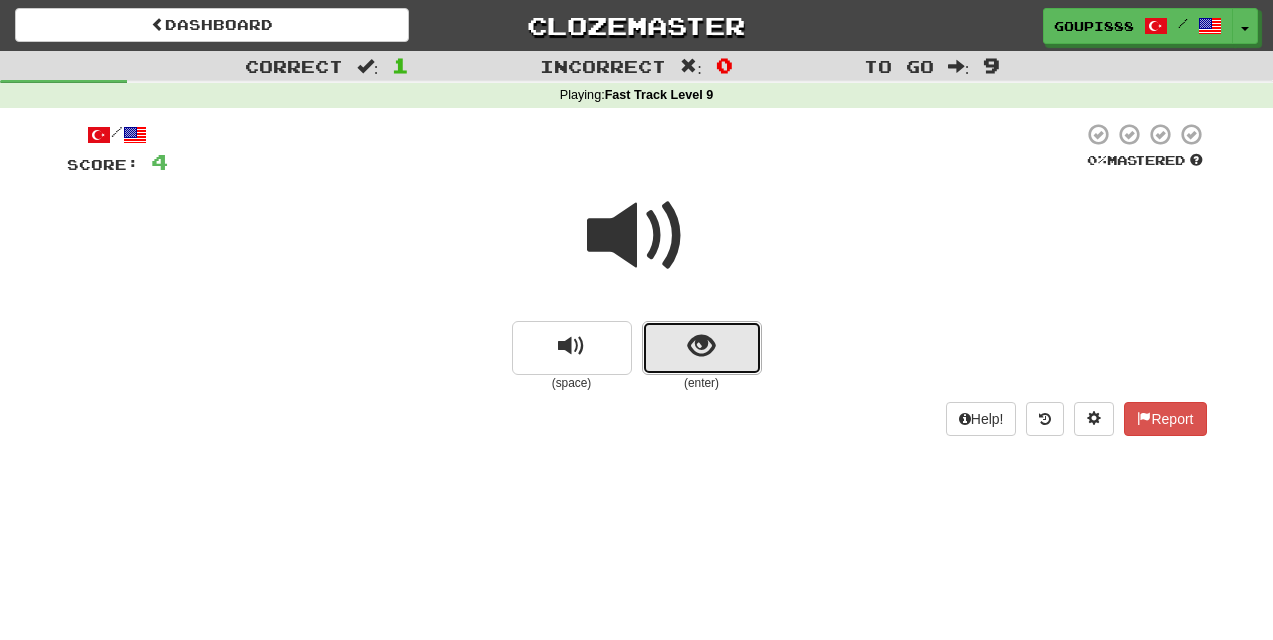 click at bounding box center (702, 348) 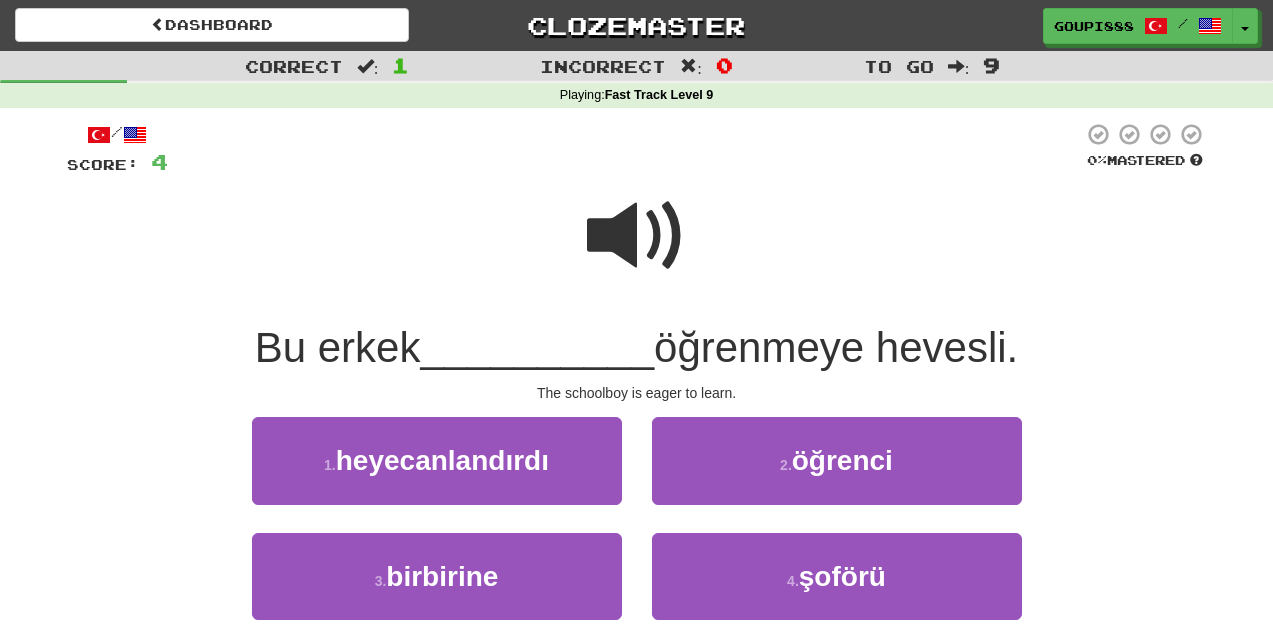 click at bounding box center (637, 249) 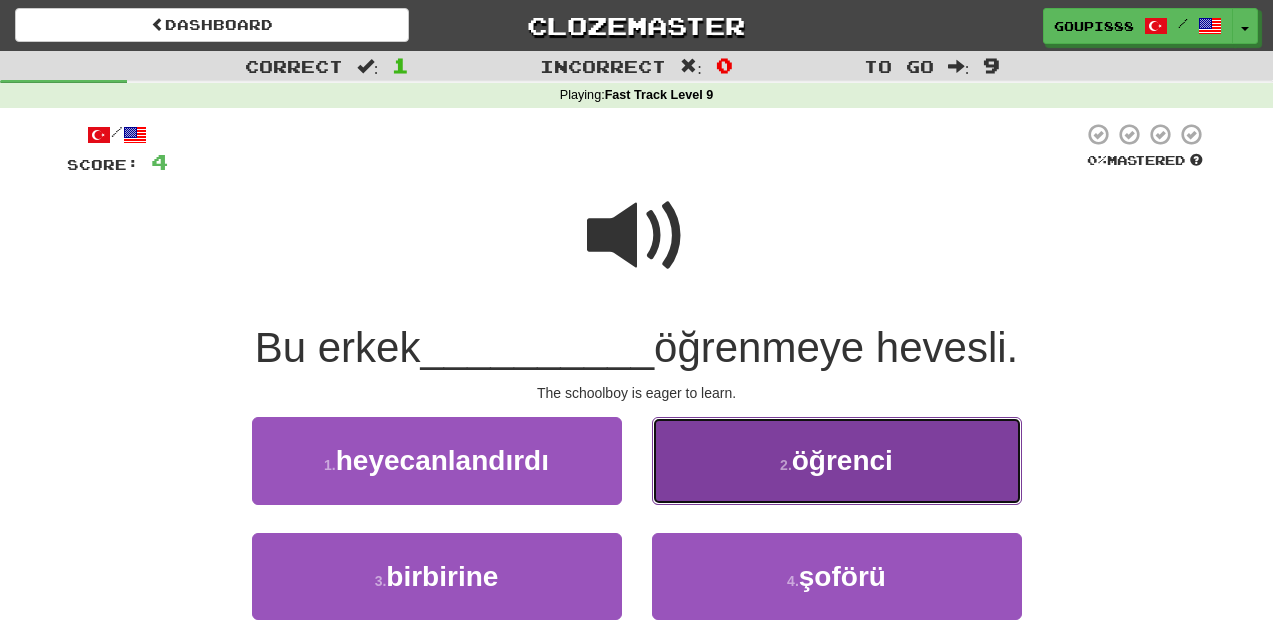 click on "öğrenci" at bounding box center (842, 460) 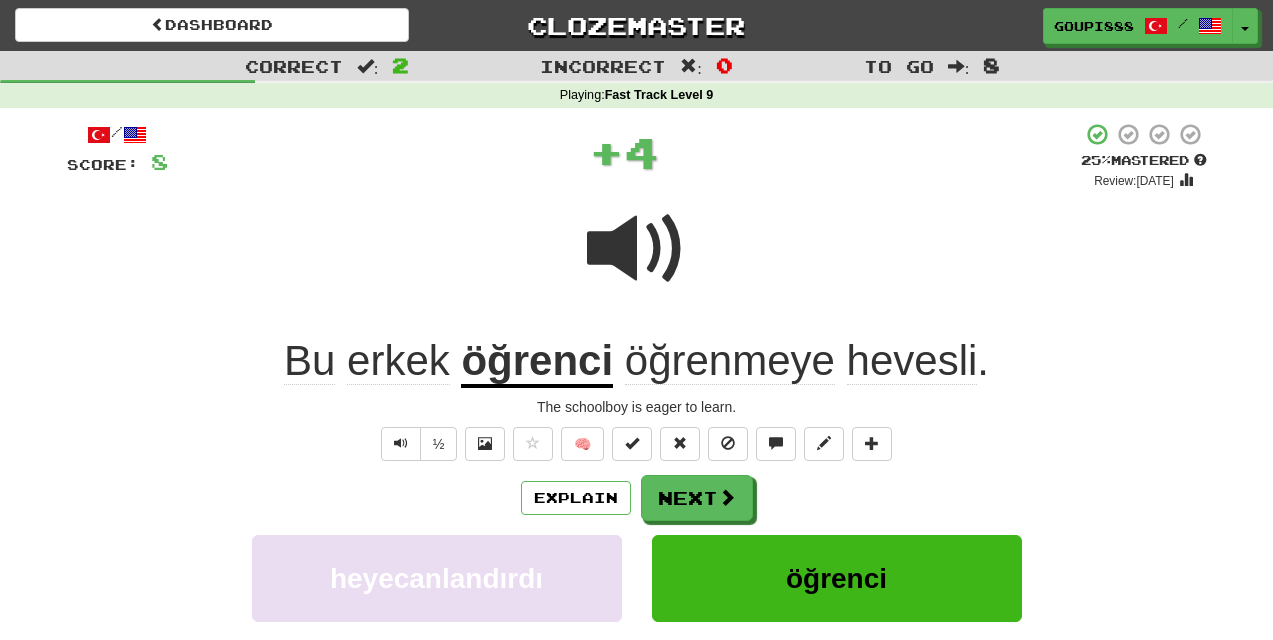 click on "hevesli" at bounding box center [912, 361] 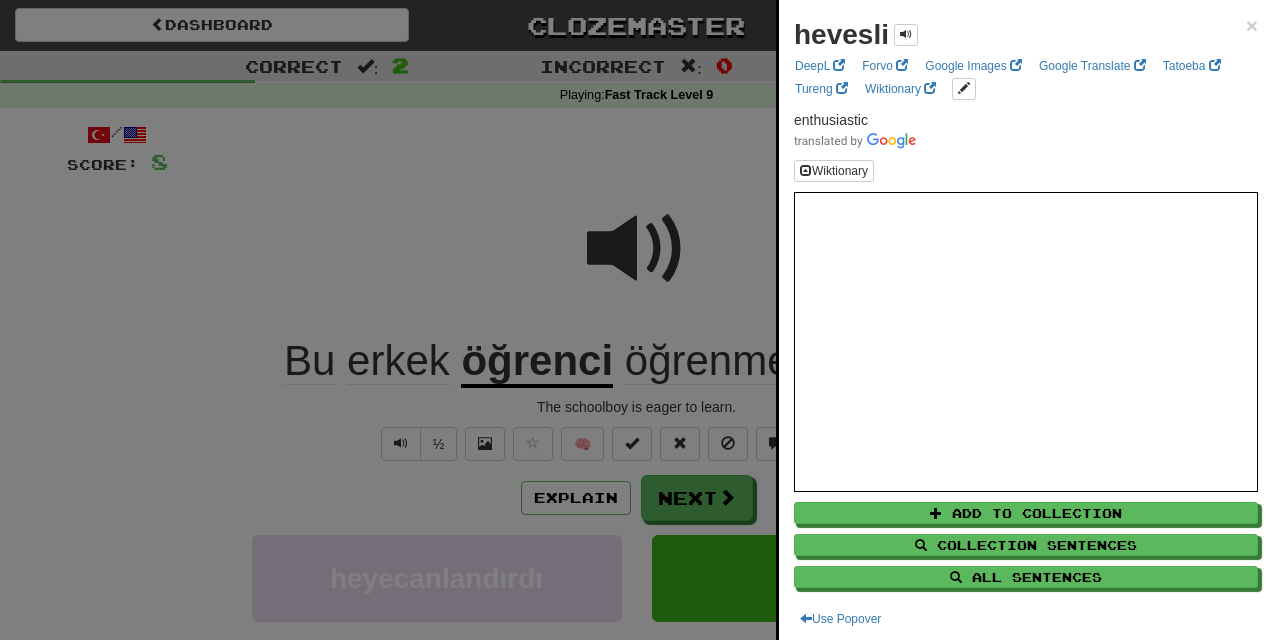 click at bounding box center (636, 320) 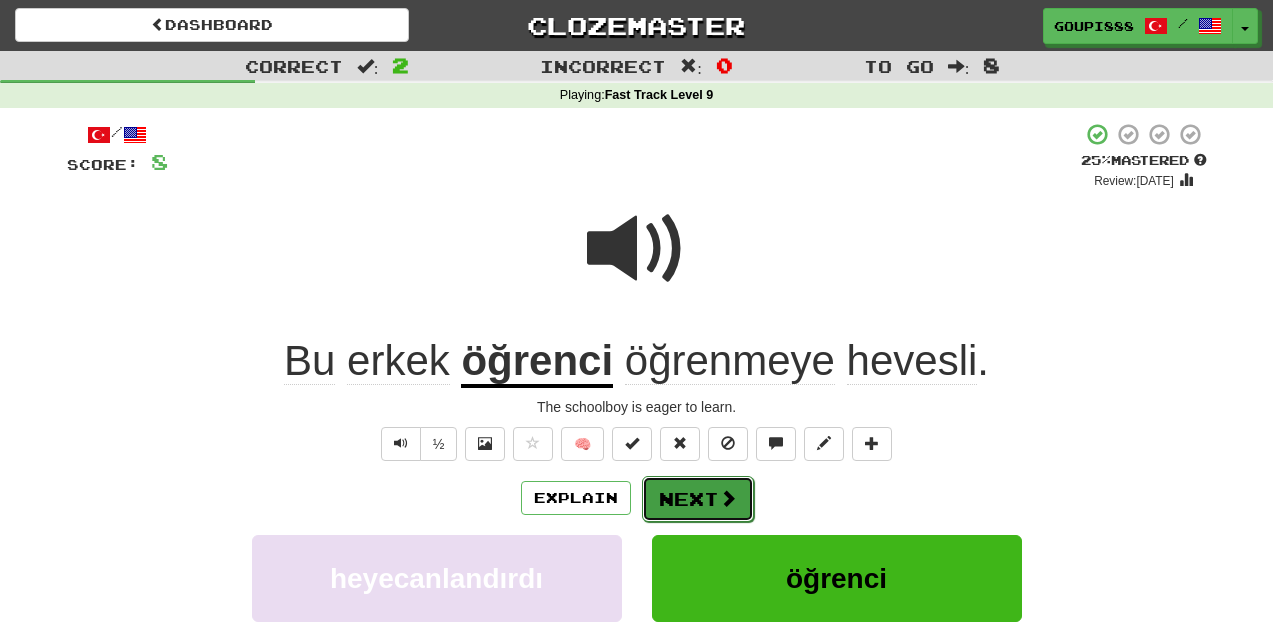 click at bounding box center [728, 498] 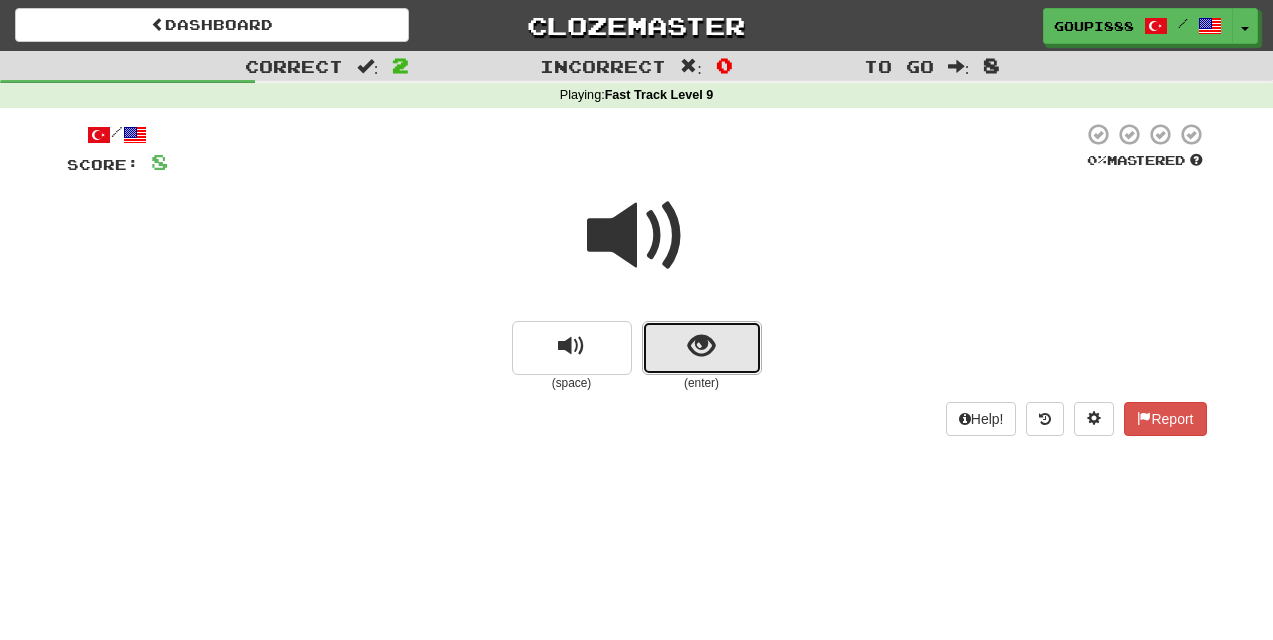 click at bounding box center (701, 346) 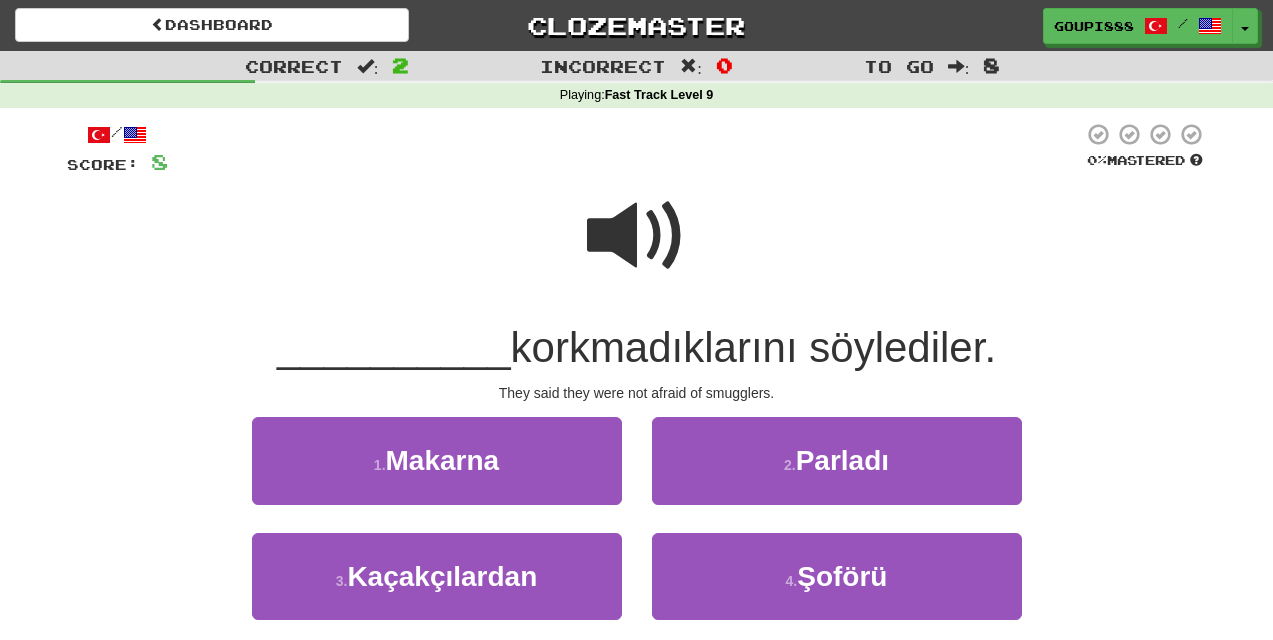 click at bounding box center [637, 236] 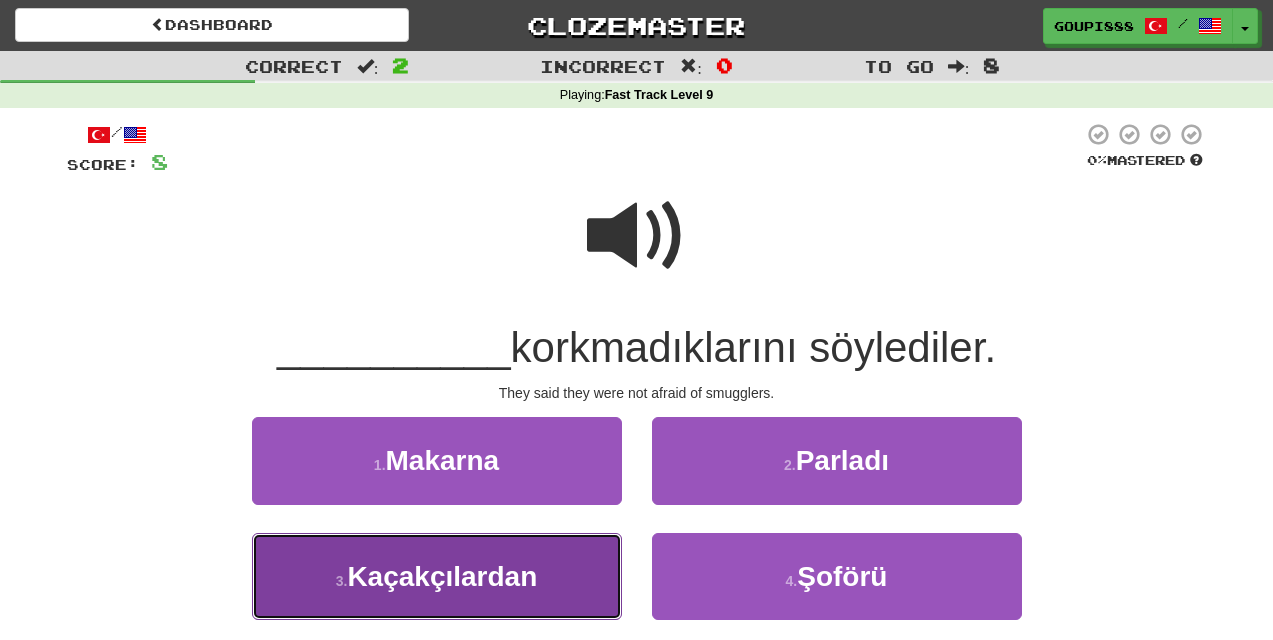 click on "3 .  Kaçakçılardan" at bounding box center (437, 576) 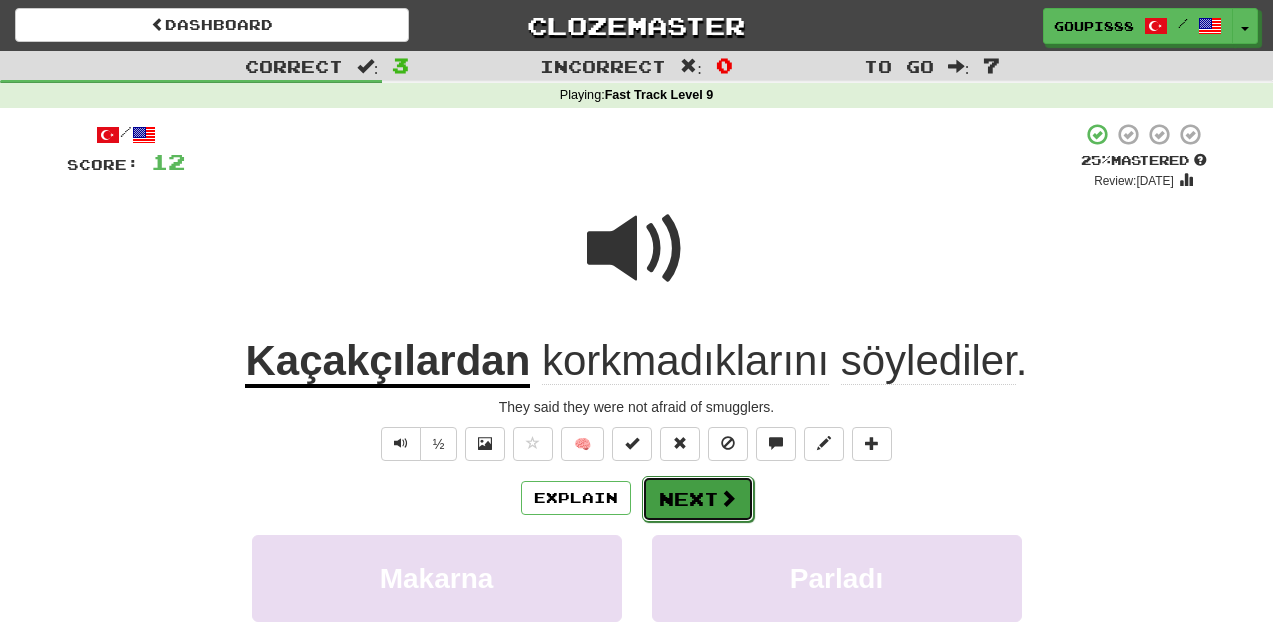 click on "Next" at bounding box center [698, 499] 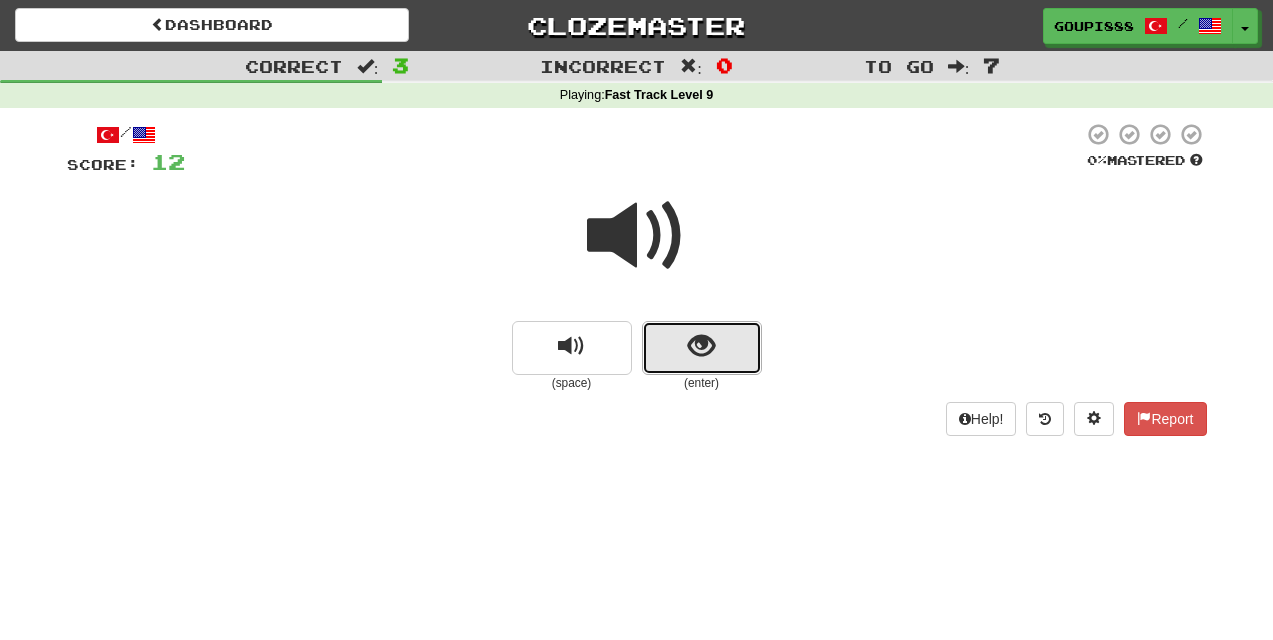 click at bounding box center (702, 348) 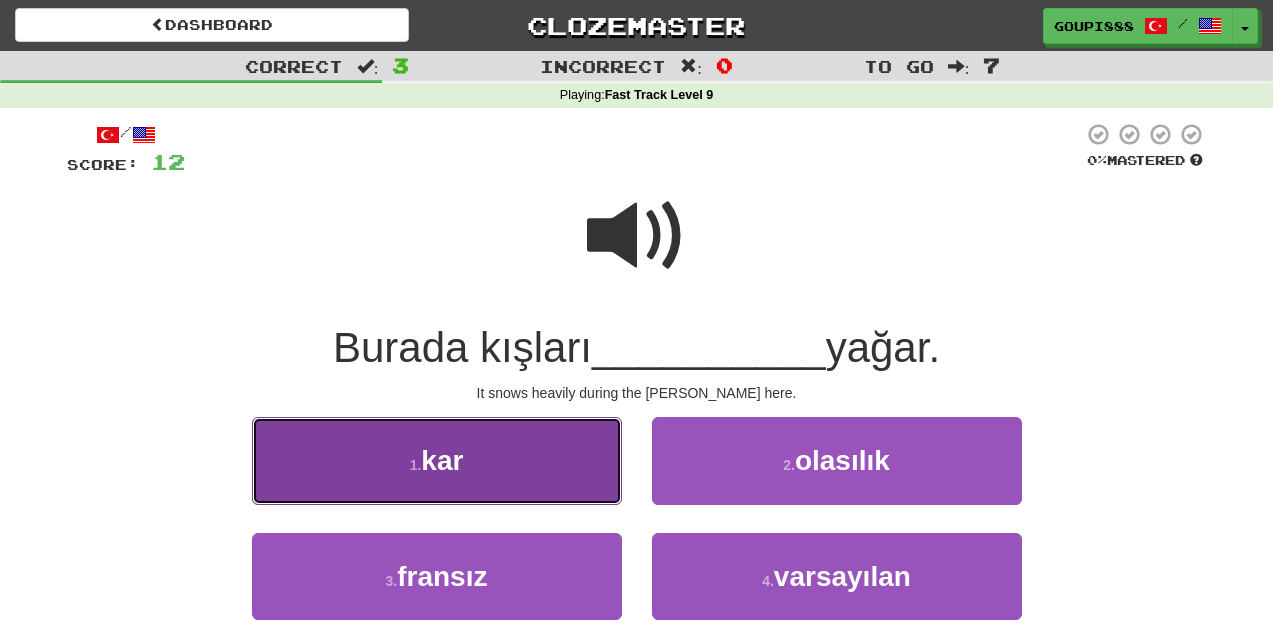 click on "kar" at bounding box center (442, 460) 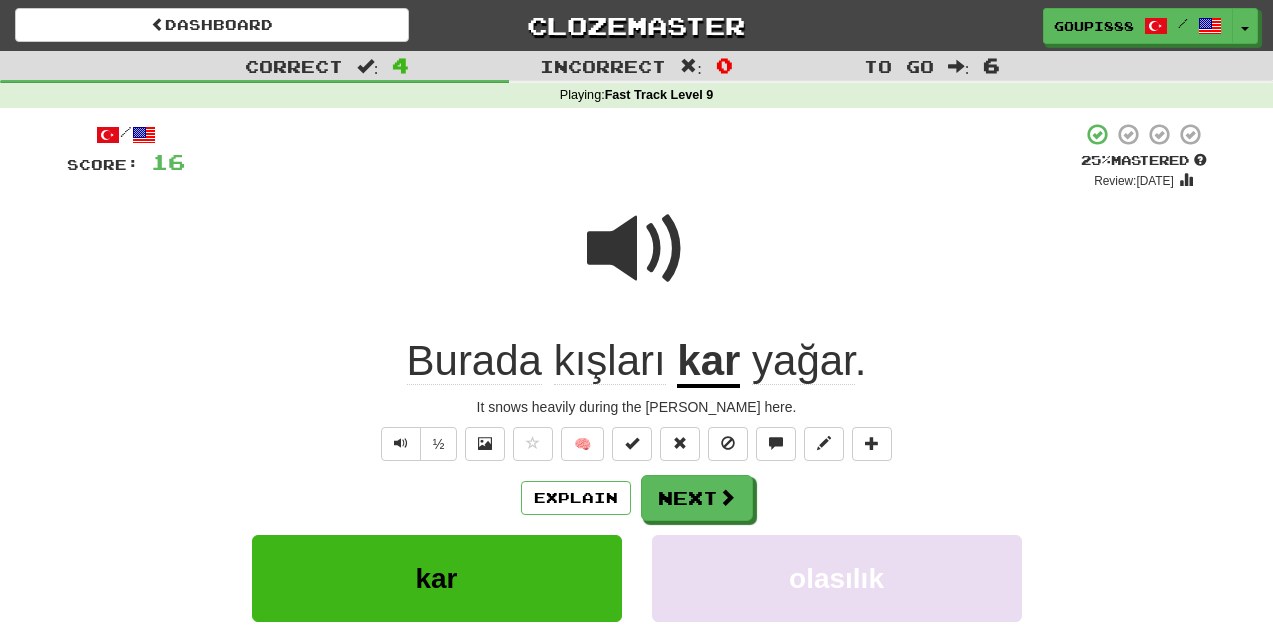 click on "kışları" 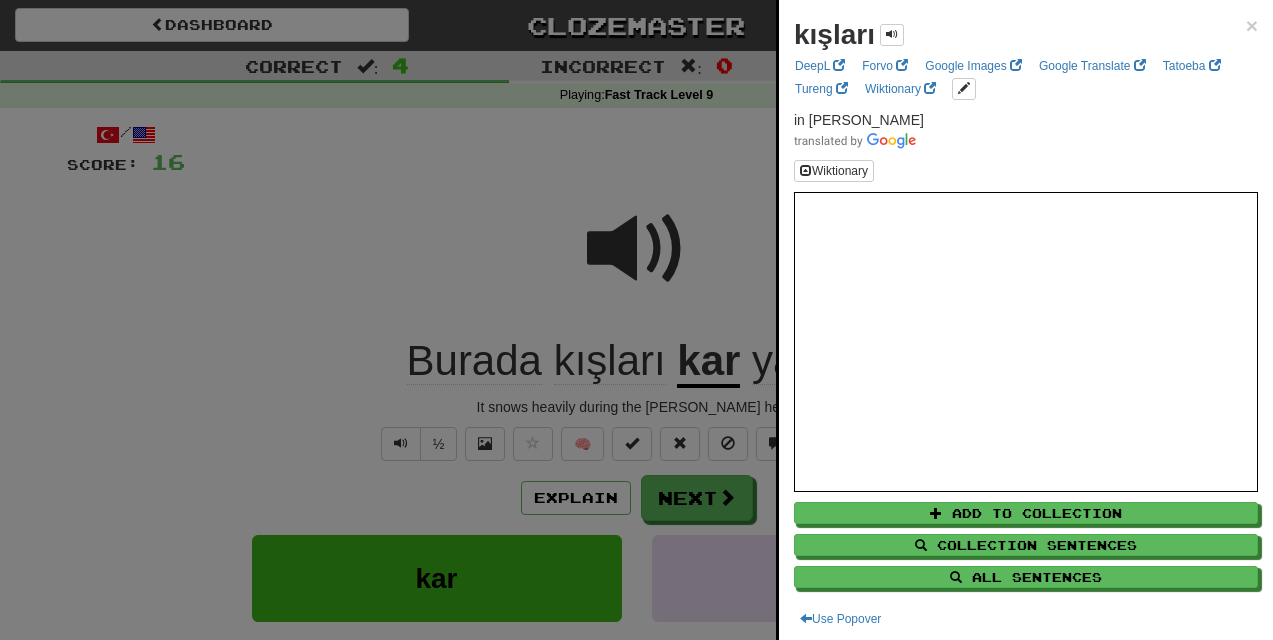 click at bounding box center (636, 320) 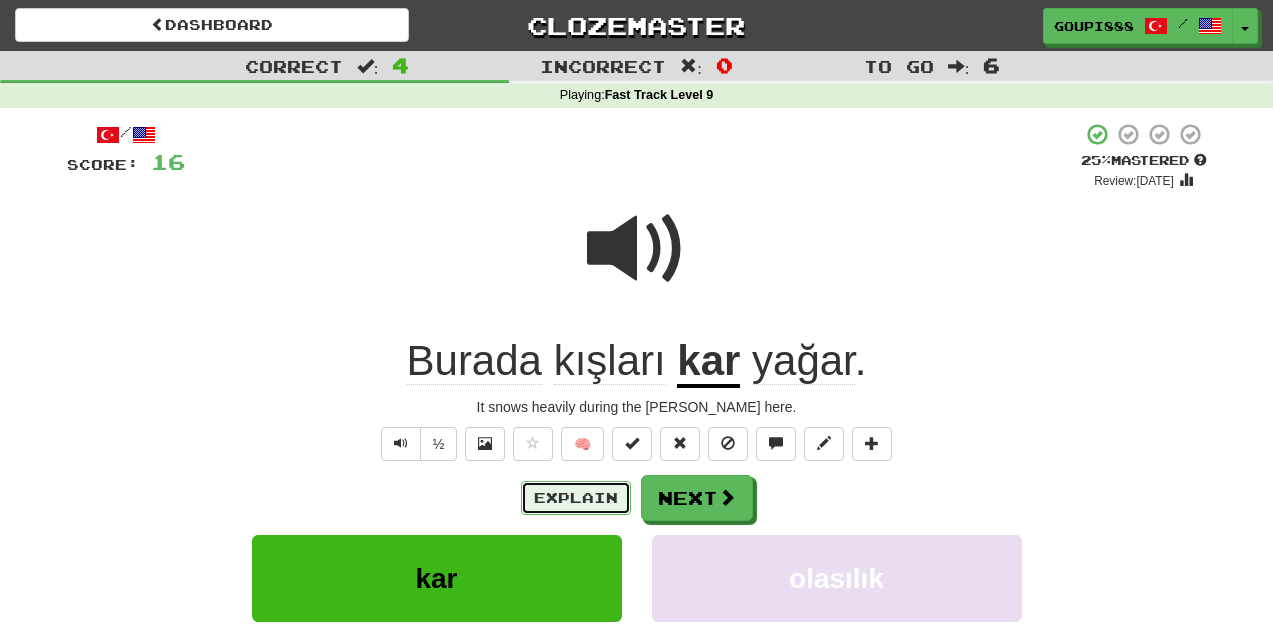 click on "Explain" at bounding box center (576, 498) 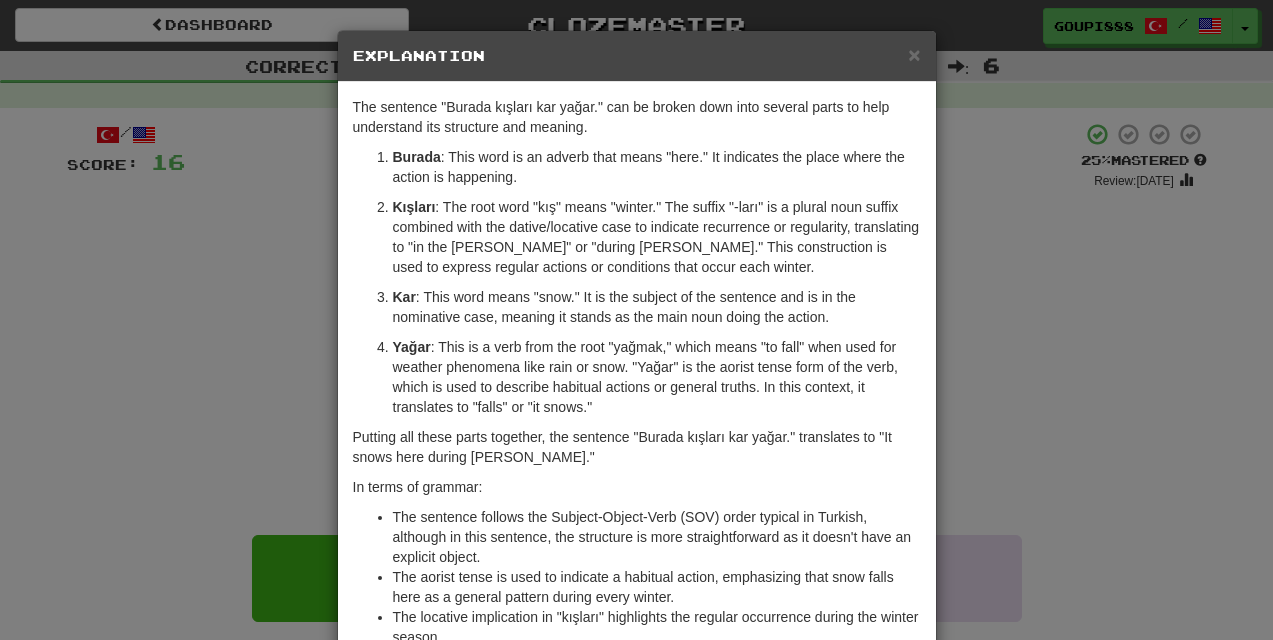 click on "× Explanation The sentence "Burada kışları kar yağar." can be broken down into several parts to help understand its structure and meaning.
Burada : This word is an adverb that means "here." It indicates the place where the action is happening.
Kışları : The root word "kış" means "winter." The suffix "-ları" is a plural noun suffix combined with the dative/locative case to indicate recurrence or regularity, translating to "in the winters" or "during winters." This construction is used to express regular actions or conditions that occur each winter.
Kar : This word means "snow." It is the subject of the sentence and is in the nominative case, meaning it stands as the main noun doing the action.
Yağar : This is a verb from the root "yağmak," which means "to fall" when used for weather phenomena like rain or snow. "Yağar" is the aorist tense form of the verb, which is used to describe habitual actions or general truths. In this context, it translates to "falls" or "it snows."" at bounding box center [636, 320] 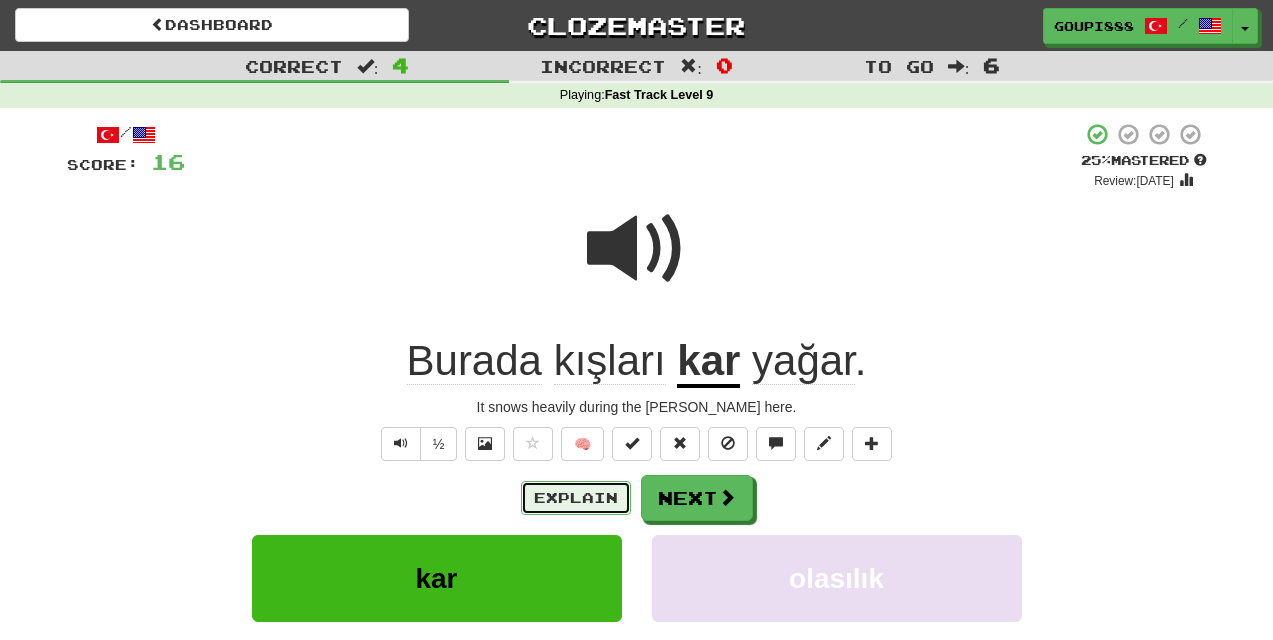 click on "Explain" at bounding box center (576, 498) 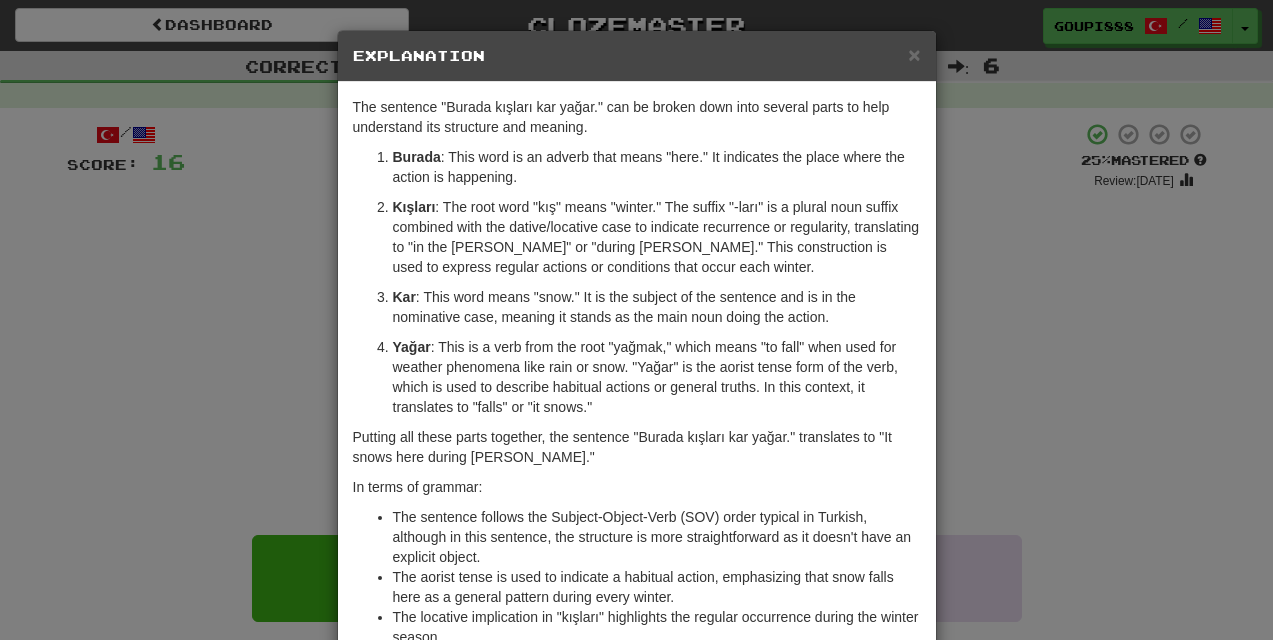 click on "× Explanation The sentence "Burada kışları kar yağar." can be broken down into several parts to help understand its structure and meaning.
Burada : This word is an adverb that means "here." It indicates the place where the action is happening.
Kışları : The root word "kış" means "winter." The suffix "-ları" is a plural noun suffix combined with the dative/locative case to indicate recurrence or regularity, translating to "in the winters" or "during winters." This construction is used to express regular actions or conditions that occur each winter.
Kar : This word means "snow." It is the subject of the sentence and is in the nominative case, meaning it stands as the main noun doing the action.
Yağar : This is a verb from the root "yağmak," which means "to fall" when used for weather phenomena like rain or snow. "Yağar" is the aorist tense form of the verb, which is used to describe habitual actions or general truths. In this context, it translates to "falls" or "it snows."" at bounding box center [636, 320] 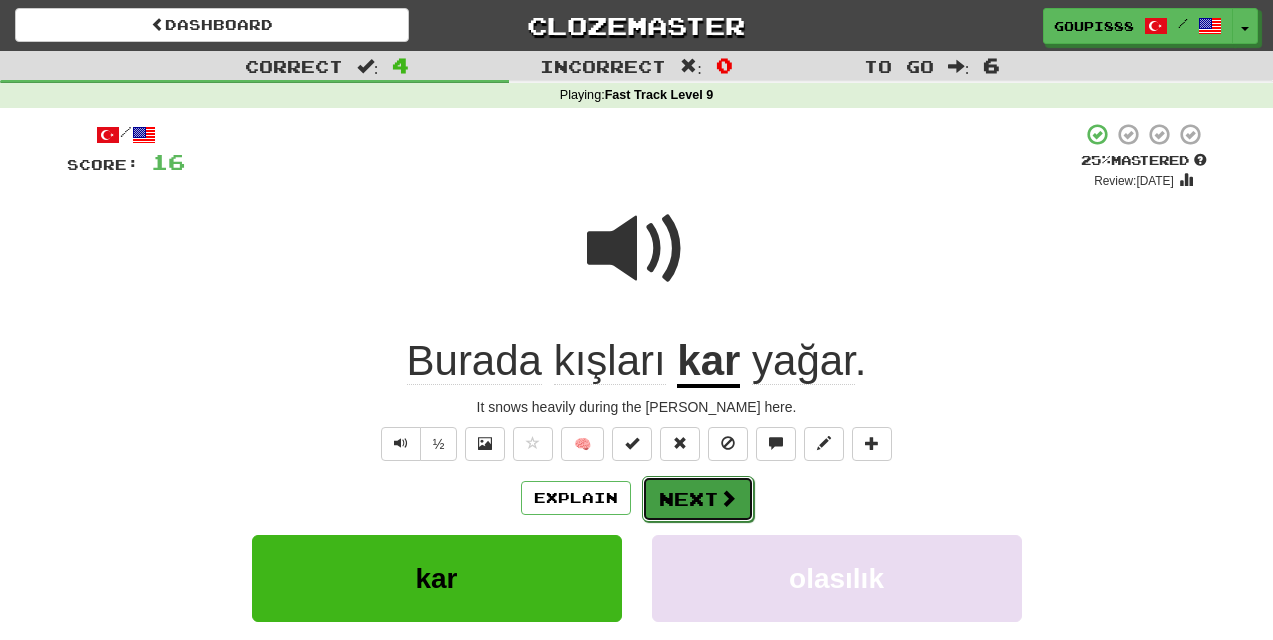 click on "Next" at bounding box center (698, 499) 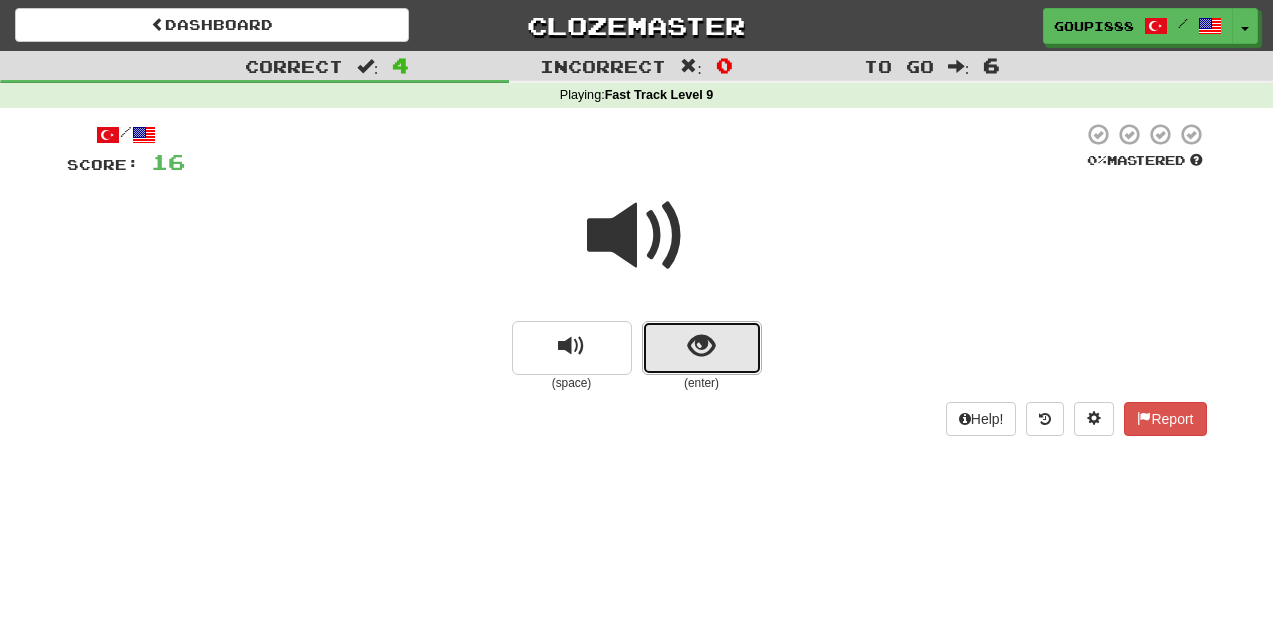 click at bounding box center [701, 346] 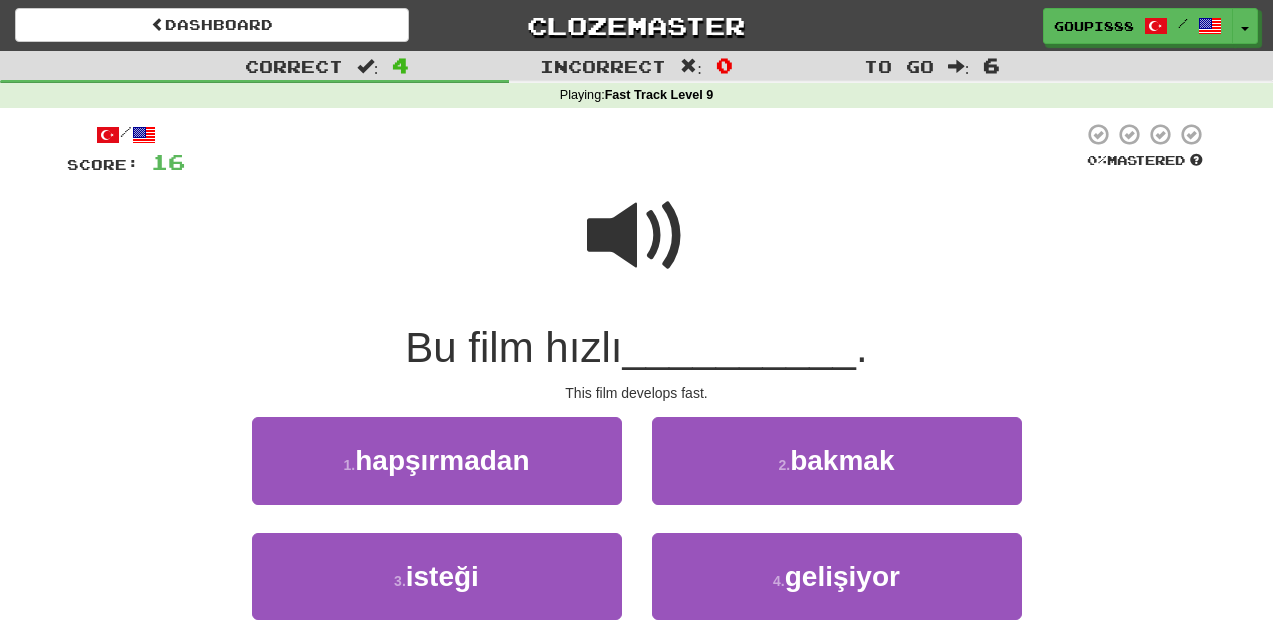 click at bounding box center [637, 236] 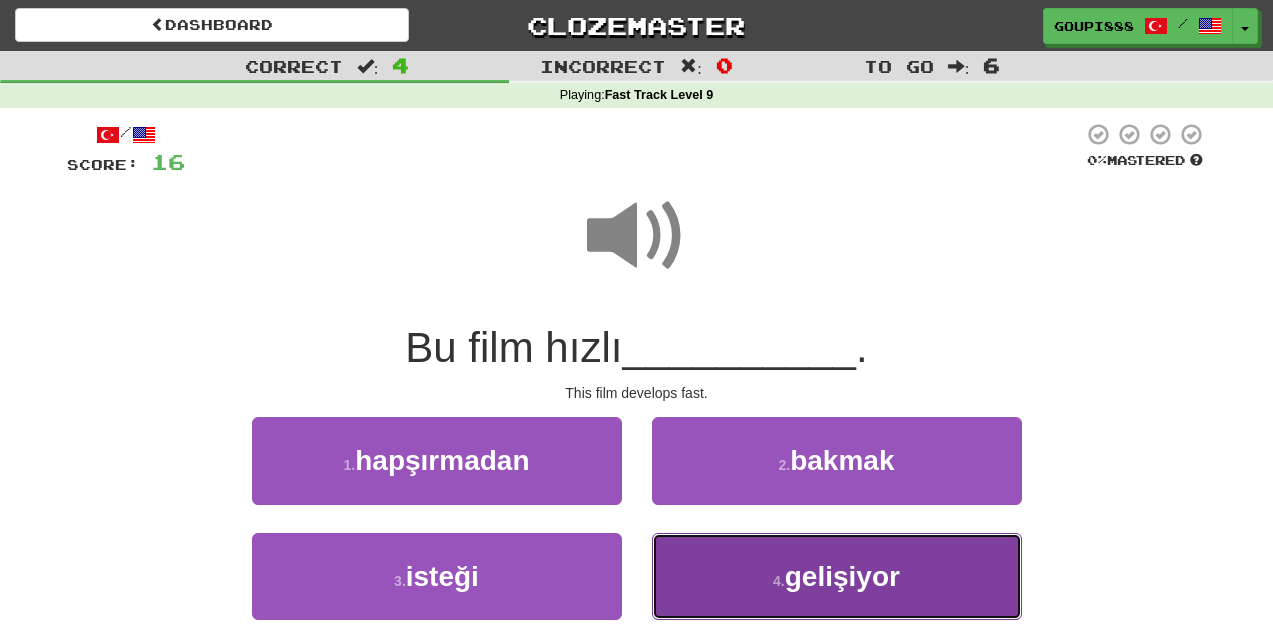 click on "4 .  gelişiyor" at bounding box center [837, 576] 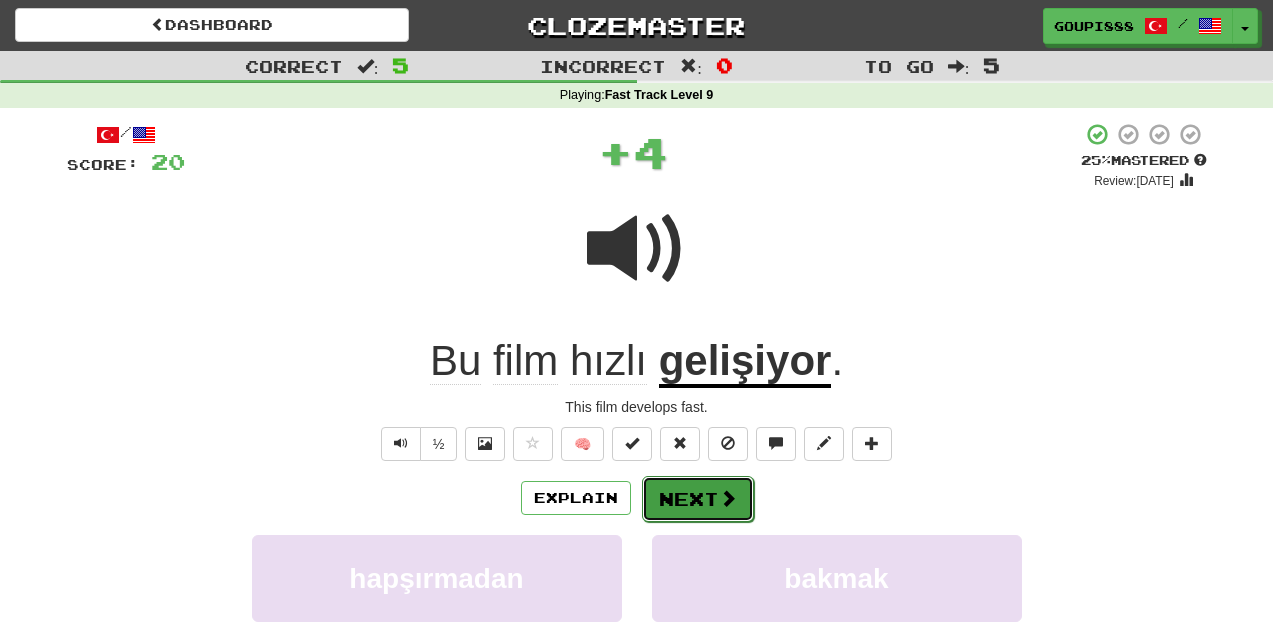click on "Next" at bounding box center [698, 499] 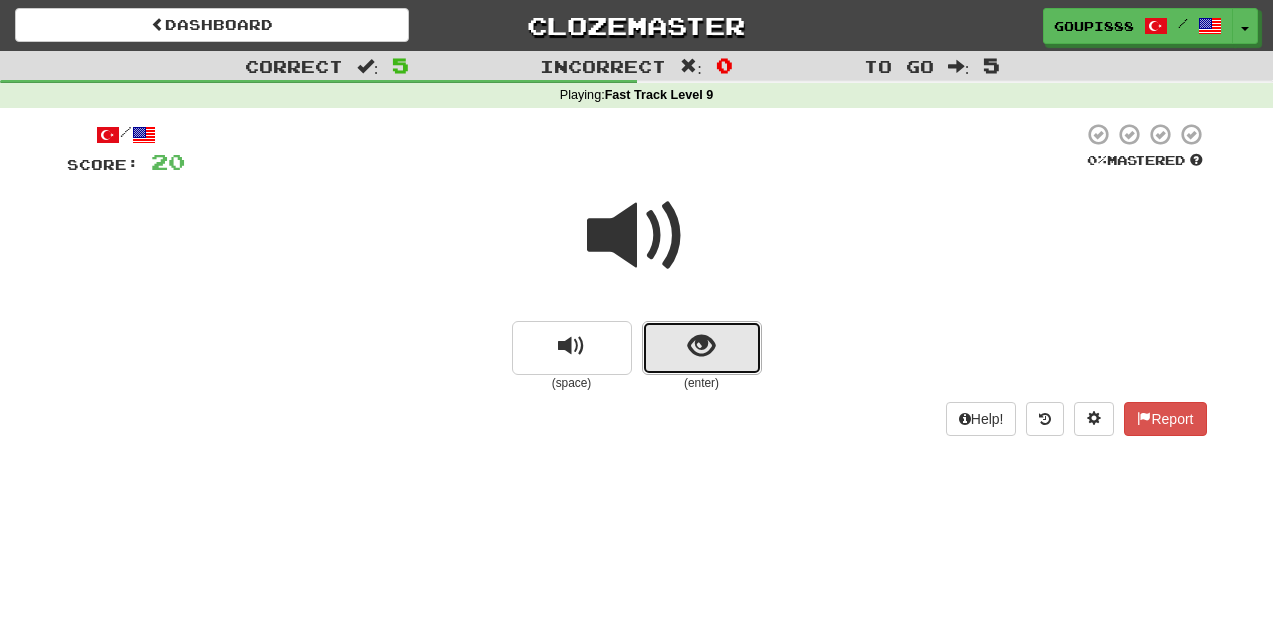 click at bounding box center [702, 348] 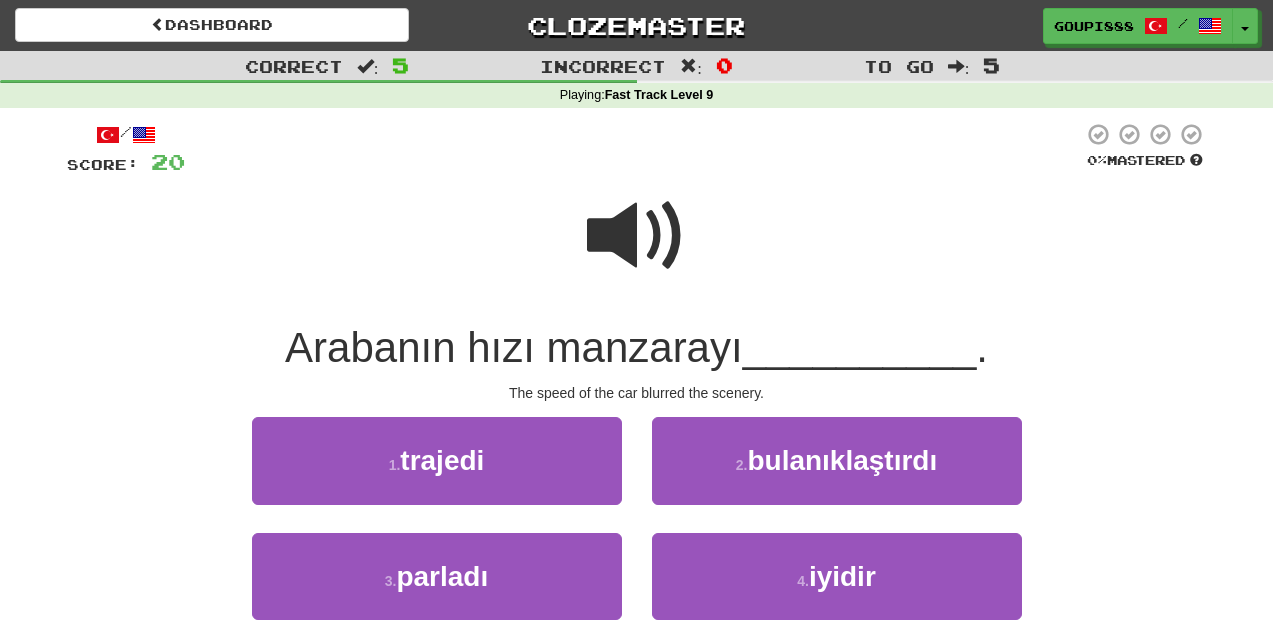 click at bounding box center [637, 236] 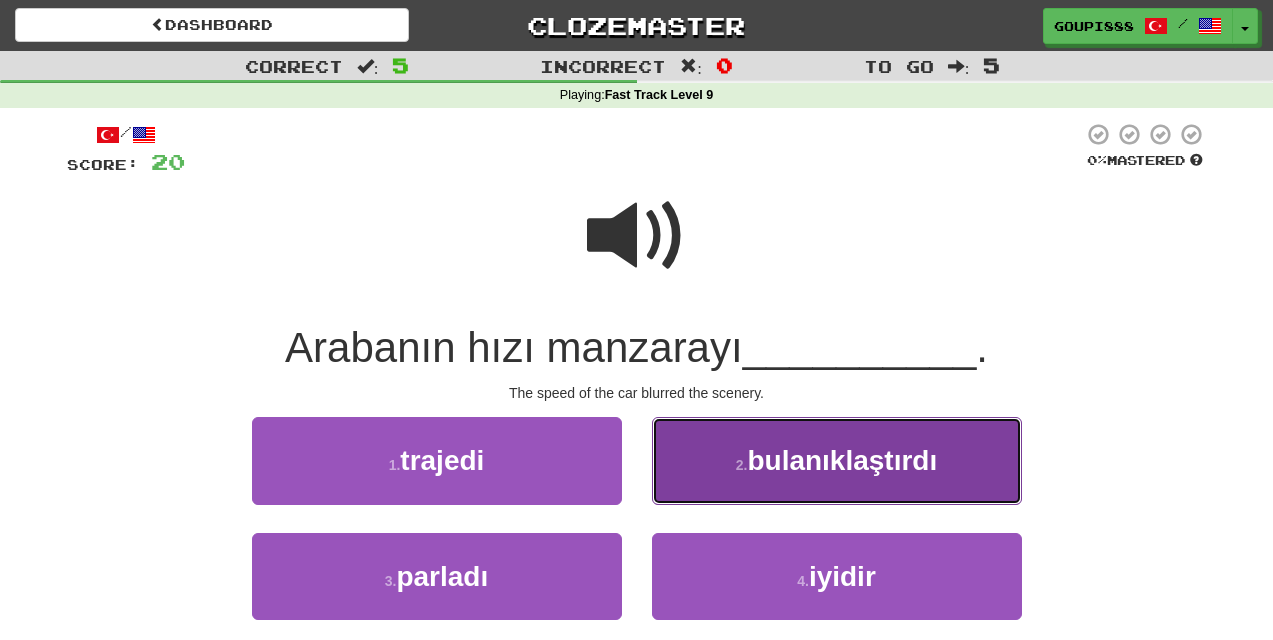 click on "bulanıklaştırdı" at bounding box center (842, 460) 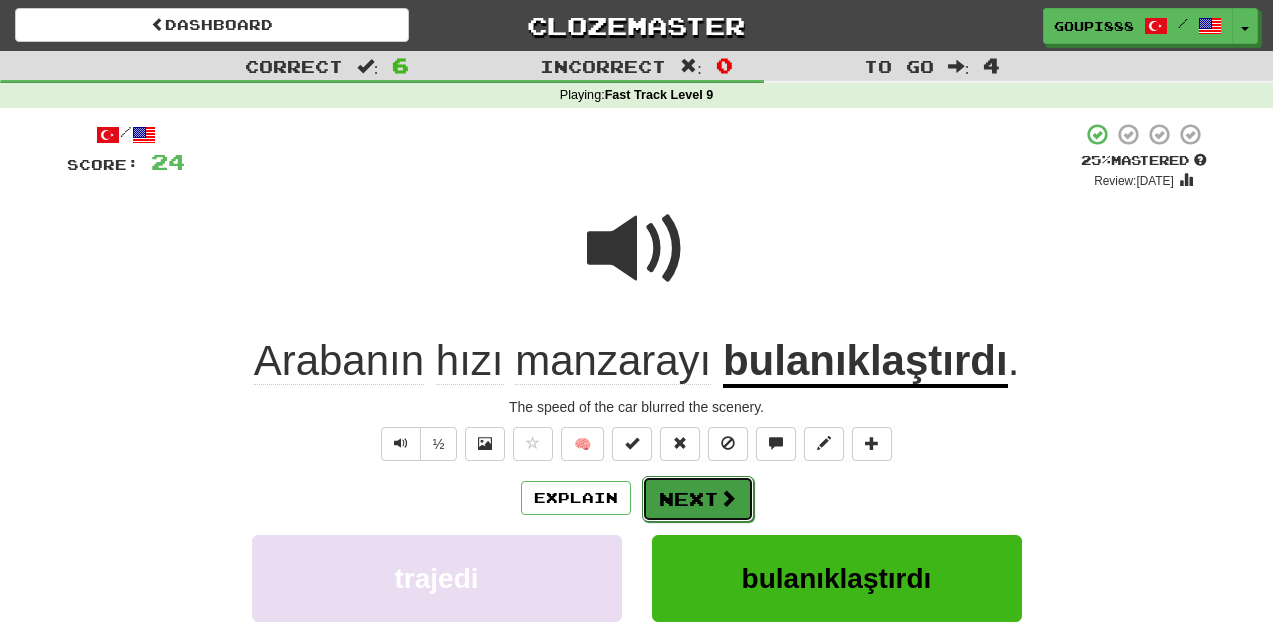 click on "Next" at bounding box center [698, 499] 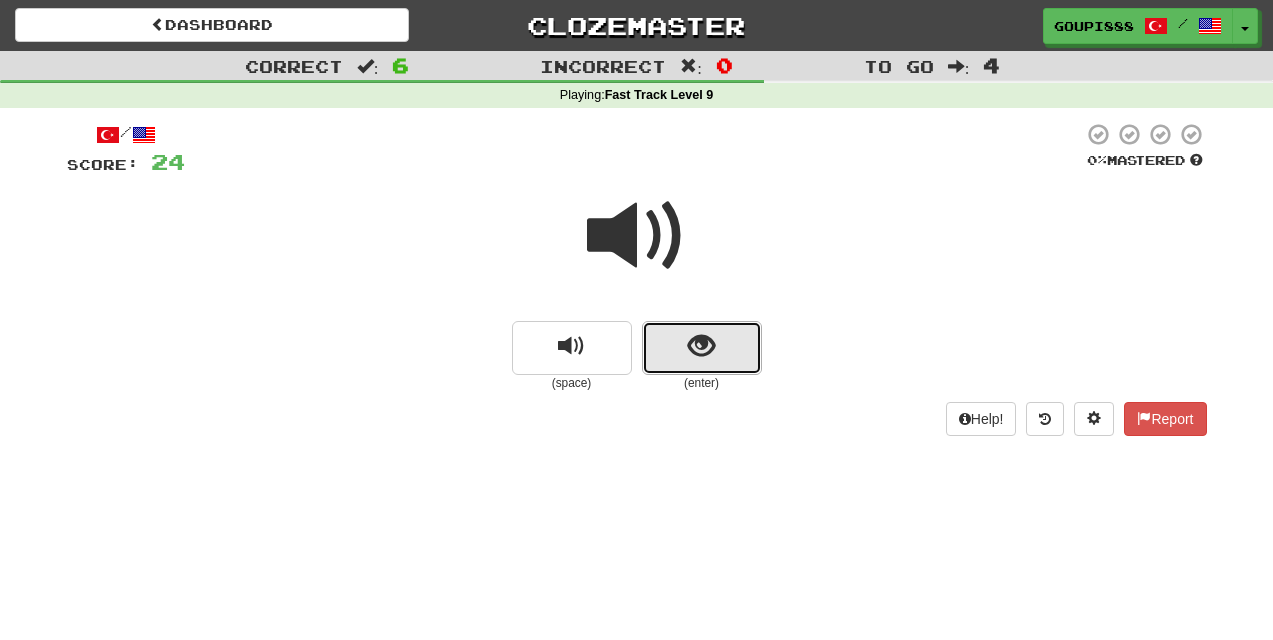 click at bounding box center [702, 348] 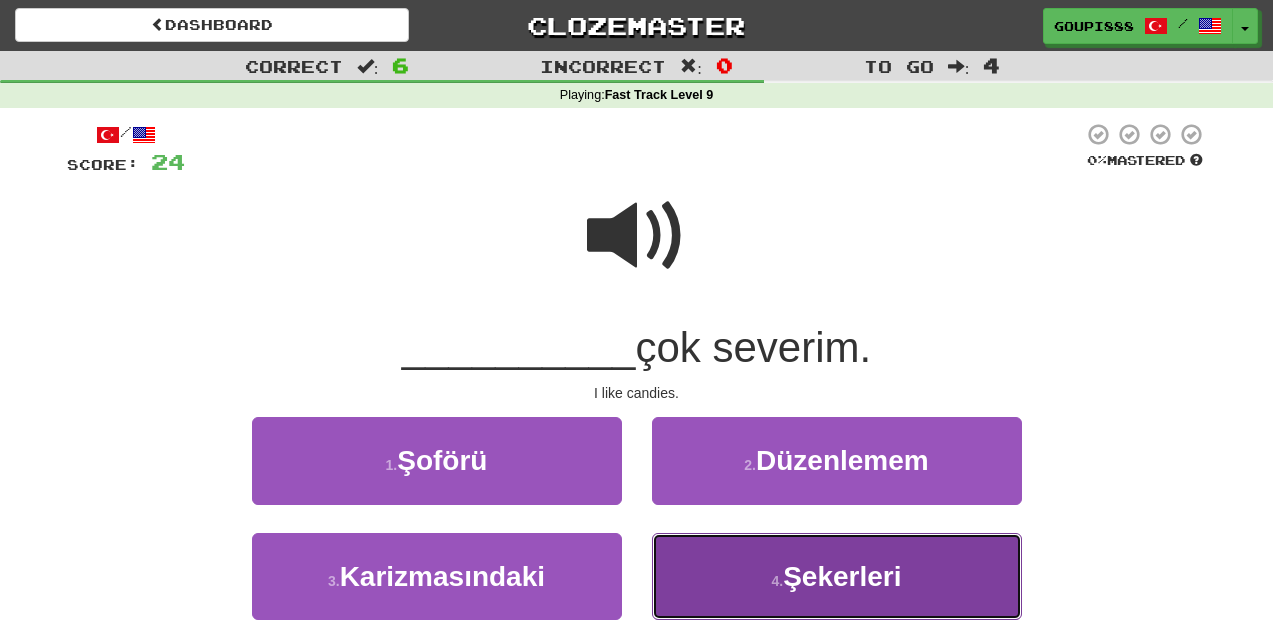 click on "4 .  Şekerleri" at bounding box center [837, 576] 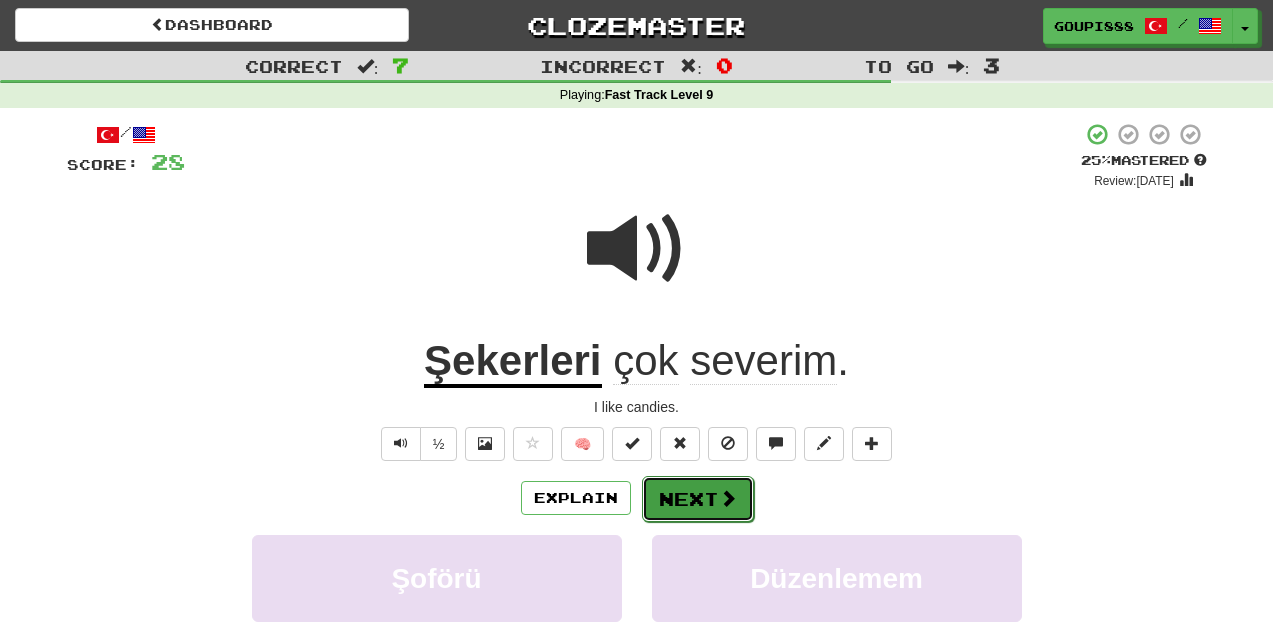 click at bounding box center [728, 498] 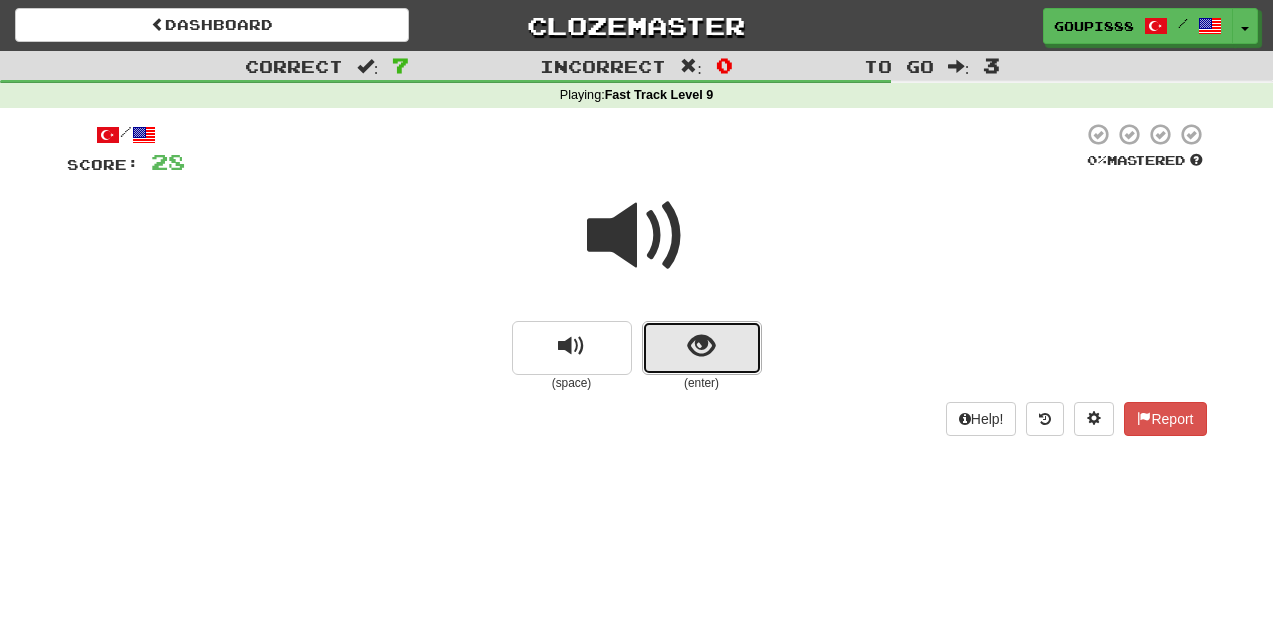 click at bounding box center [701, 346] 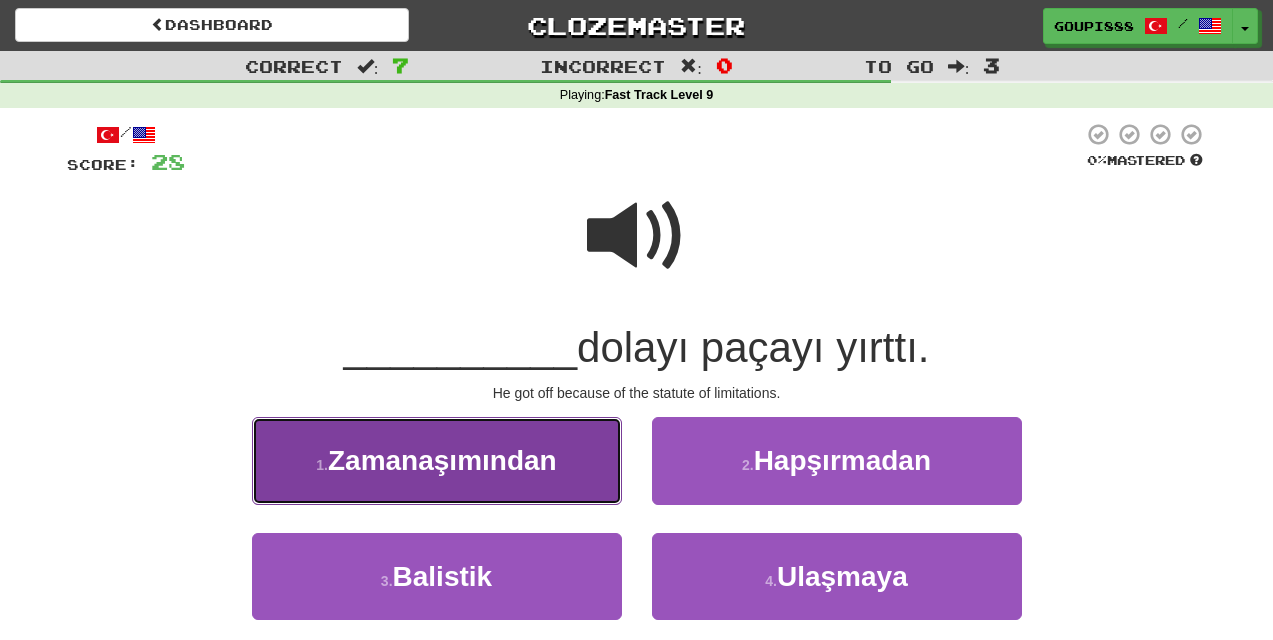 click on "1 .  Zamanaşımından" at bounding box center [437, 460] 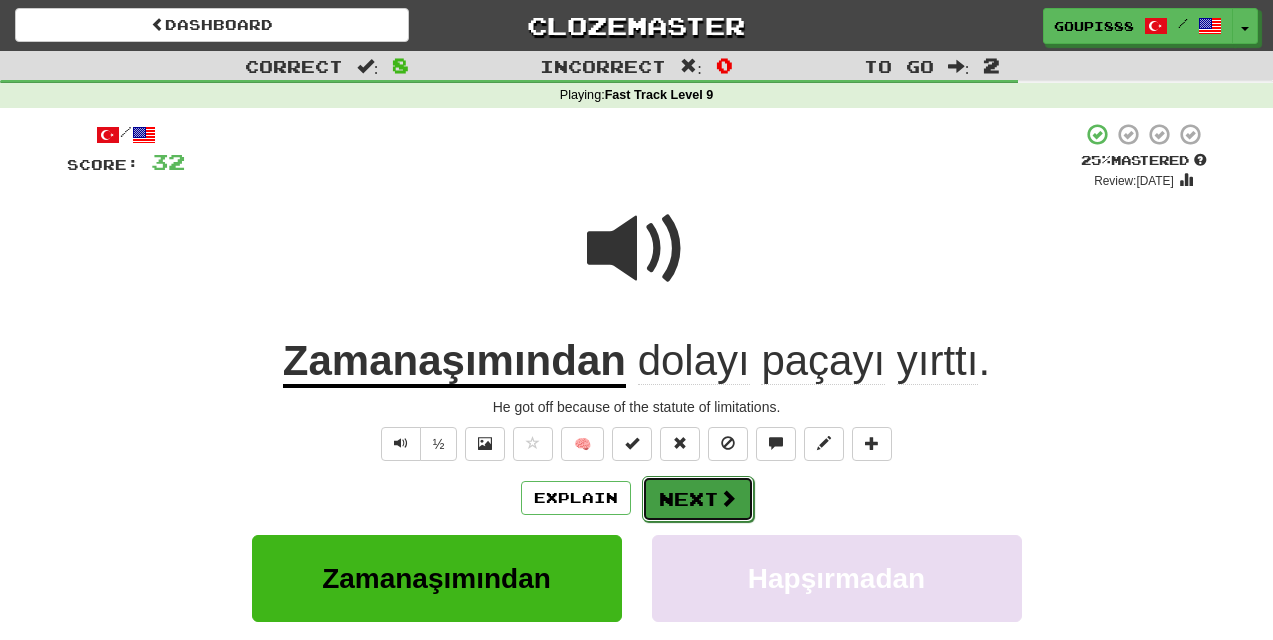click on "Next" at bounding box center [698, 499] 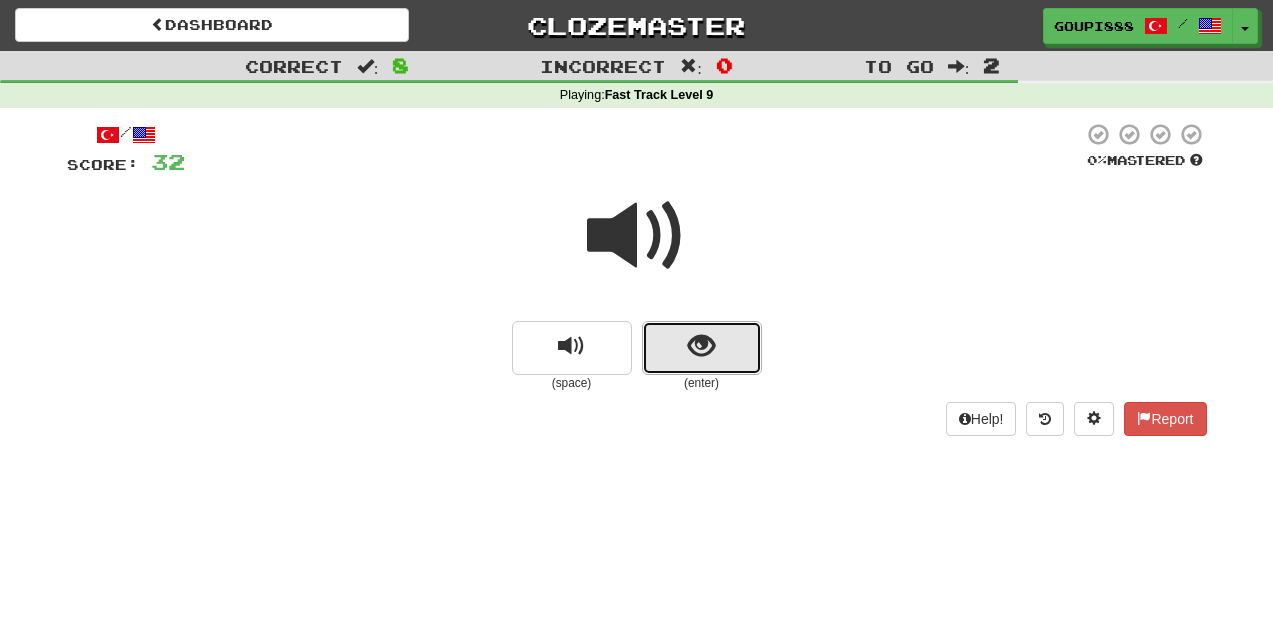 click at bounding box center [702, 348] 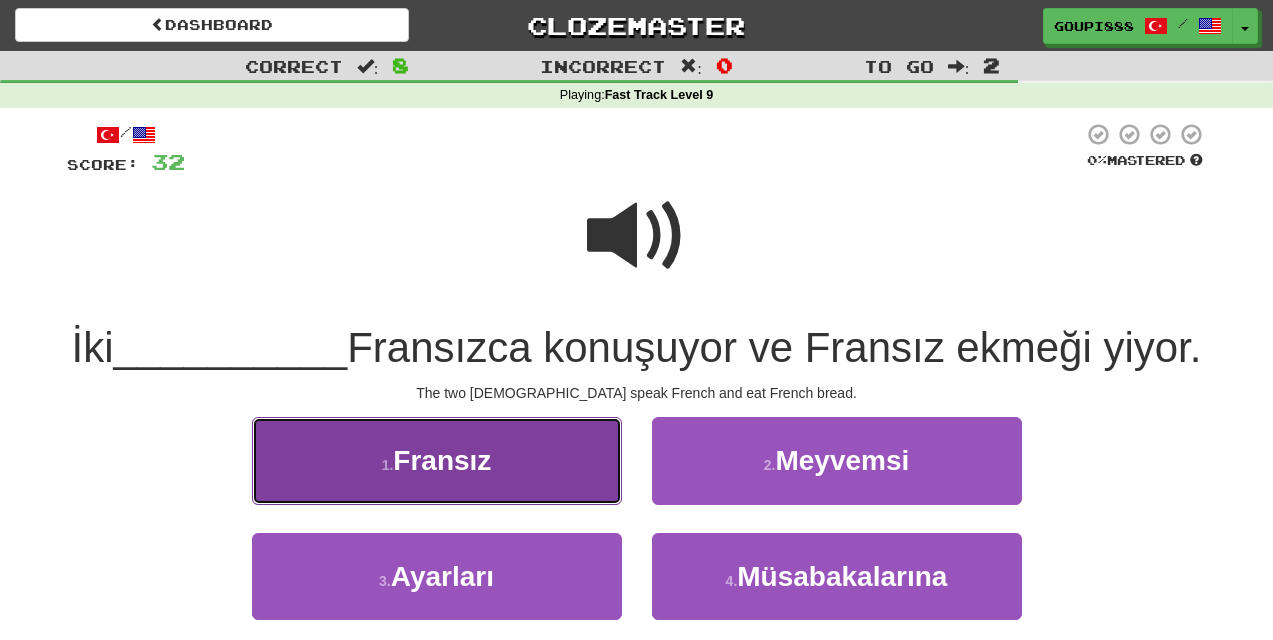 click on "Fransız" at bounding box center (442, 460) 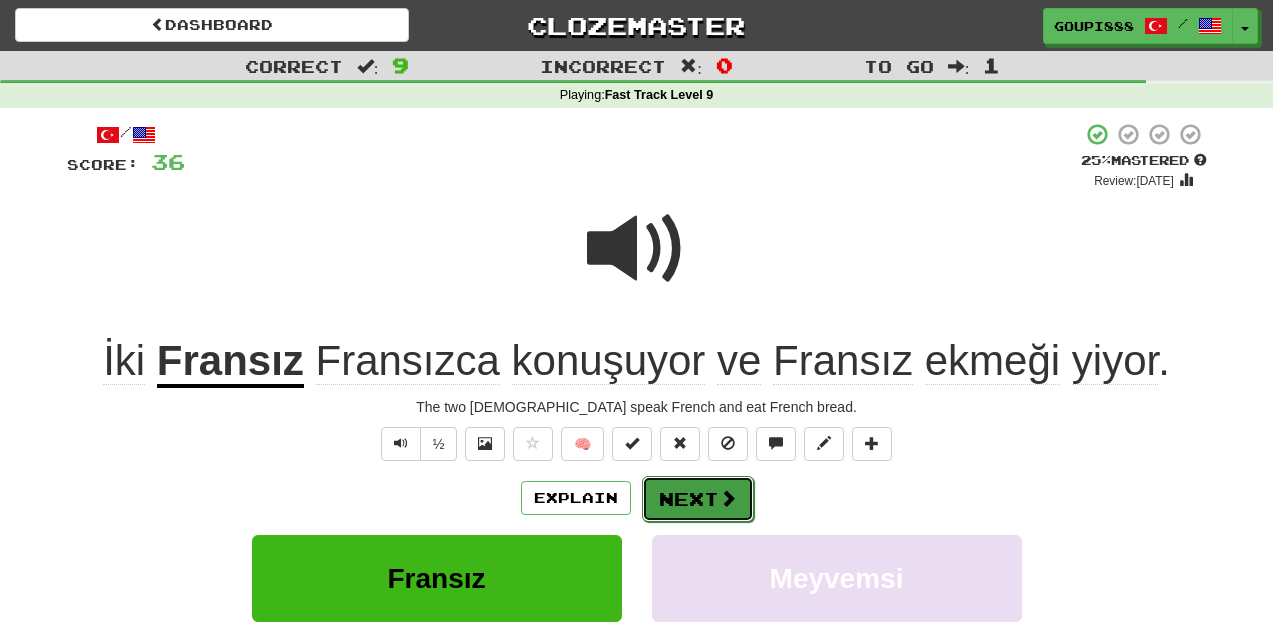 click at bounding box center (728, 498) 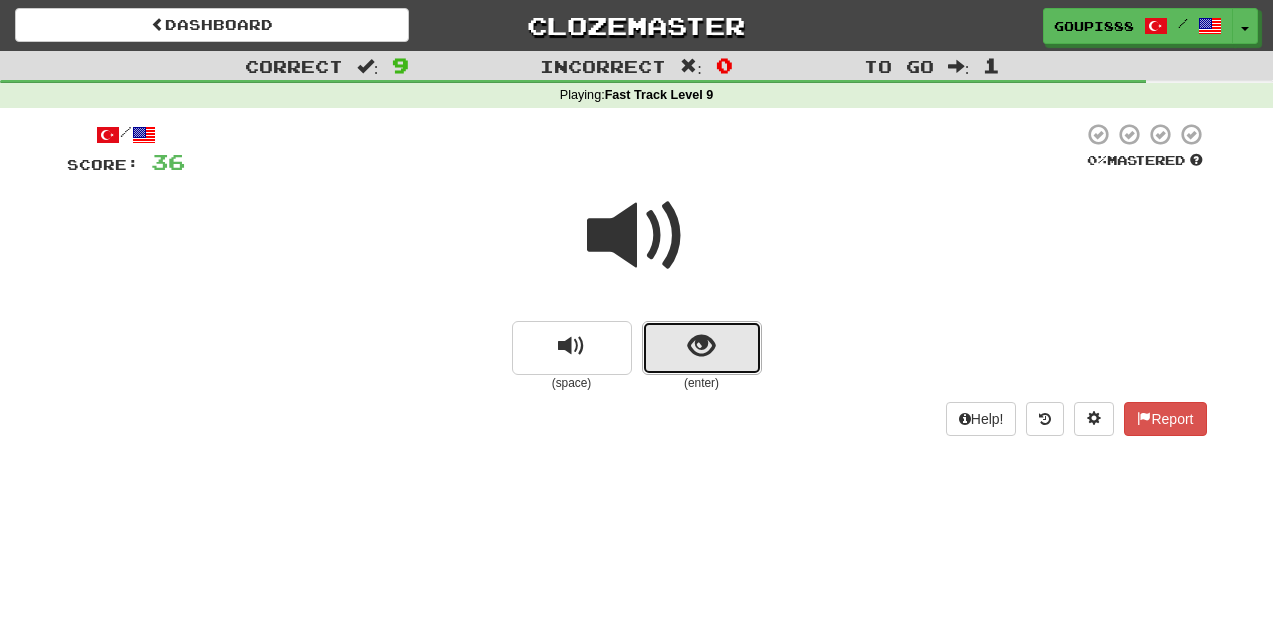 click at bounding box center (701, 346) 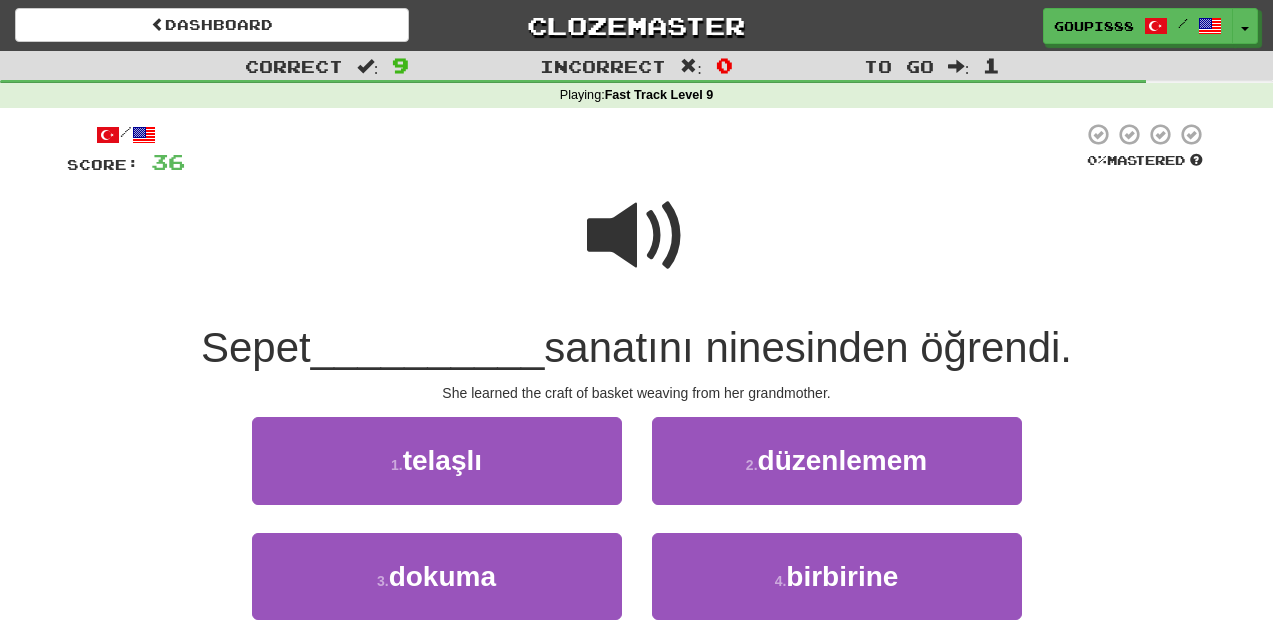 click at bounding box center (637, 236) 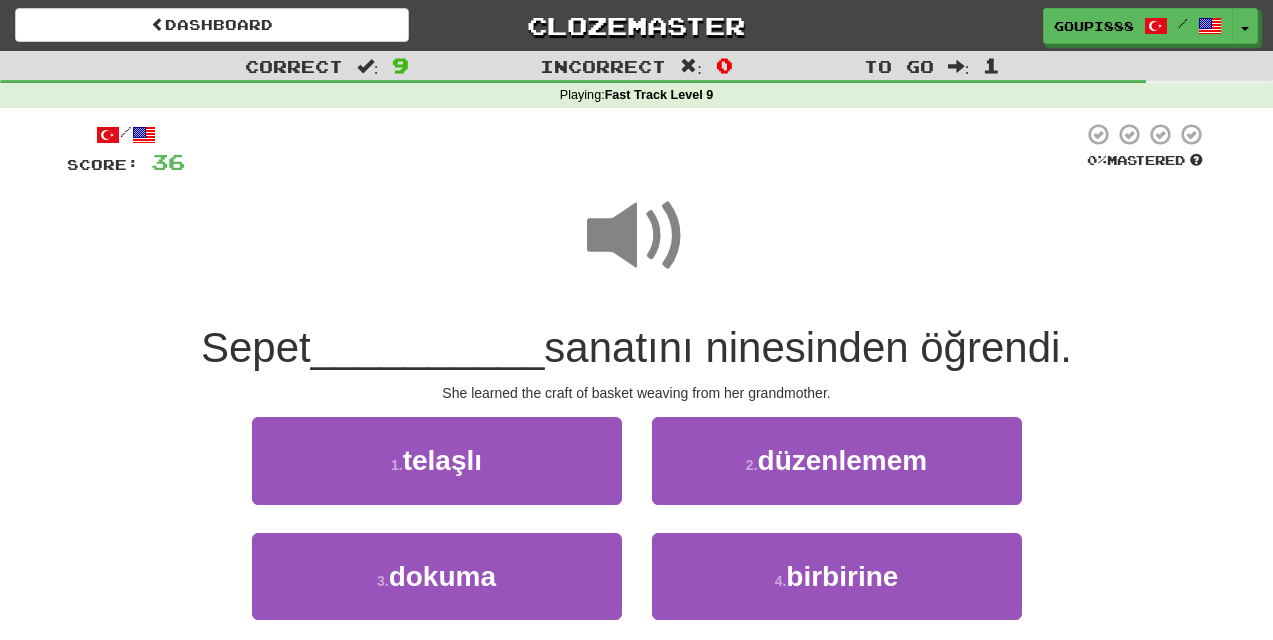 click at bounding box center [637, 236] 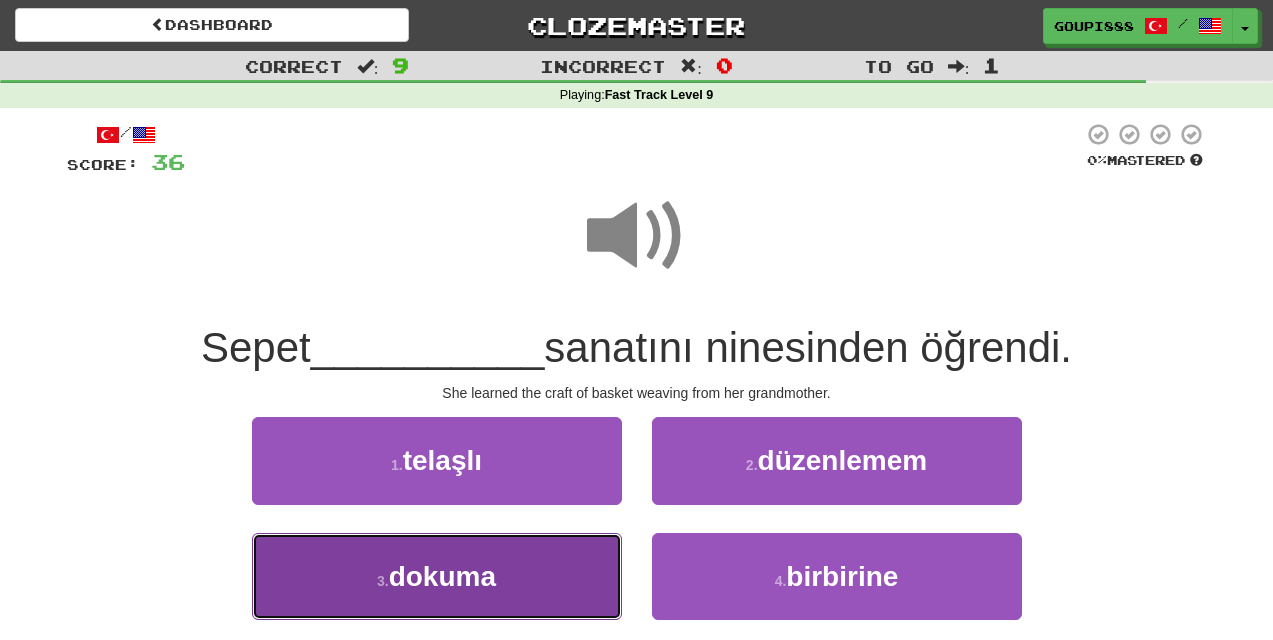 click on "dokuma" at bounding box center [442, 576] 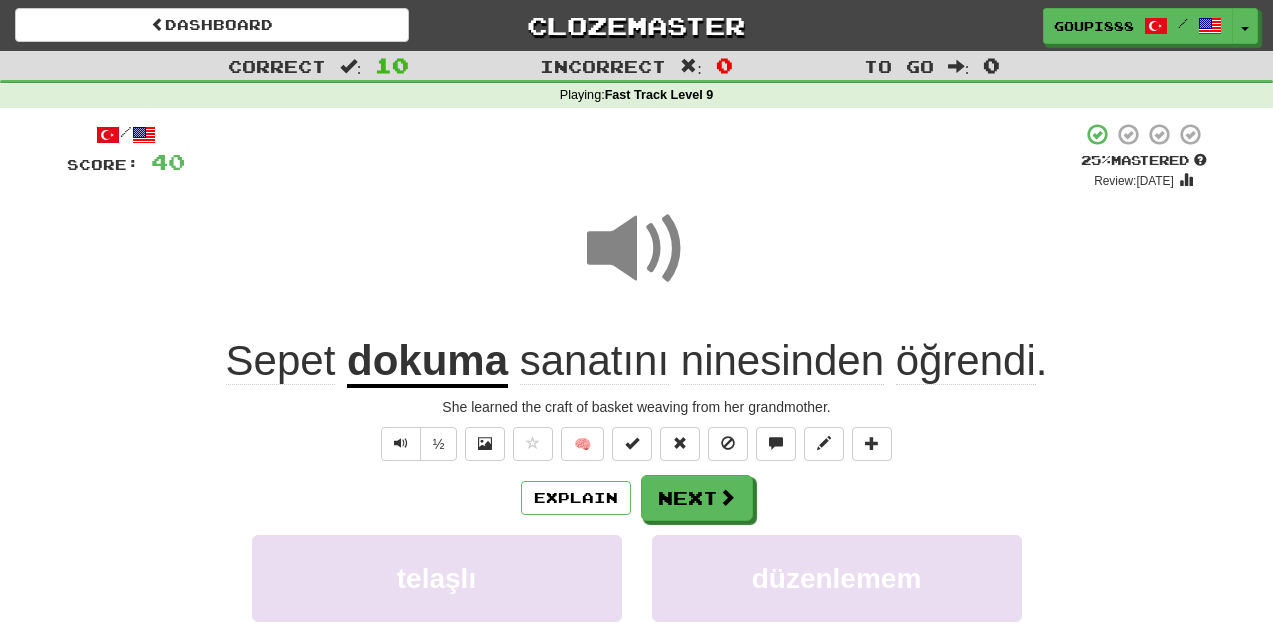 click on "Sepet" 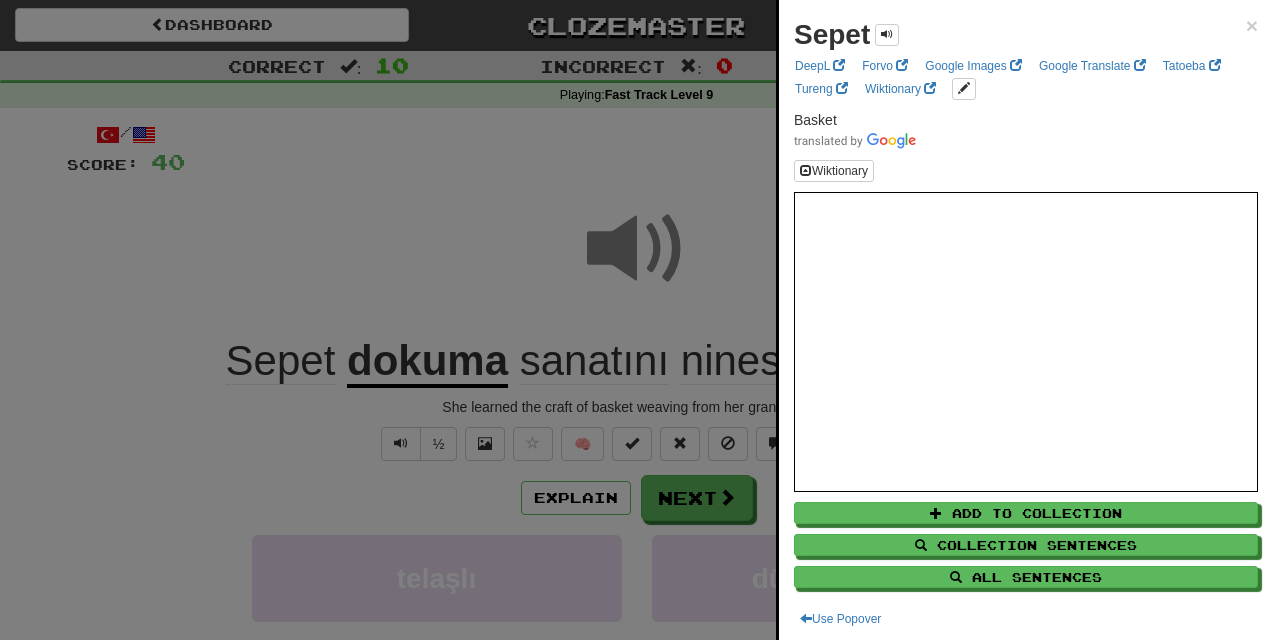 click at bounding box center (636, 320) 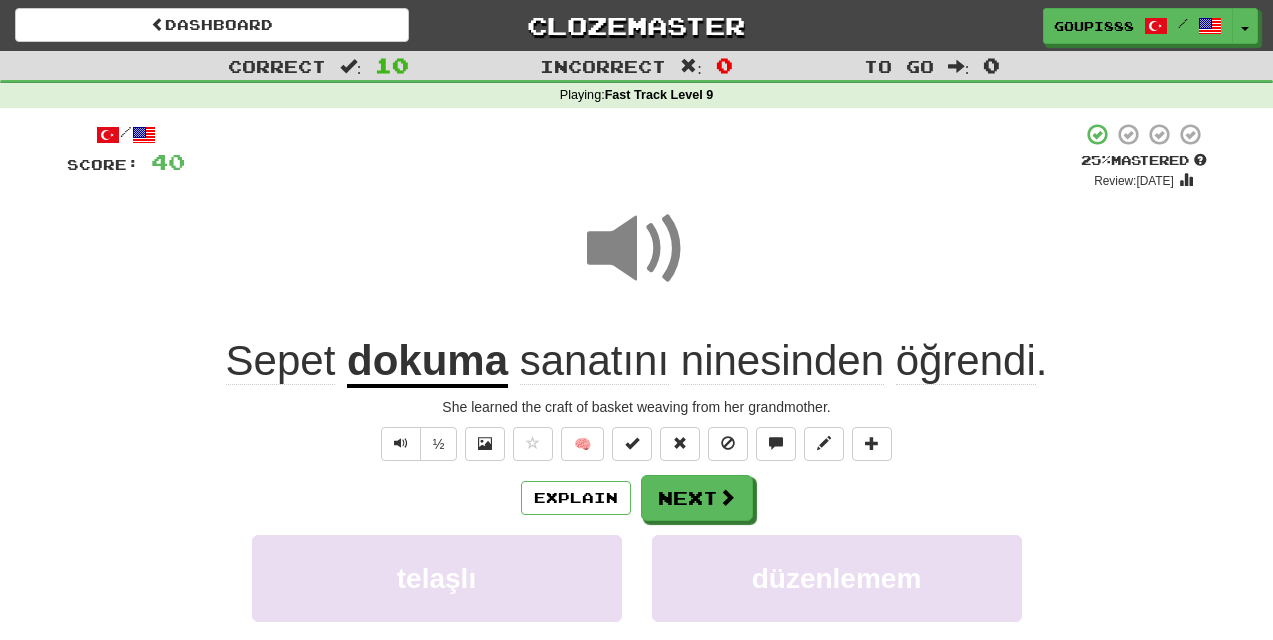 click on "dokuma" at bounding box center (427, 362) 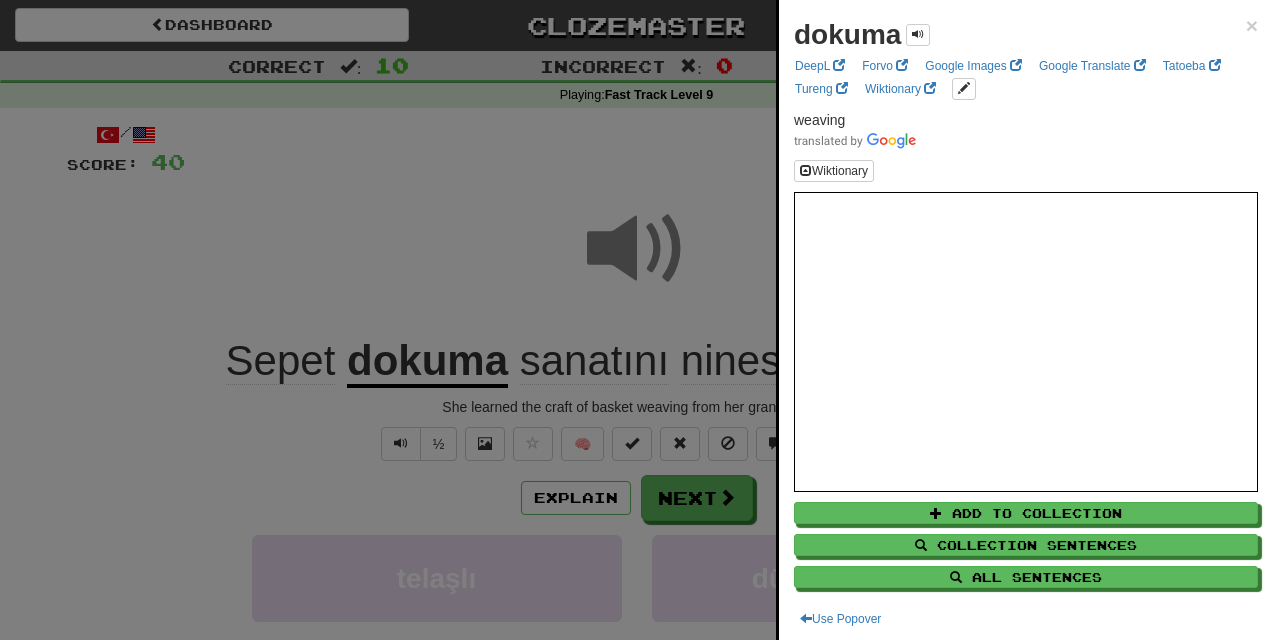 click at bounding box center (636, 320) 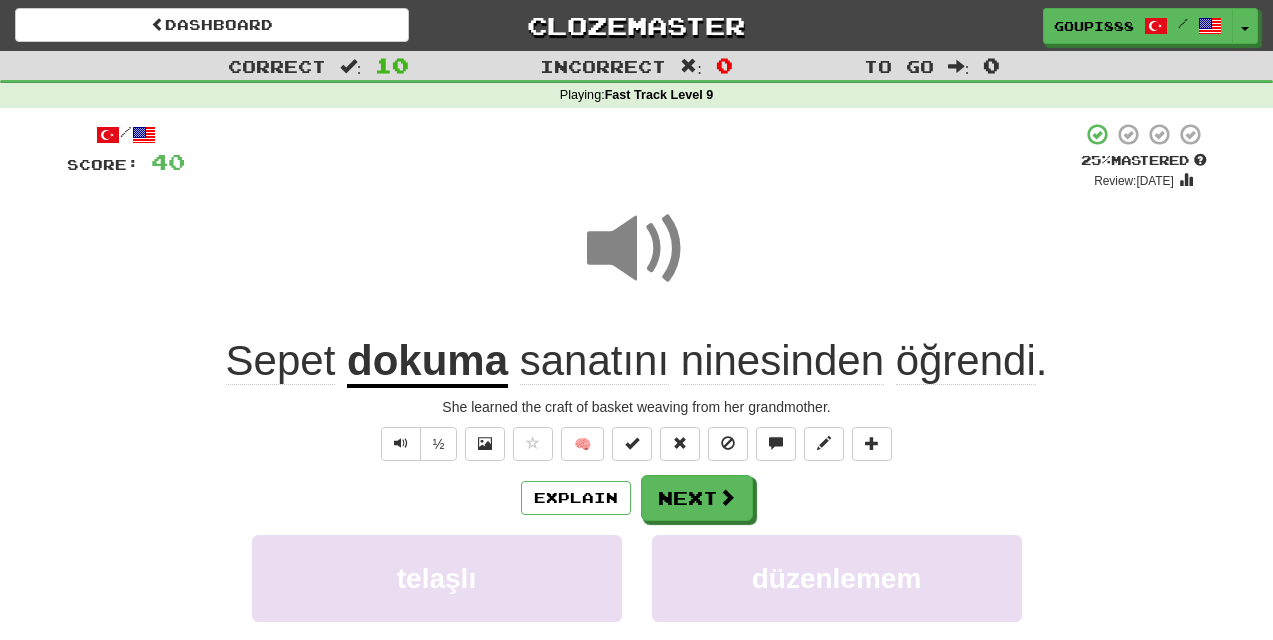 click at bounding box center (637, 249) 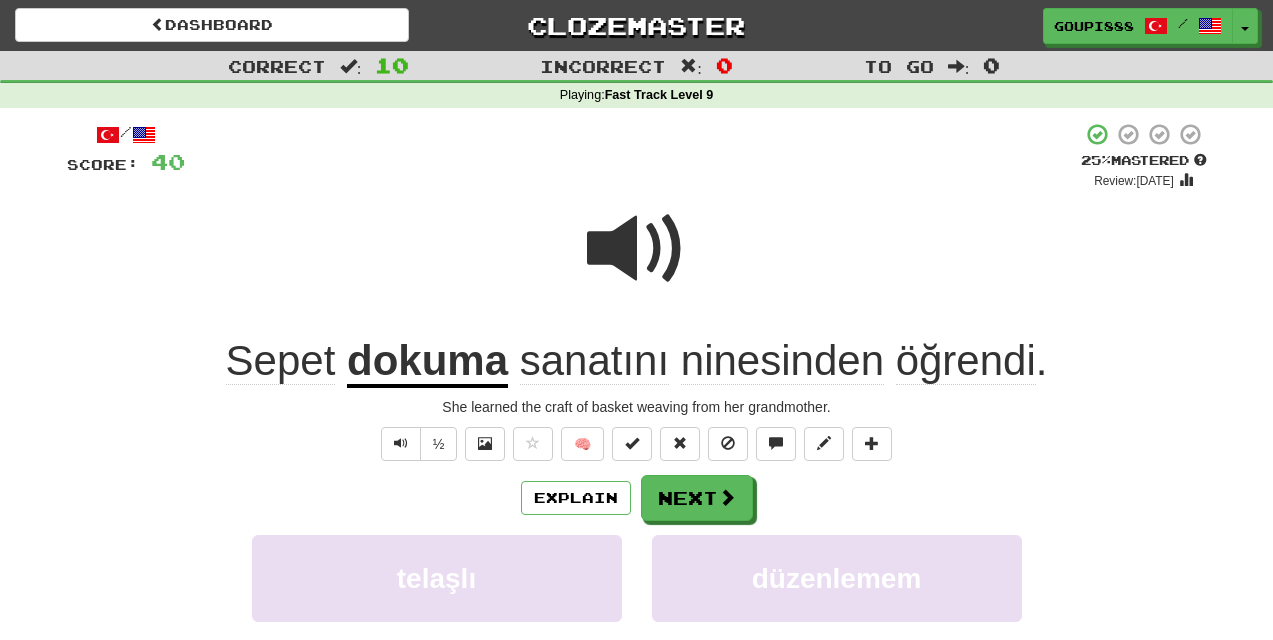 click on "ninesinden" at bounding box center [782, 361] 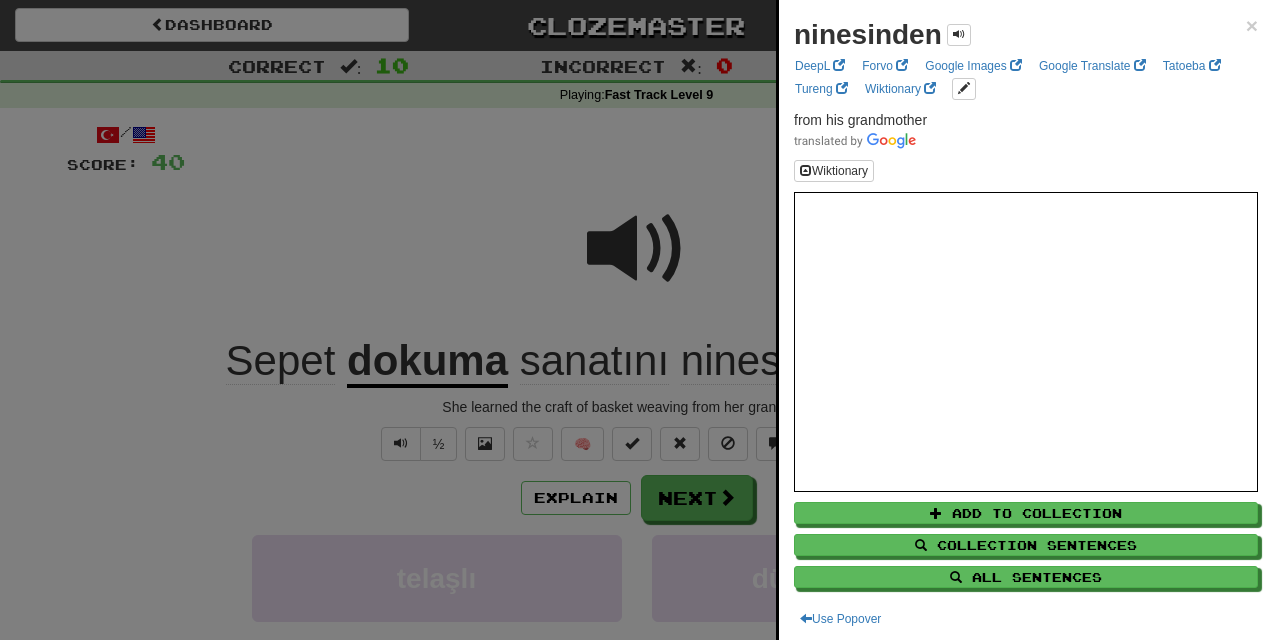click at bounding box center (636, 320) 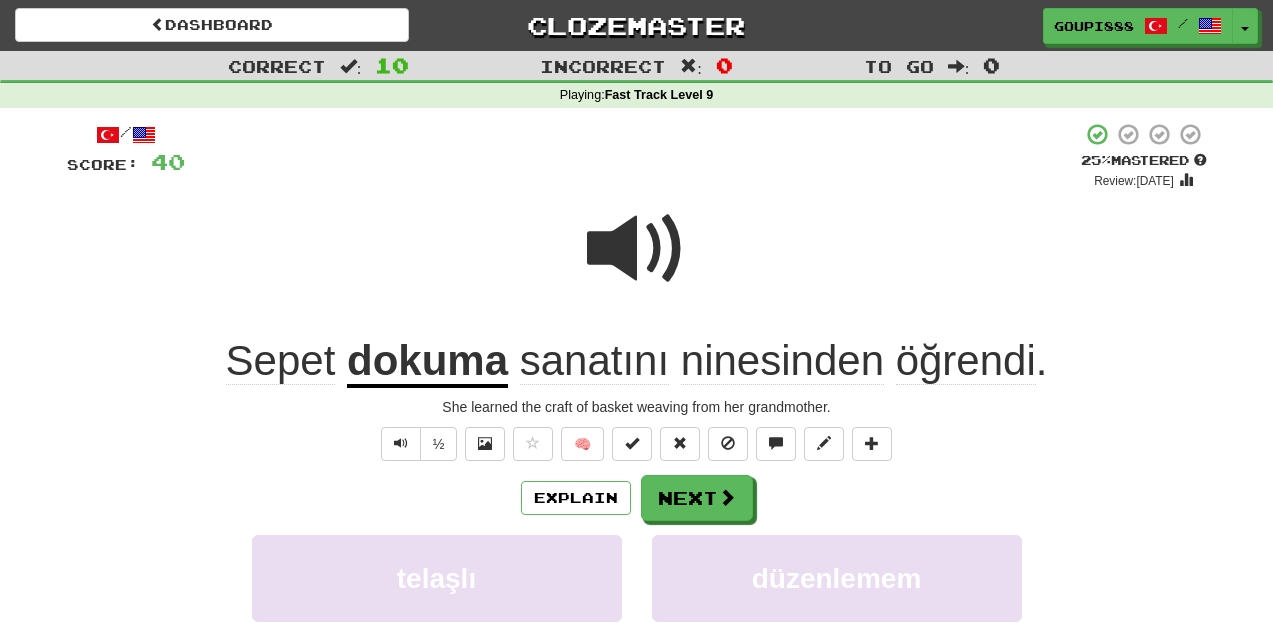 click on "sanatını" at bounding box center (594, 361) 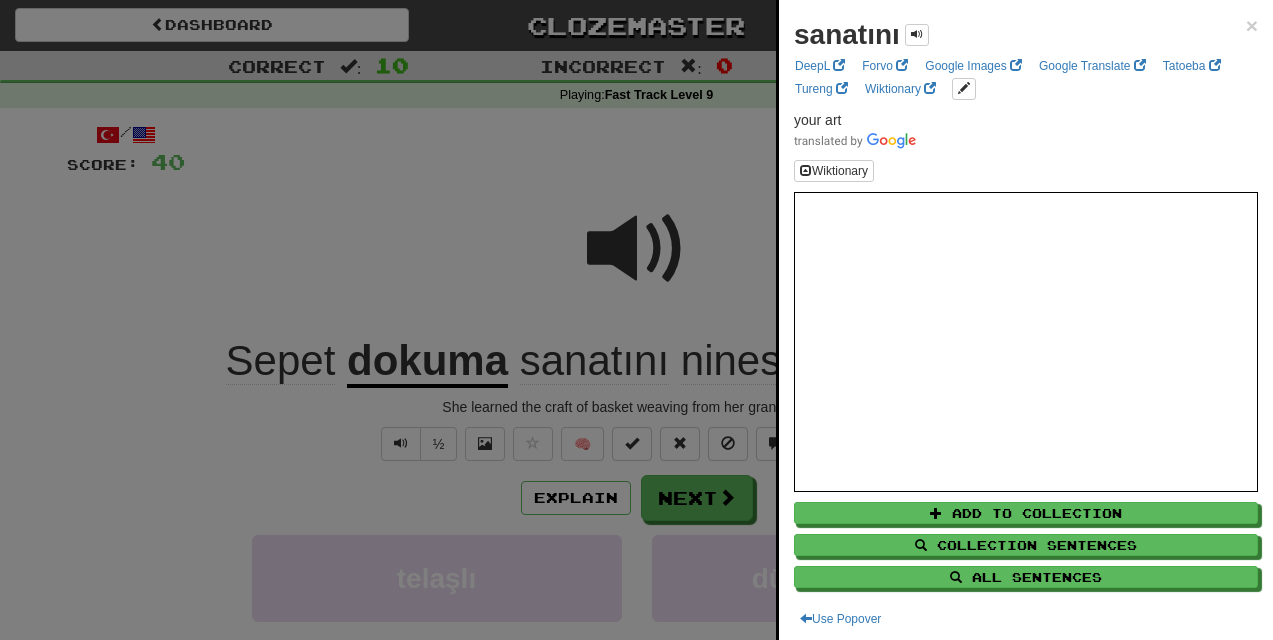 click at bounding box center [636, 320] 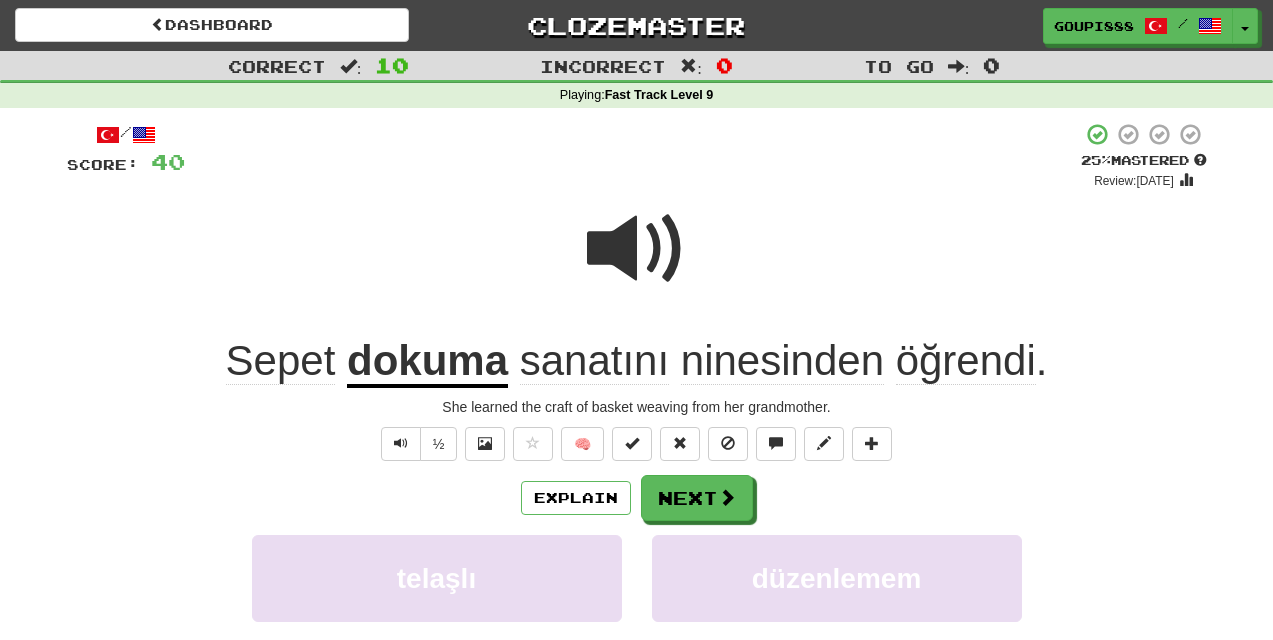 click at bounding box center (637, 249) 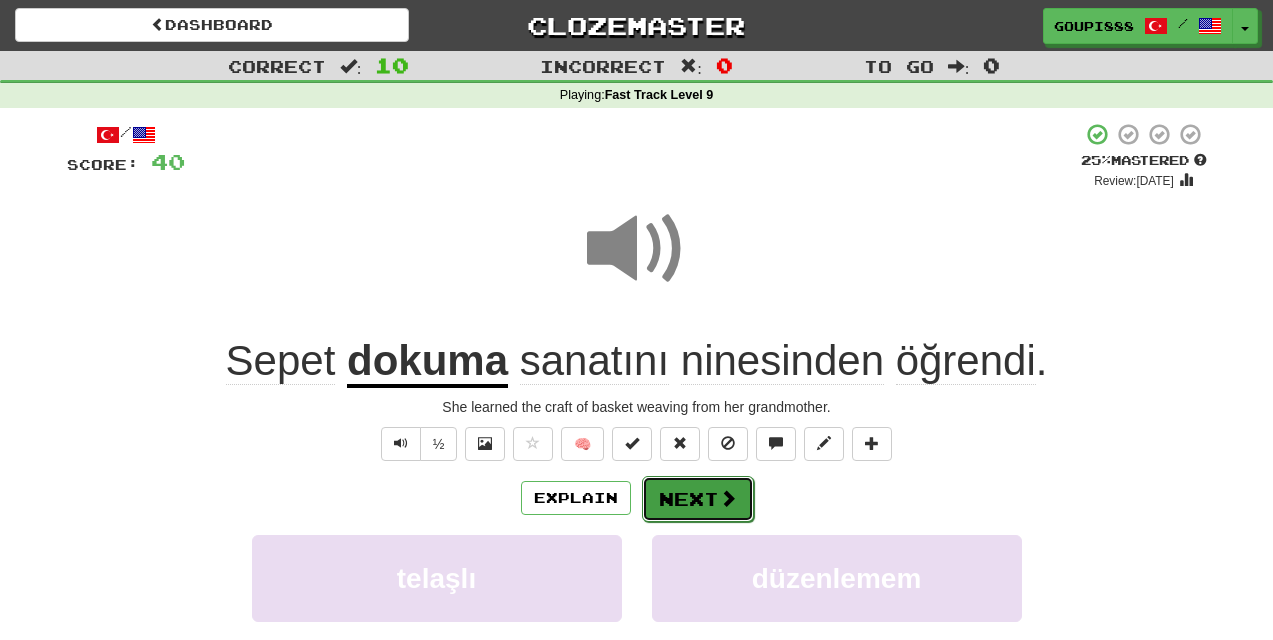 click on "Next" at bounding box center [698, 499] 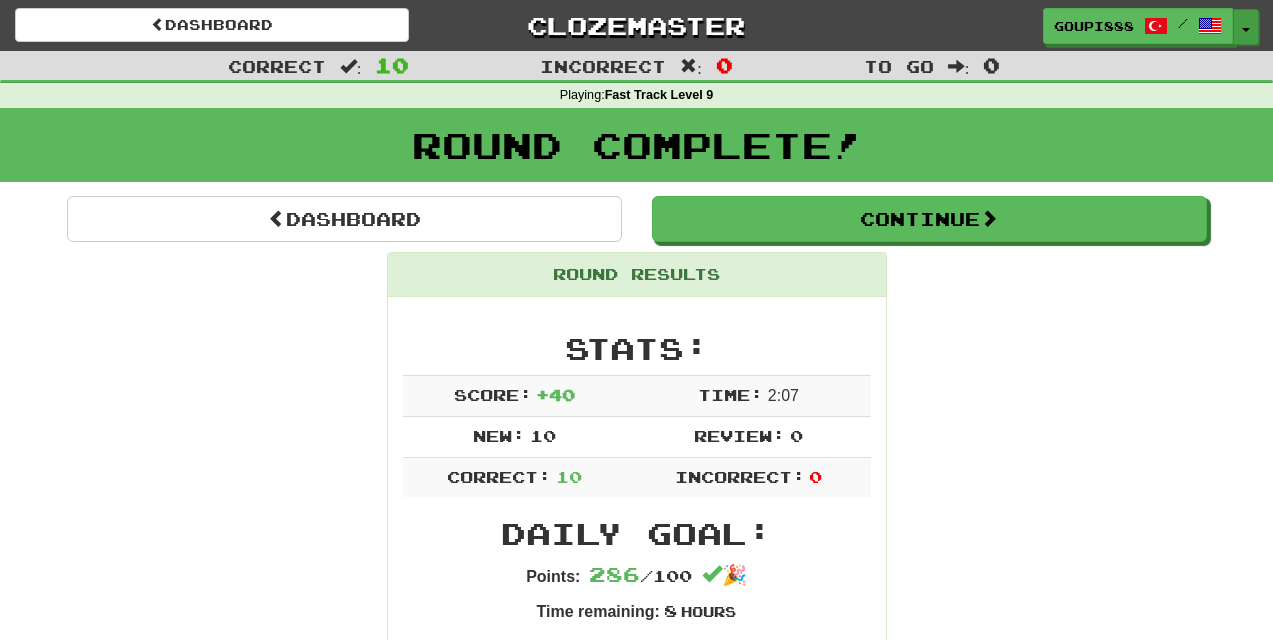 click at bounding box center (1246, 30) 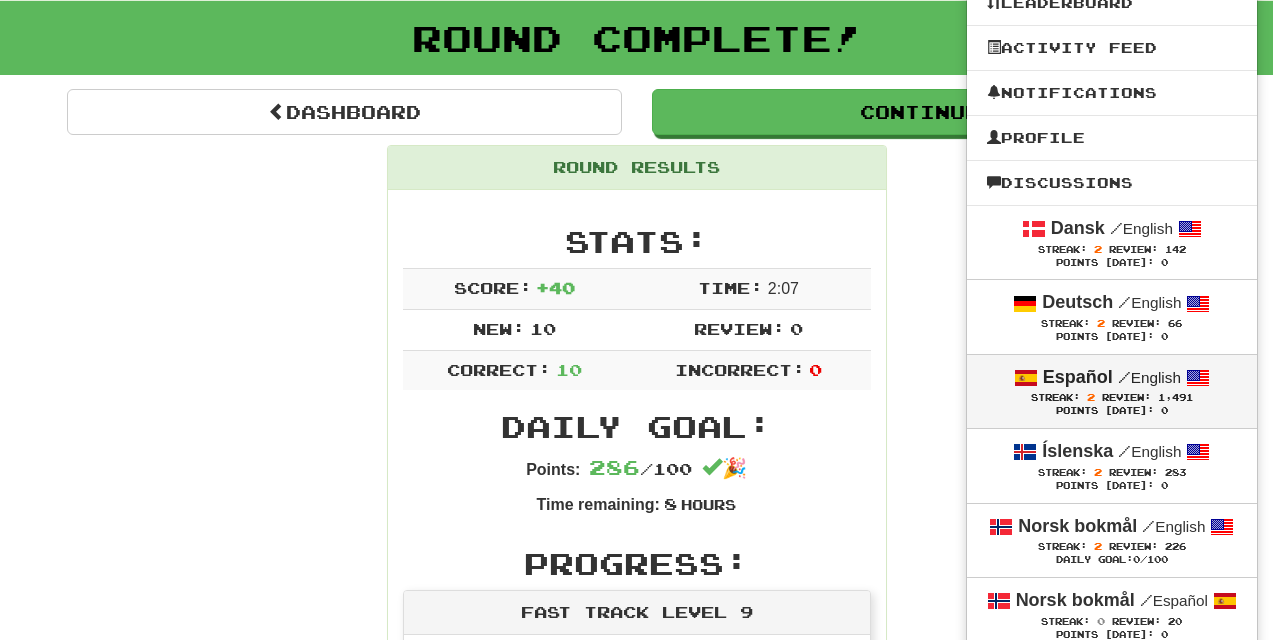 scroll, scrollTop: 118, scrollLeft: 0, axis: vertical 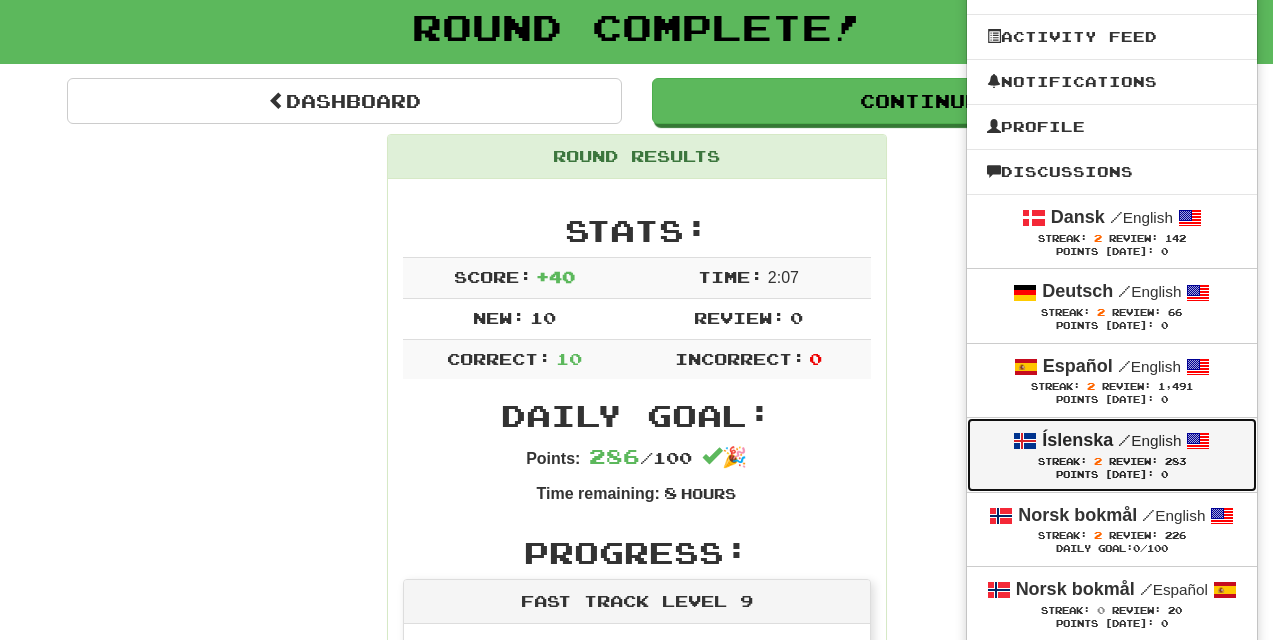 click on "Íslenska
/
English" at bounding box center [1112, 441] 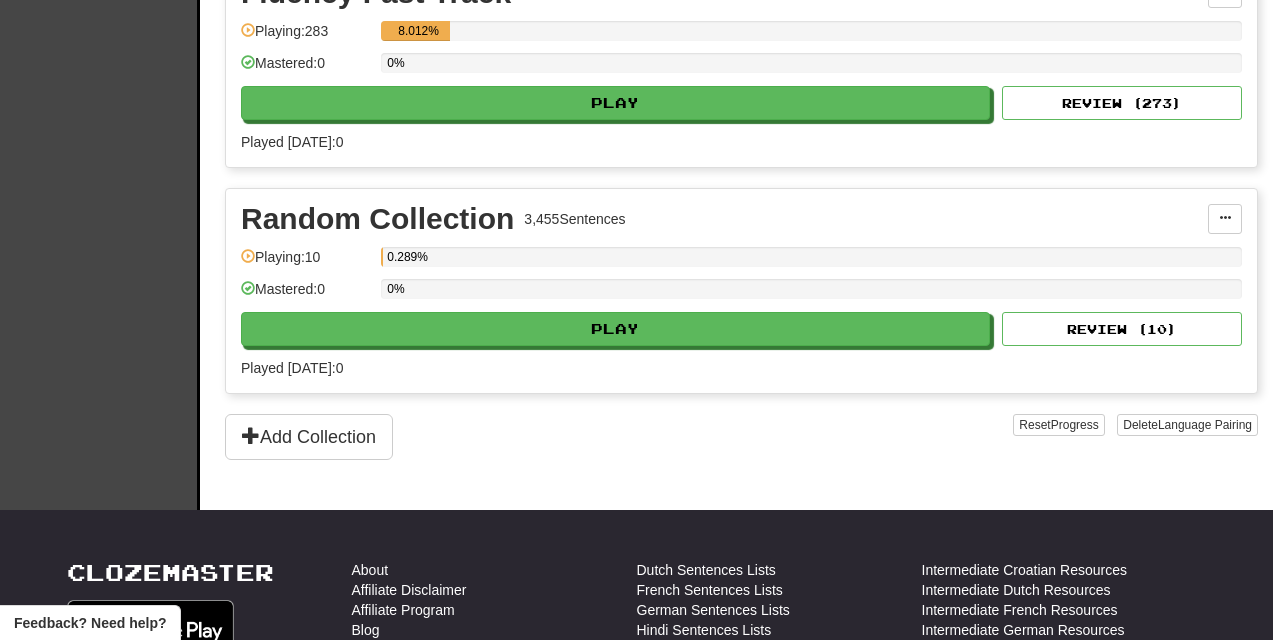 scroll, scrollTop: 485, scrollLeft: 0, axis: vertical 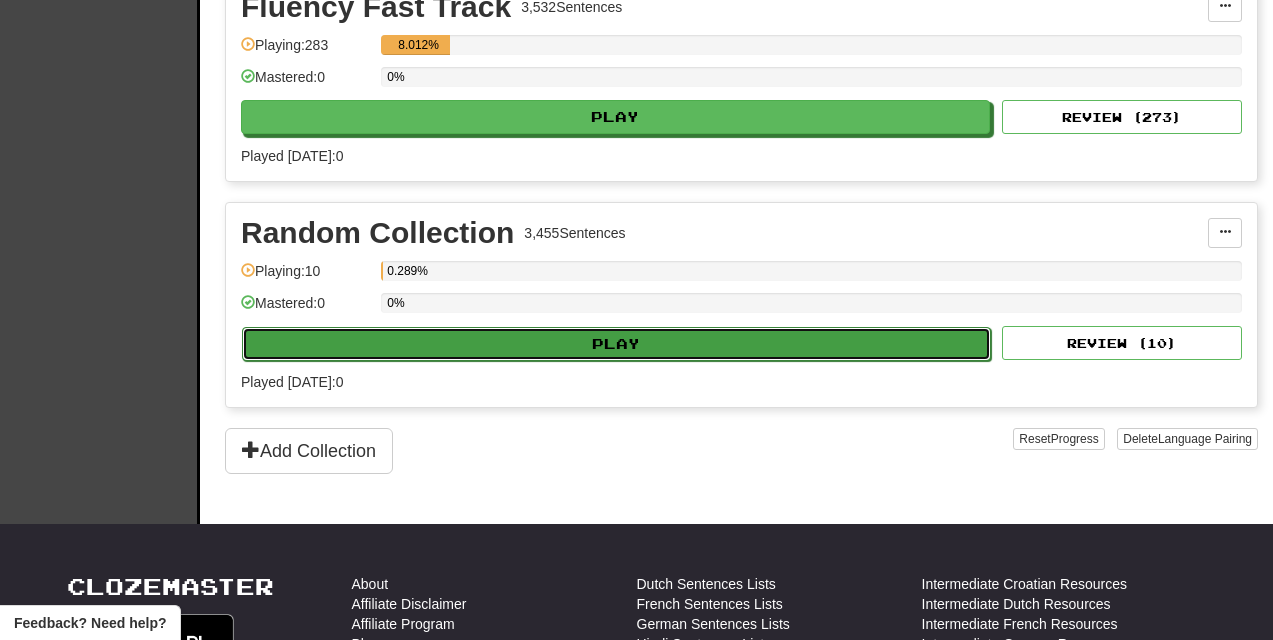 click on "Play" at bounding box center (616, 344) 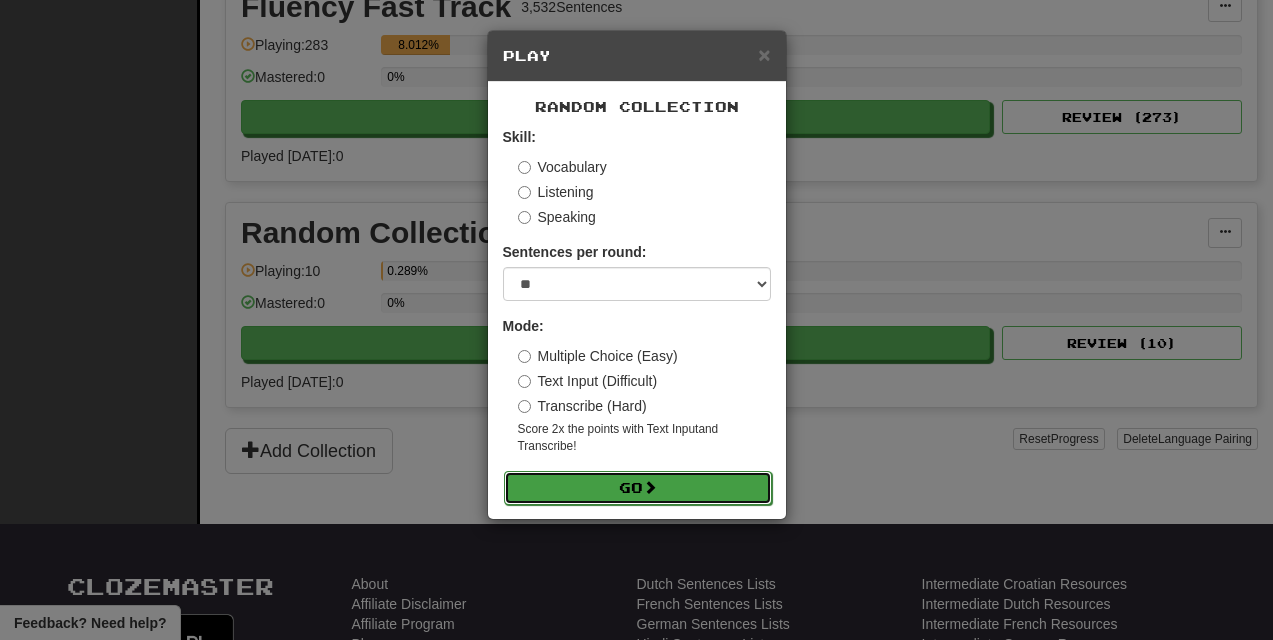 click on "Go" at bounding box center (638, 488) 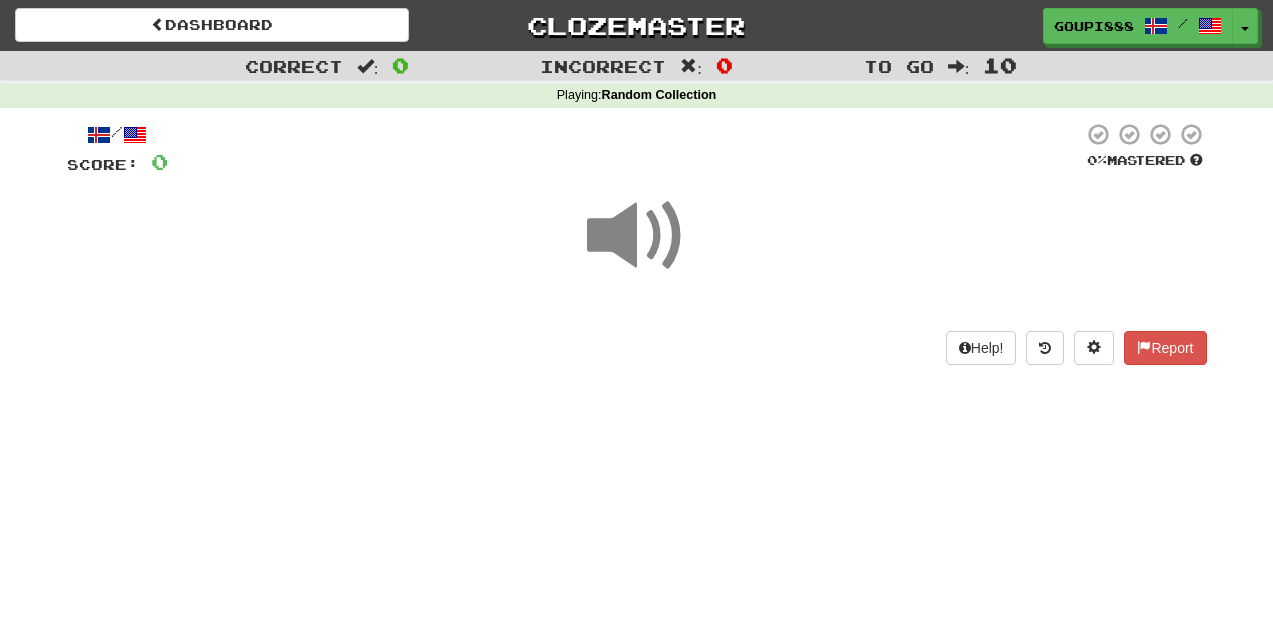 scroll, scrollTop: 0, scrollLeft: 0, axis: both 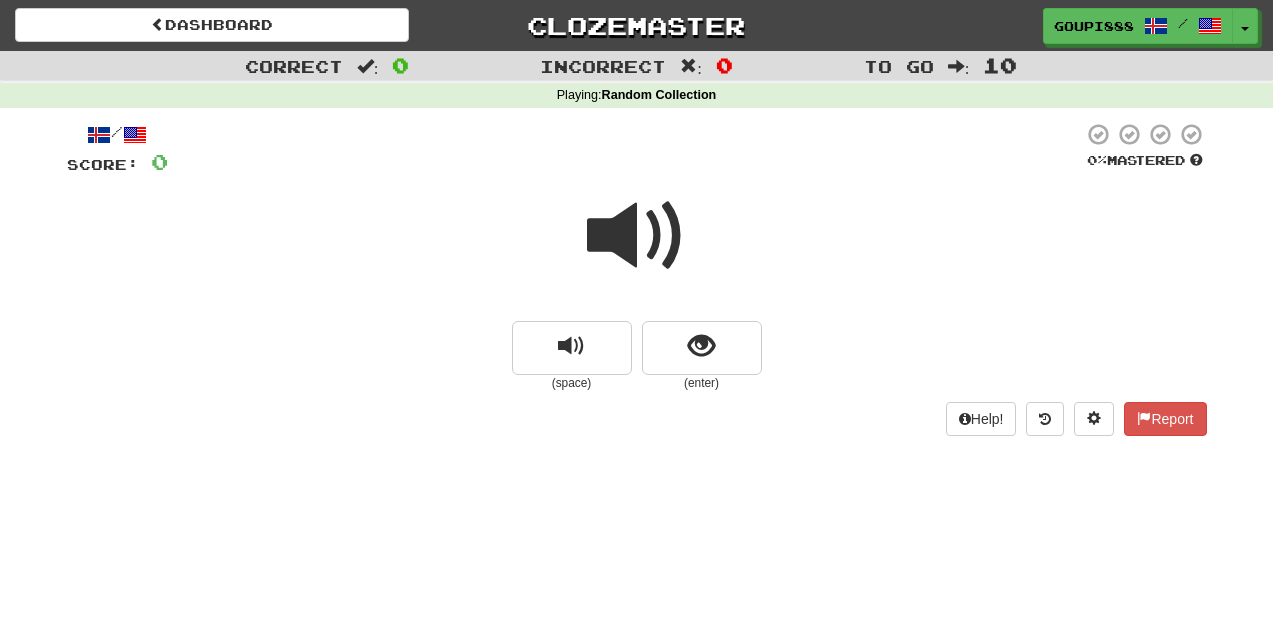click at bounding box center [637, 236] 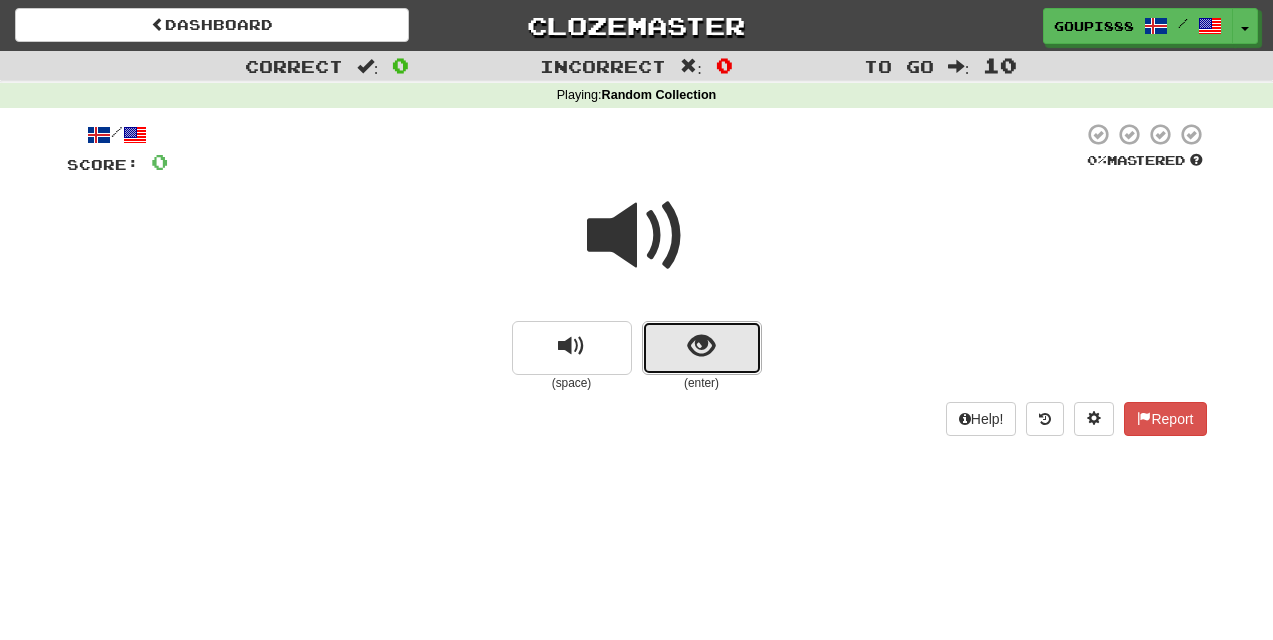 click at bounding box center [701, 346] 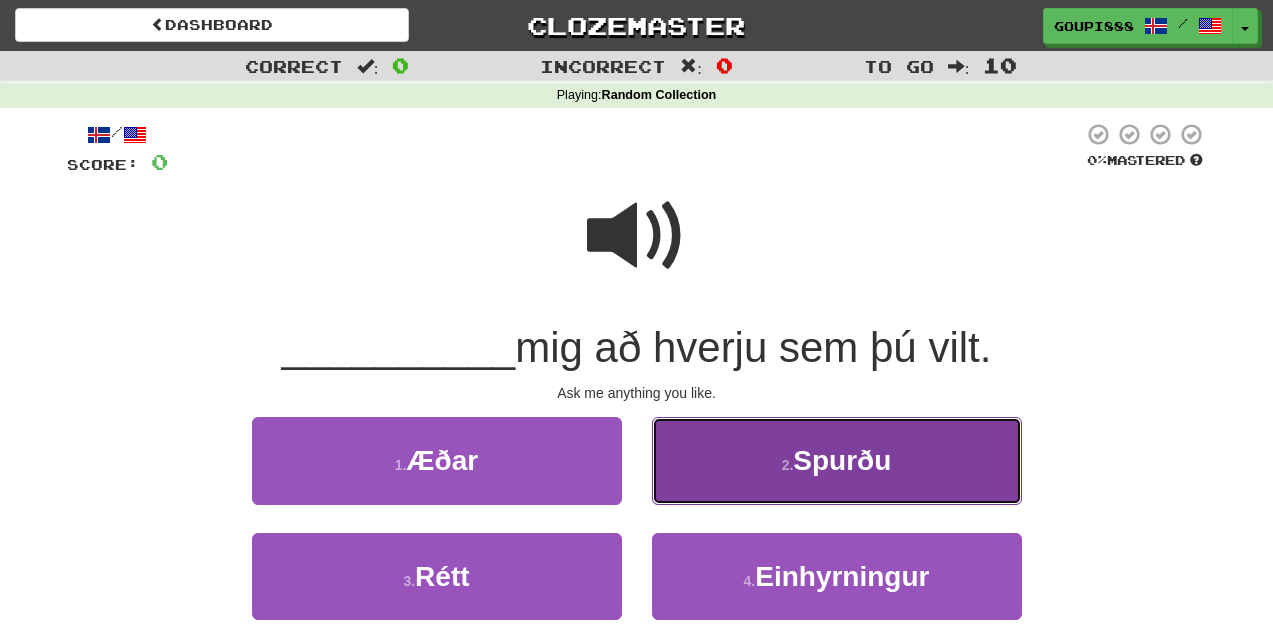 click on "2 .  Spurðu" at bounding box center (837, 460) 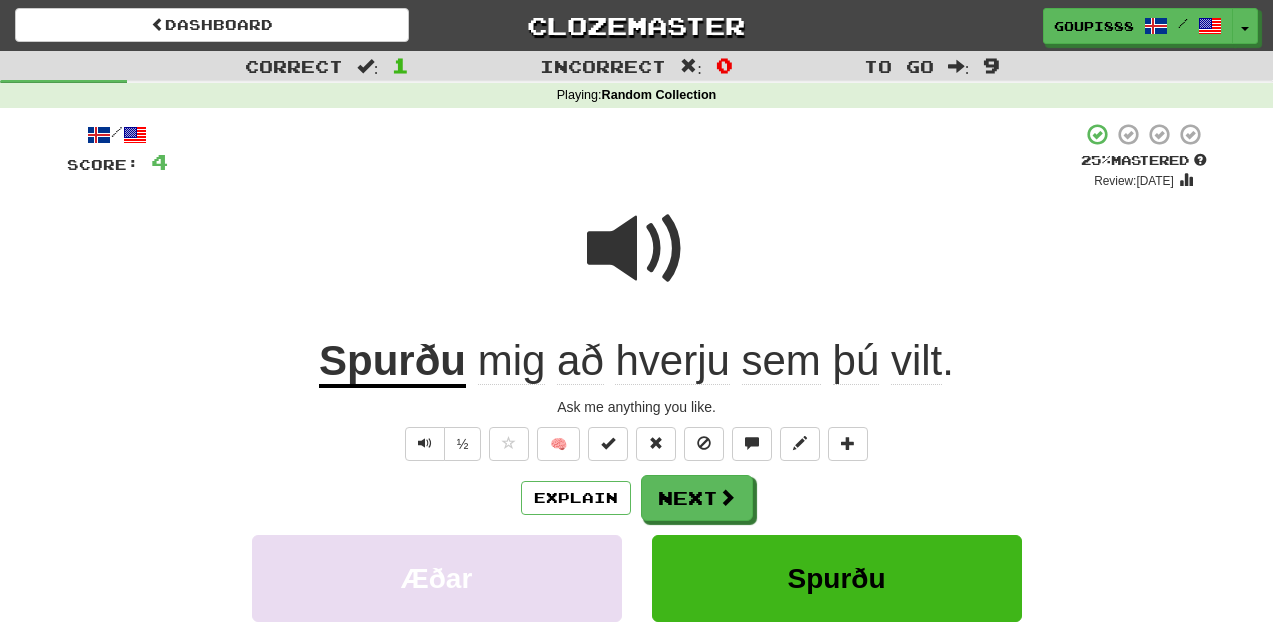 click at bounding box center (637, 249) 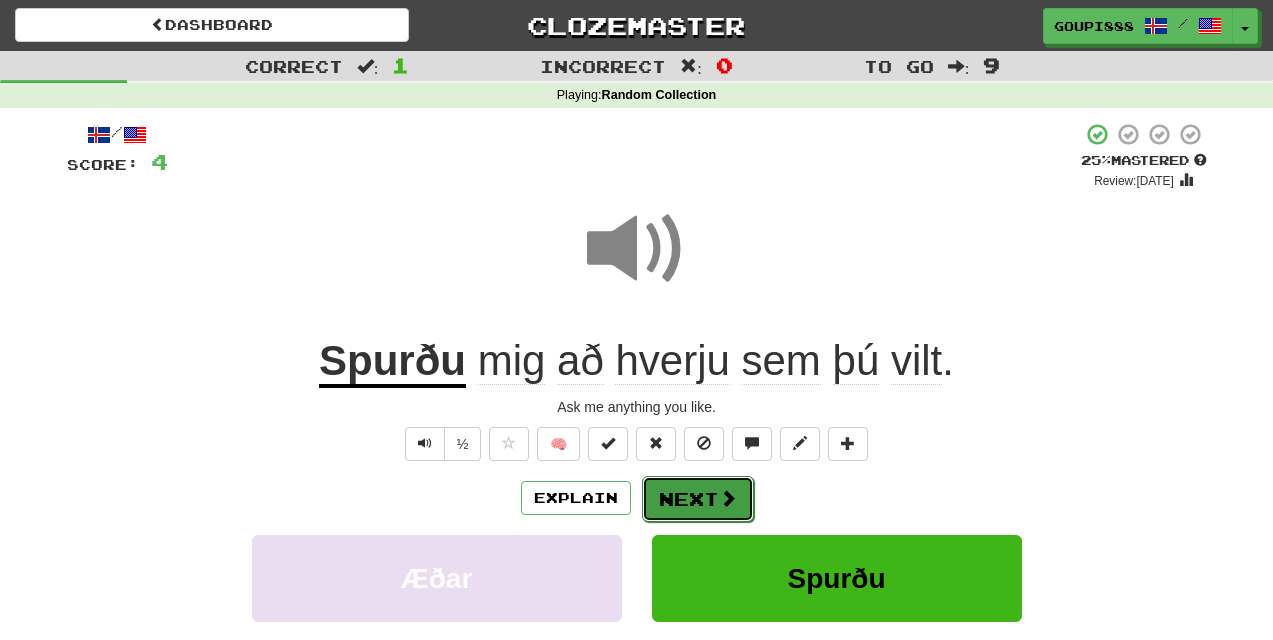 click on "Next" at bounding box center (698, 499) 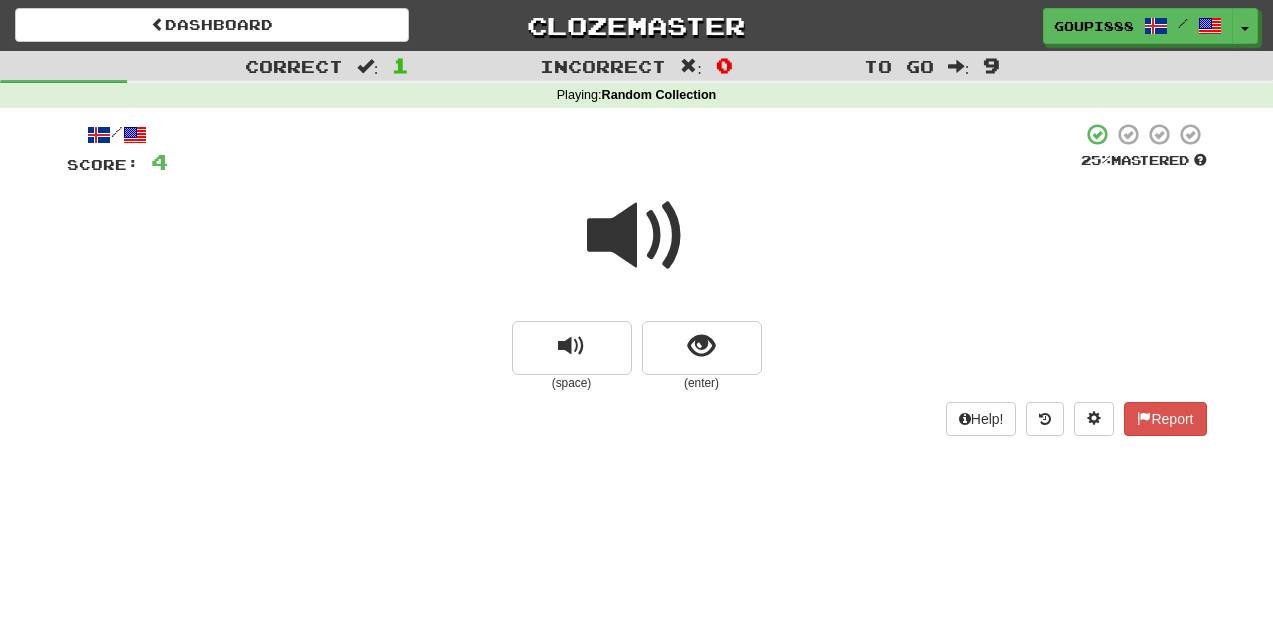 click at bounding box center [637, 236] 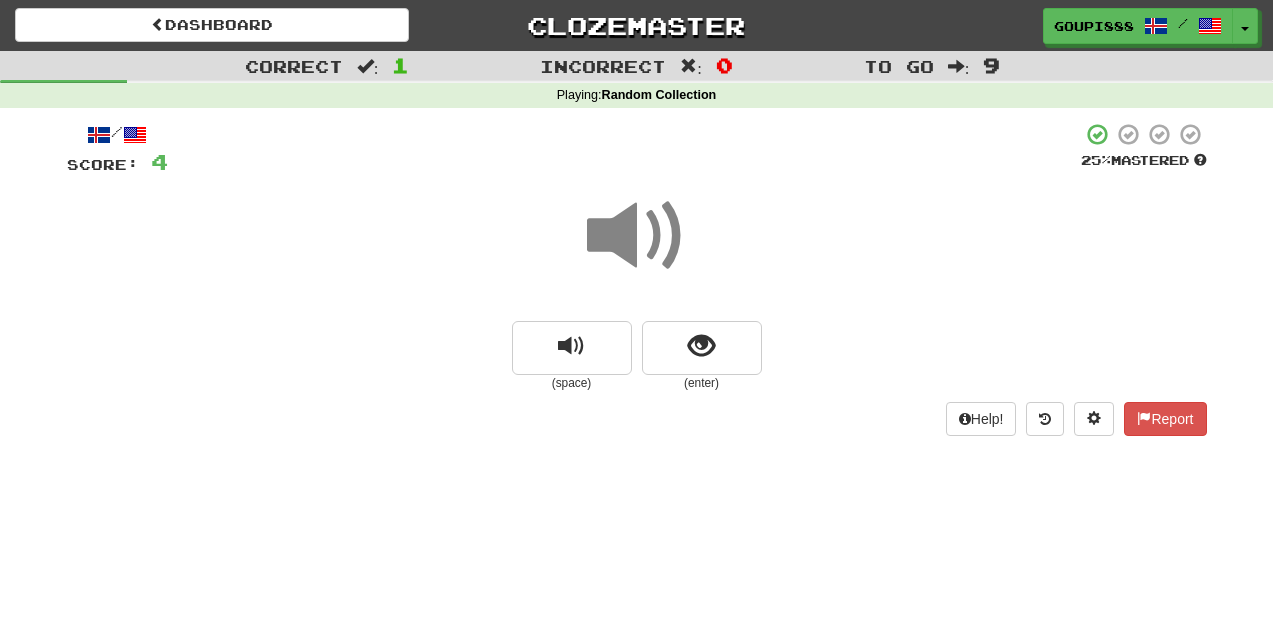 click at bounding box center (637, 236) 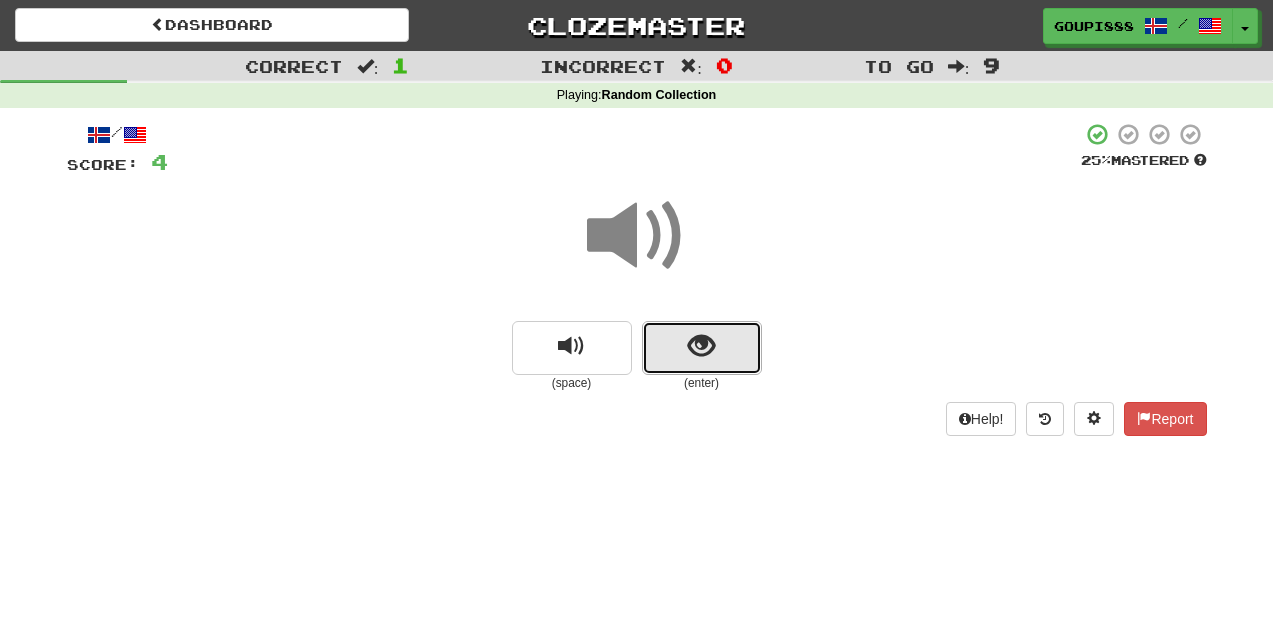 click at bounding box center (701, 346) 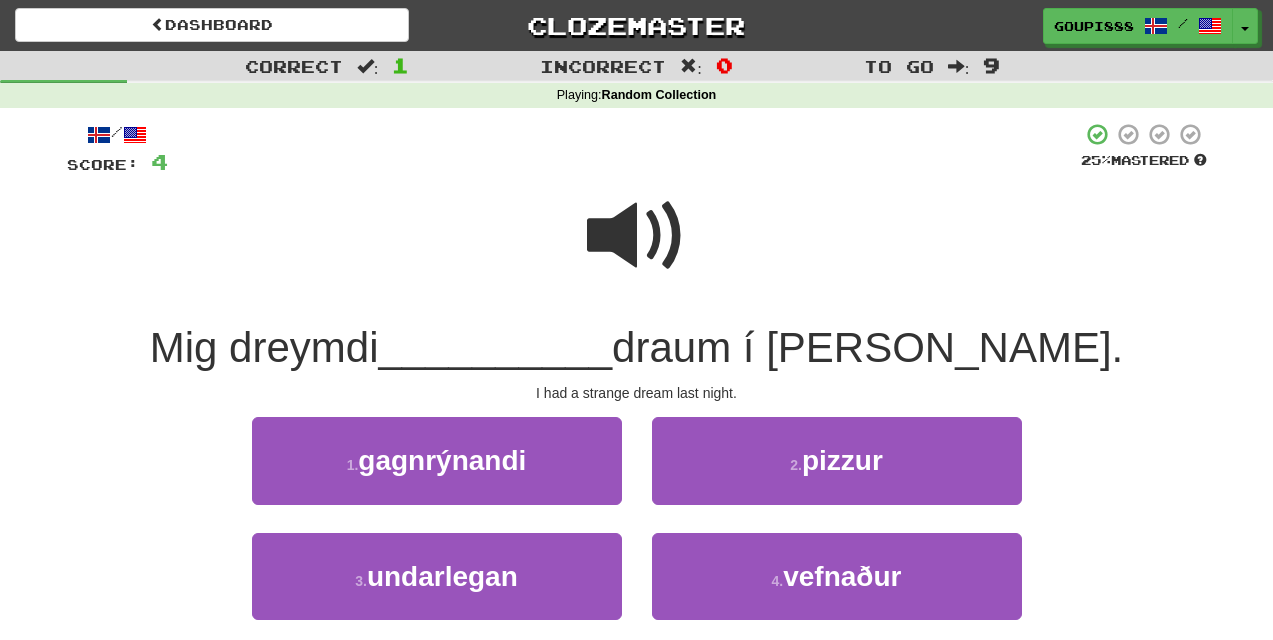 click at bounding box center (637, 236) 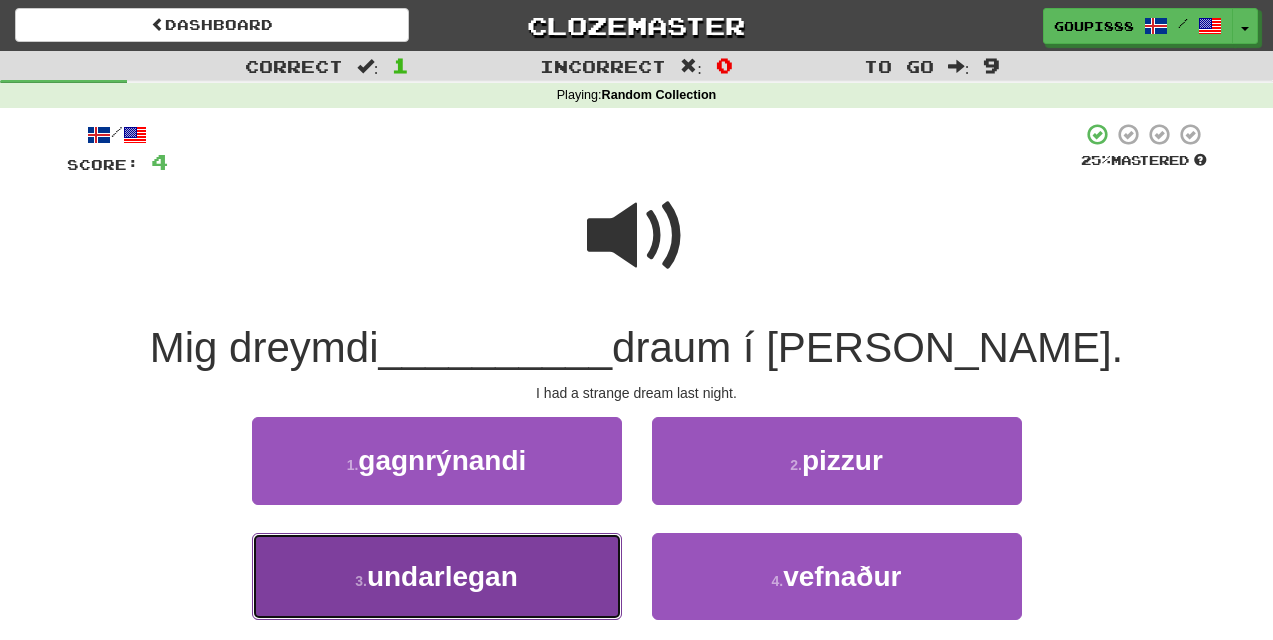click on "undarlegan" at bounding box center (442, 576) 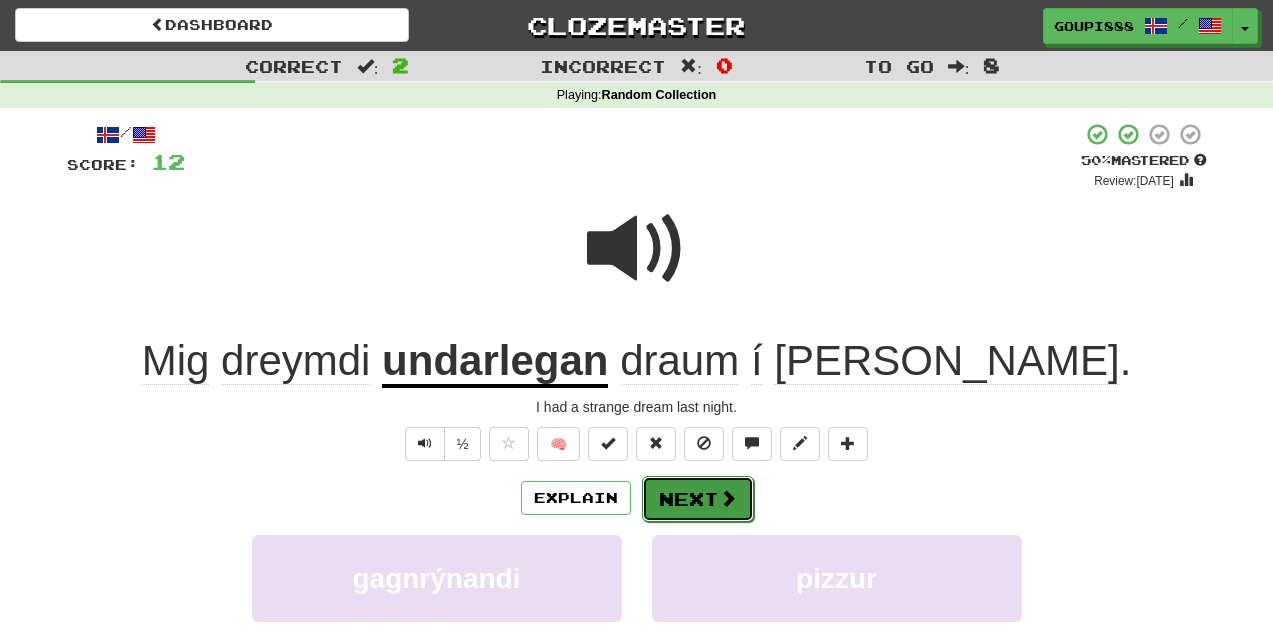 click on "Next" at bounding box center [698, 499] 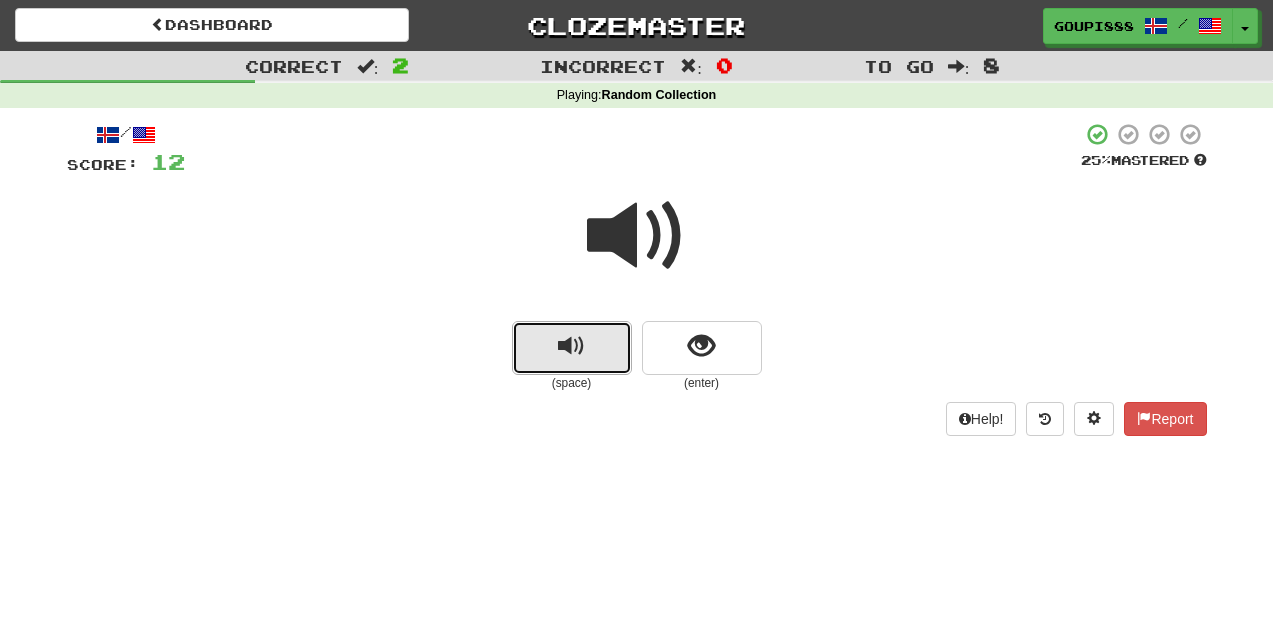 click at bounding box center [571, 346] 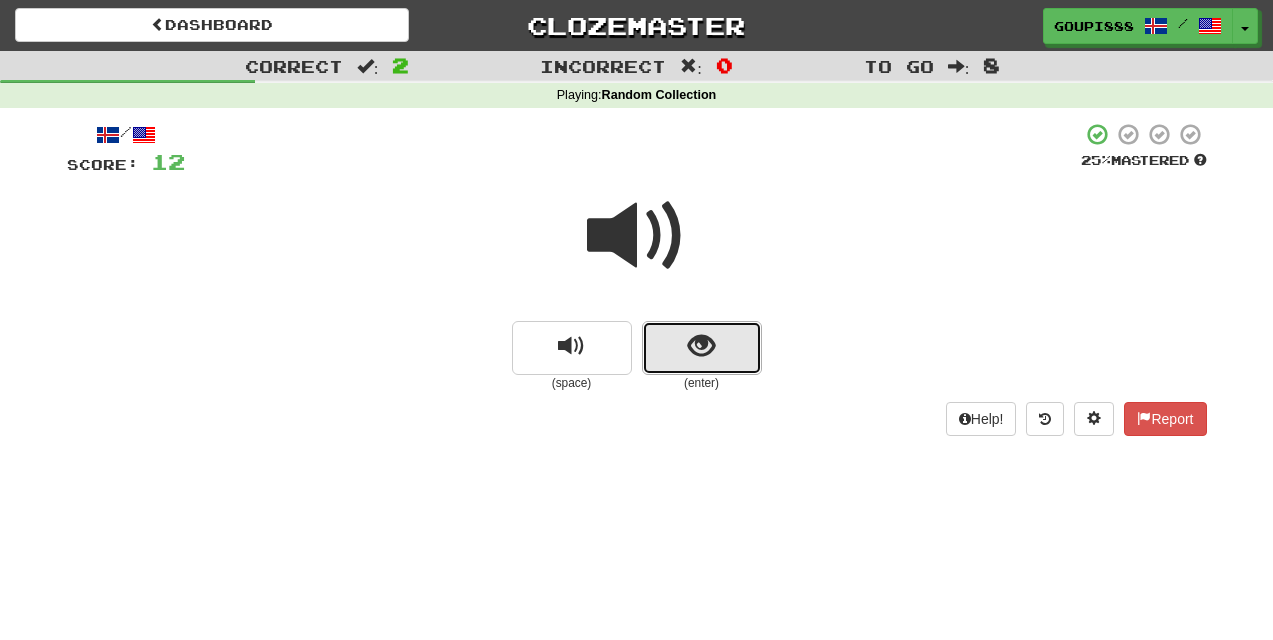click at bounding box center (701, 346) 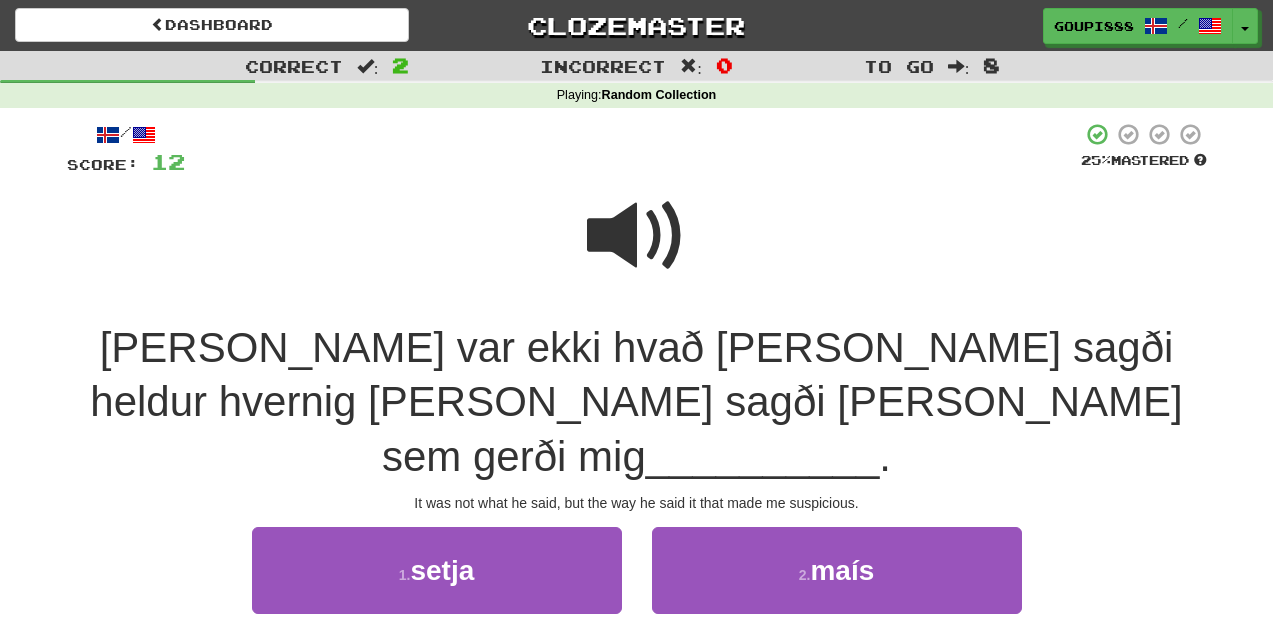 click at bounding box center [637, 236] 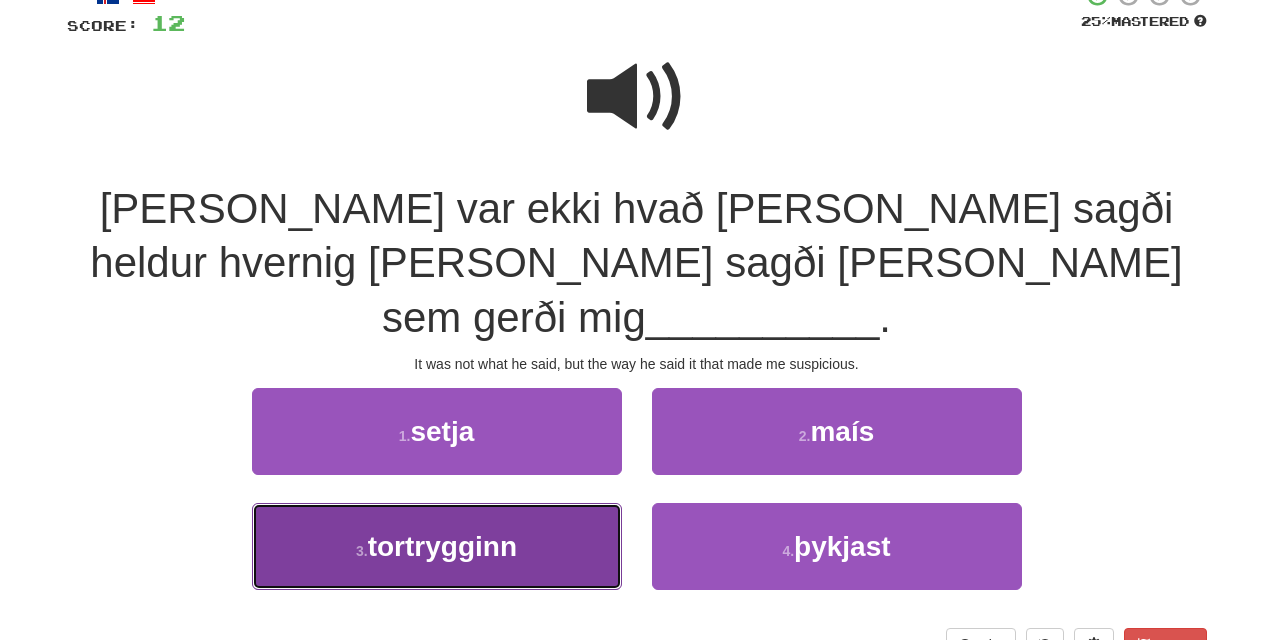 click on "tortrygginn" at bounding box center (442, 546) 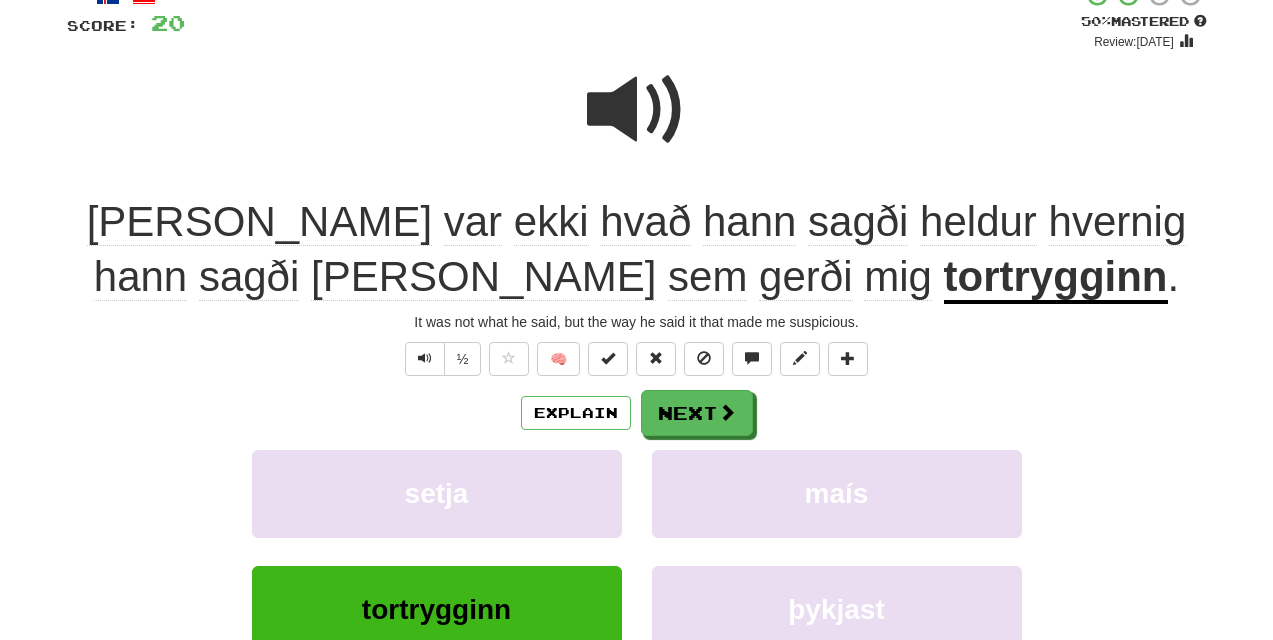 click on "tortrygginn" at bounding box center (1056, 278) 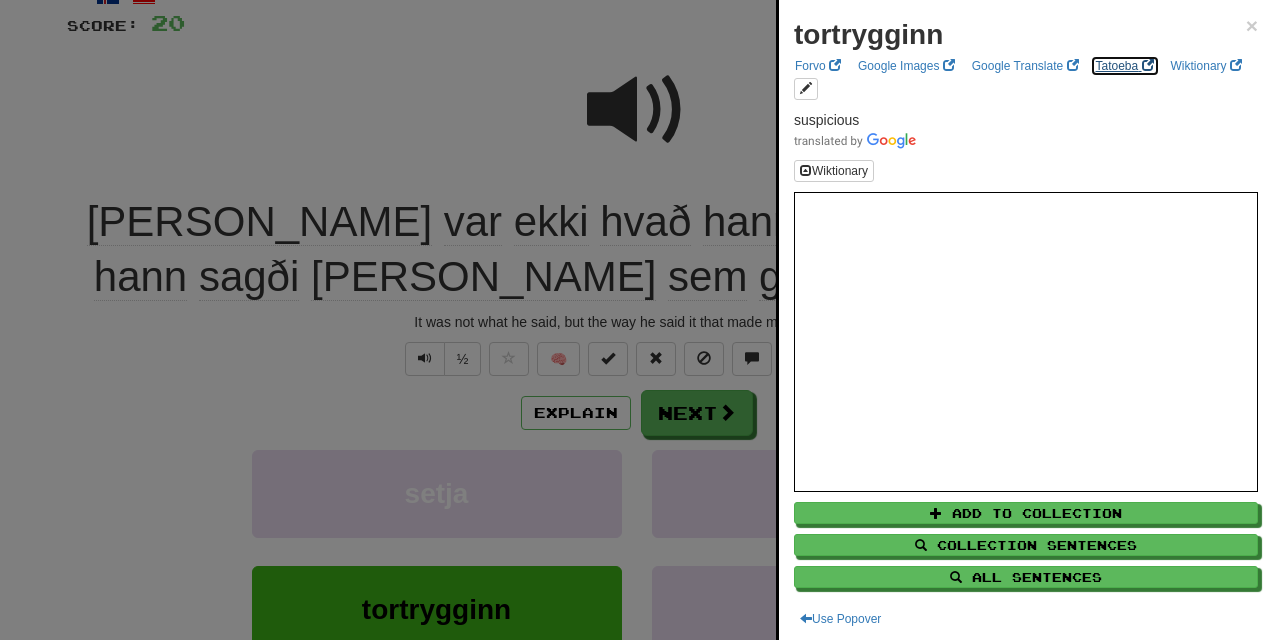 click on "Tatoeba" at bounding box center (1125, 66) 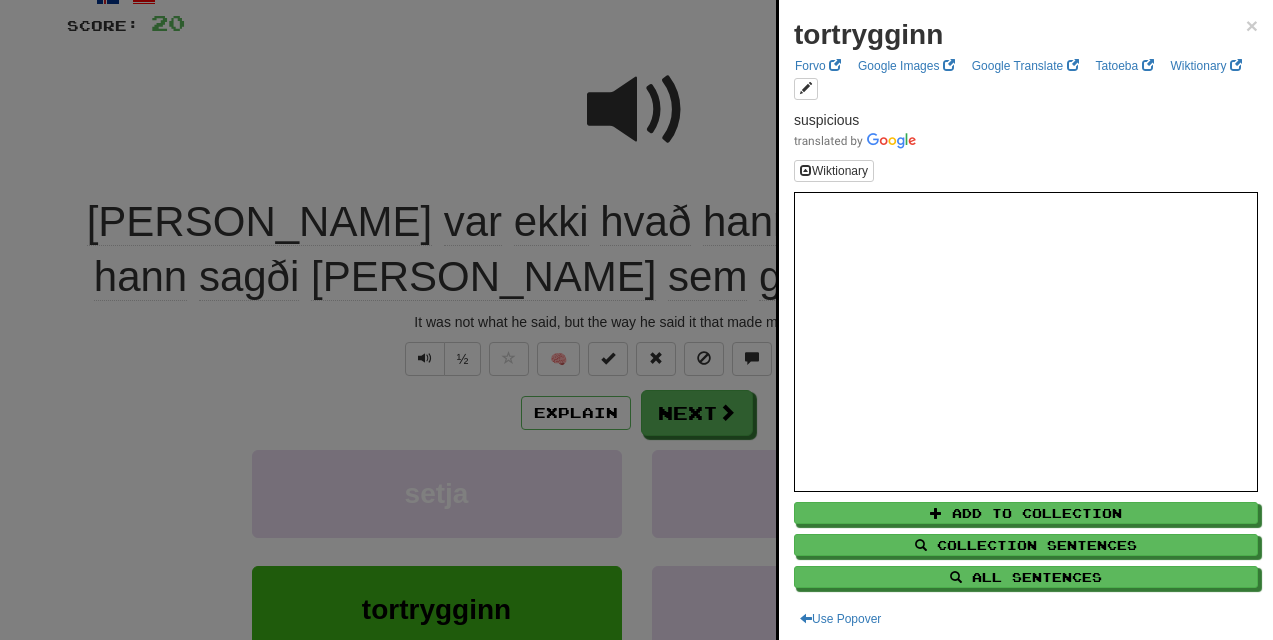 click at bounding box center [636, 320] 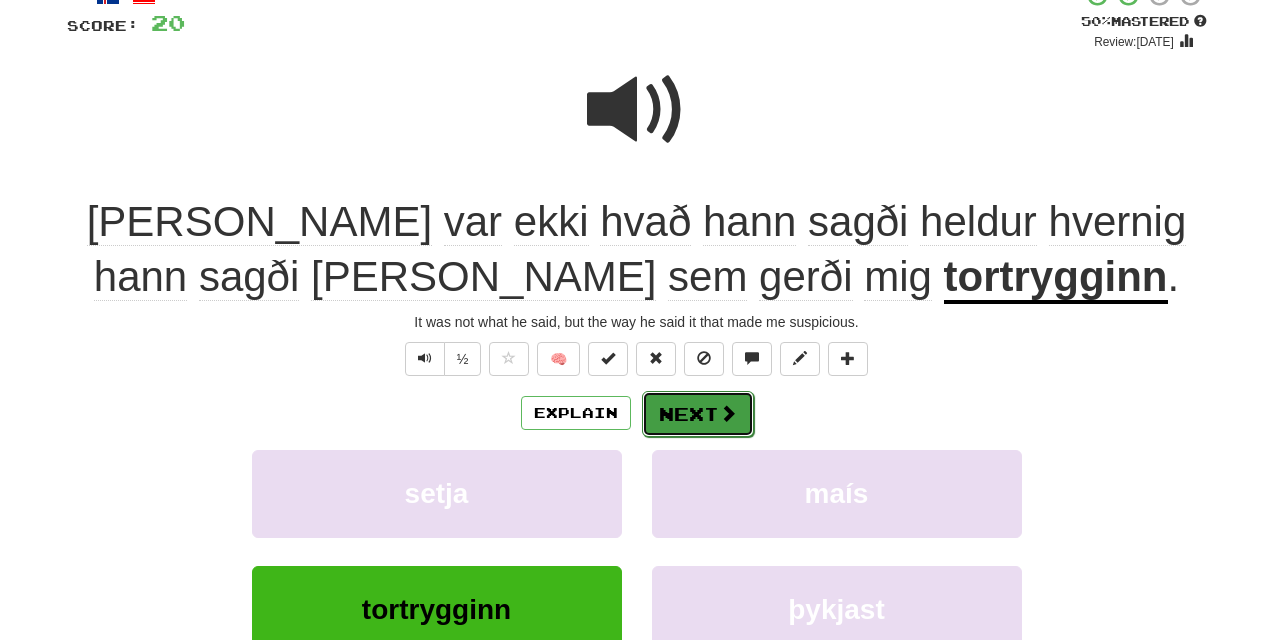 click on "Next" at bounding box center [698, 414] 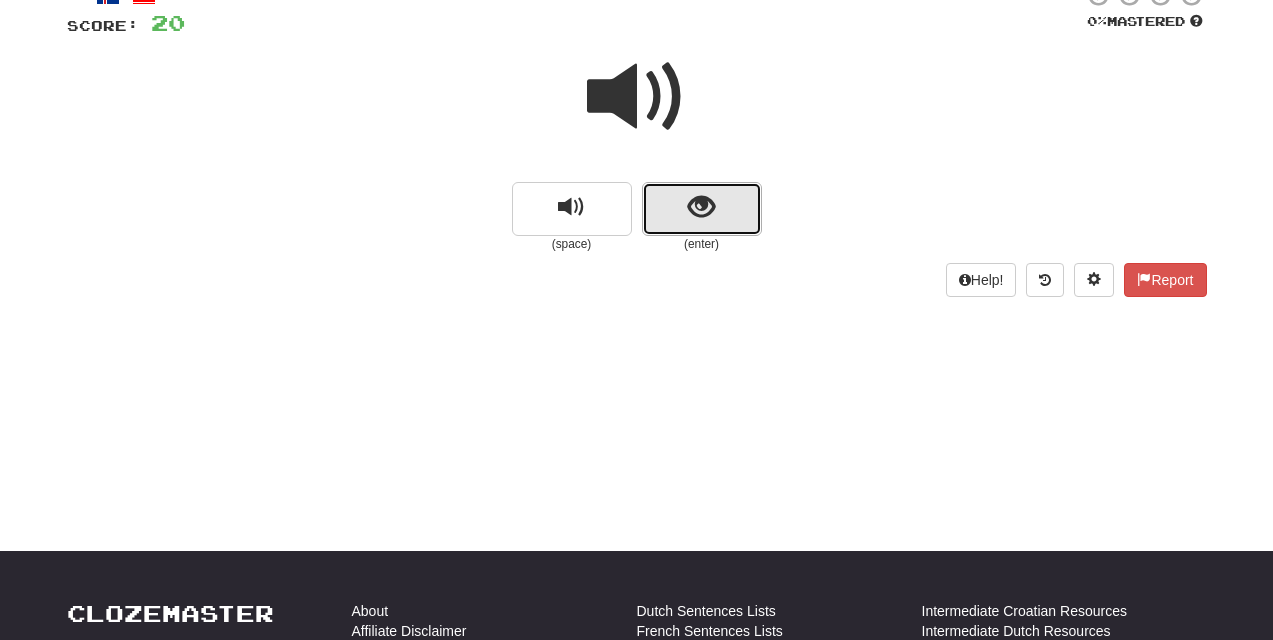 click at bounding box center [701, 207] 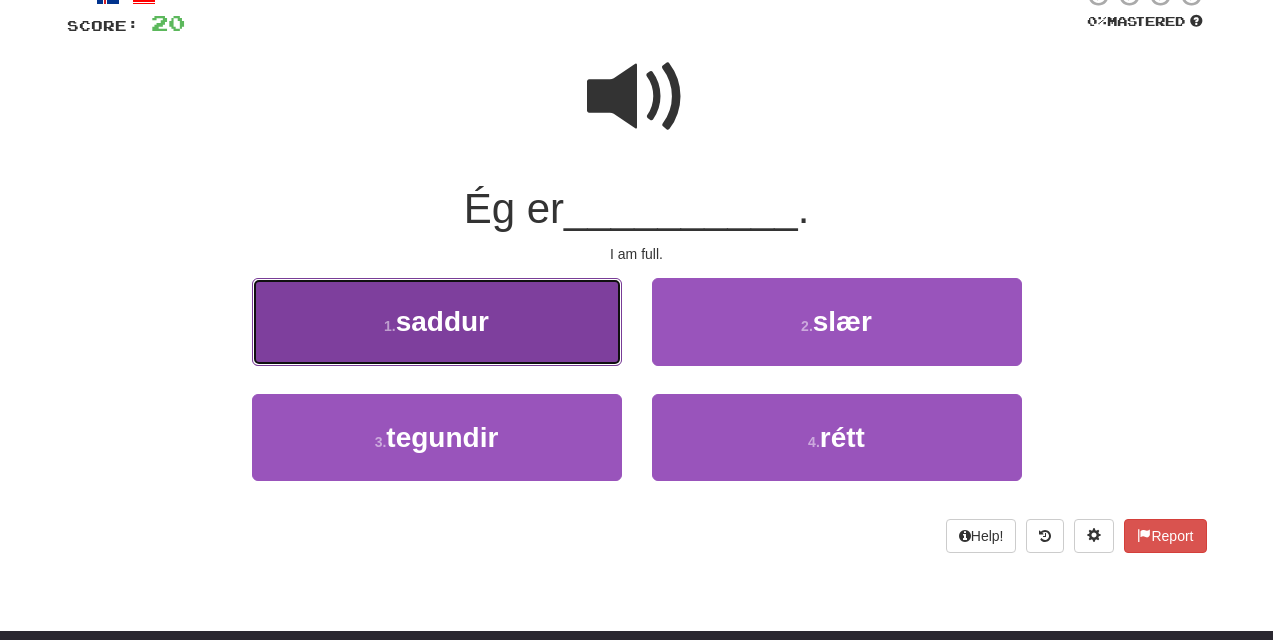 click on "1 .  saddur" at bounding box center (437, 321) 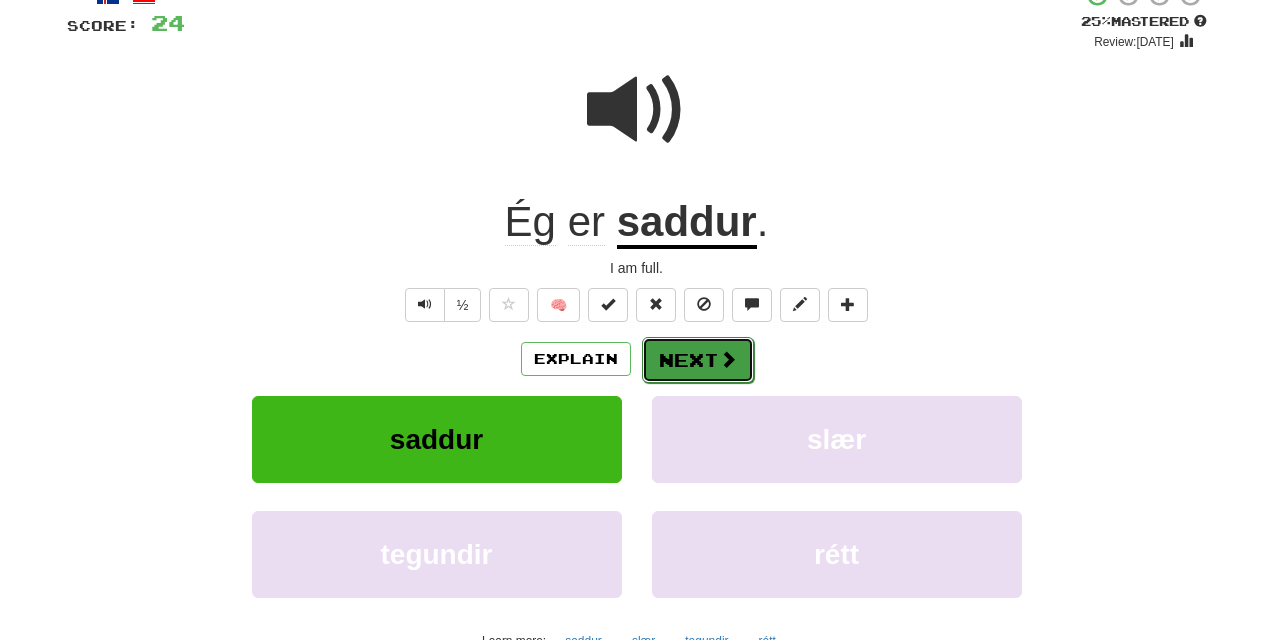 click on "Next" at bounding box center (698, 360) 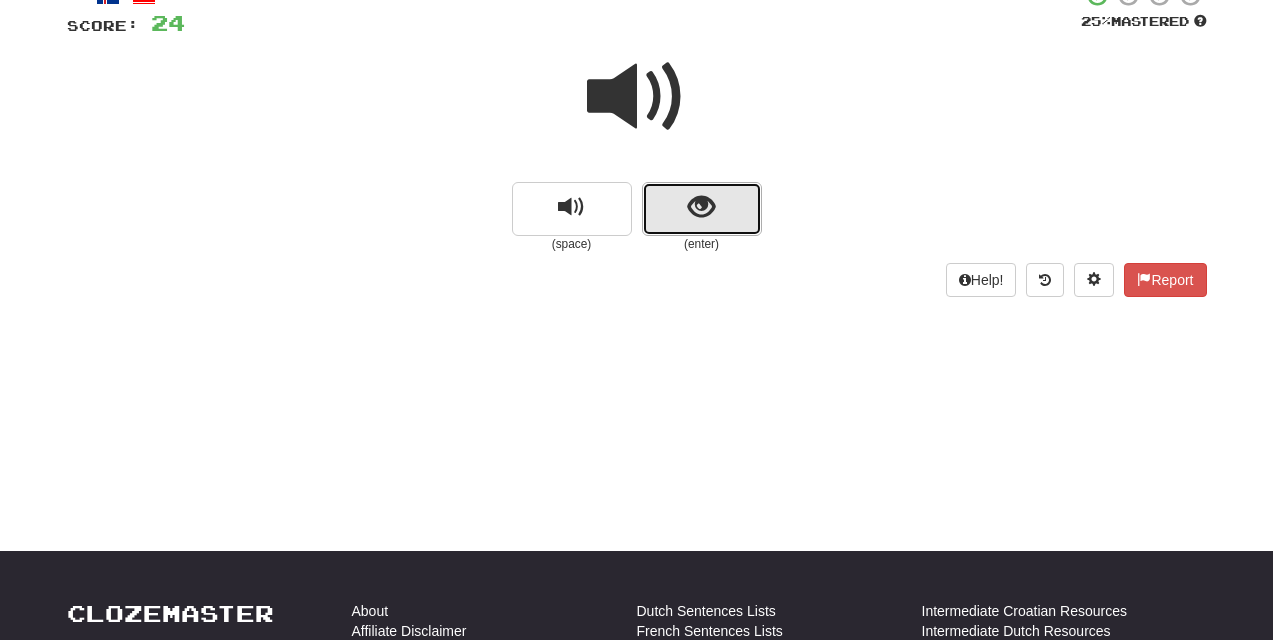 click at bounding box center (701, 207) 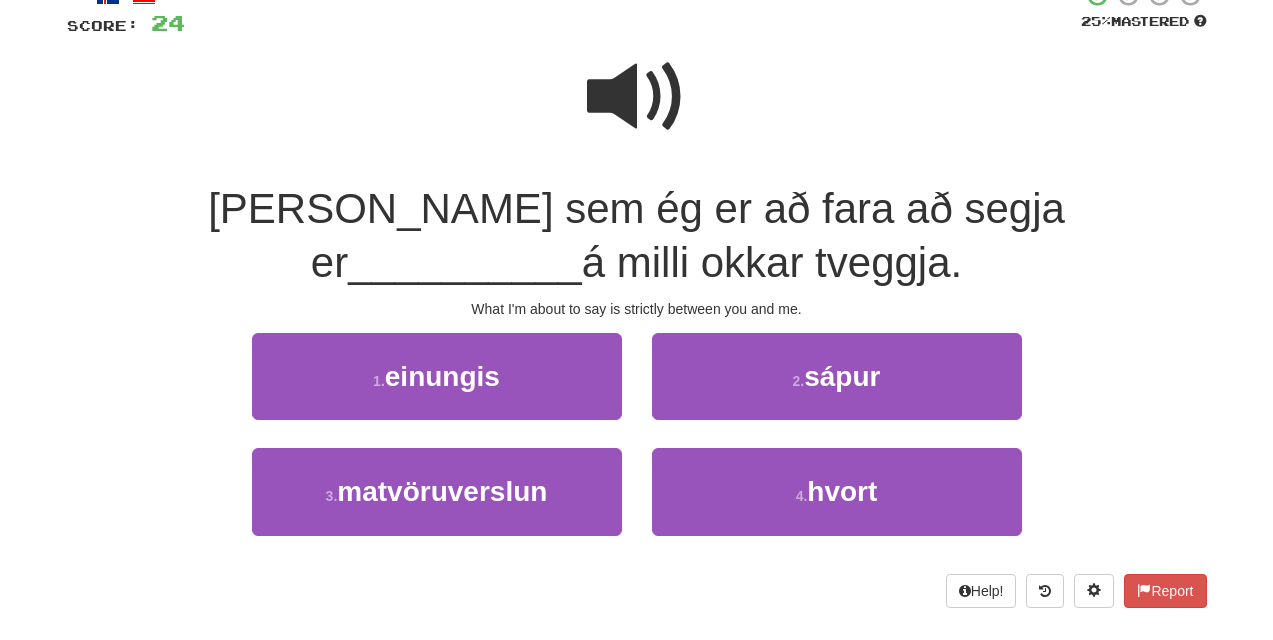 click at bounding box center (637, 97) 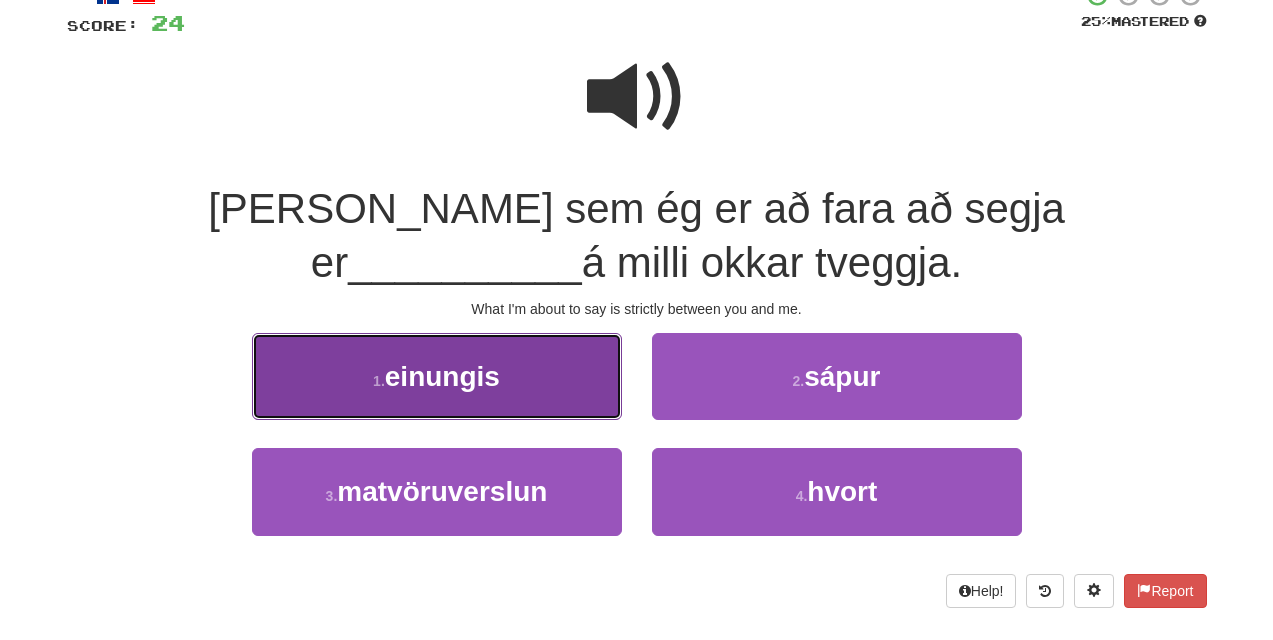 click on "1 .  einungis" at bounding box center (437, 376) 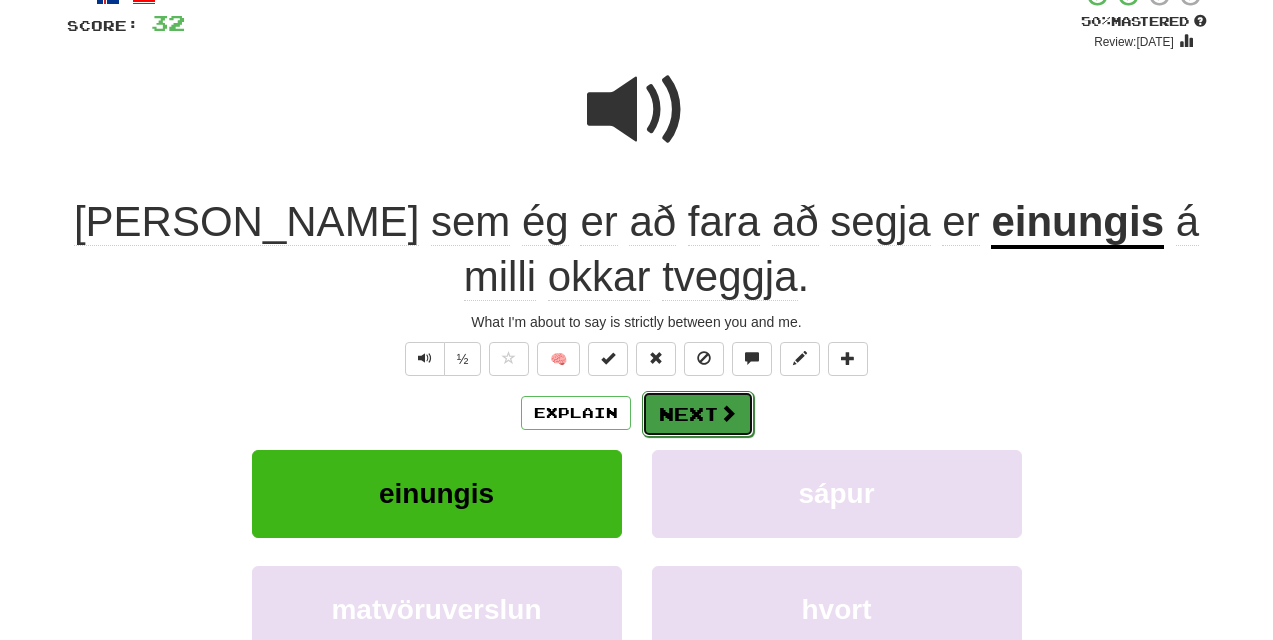 click on "Next" at bounding box center (698, 414) 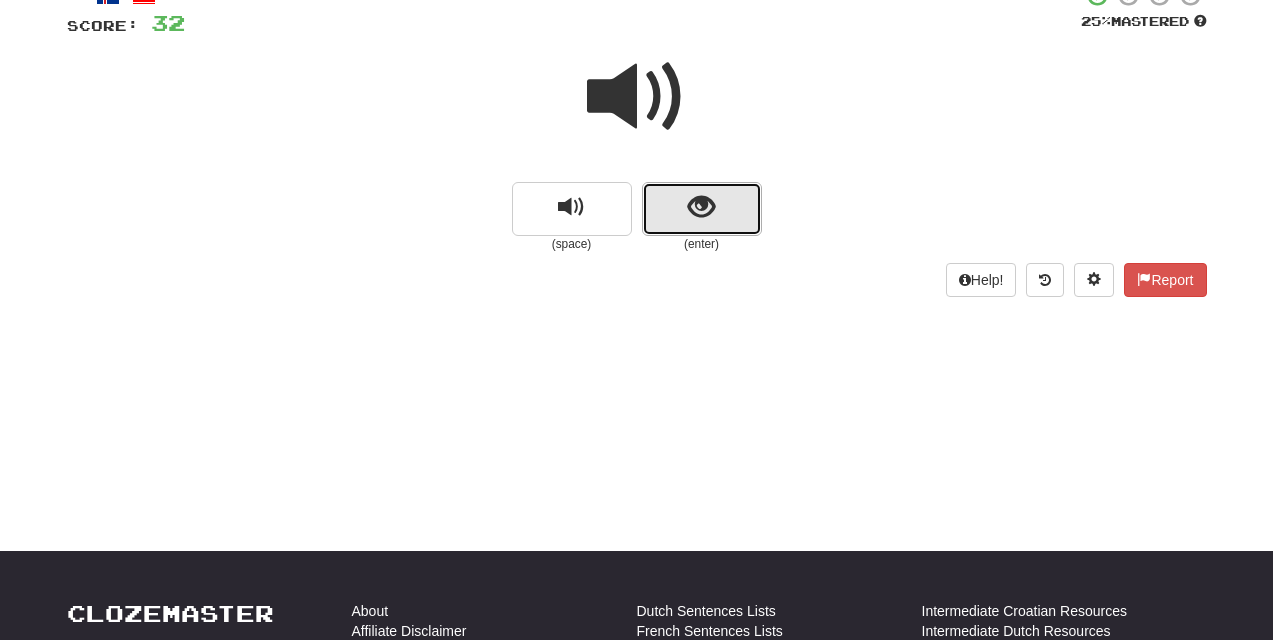 click at bounding box center (701, 207) 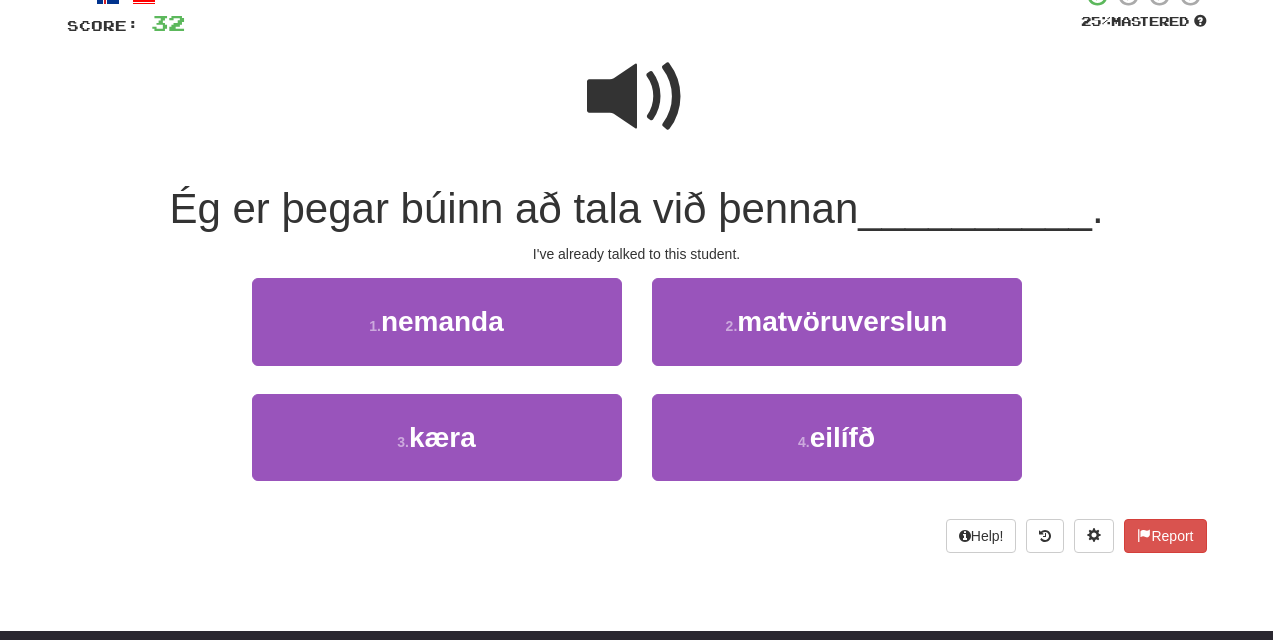 click at bounding box center (637, 97) 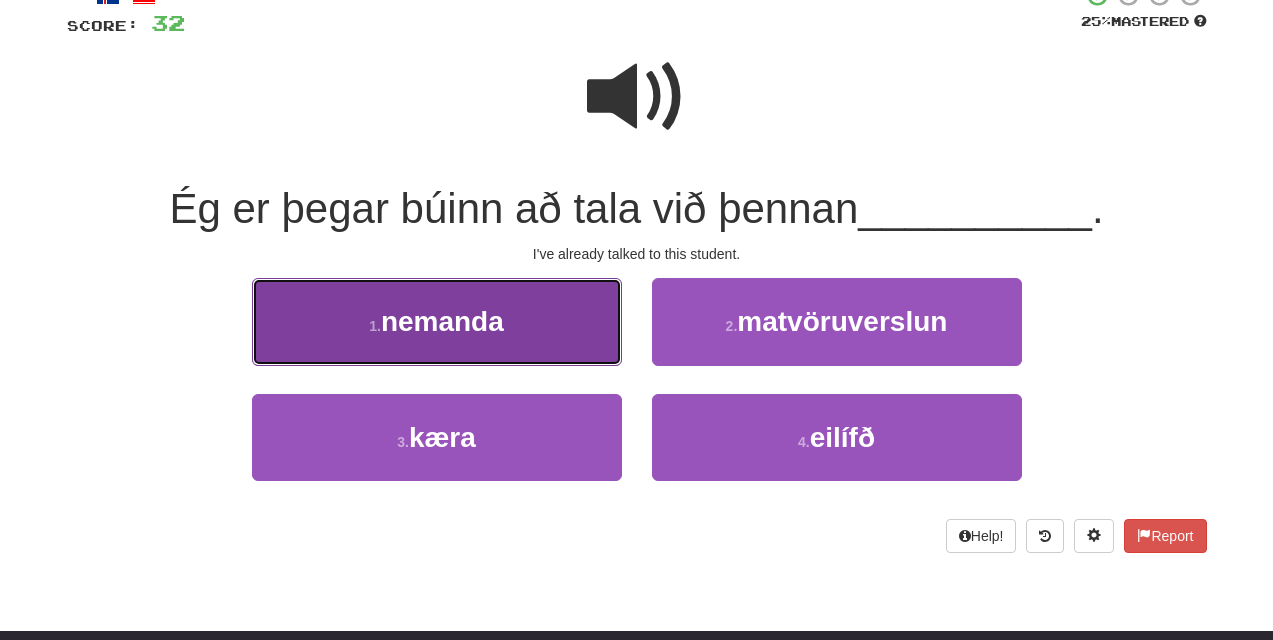click on "nemanda" at bounding box center [442, 321] 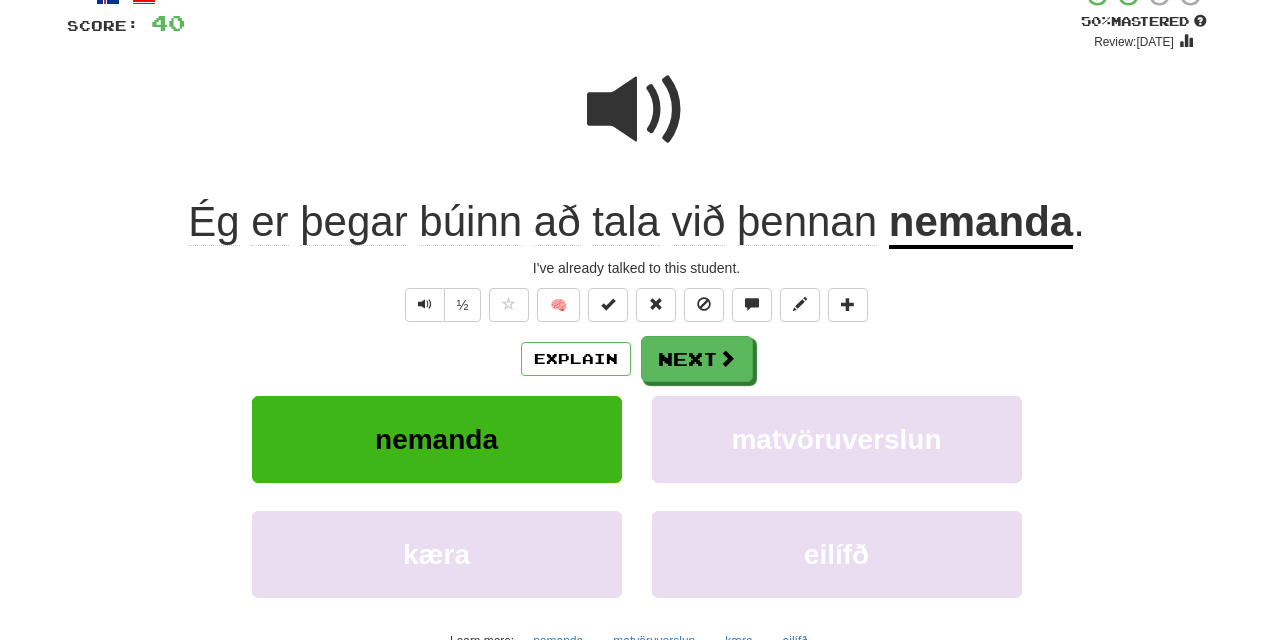 click on "þegar" 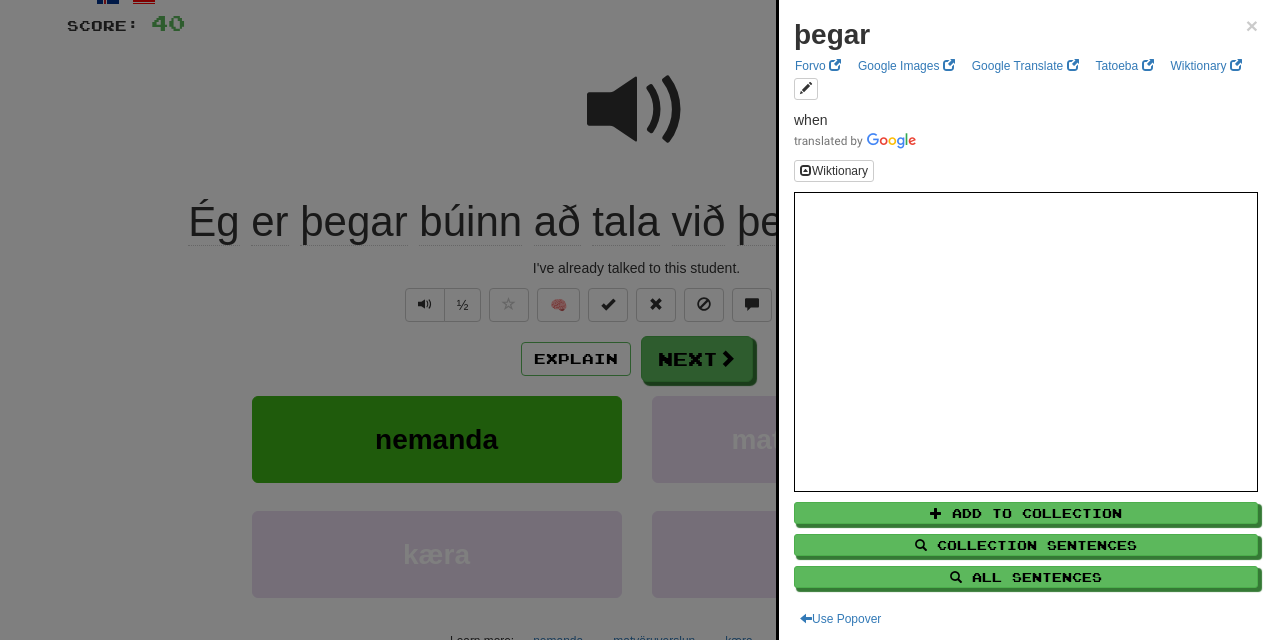 click at bounding box center [636, 320] 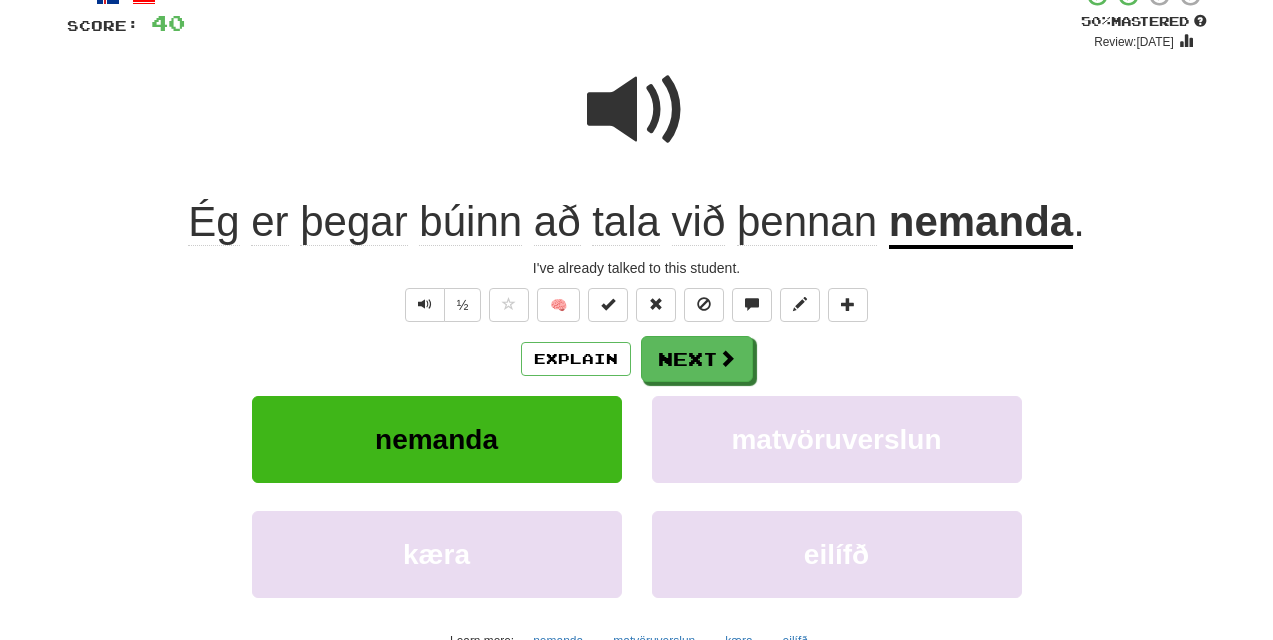 click on "búinn" 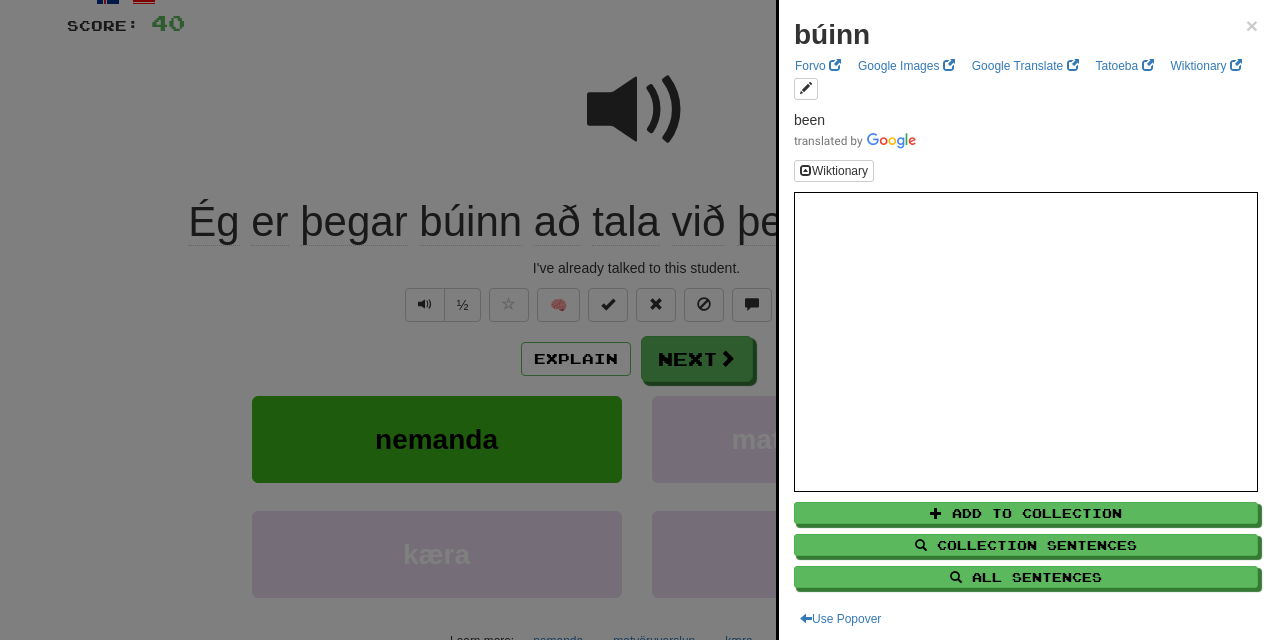 click at bounding box center [636, 320] 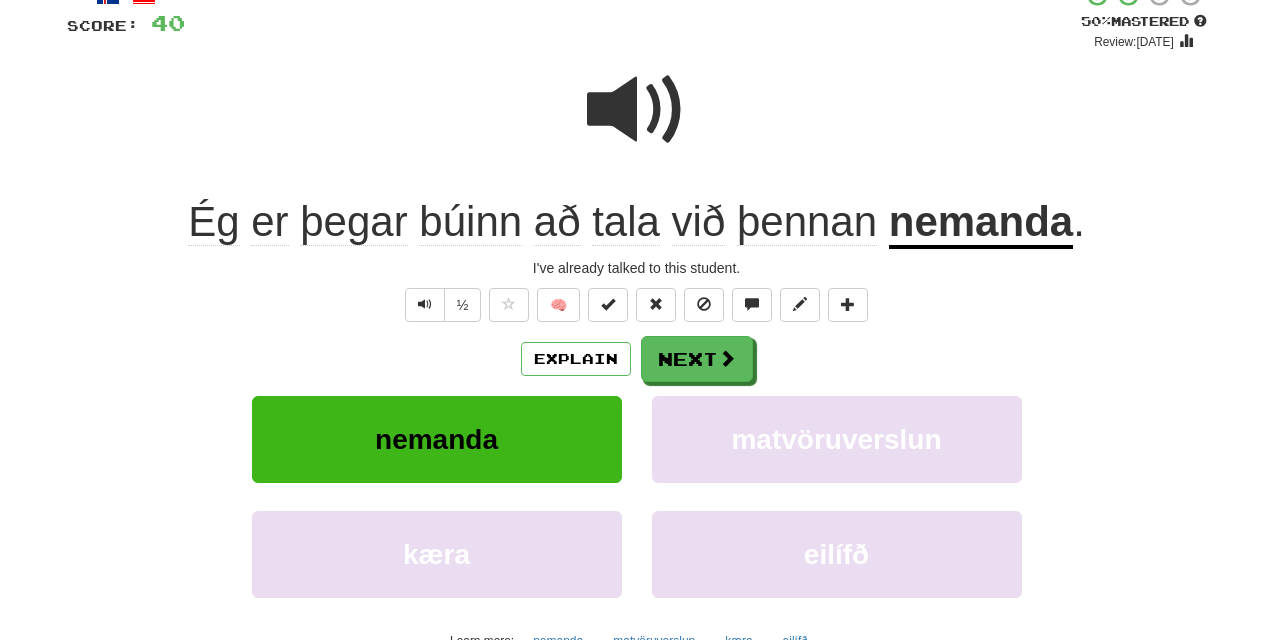 click on "að" 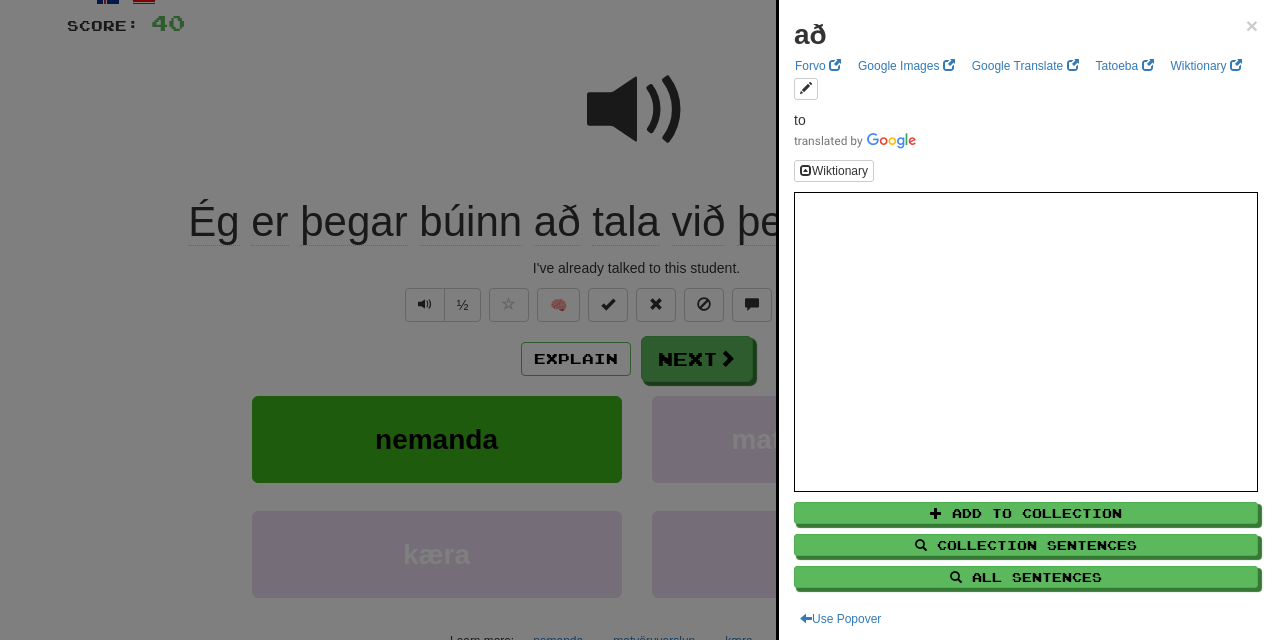 click at bounding box center (636, 320) 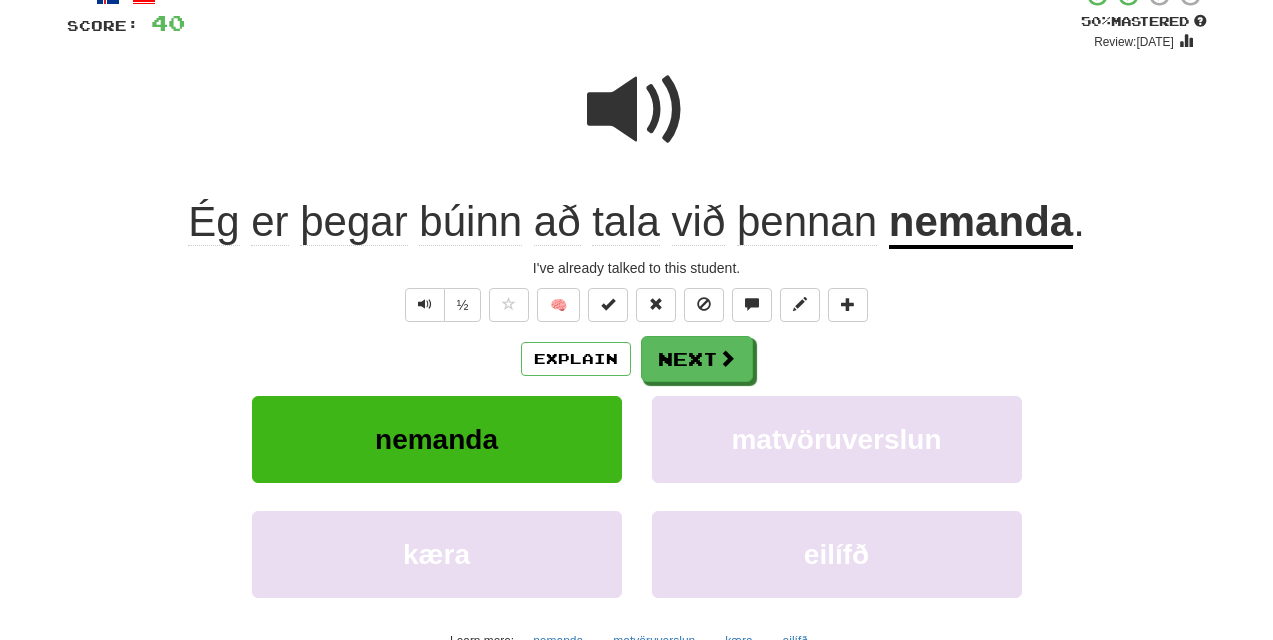 click on "þennan" 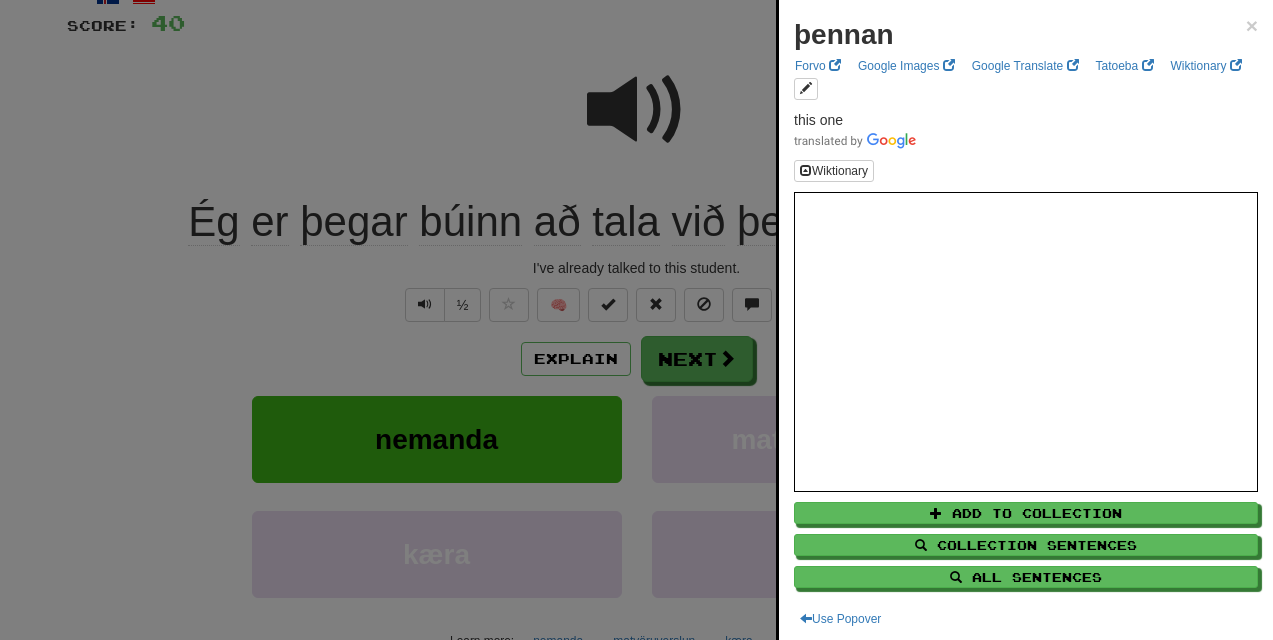 click at bounding box center [636, 320] 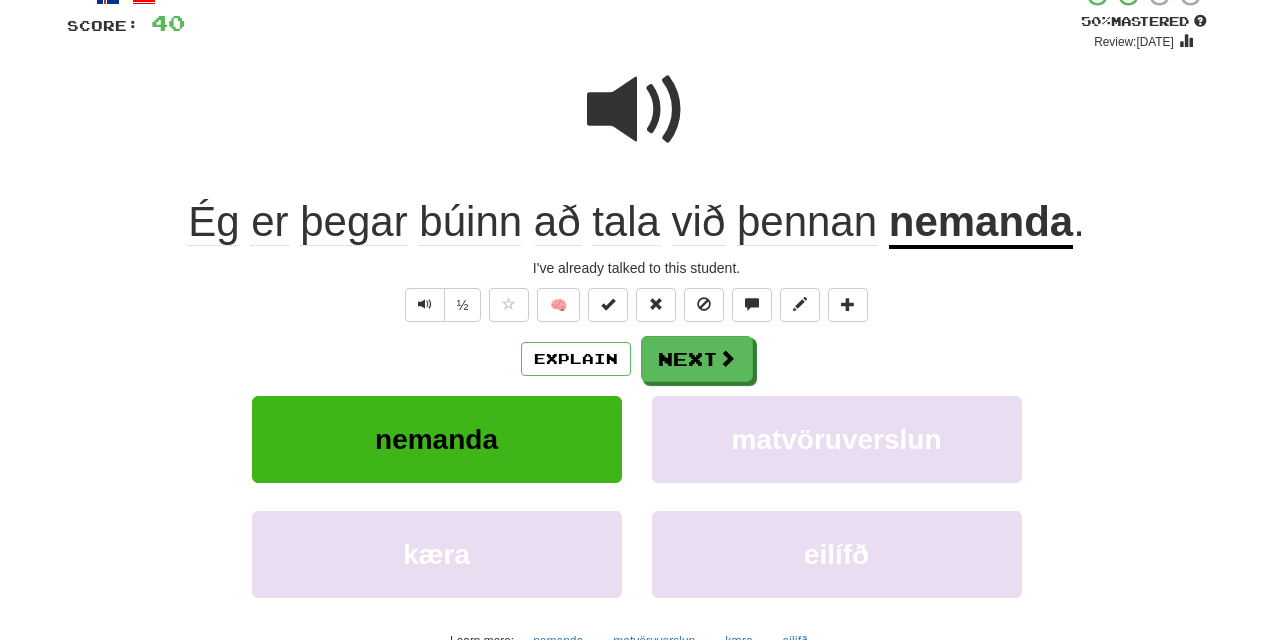 click on "nemanda" at bounding box center [981, 223] 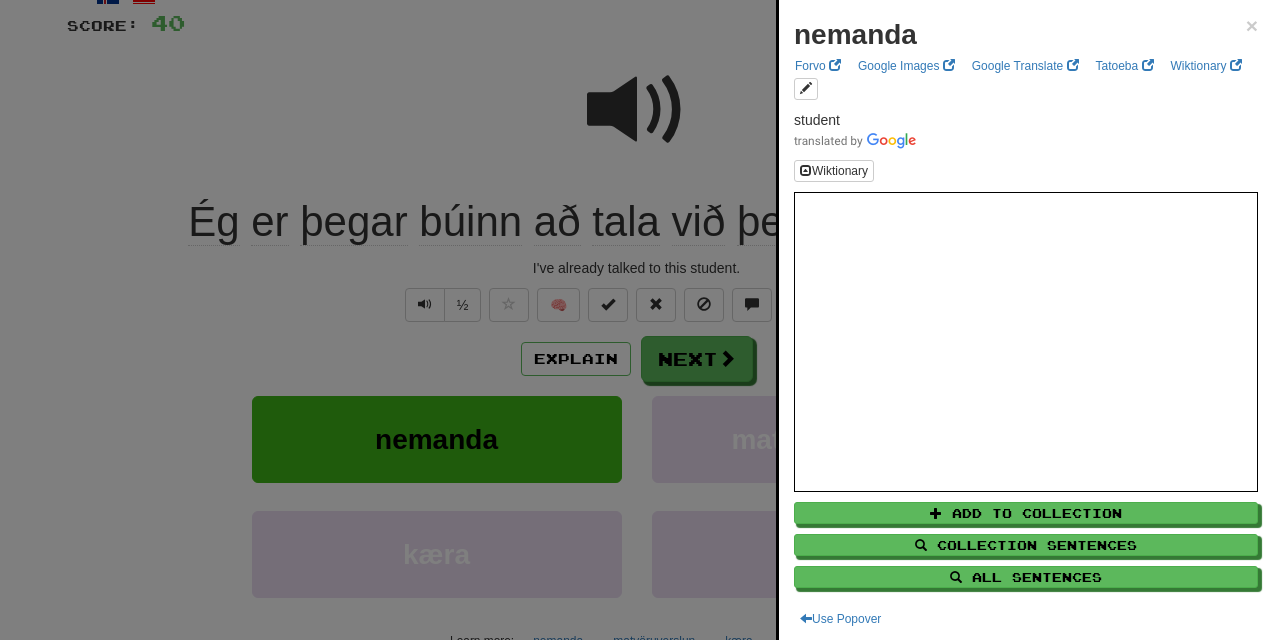 click at bounding box center [636, 320] 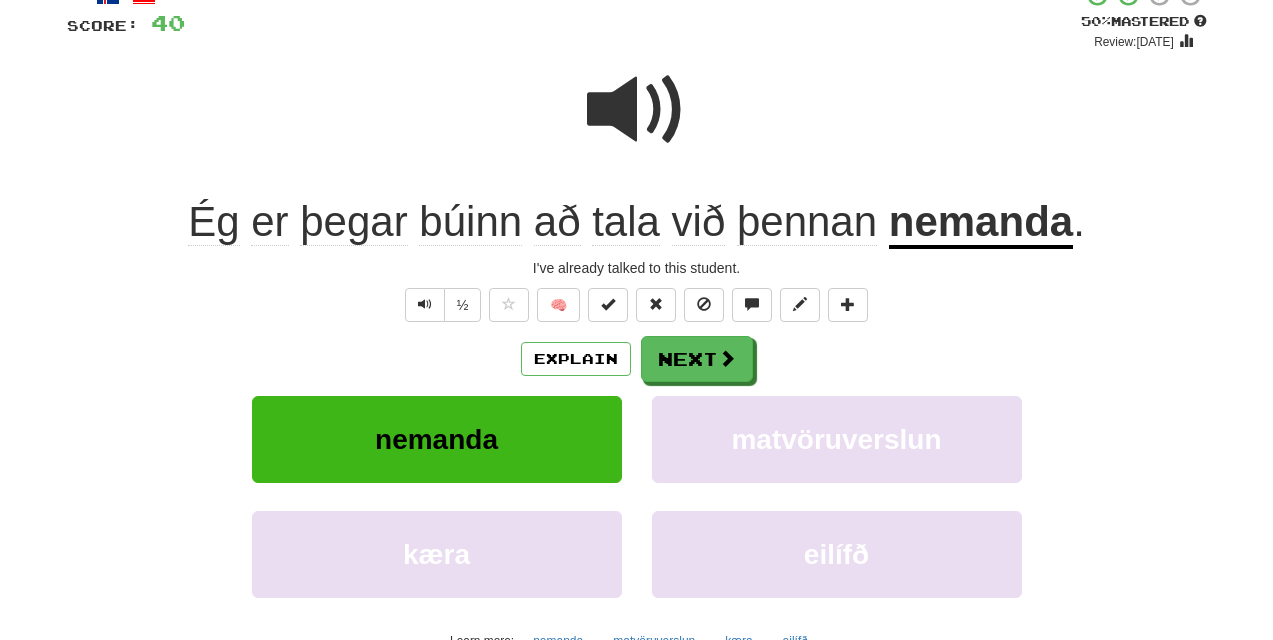 click at bounding box center [637, 110] 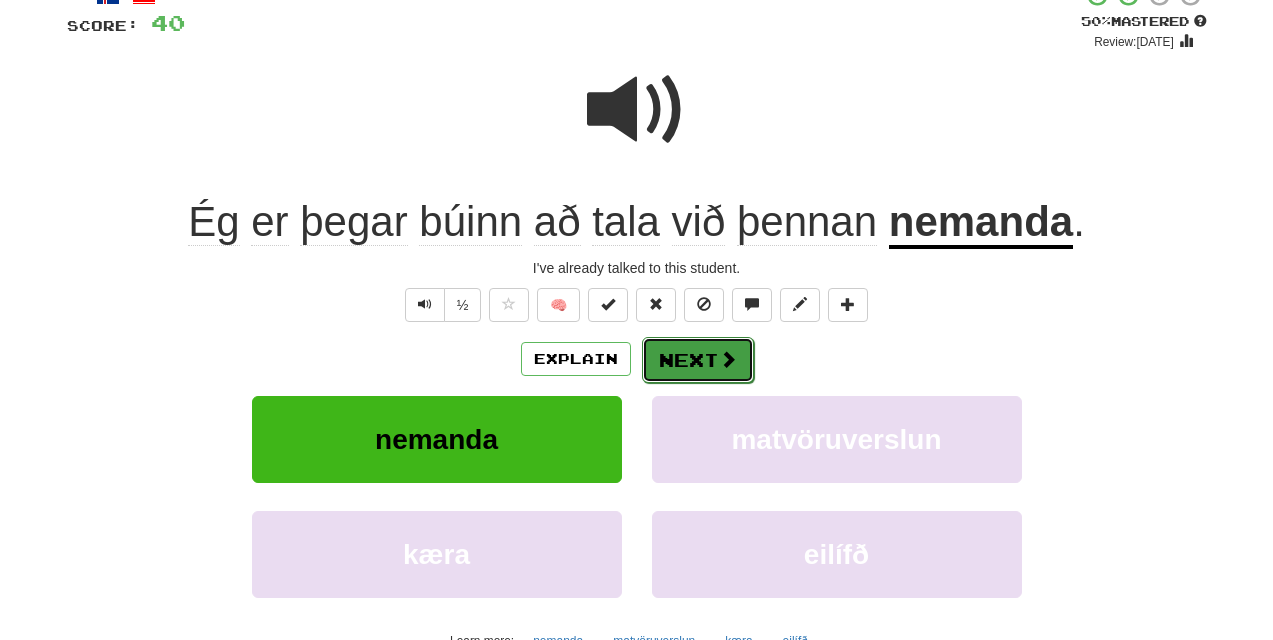click on "Next" at bounding box center (698, 360) 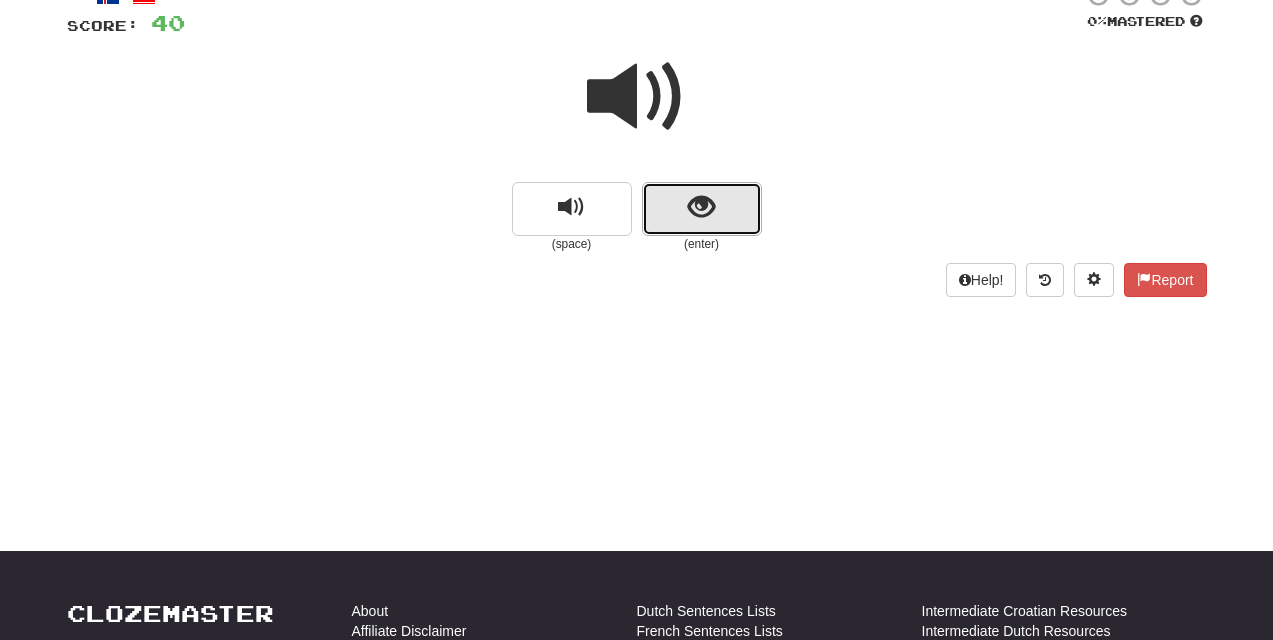 click at bounding box center [702, 209] 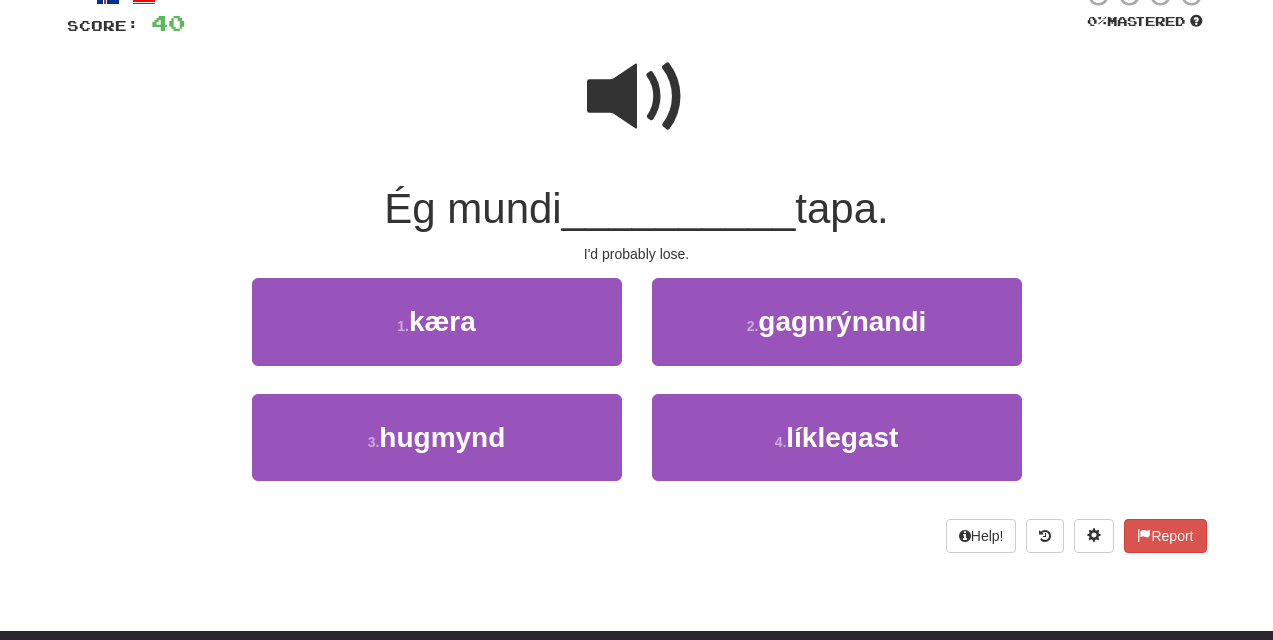 click at bounding box center [637, 97] 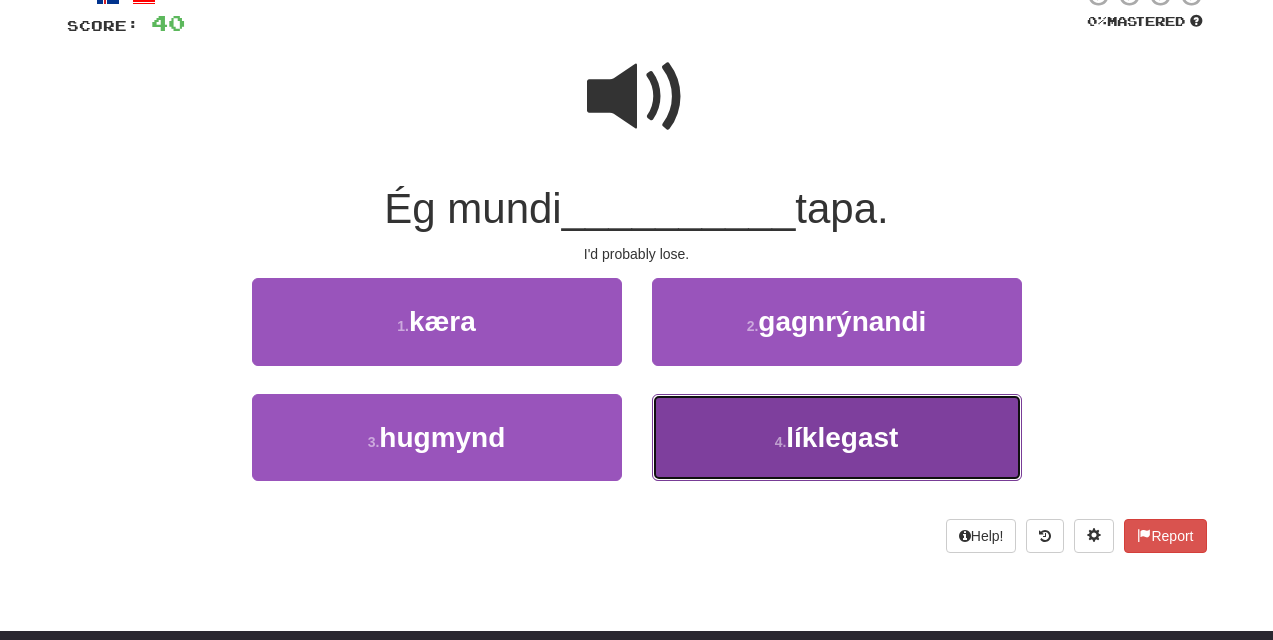 click on "4 .  líklegast" at bounding box center [837, 437] 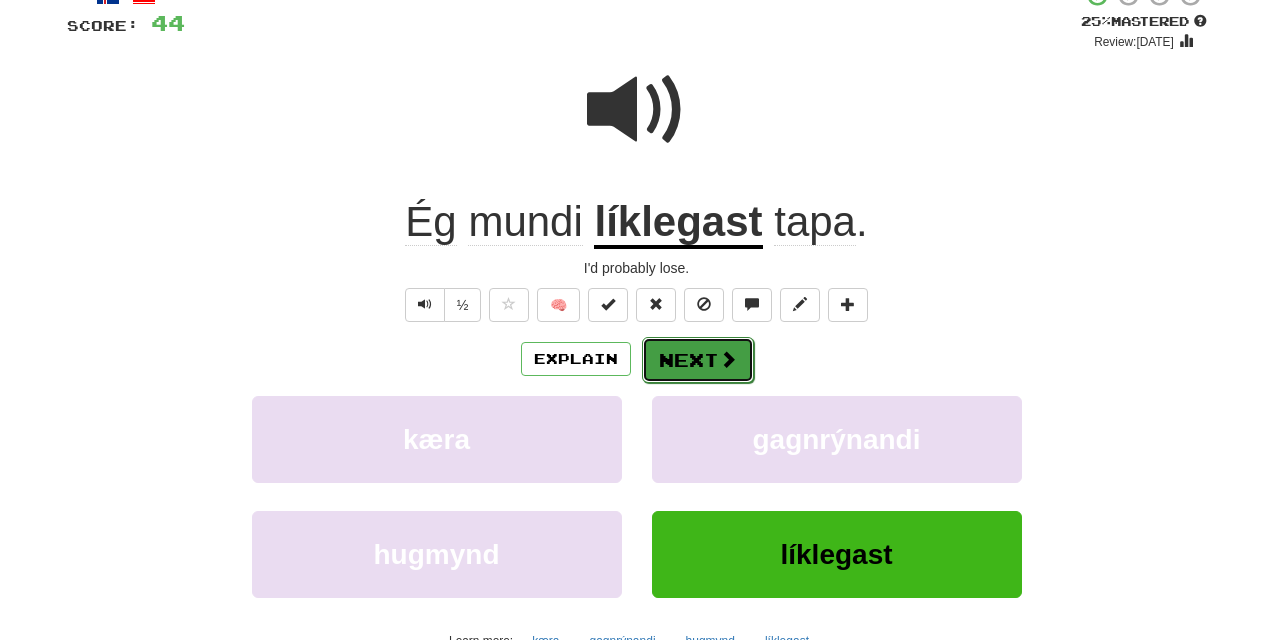 click at bounding box center (728, 359) 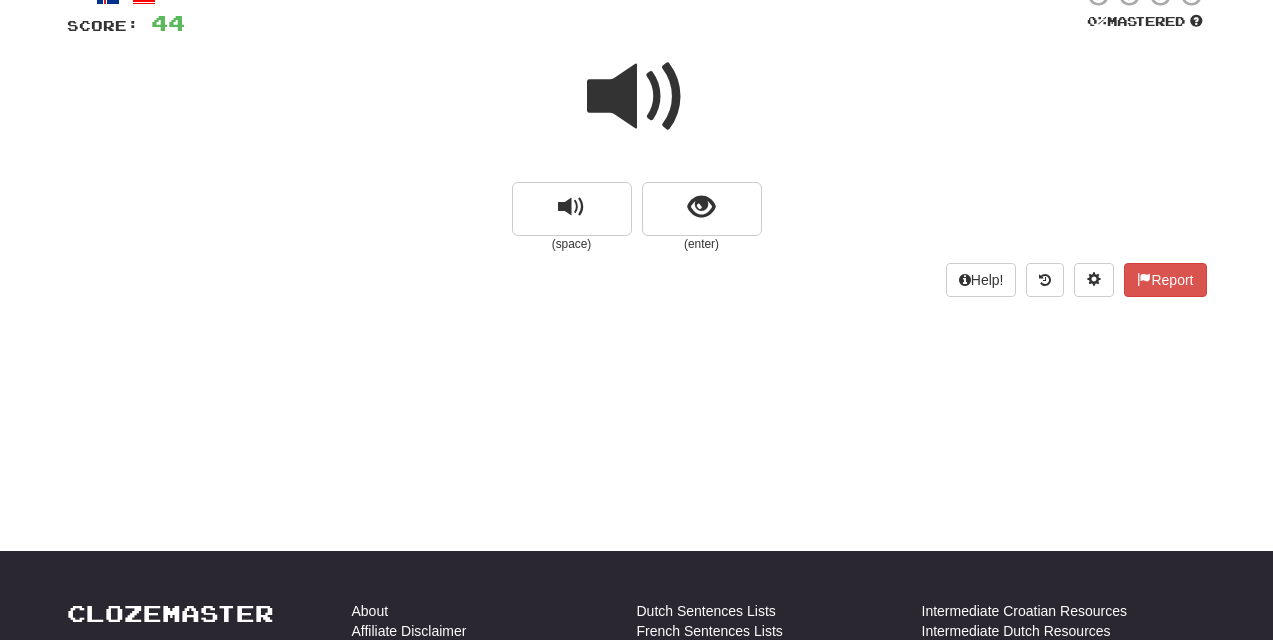 click at bounding box center (637, 97) 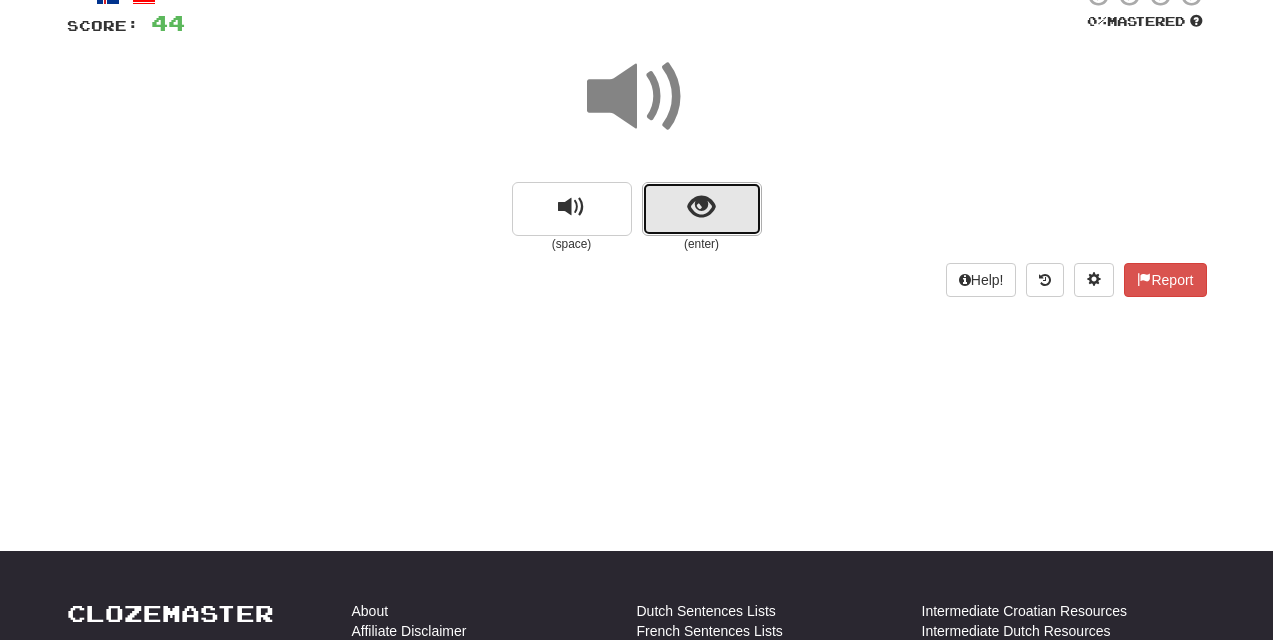 click at bounding box center [701, 207] 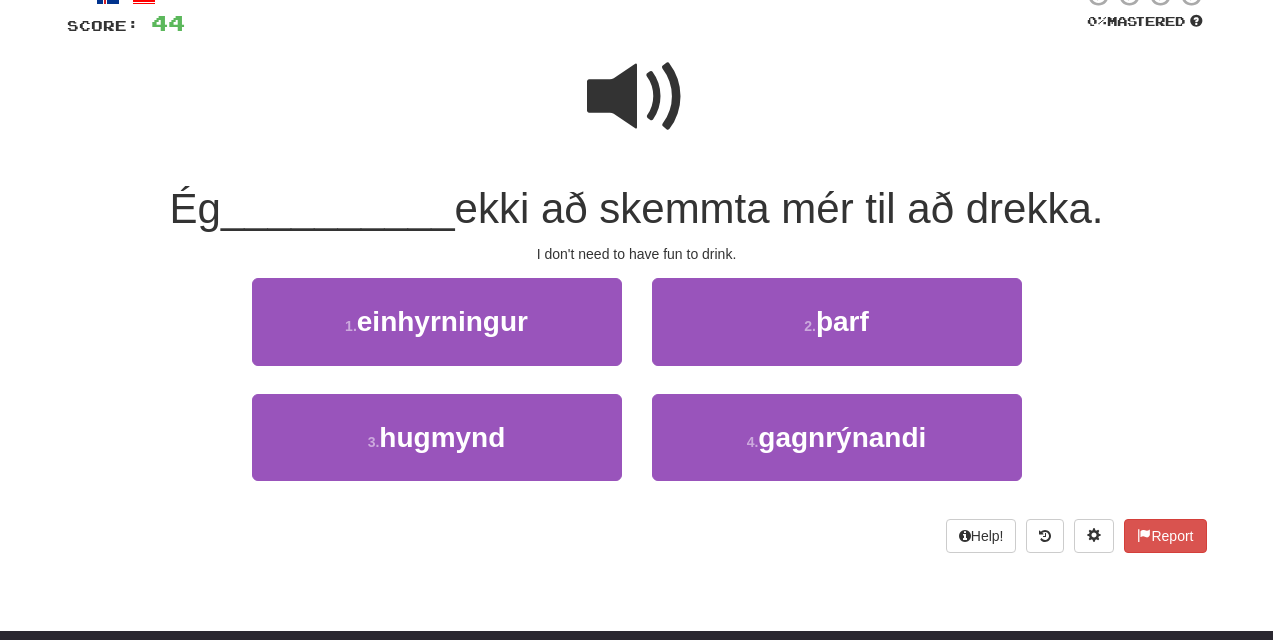 click at bounding box center [637, 97] 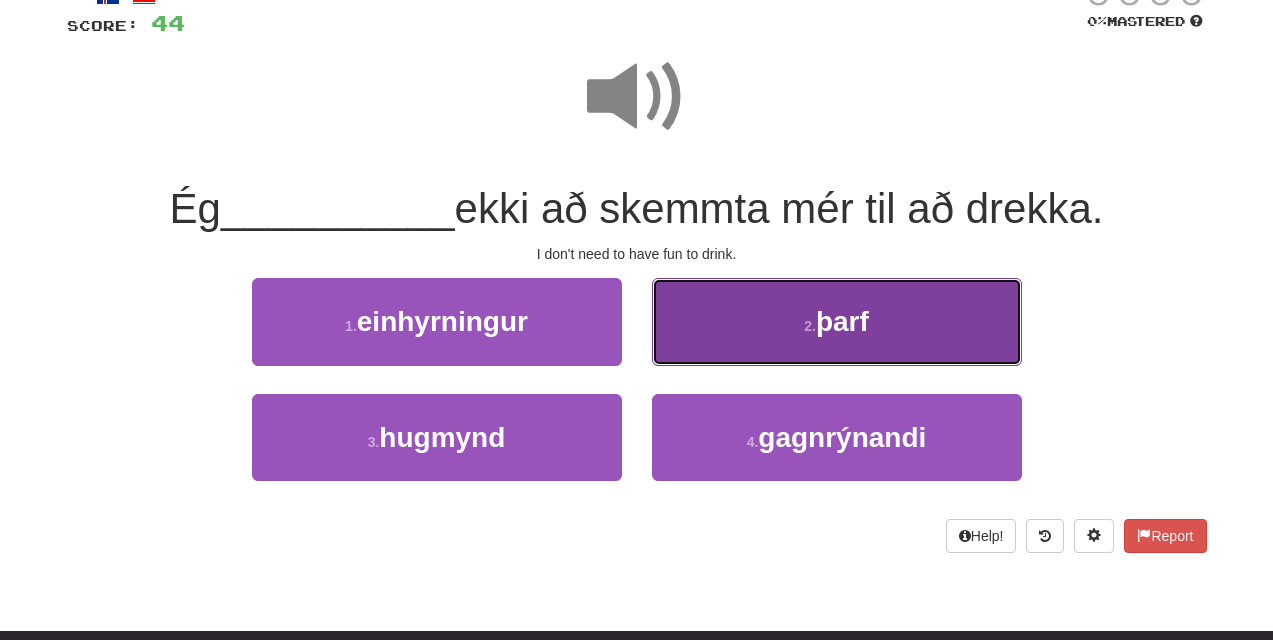 click on "þarf" at bounding box center (842, 321) 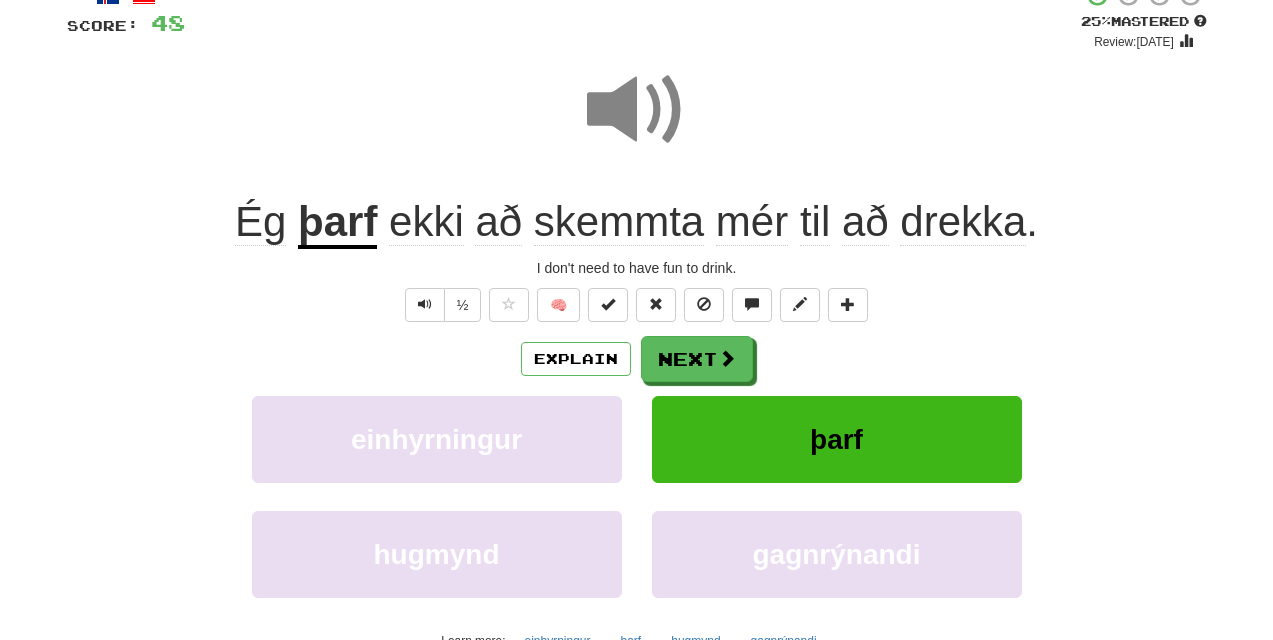 click at bounding box center (637, 110) 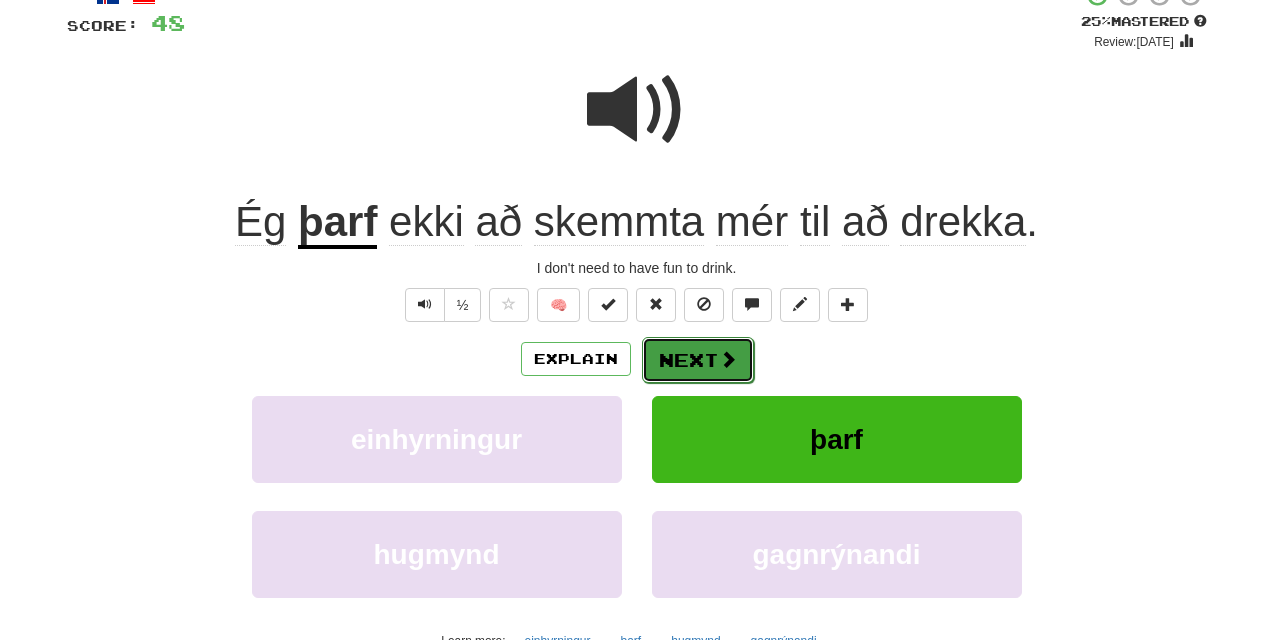 click on "Next" at bounding box center [698, 360] 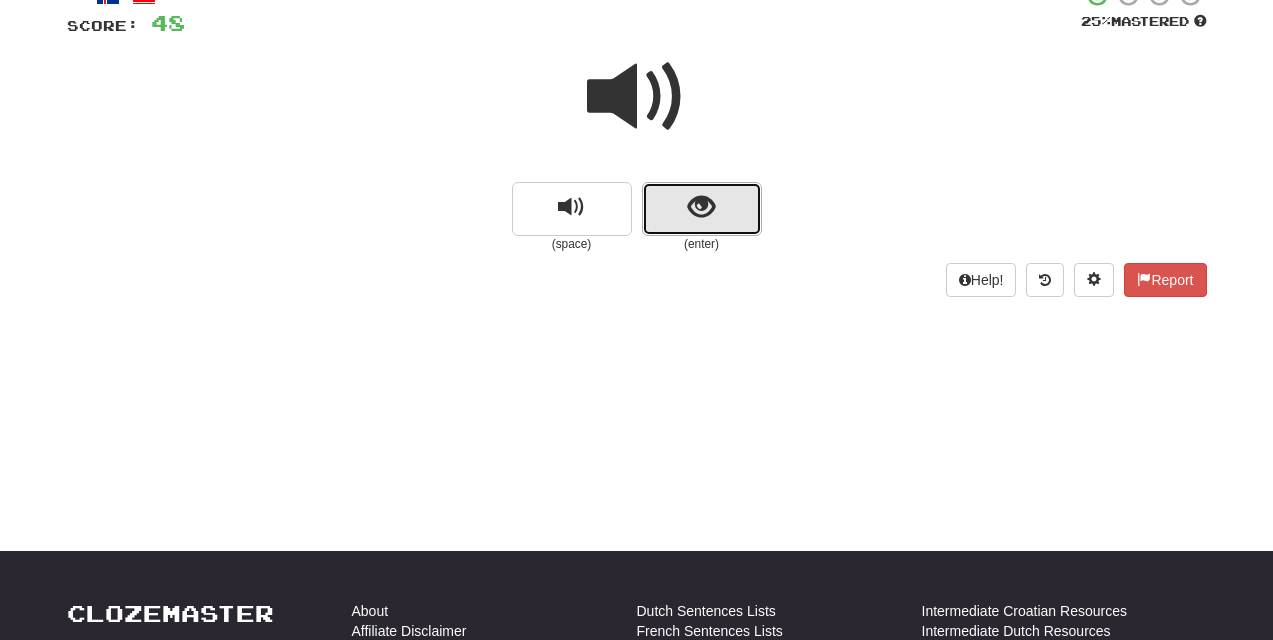 click at bounding box center (702, 209) 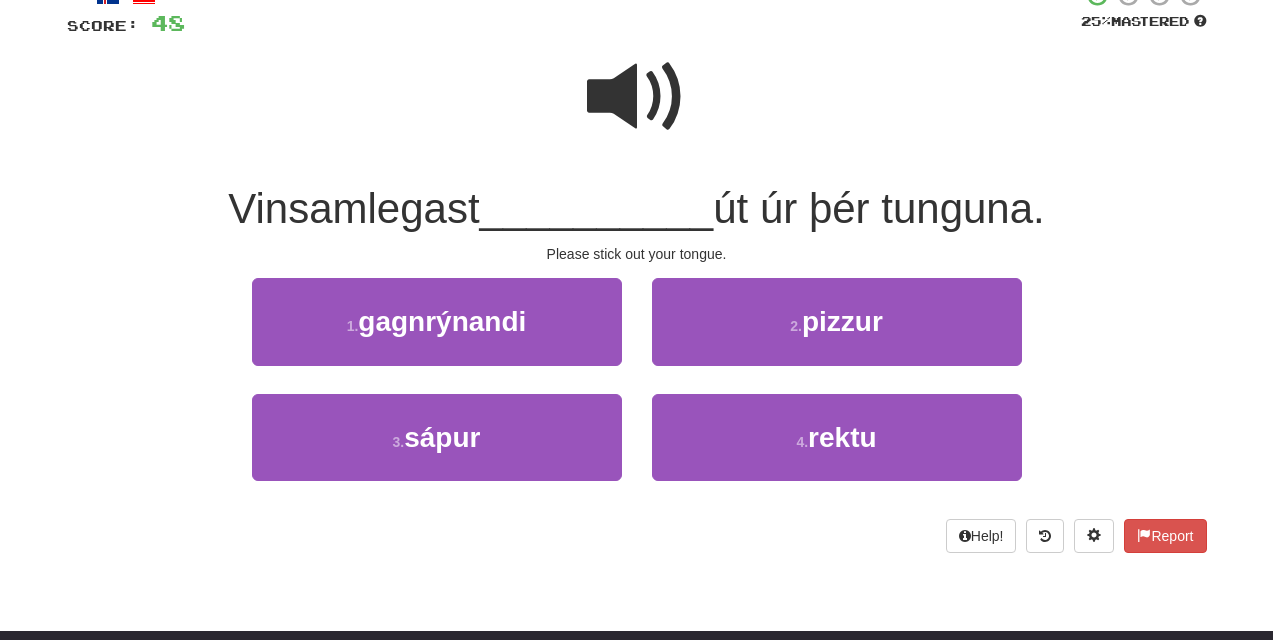 click at bounding box center (637, 97) 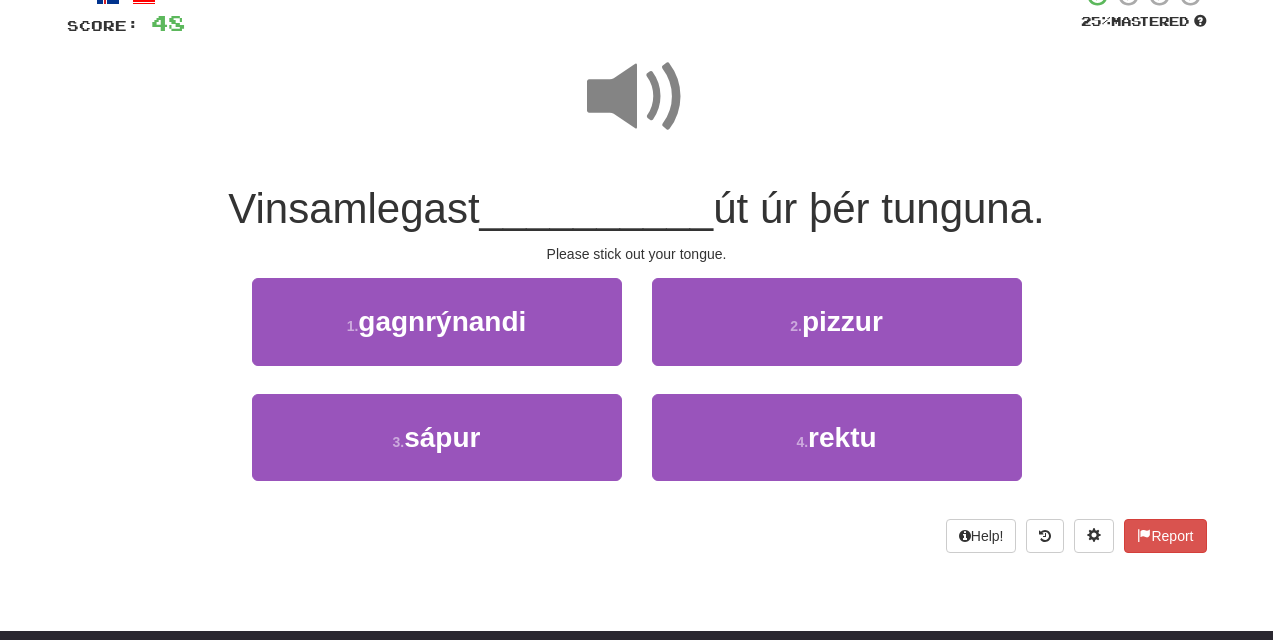 click at bounding box center (637, 97) 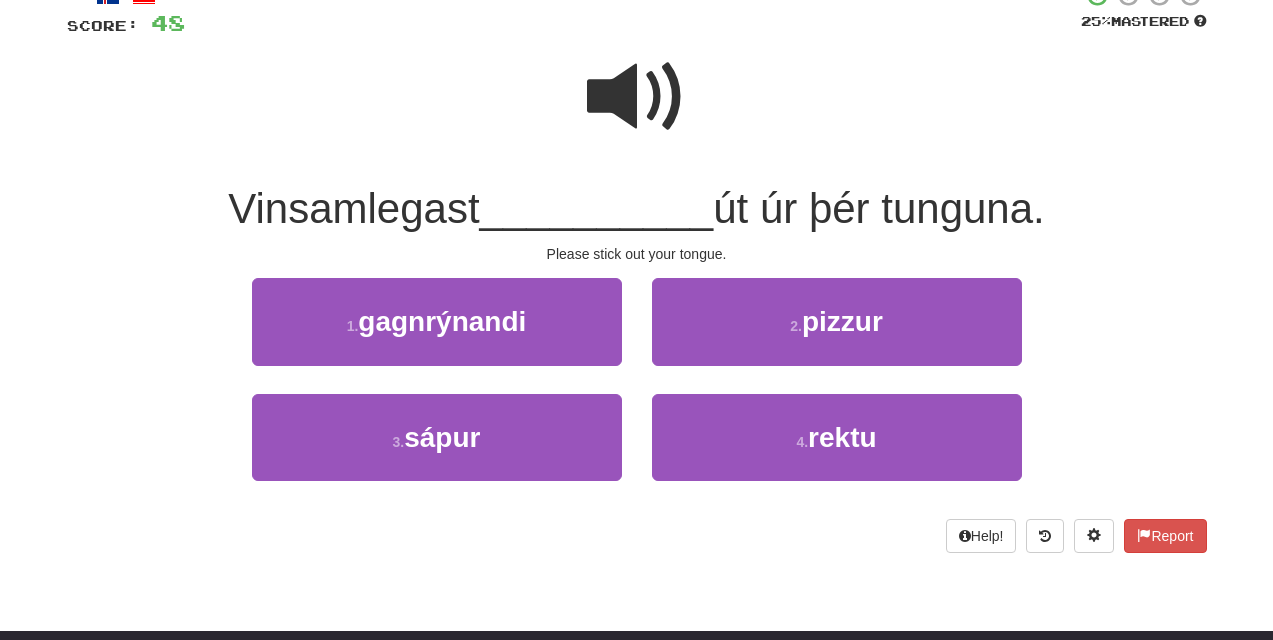click at bounding box center [637, 97] 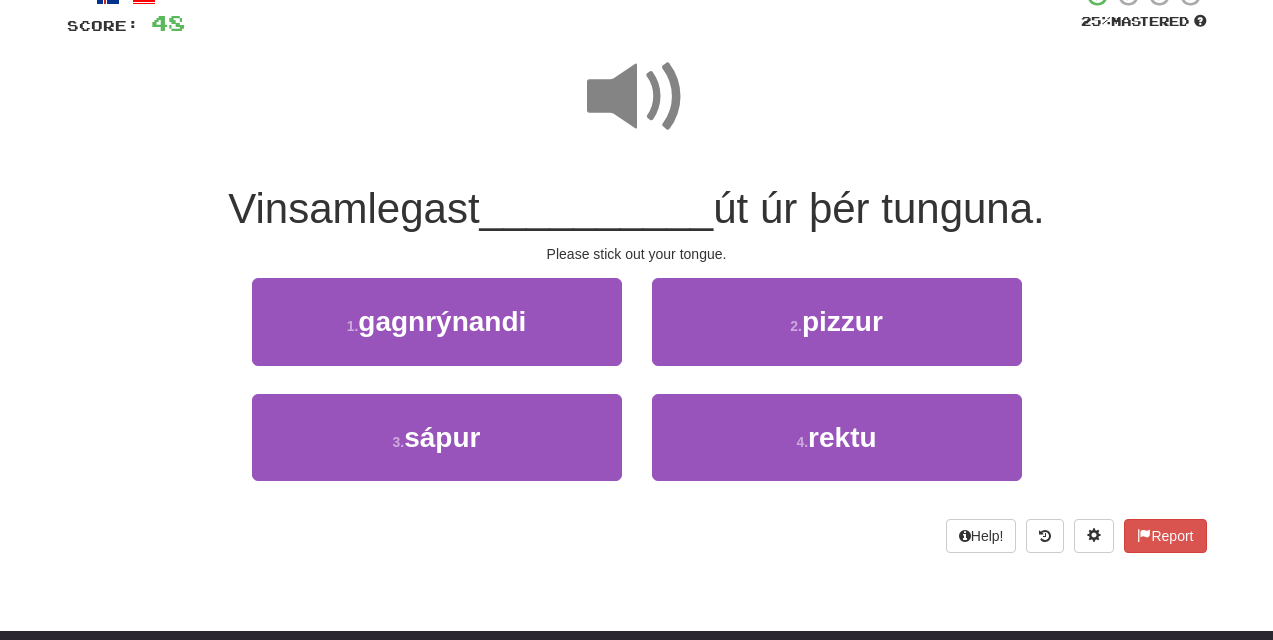 click at bounding box center (637, 97) 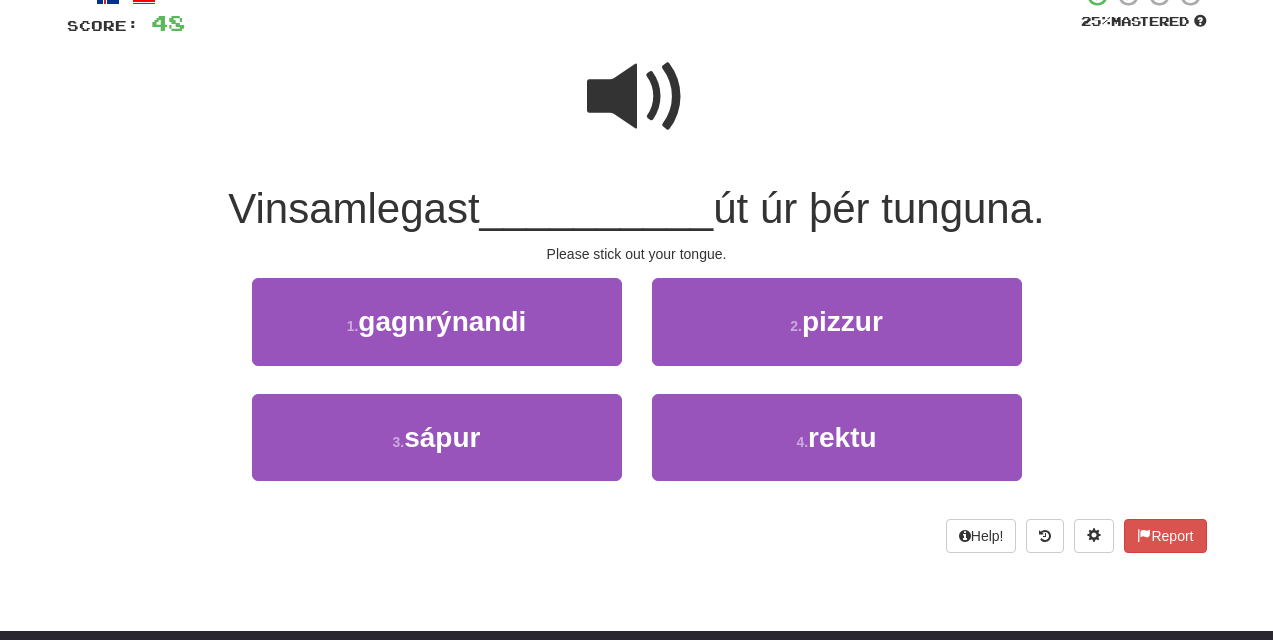 click at bounding box center [637, 97] 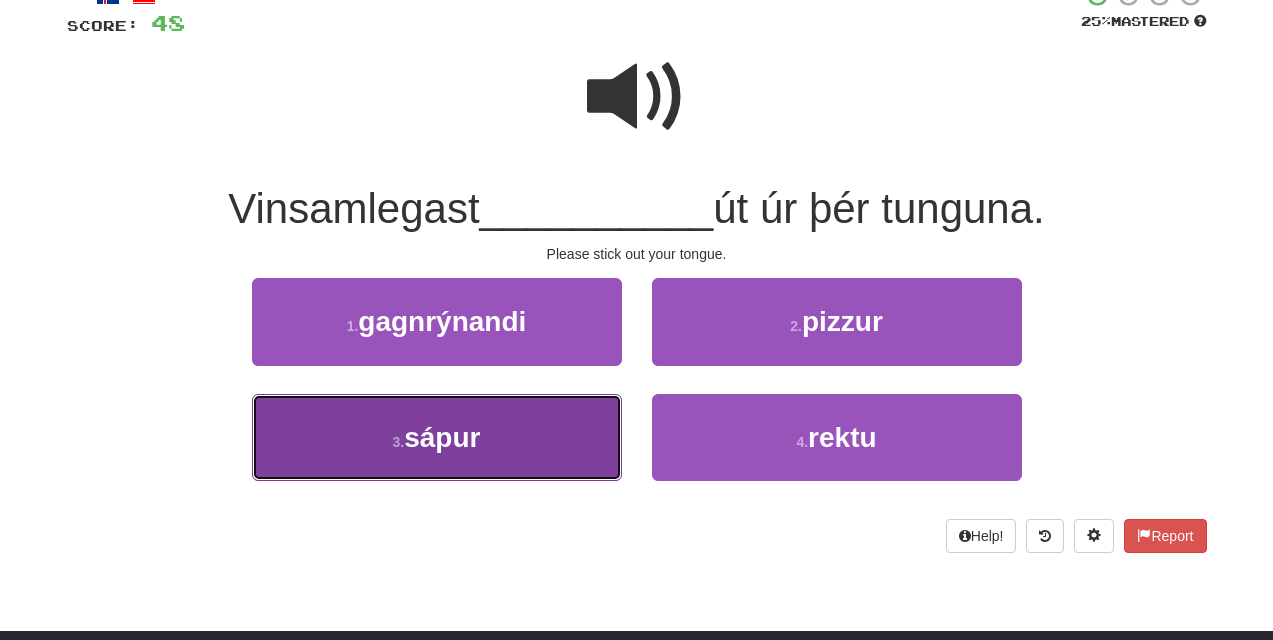 click on "3 .  sápur" at bounding box center [437, 437] 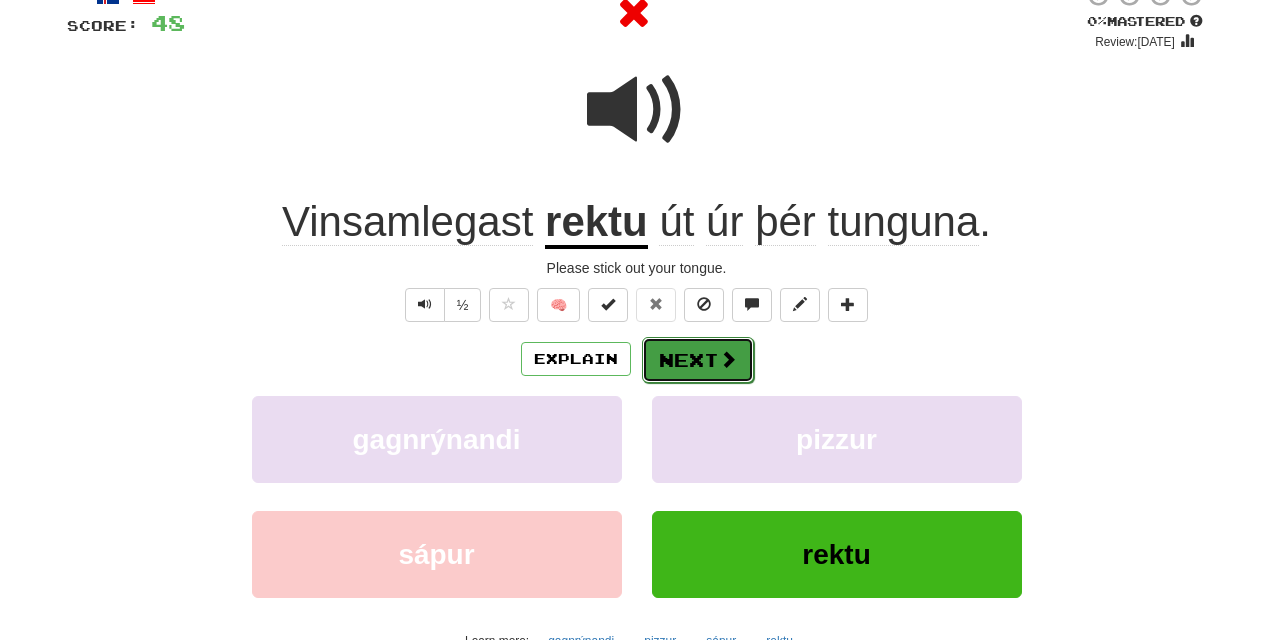 click on "Next" at bounding box center (698, 360) 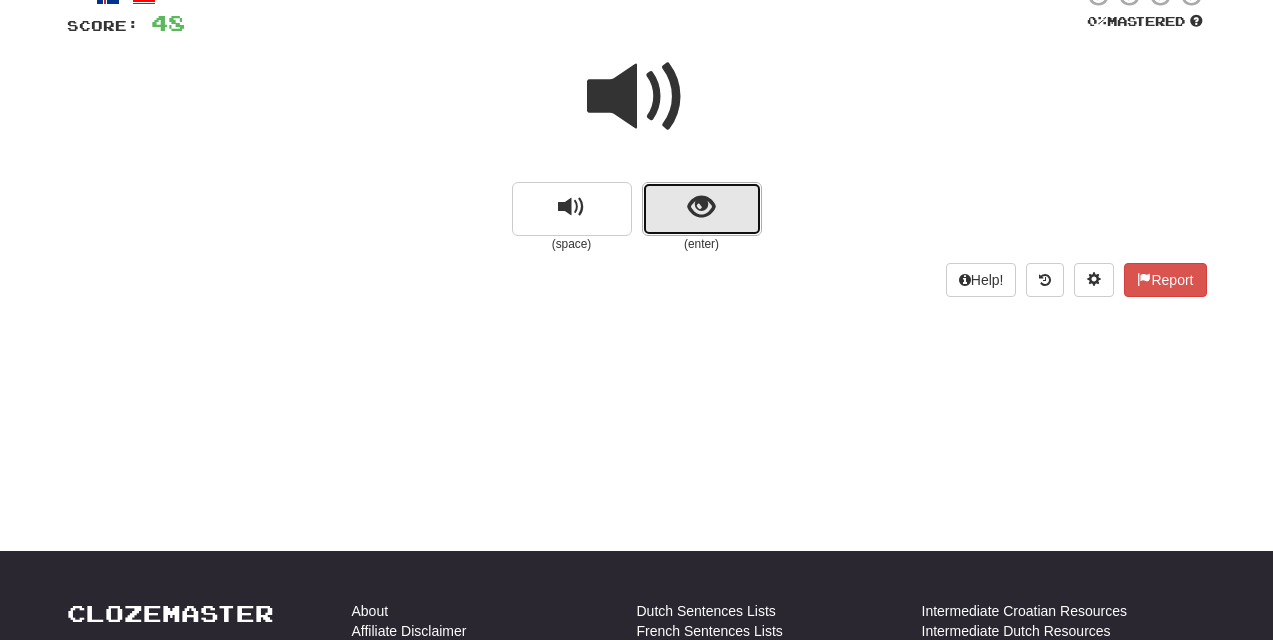 click at bounding box center [702, 209] 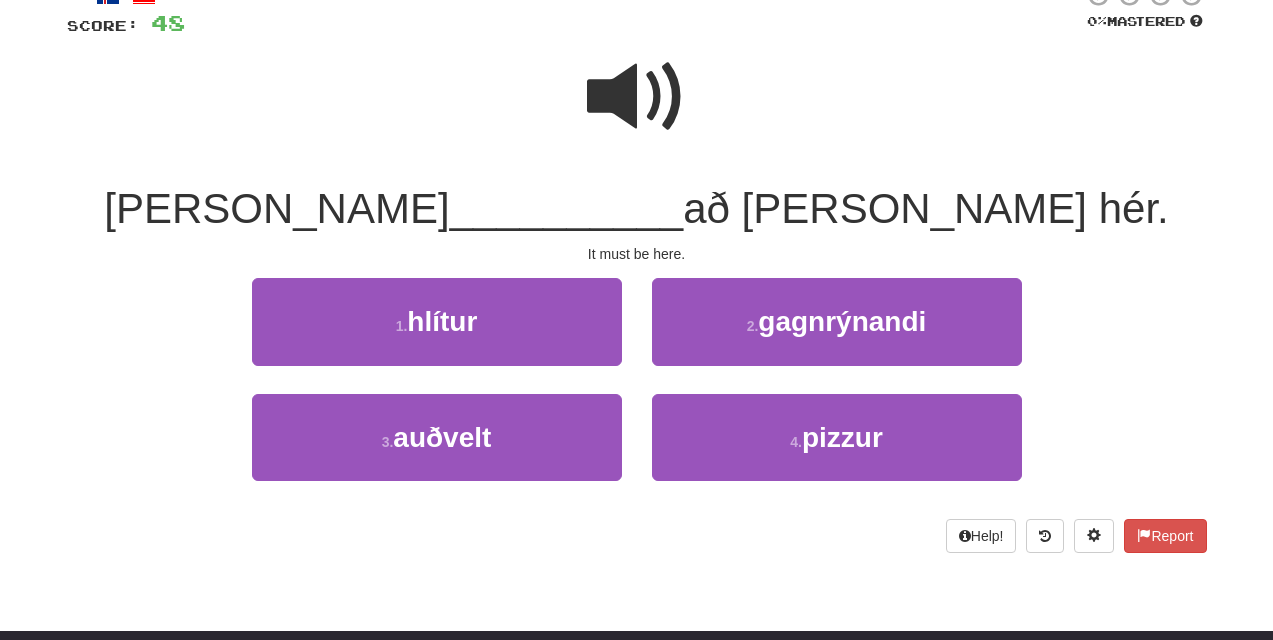 click at bounding box center [637, 97] 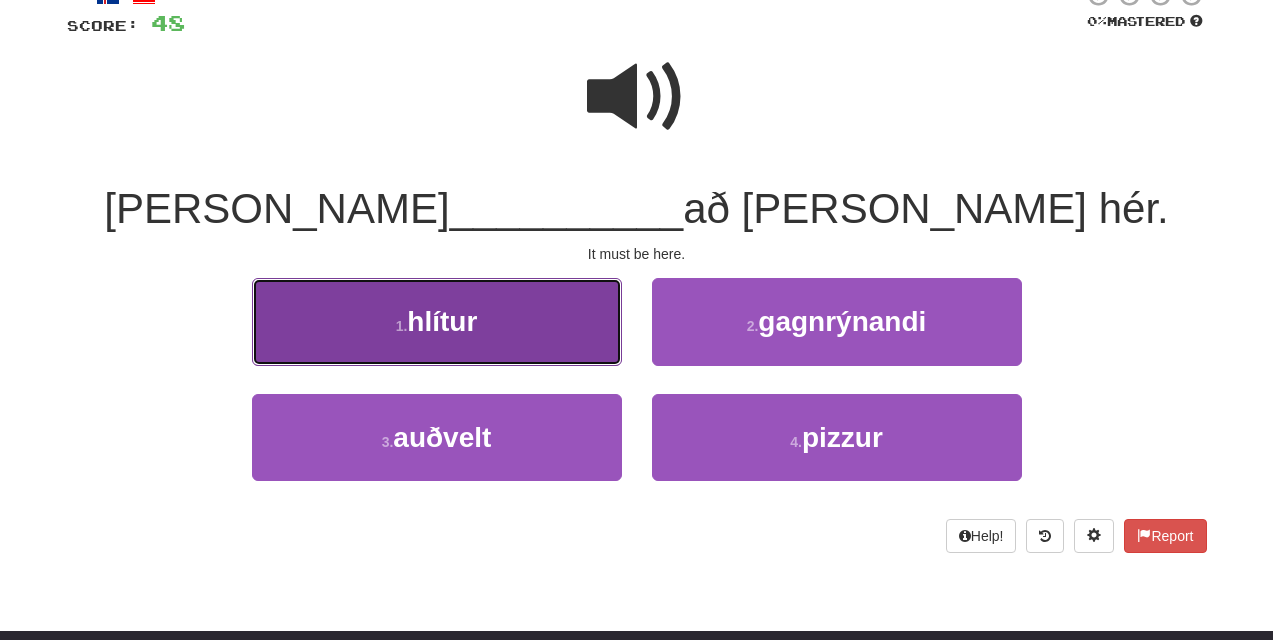 click on "hlítur" at bounding box center (442, 321) 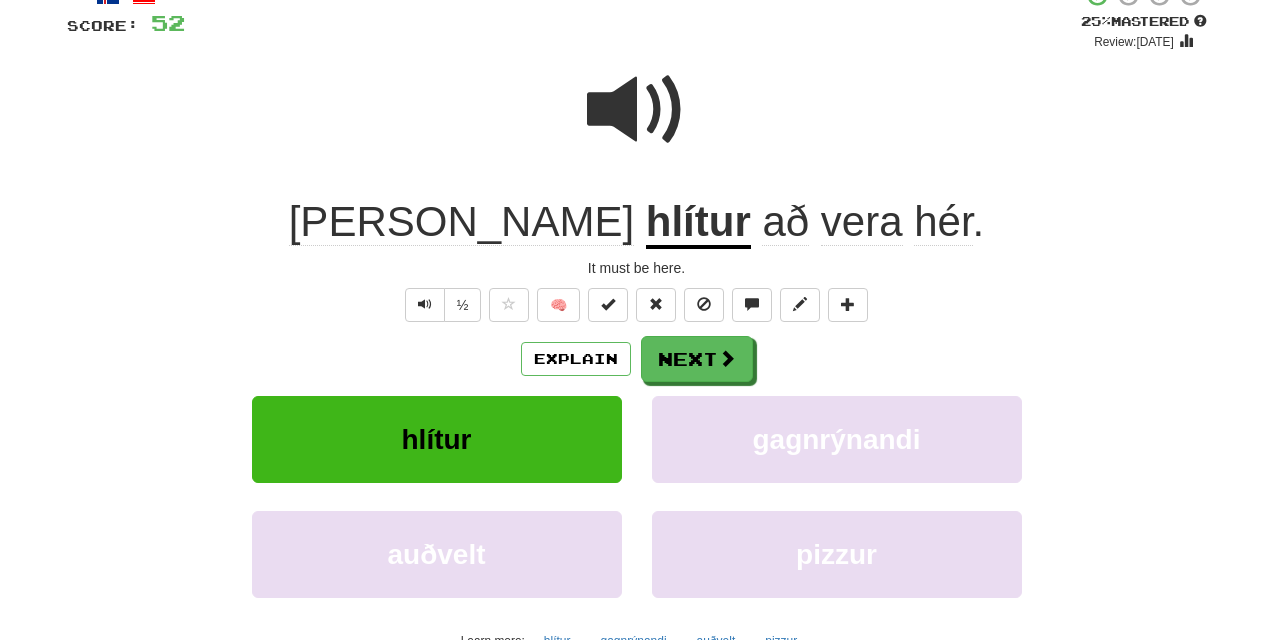 click on "hlítur" at bounding box center [698, 223] 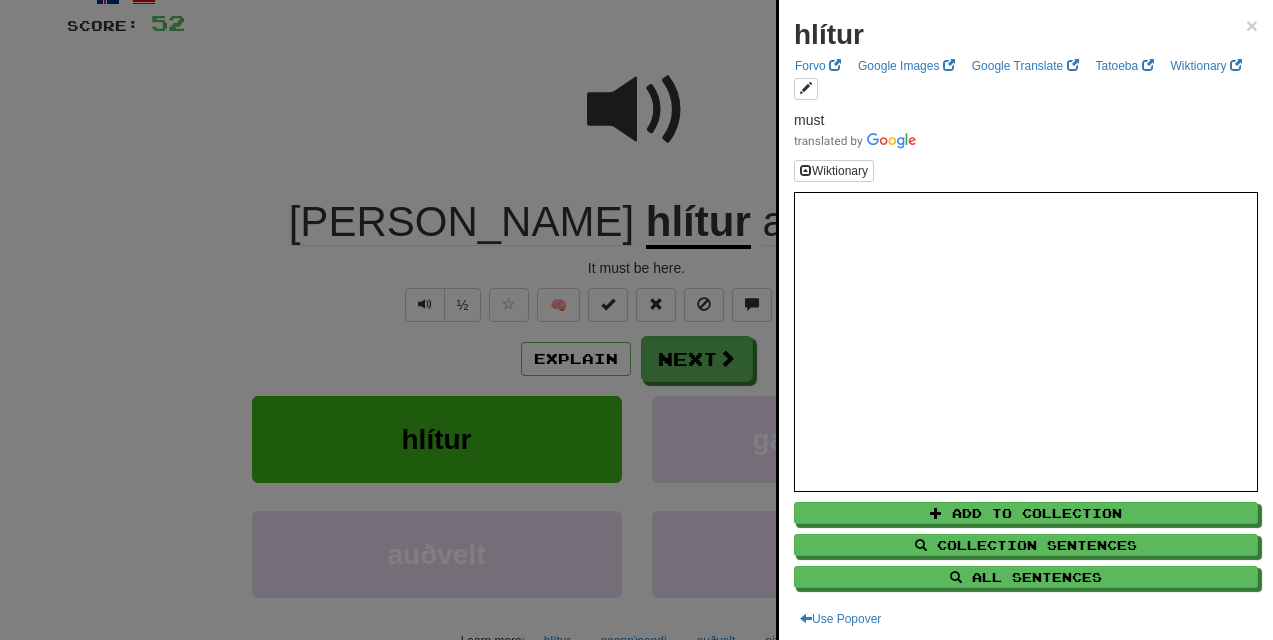 click at bounding box center [636, 320] 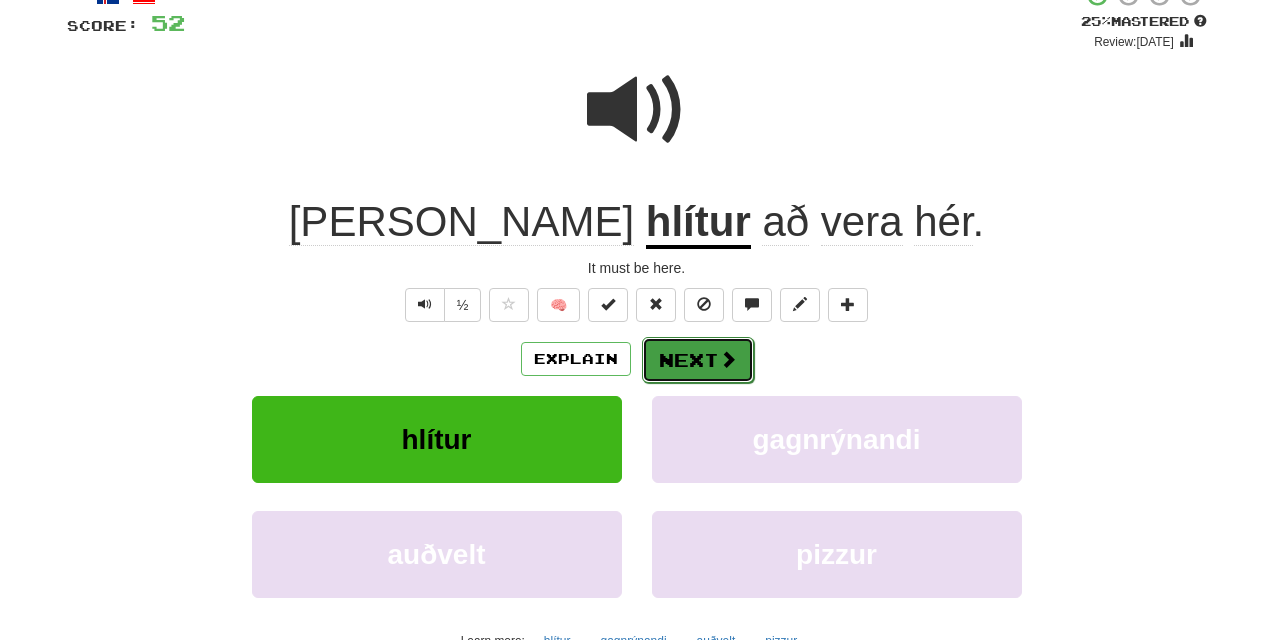 click at bounding box center (728, 359) 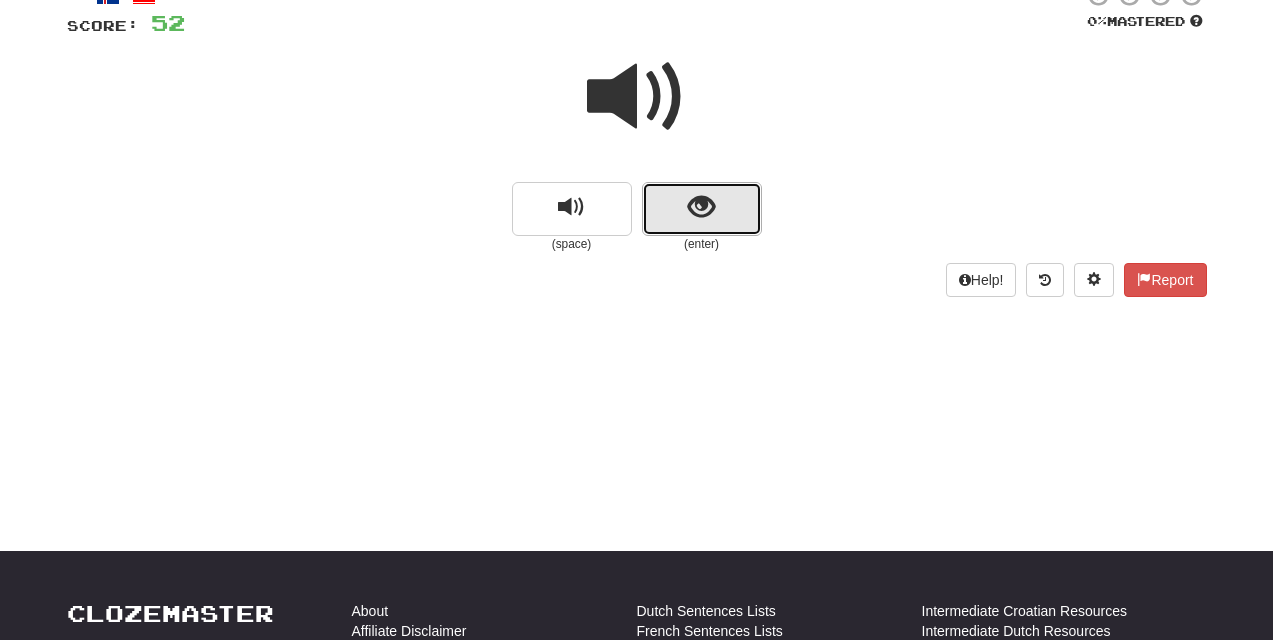 click at bounding box center (701, 207) 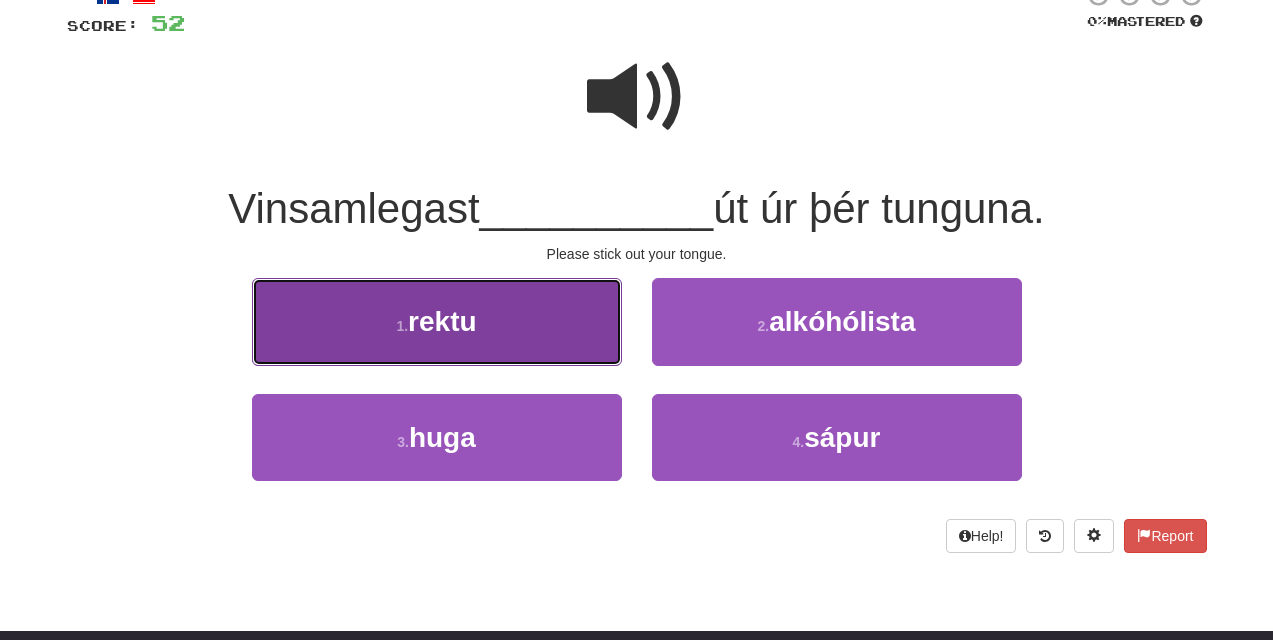 click on "1 .  rektu" at bounding box center [437, 321] 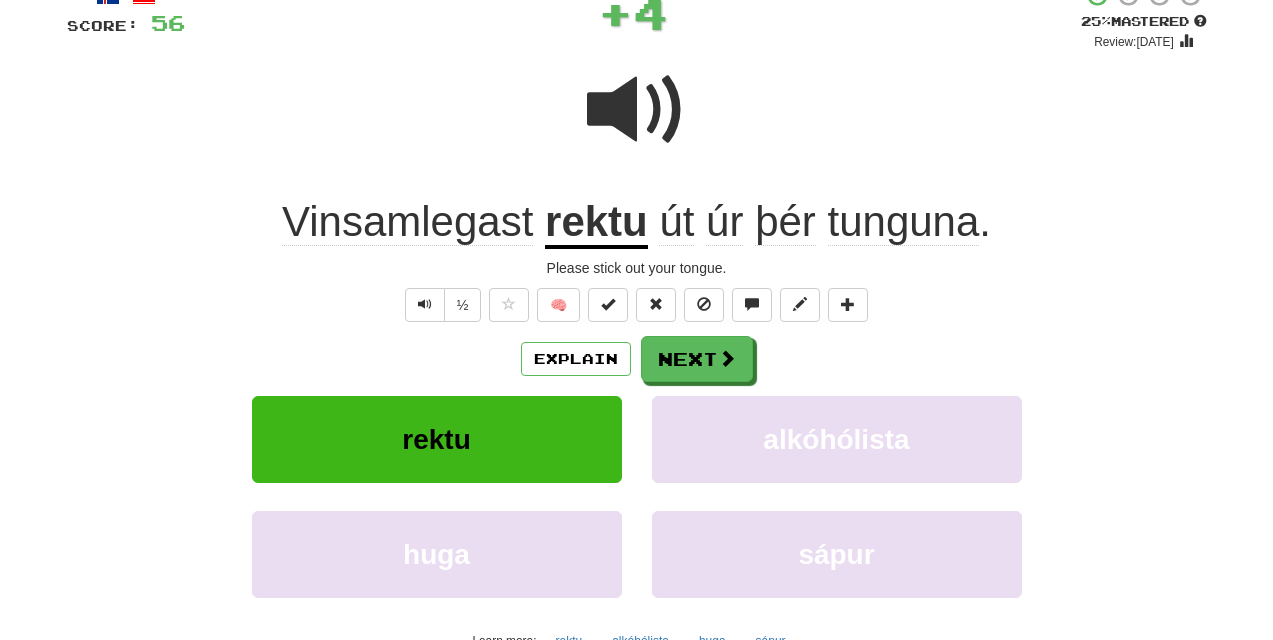 click on "rektu" at bounding box center (596, 223) 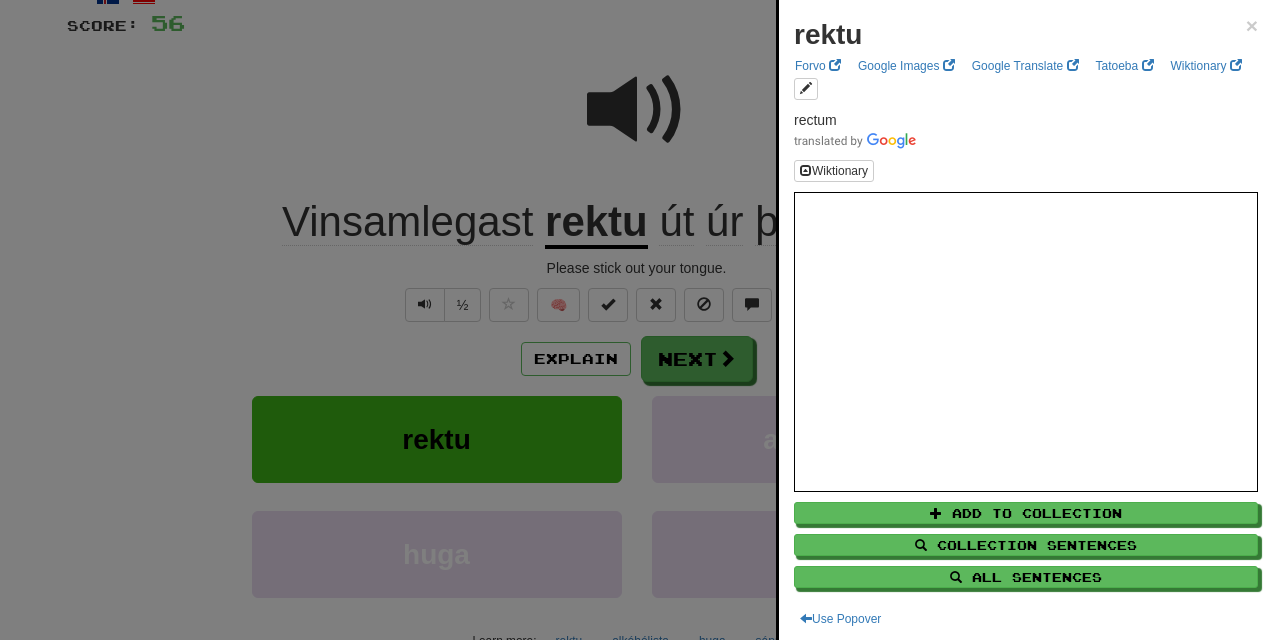 click at bounding box center (636, 320) 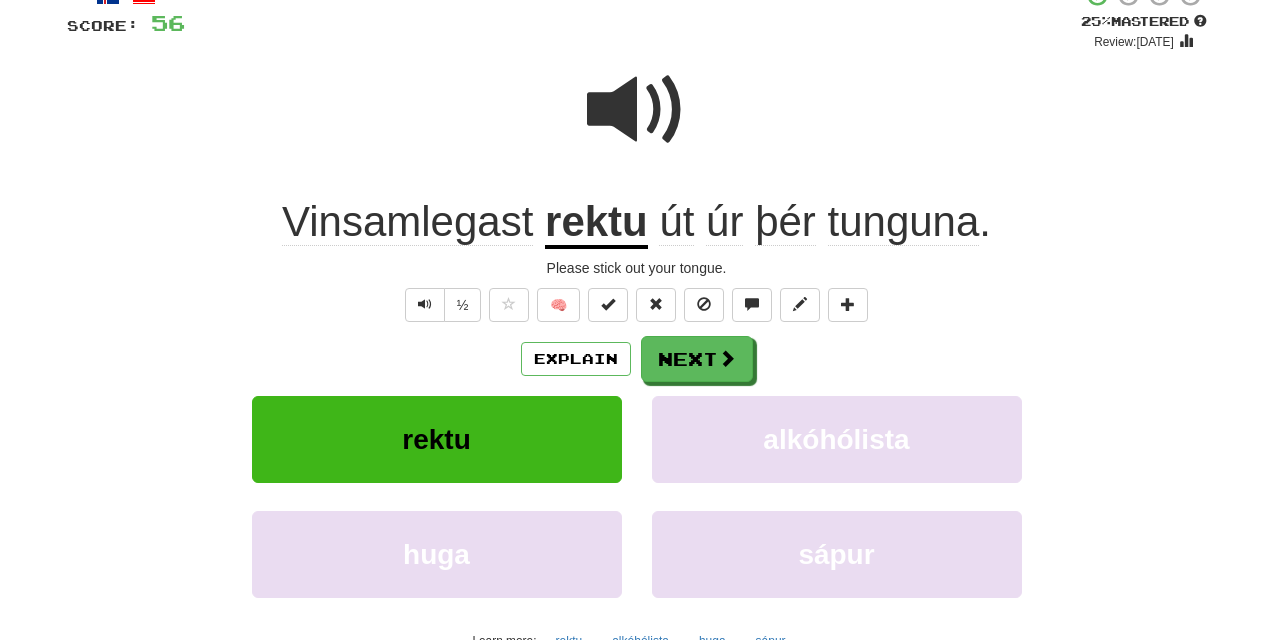 click on "rektu" at bounding box center (596, 223) 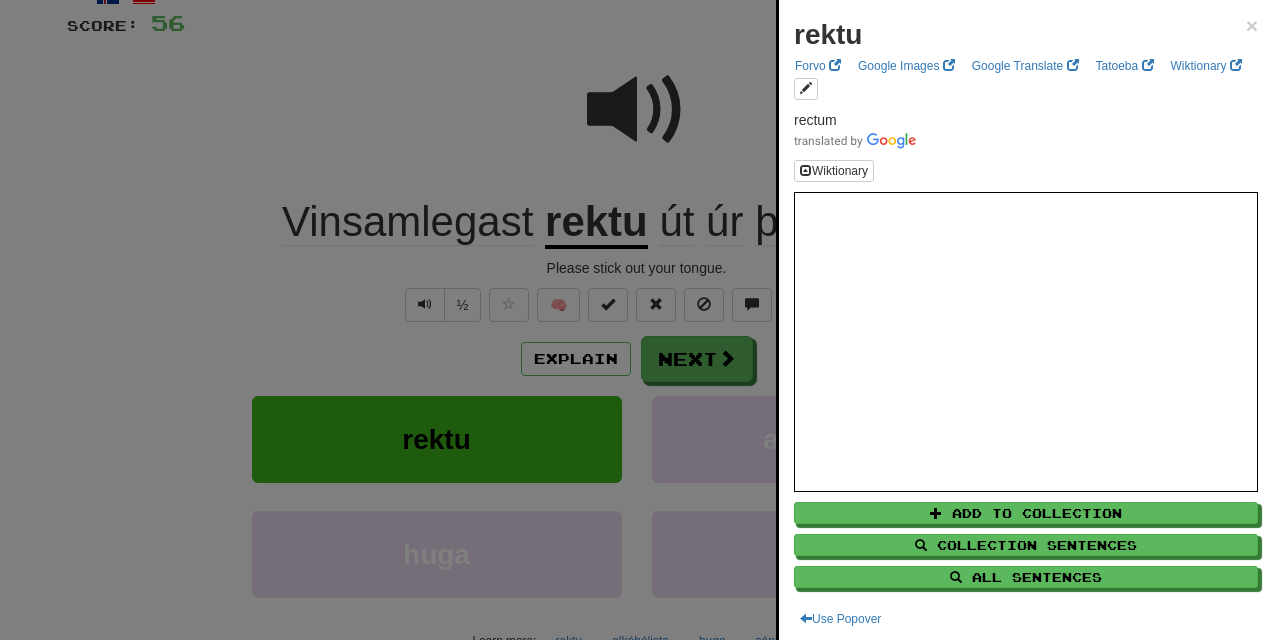 click at bounding box center [636, 320] 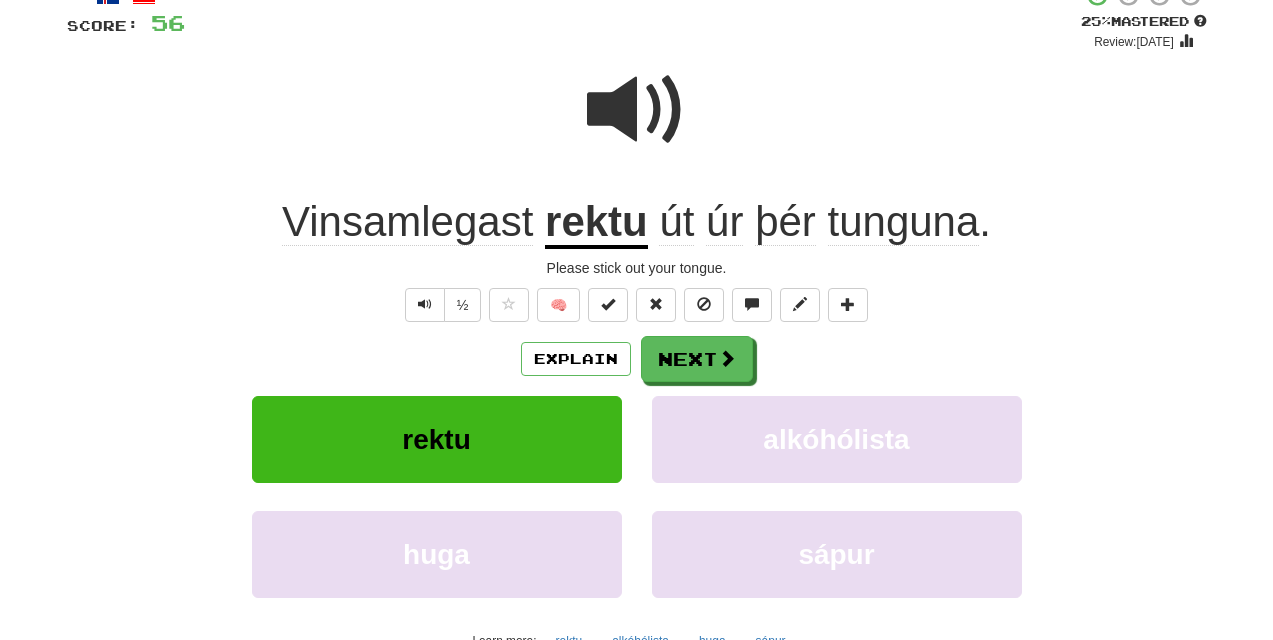 click at bounding box center [637, 110] 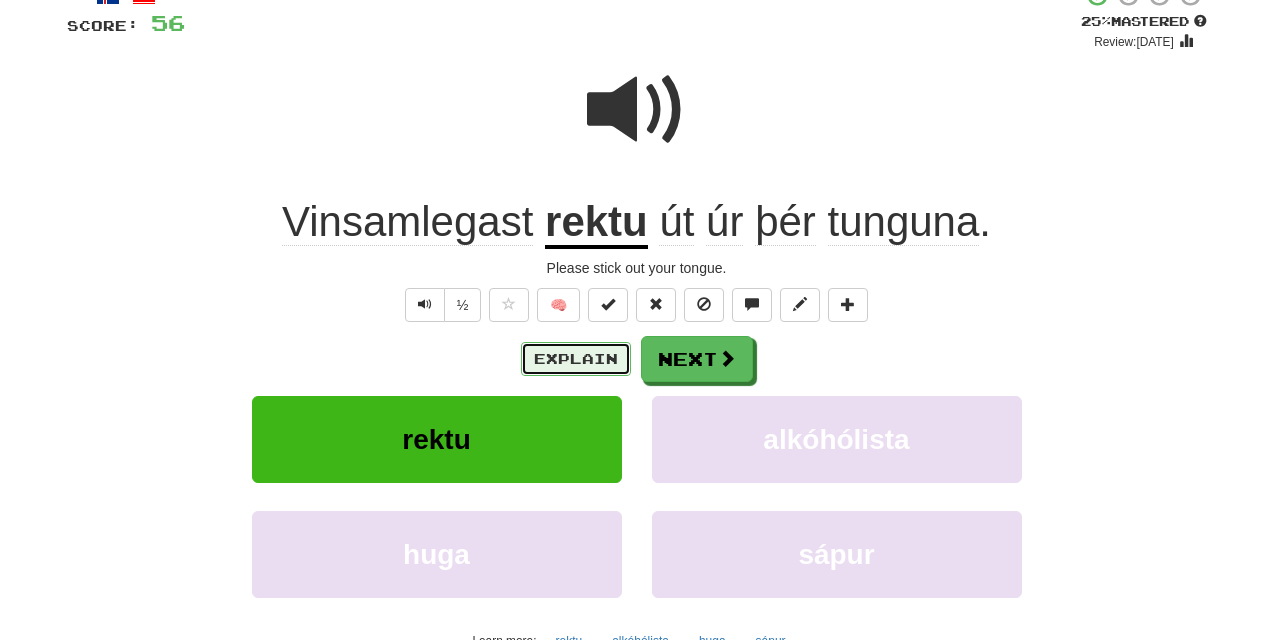 click on "Explain" at bounding box center [576, 359] 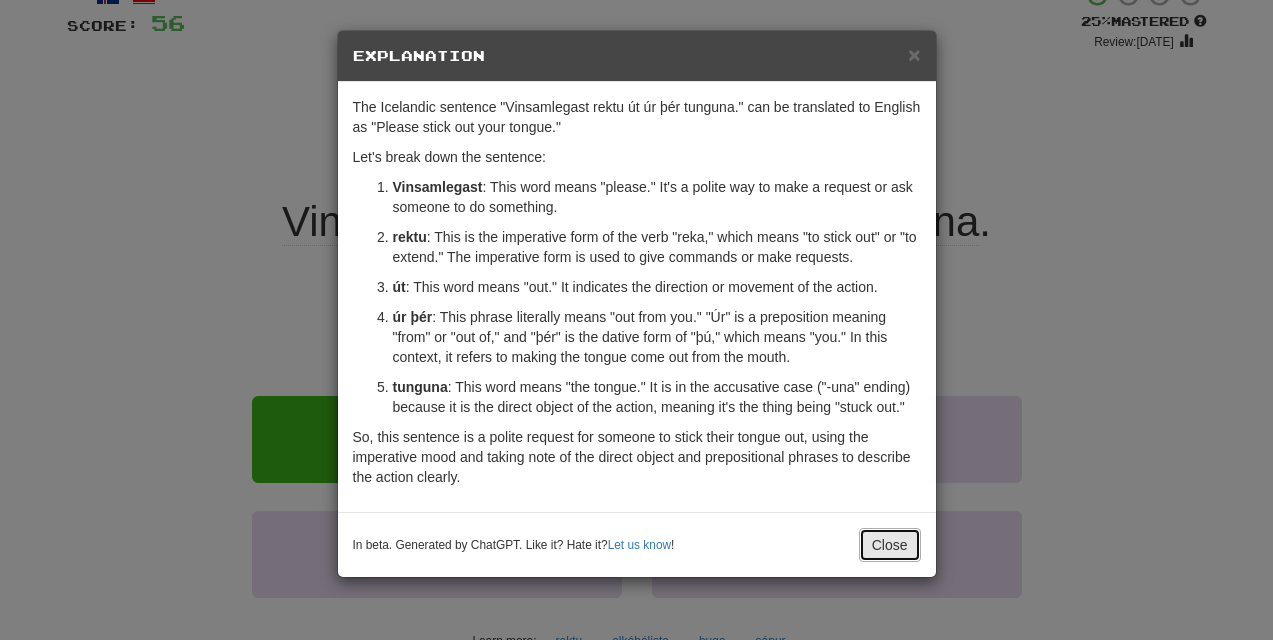 click on "Close" at bounding box center [890, 545] 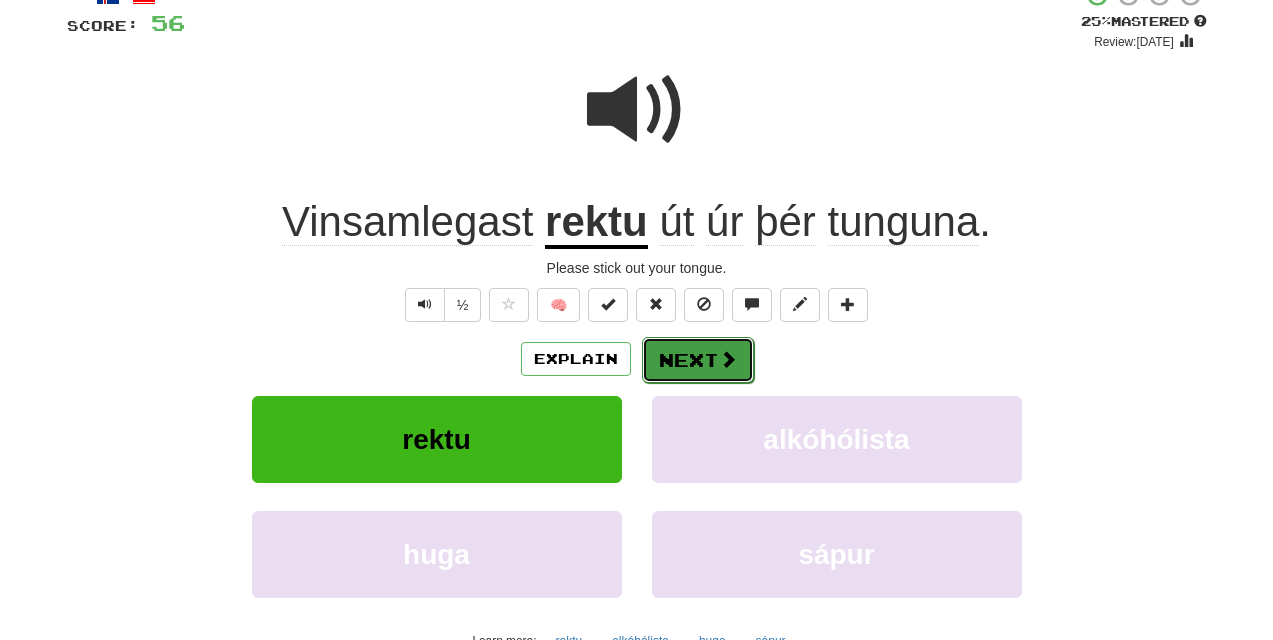 click on "Next" at bounding box center [698, 360] 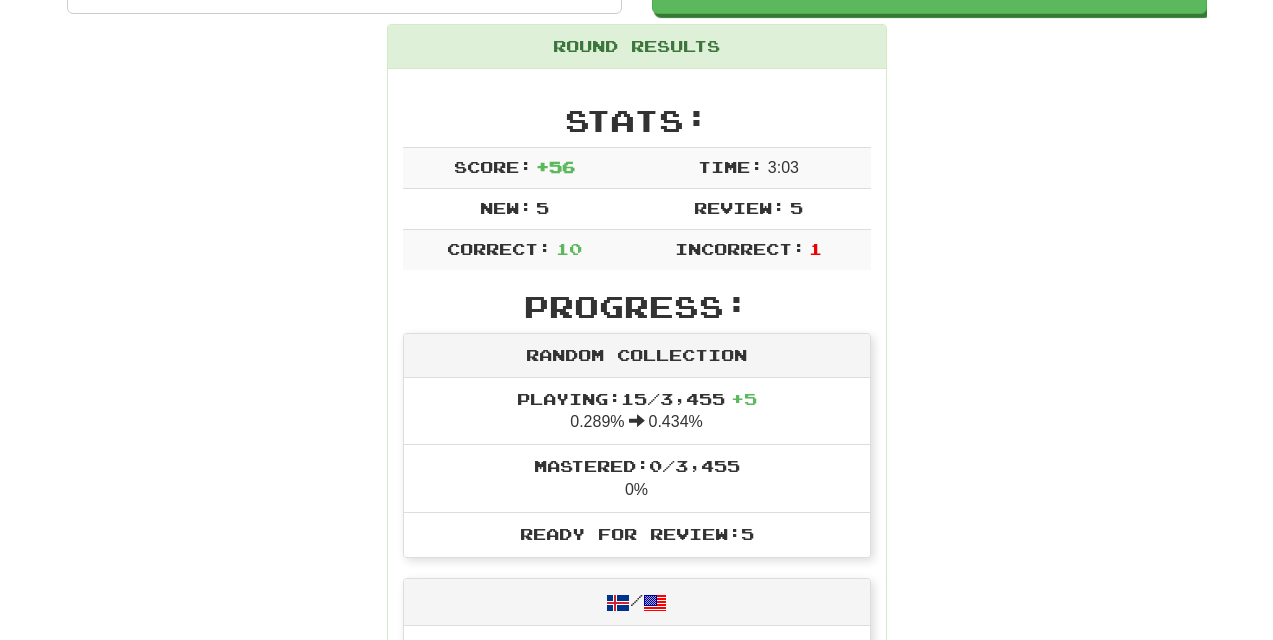 scroll, scrollTop: 226, scrollLeft: 0, axis: vertical 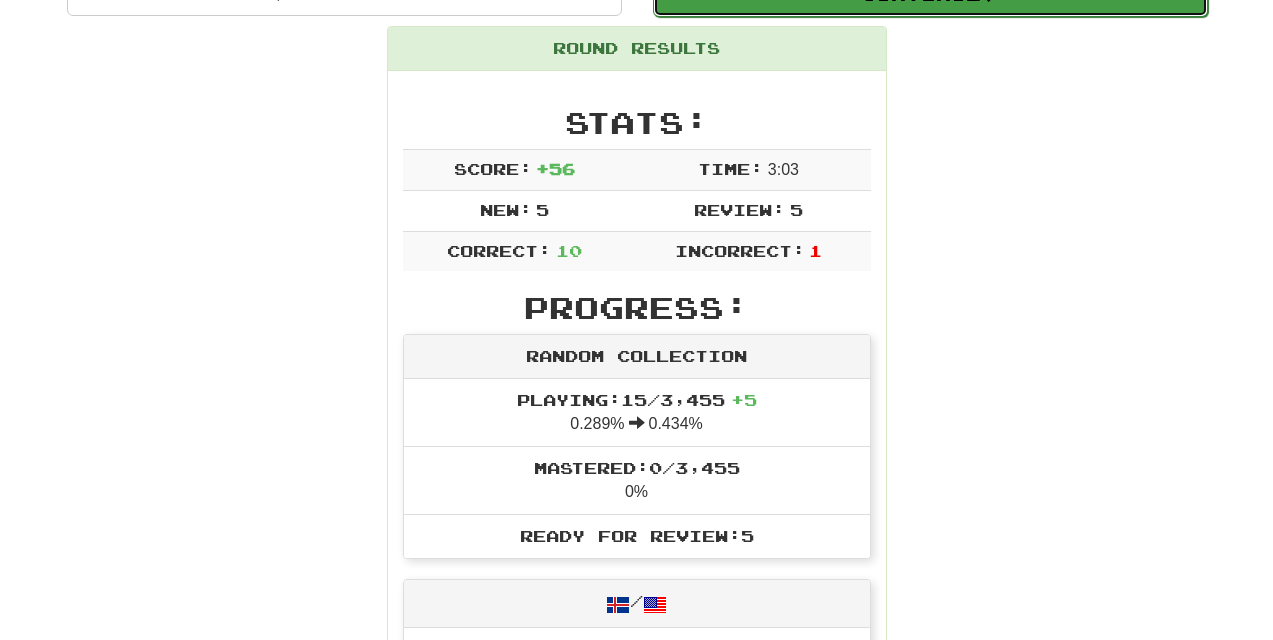 click on "Continue" at bounding box center (930, -6) 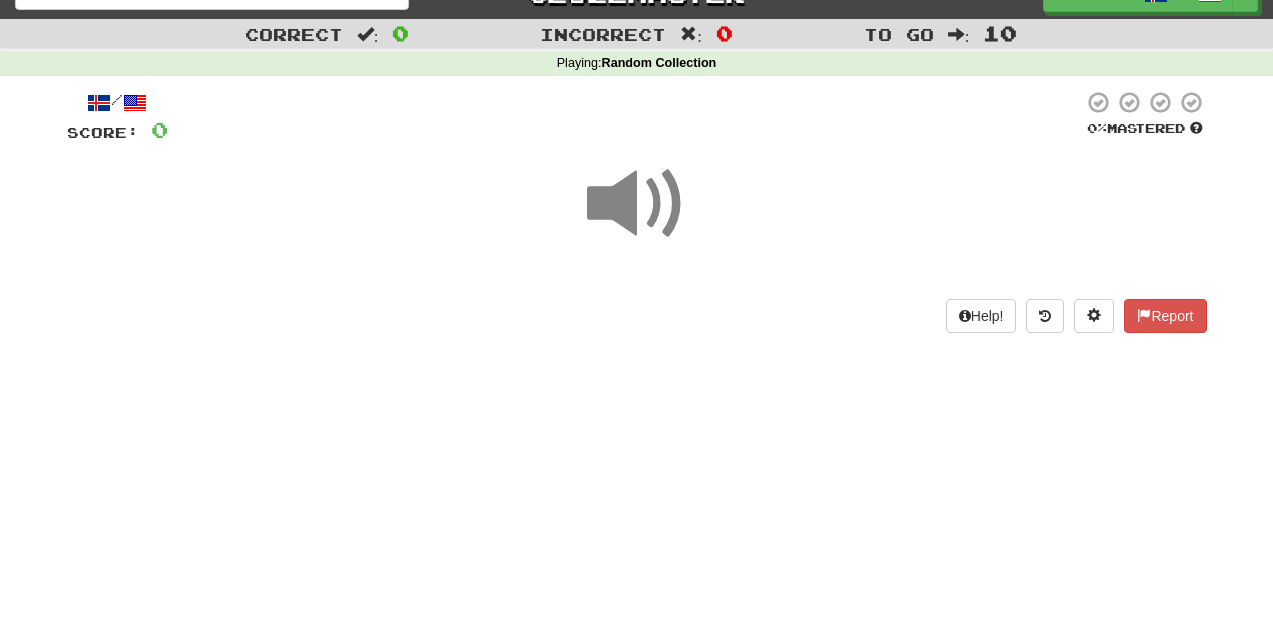 scroll, scrollTop: 0, scrollLeft: 0, axis: both 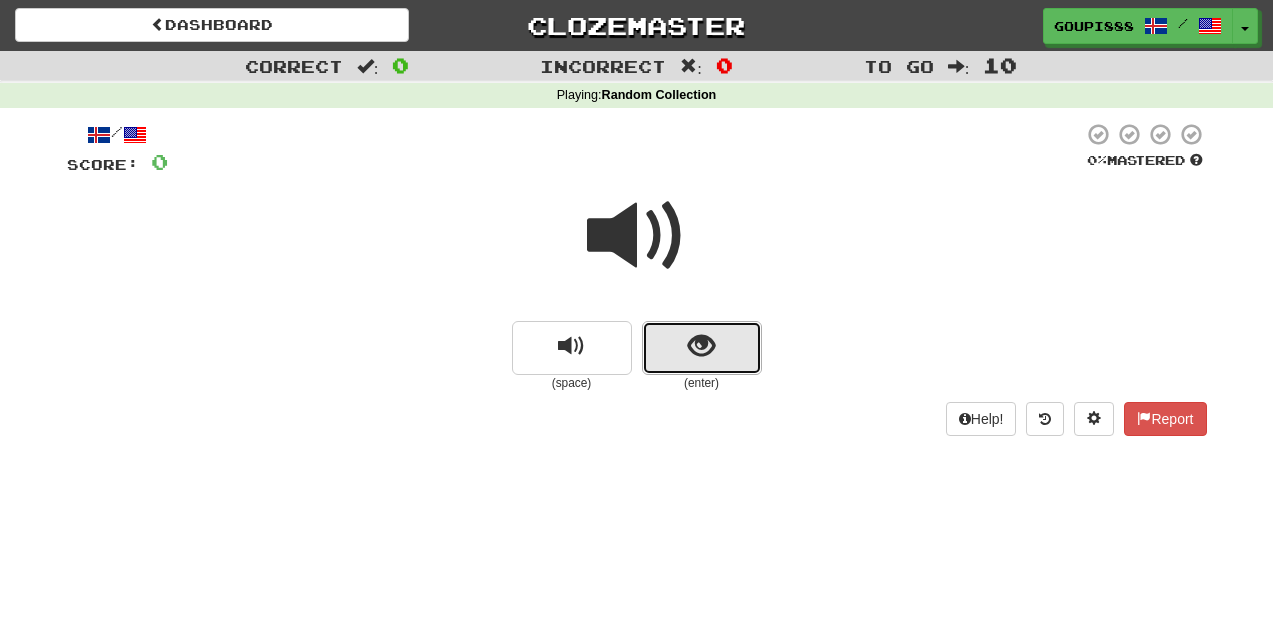 click at bounding box center (701, 346) 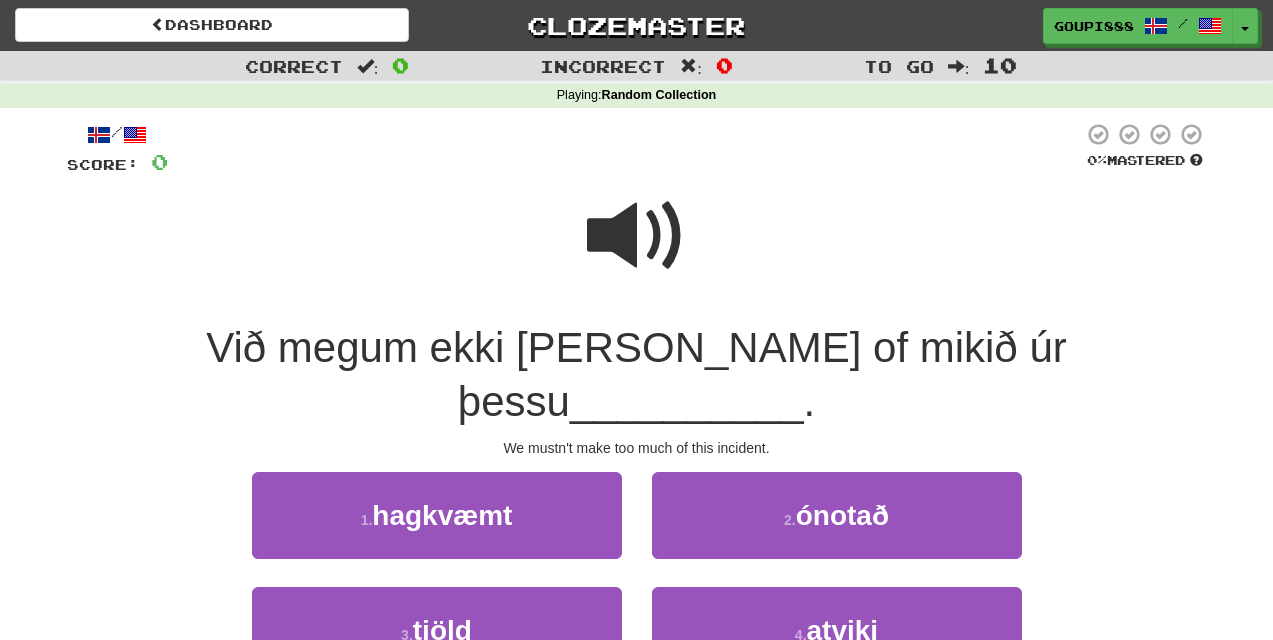 click at bounding box center [637, 236] 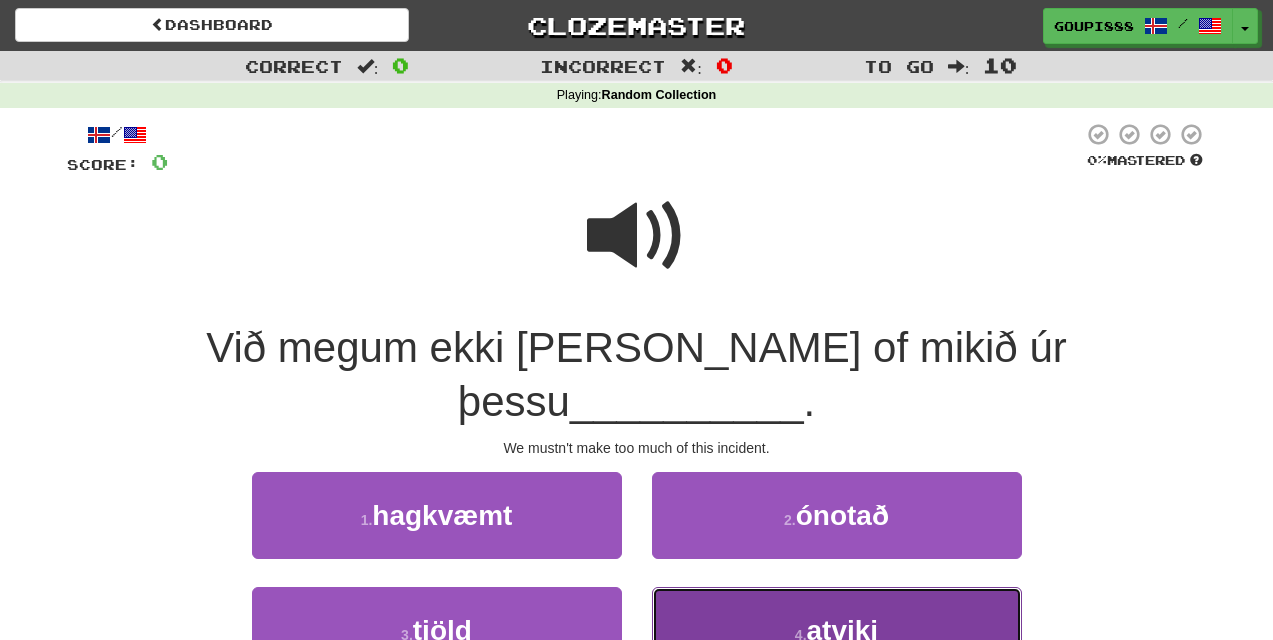click on "4 .  atviki" at bounding box center (837, 630) 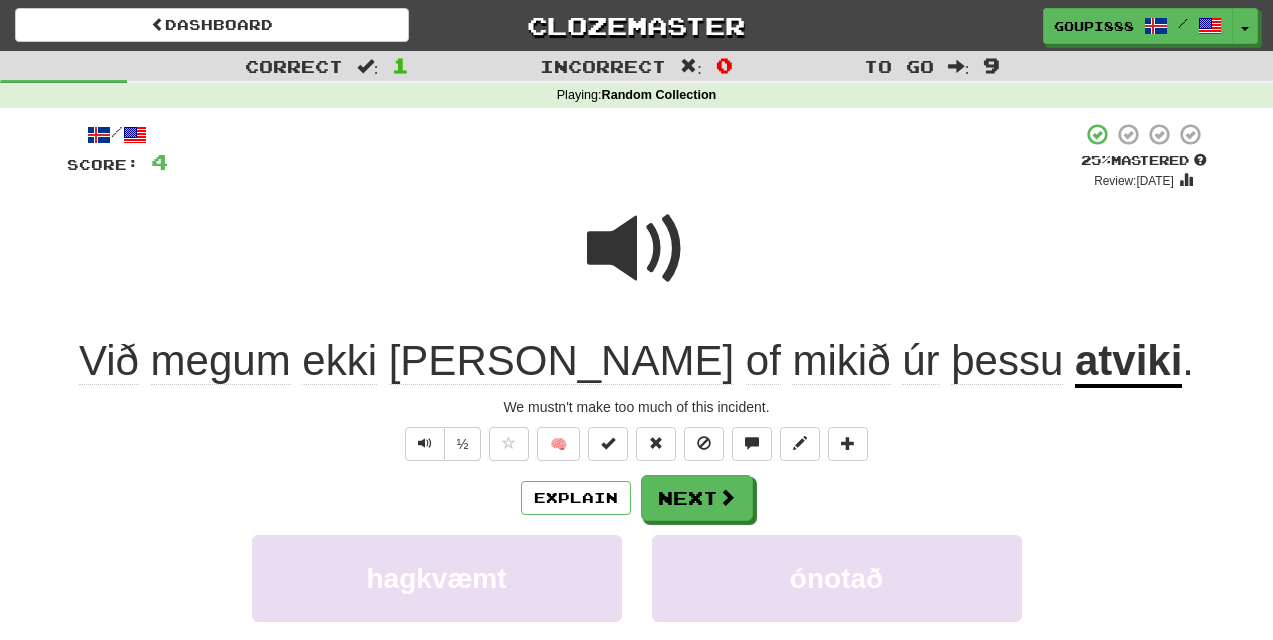 click on "úr" 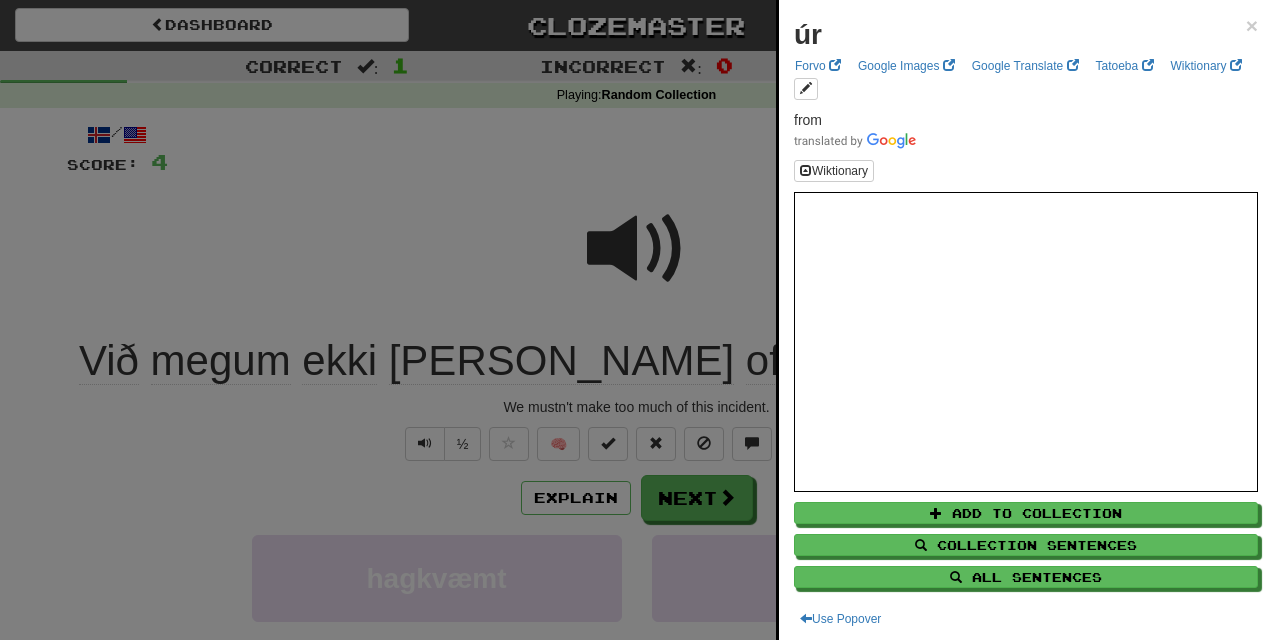 click at bounding box center (636, 320) 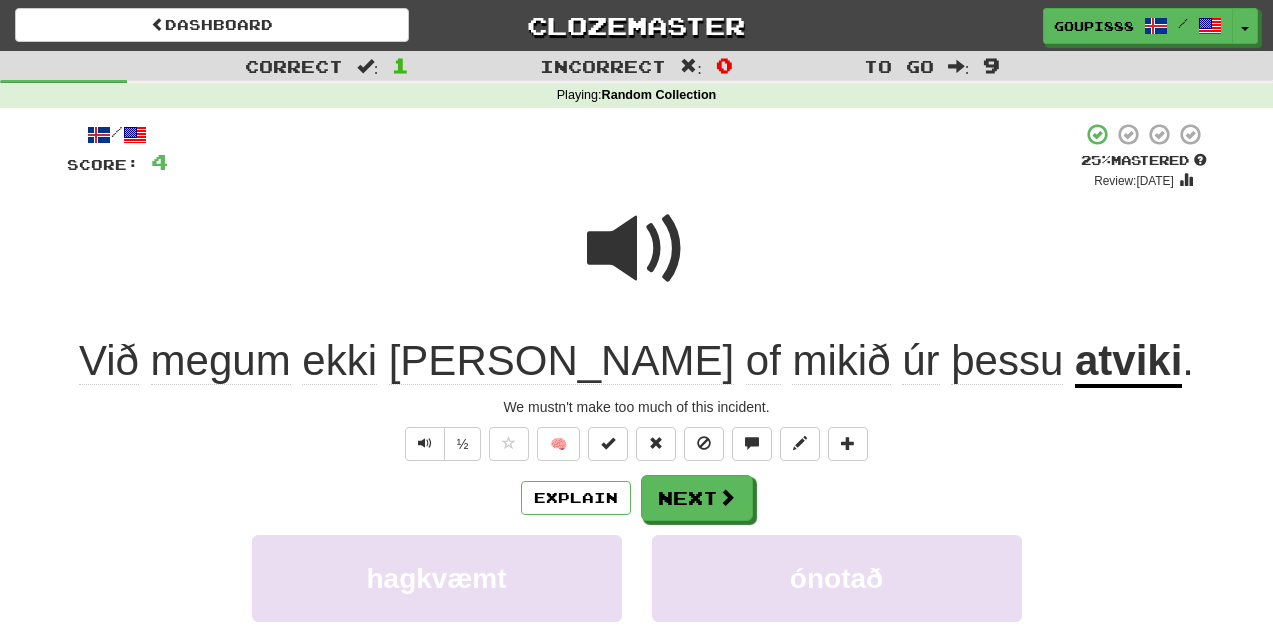 click on "mikið" 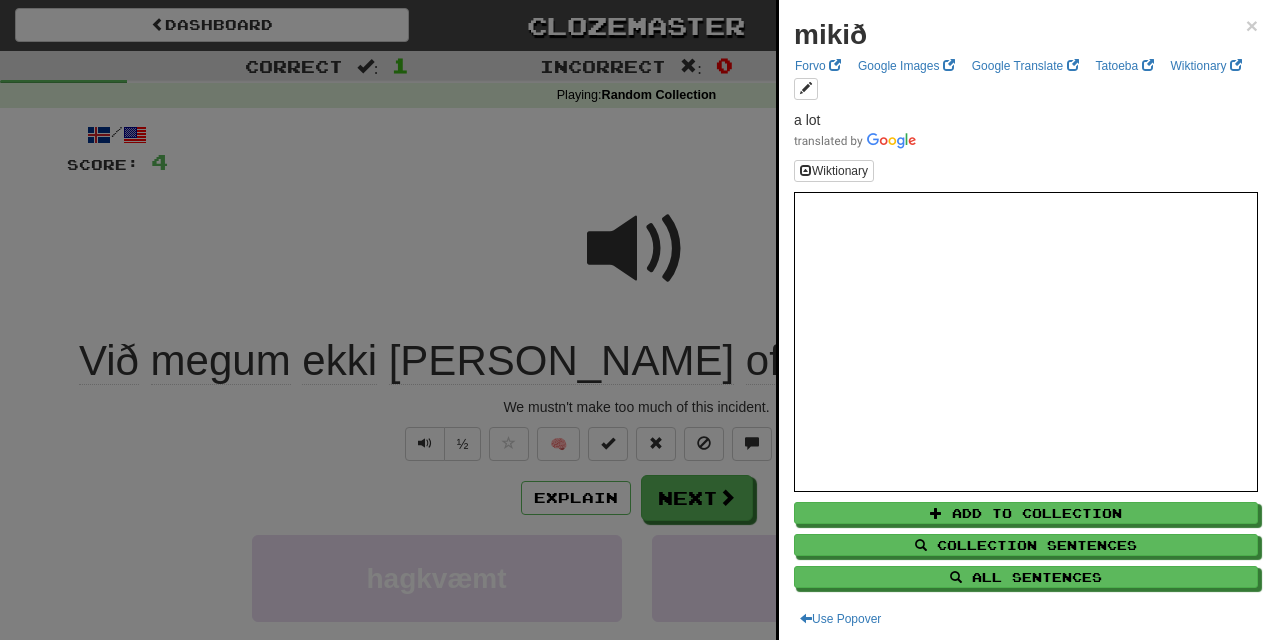 click at bounding box center [636, 320] 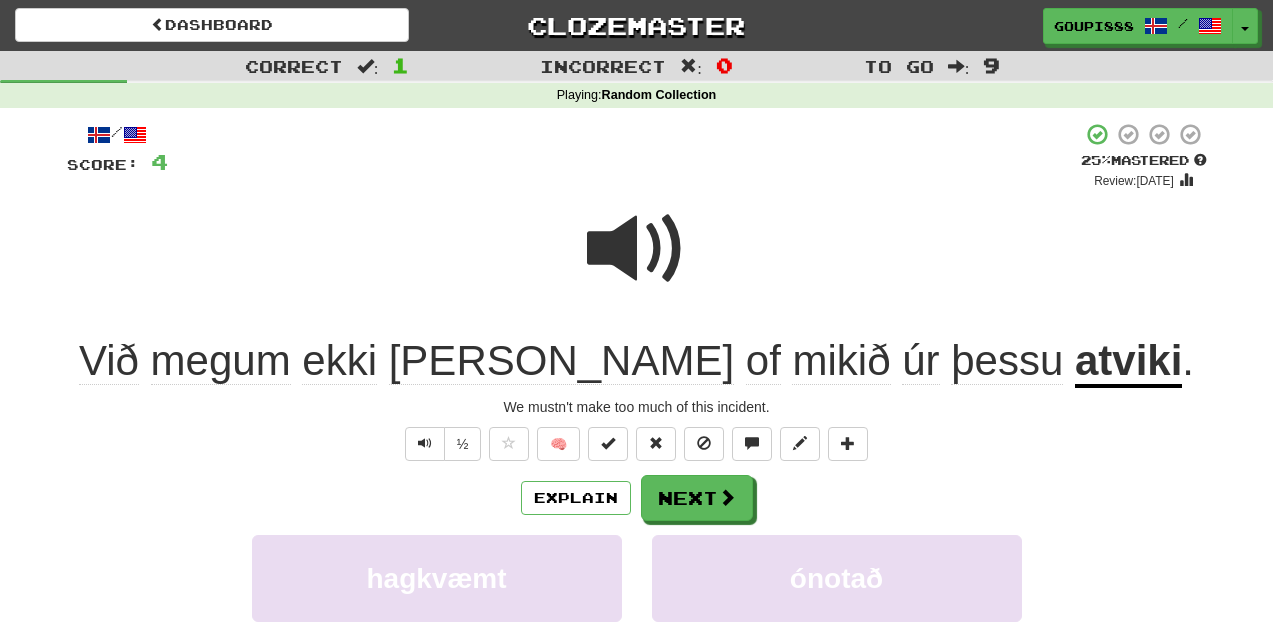 click on "gera" 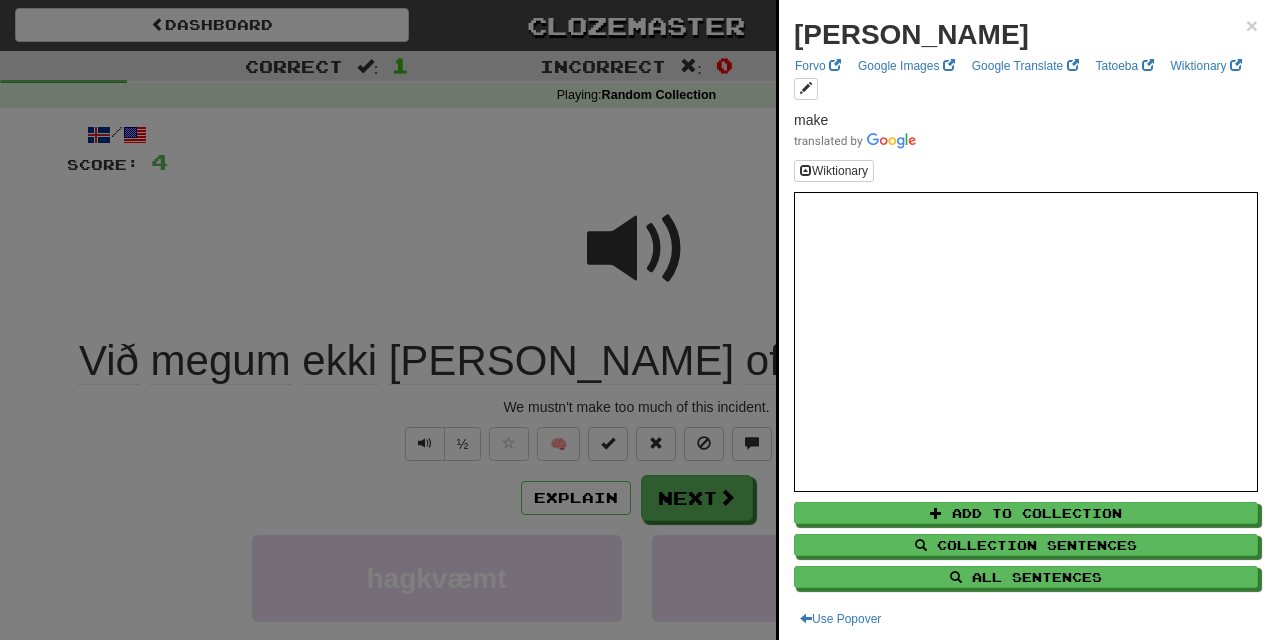 click at bounding box center (636, 320) 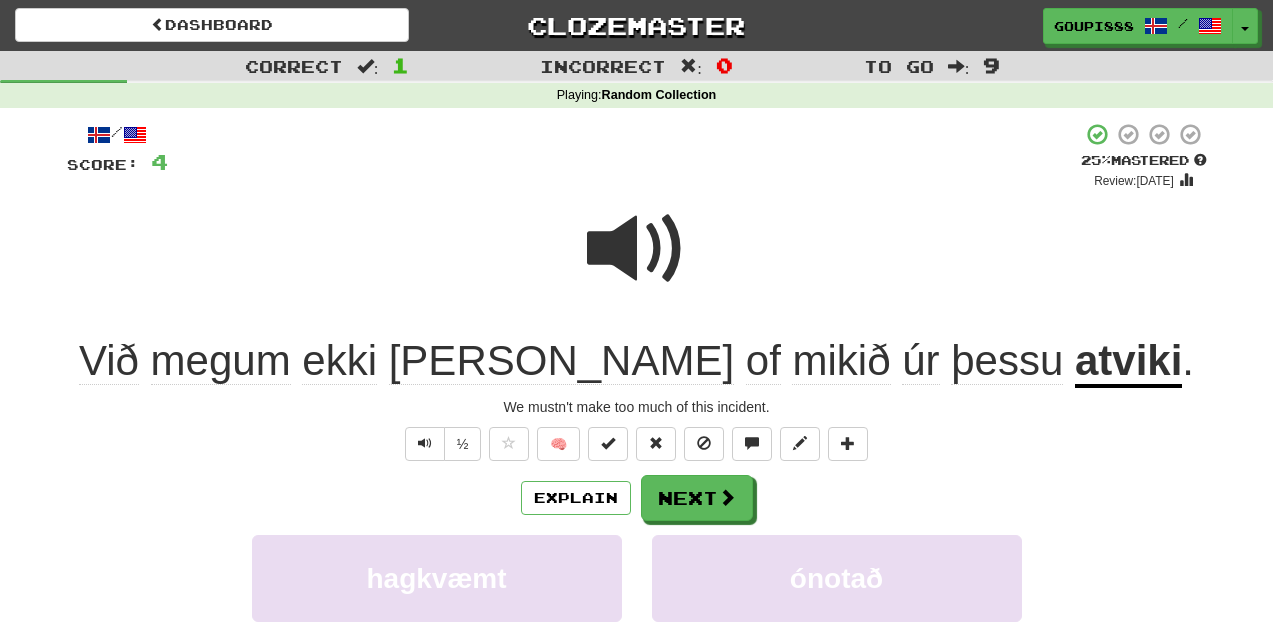 click on "of" 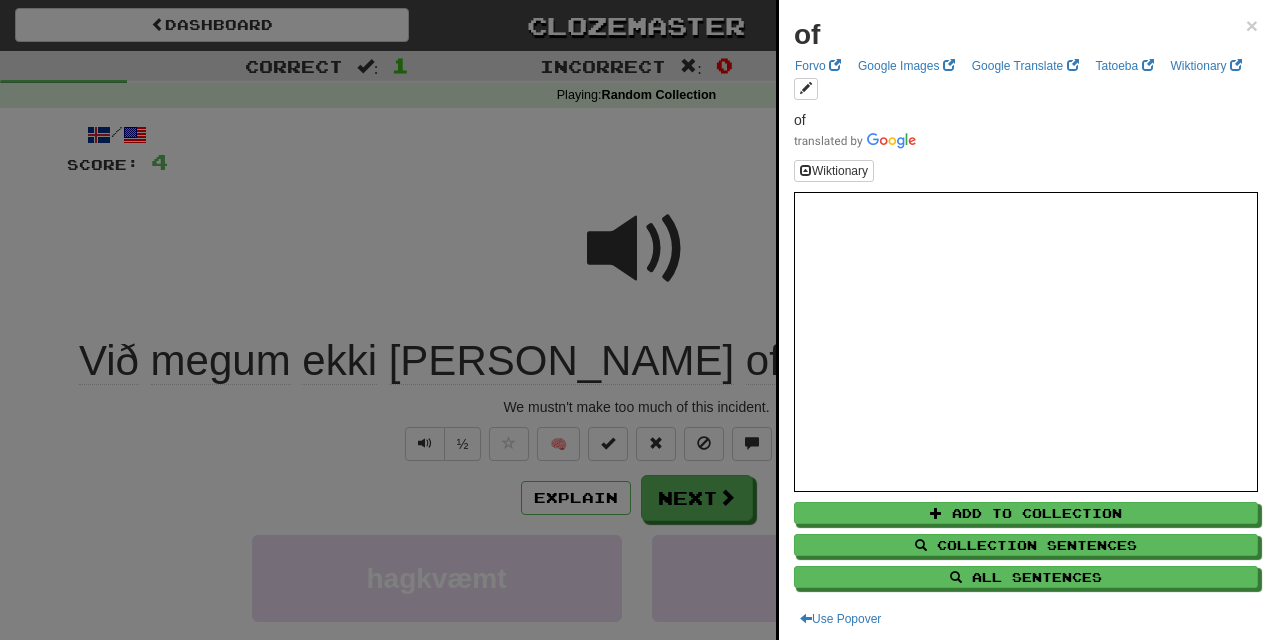 click at bounding box center [636, 320] 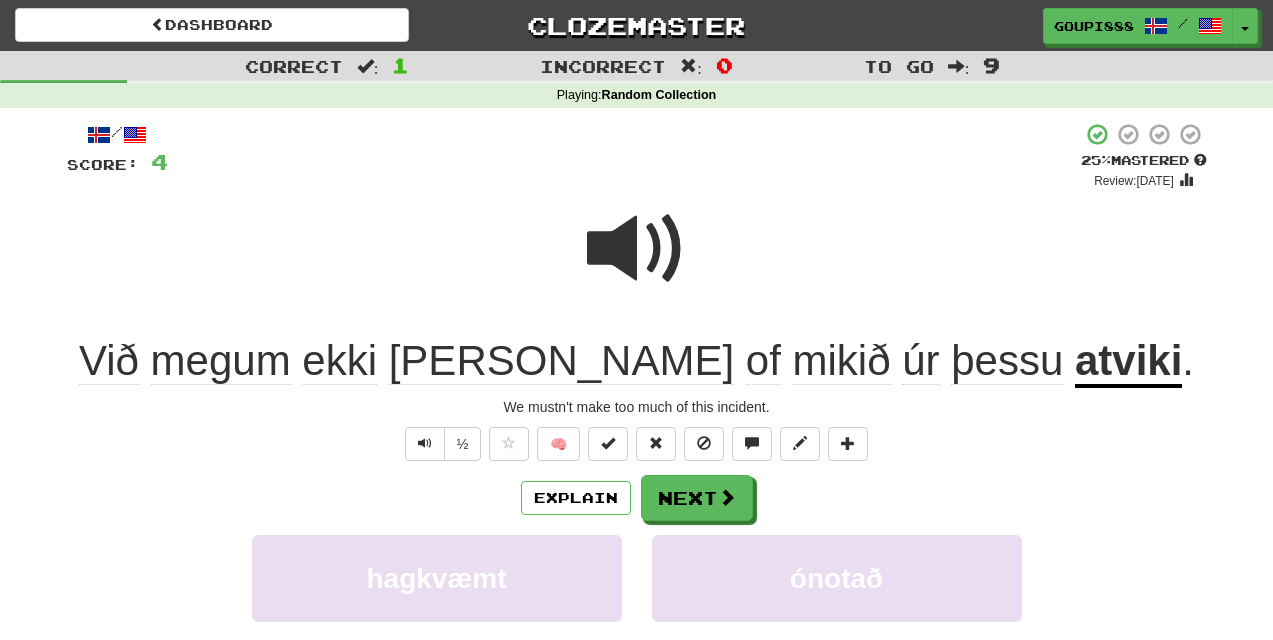 click at bounding box center (637, 249) 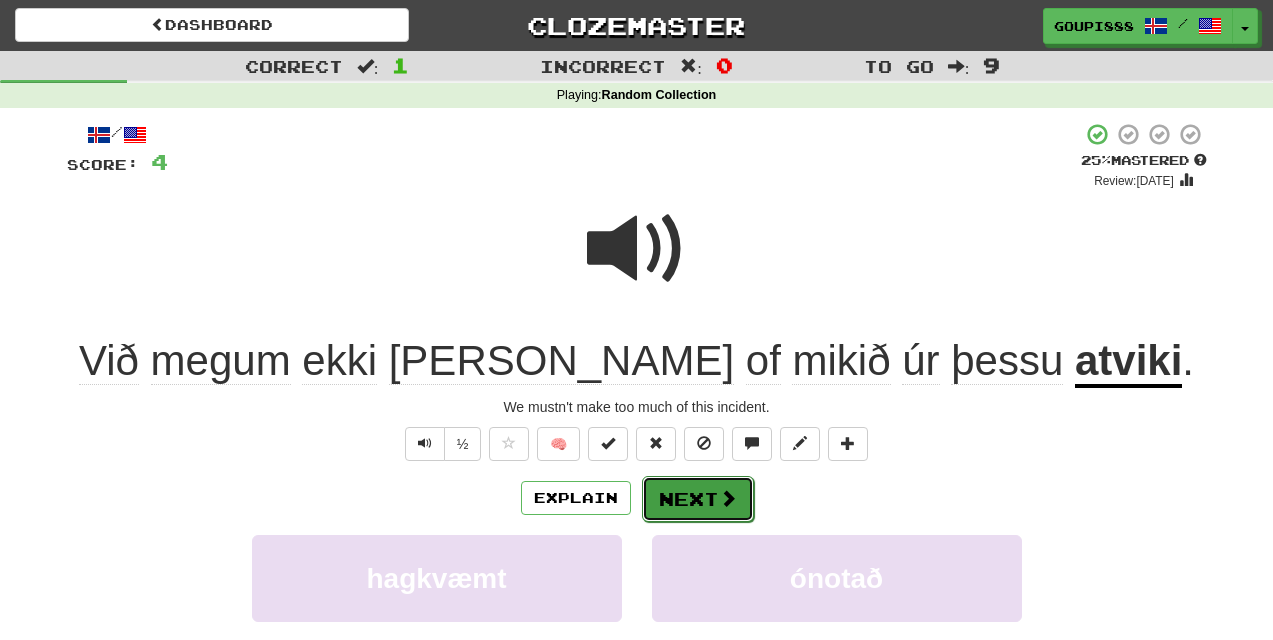 click at bounding box center (728, 498) 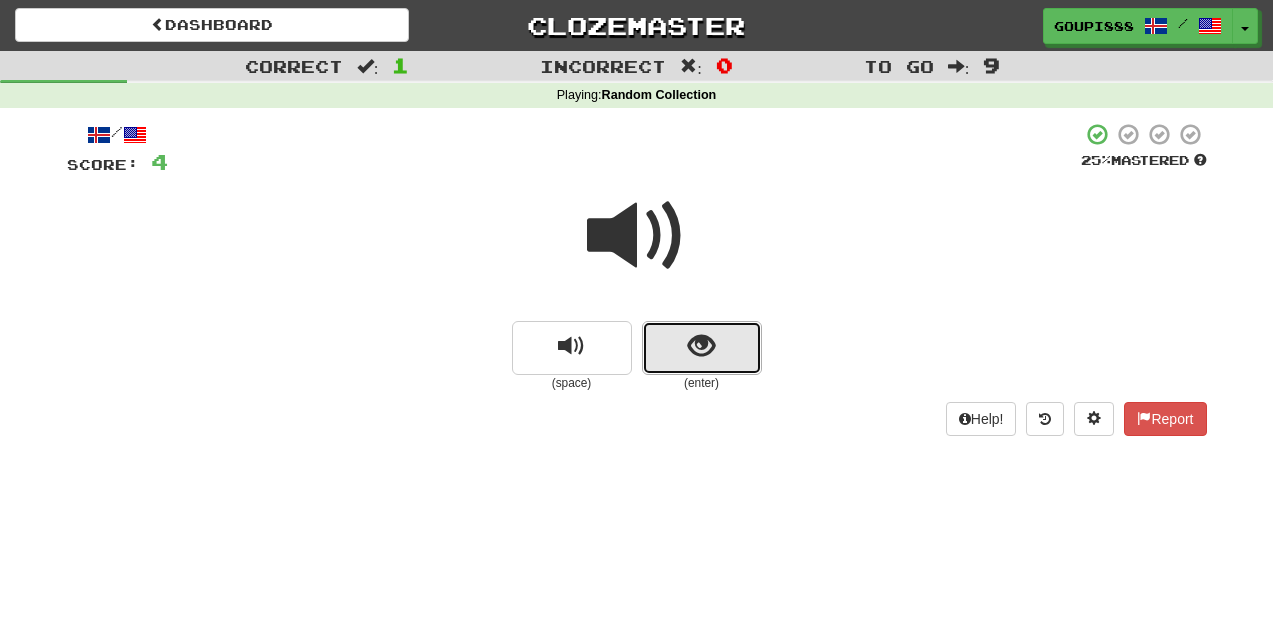 click at bounding box center (701, 346) 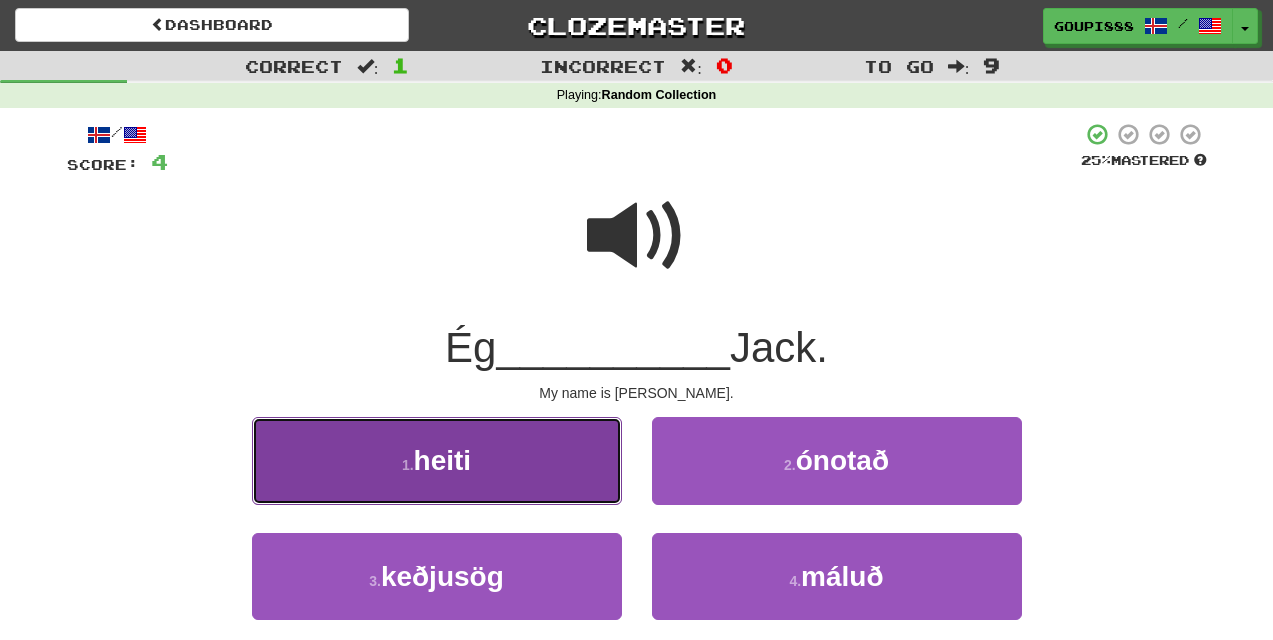 click on "1 .  heiti" at bounding box center [437, 460] 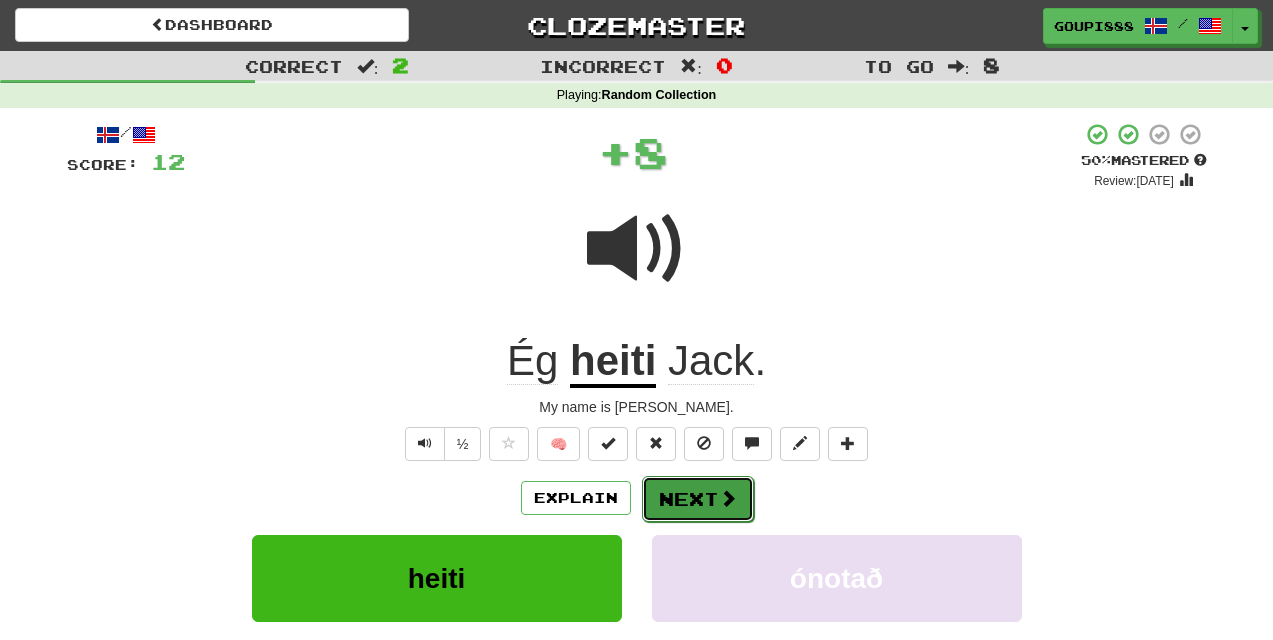 click at bounding box center [728, 498] 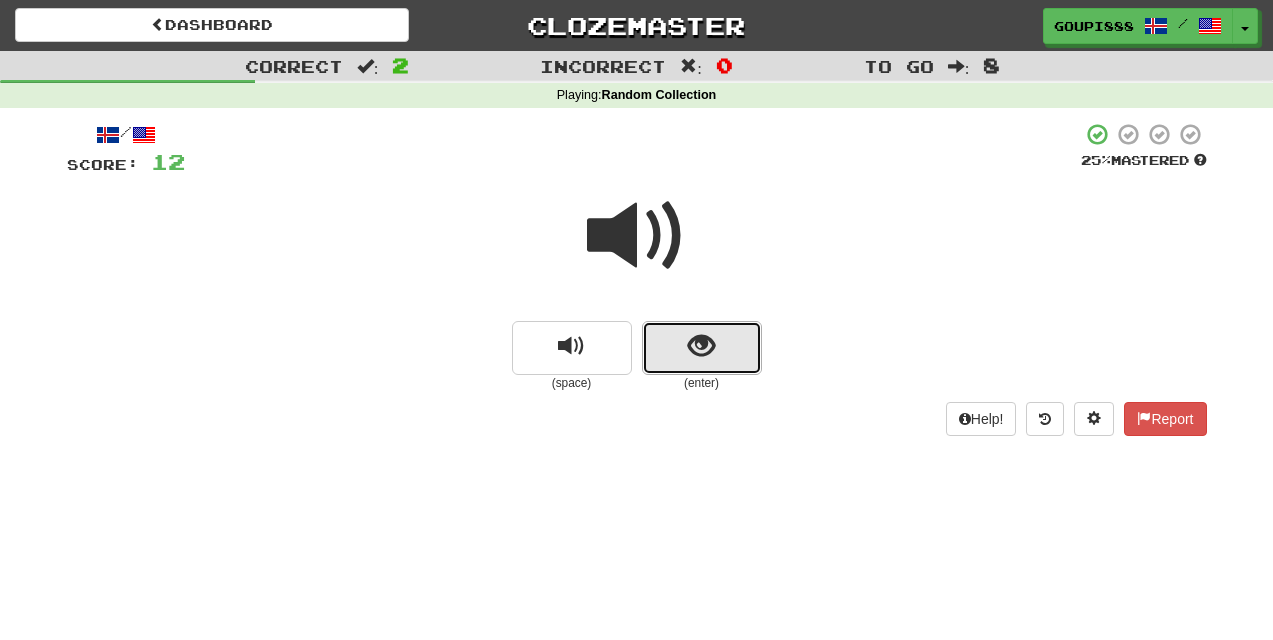 click at bounding box center [701, 346] 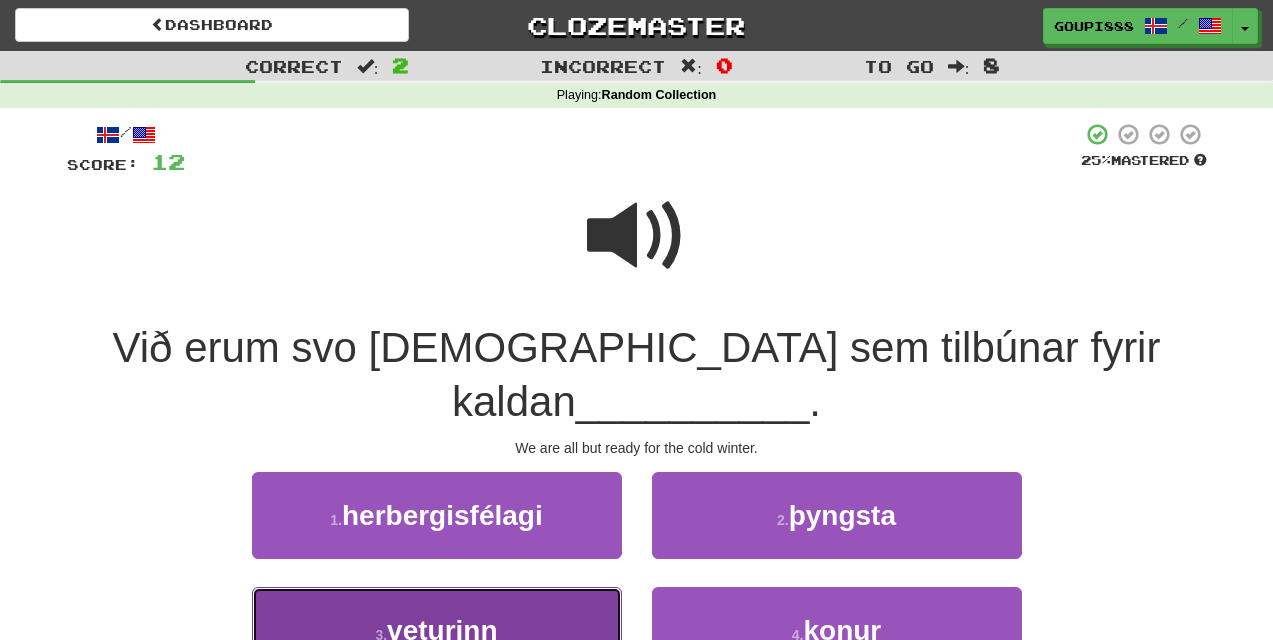 click on "veturinn" at bounding box center (442, 630) 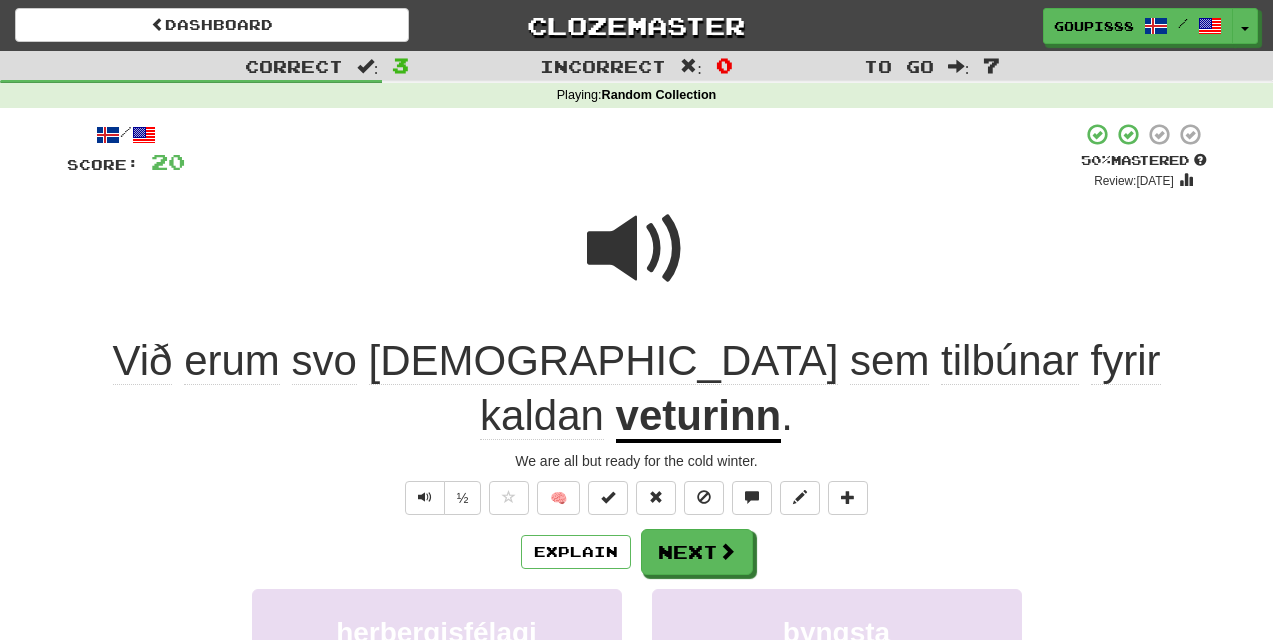 click at bounding box center [637, 249] 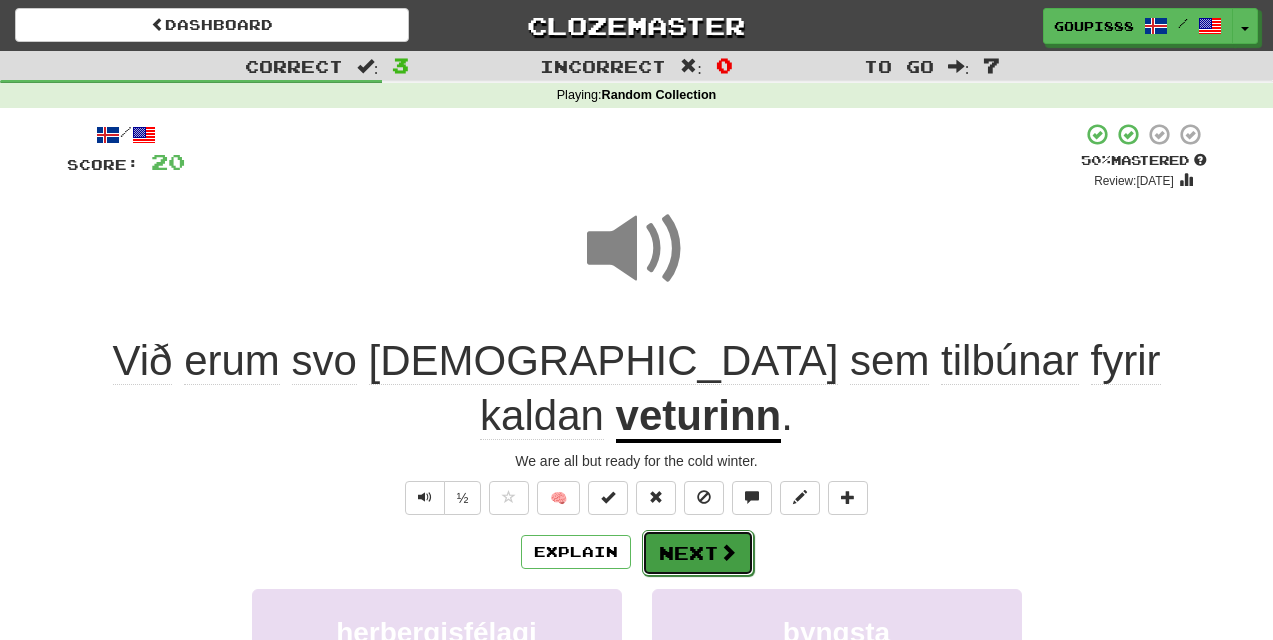 click at bounding box center (728, 552) 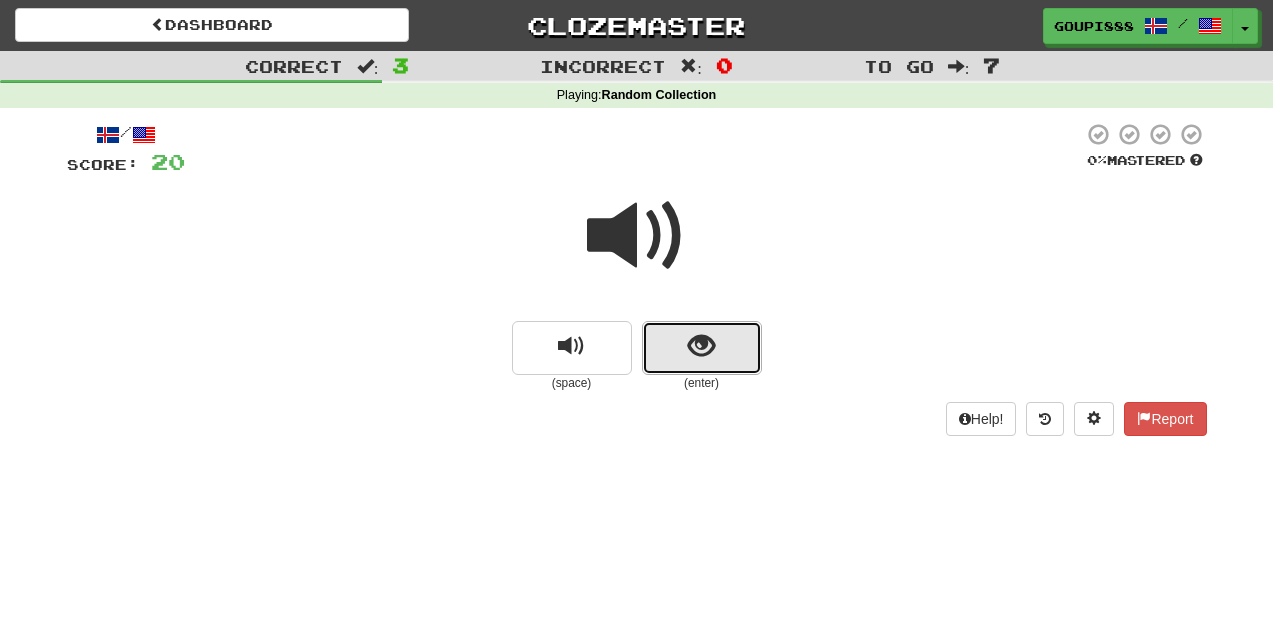 click at bounding box center [702, 348] 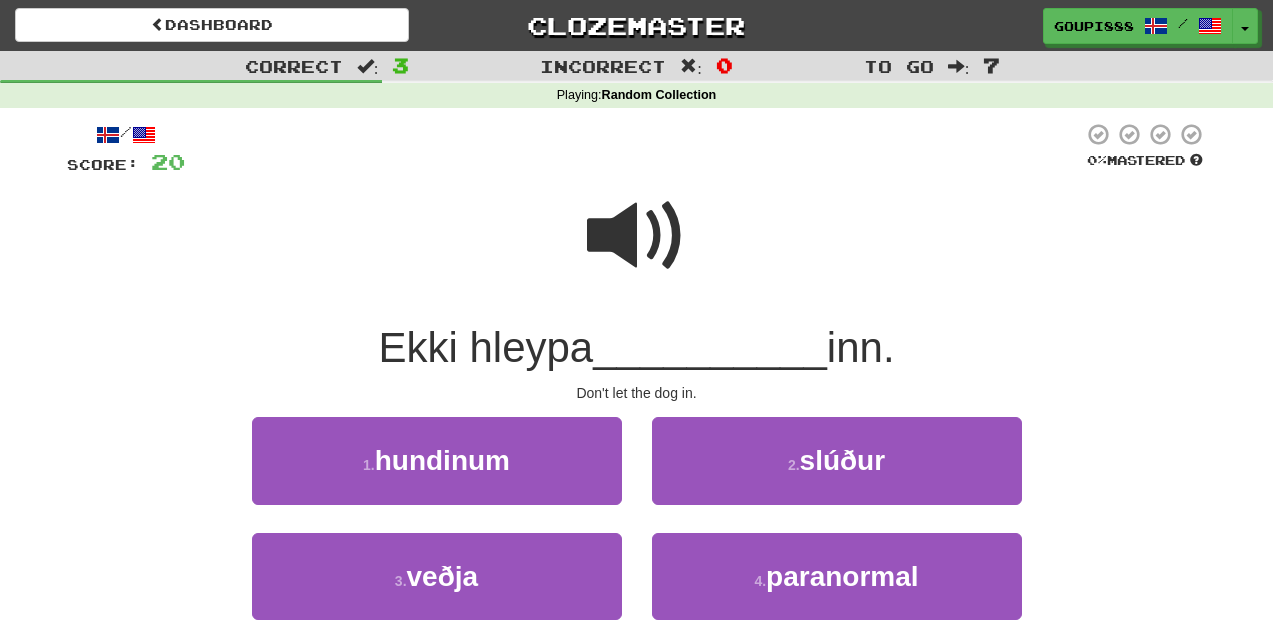 click at bounding box center (637, 236) 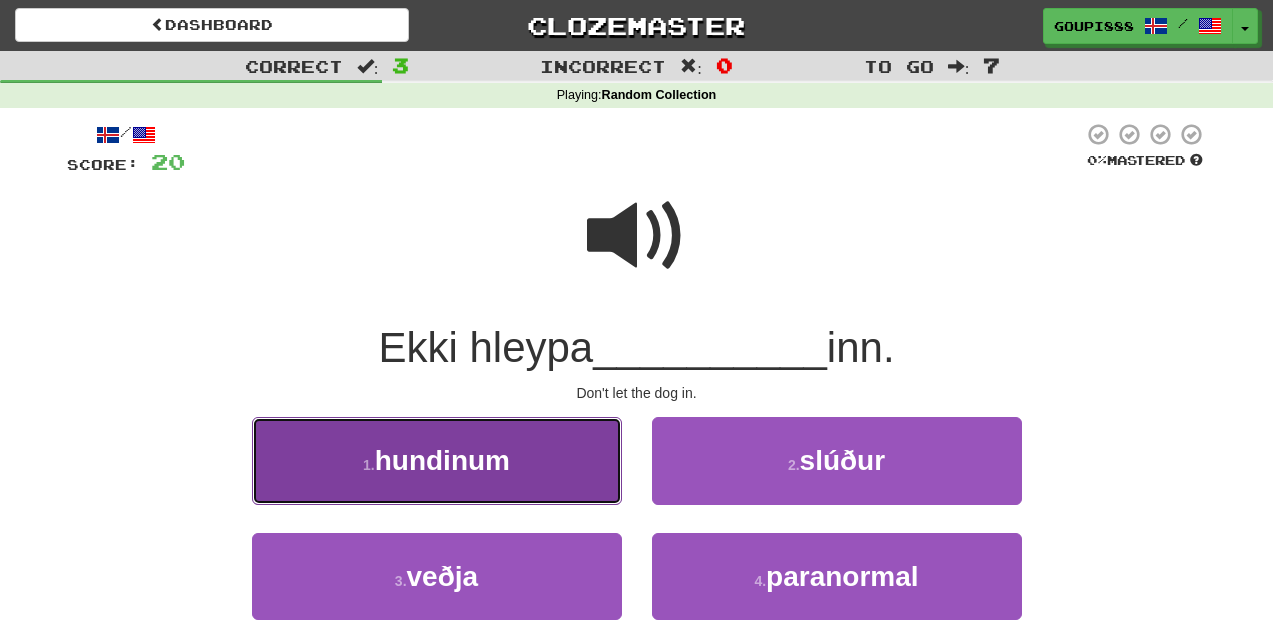 click on "1 .  hundinum" at bounding box center [437, 460] 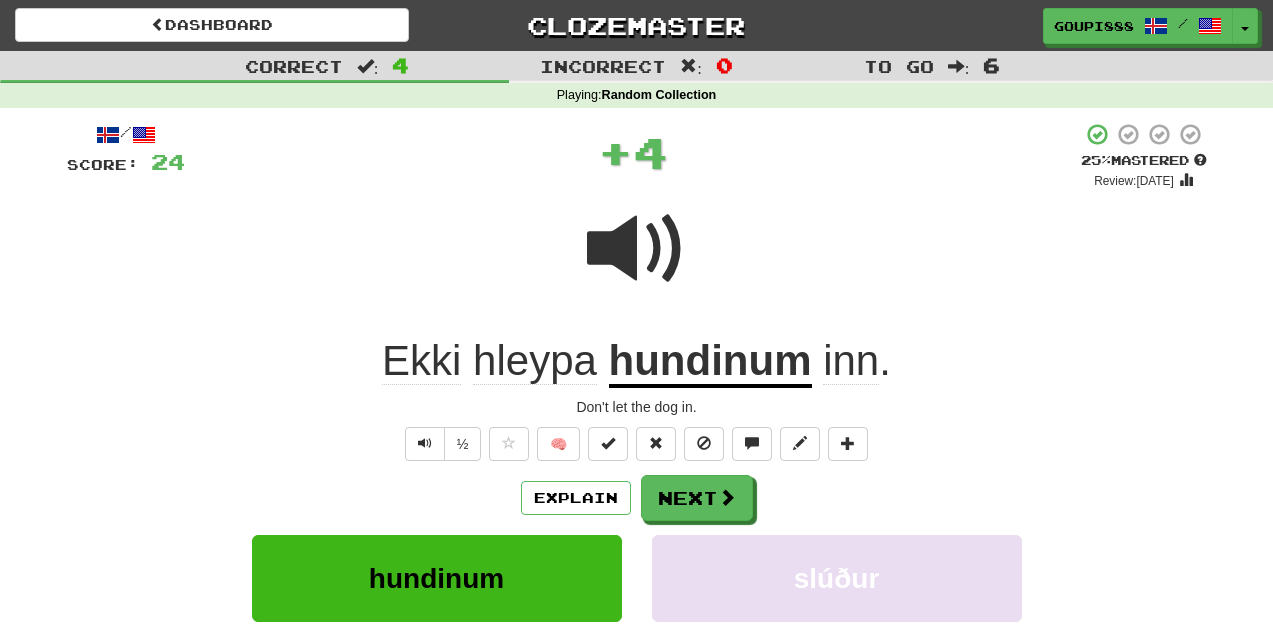 click at bounding box center [637, 249] 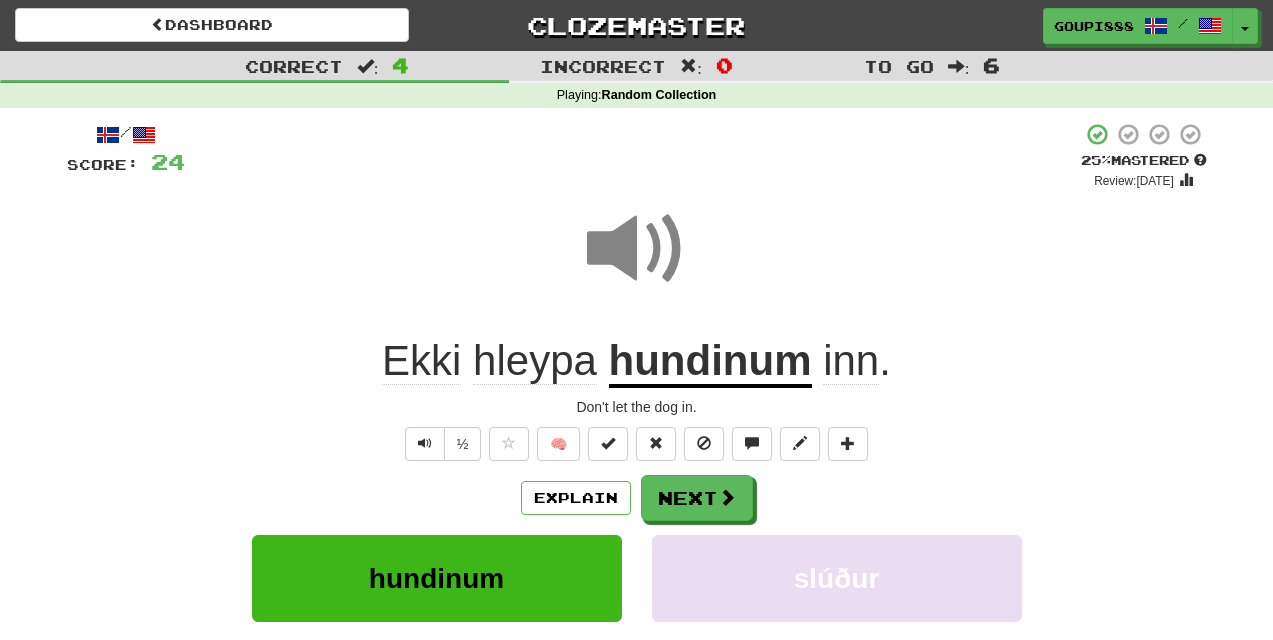 click at bounding box center (637, 249) 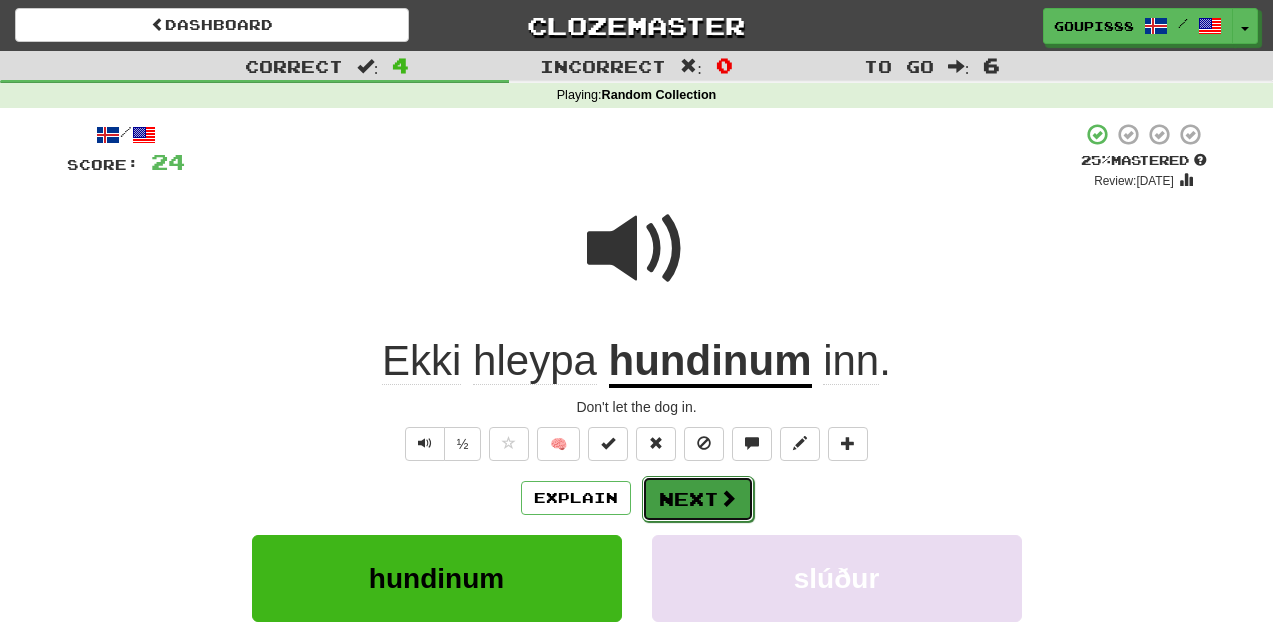 click on "Next" at bounding box center [698, 499] 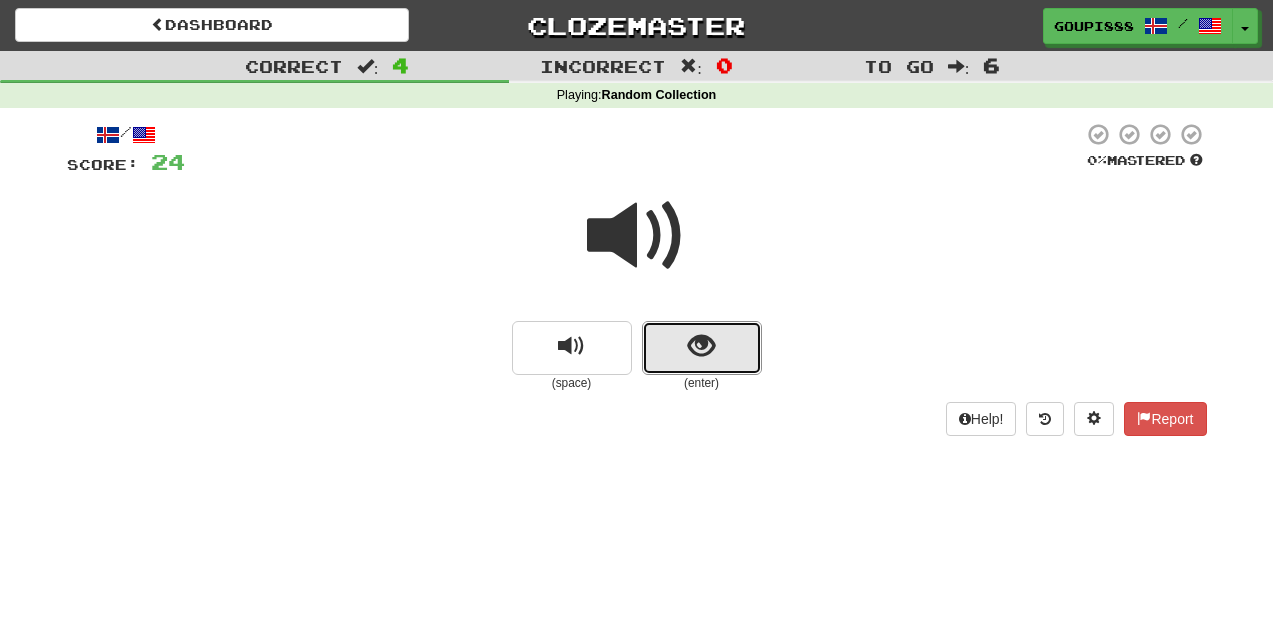click at bounding box center [701, 346] 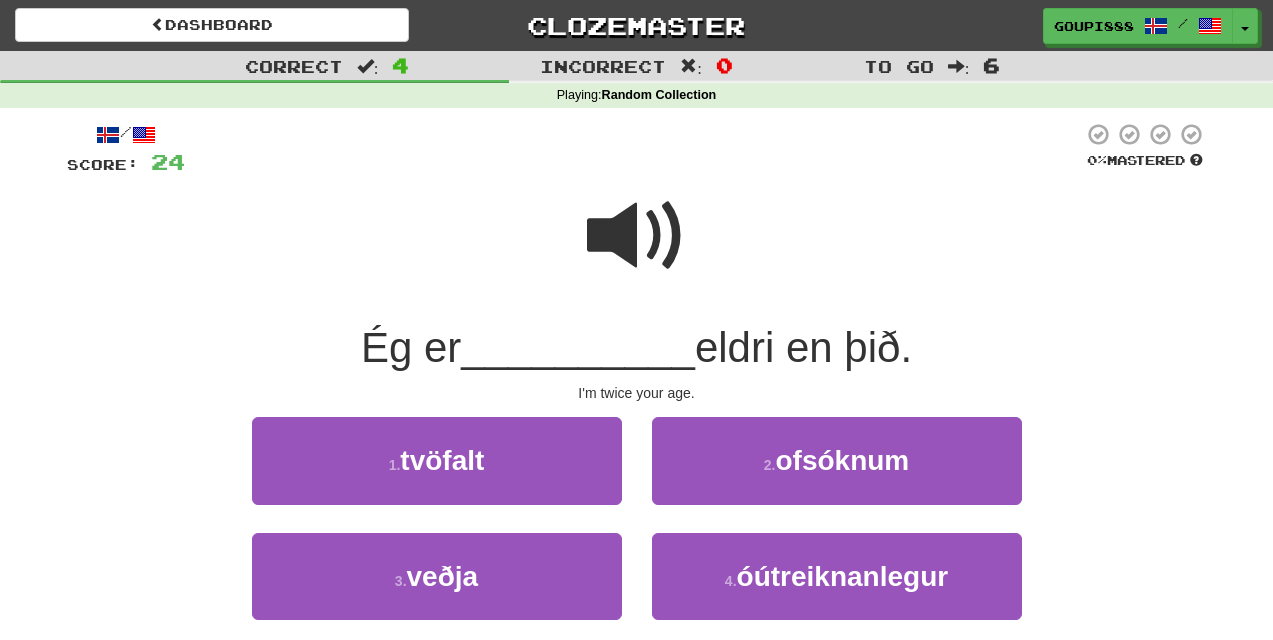 click at bounding box center (637, 236) 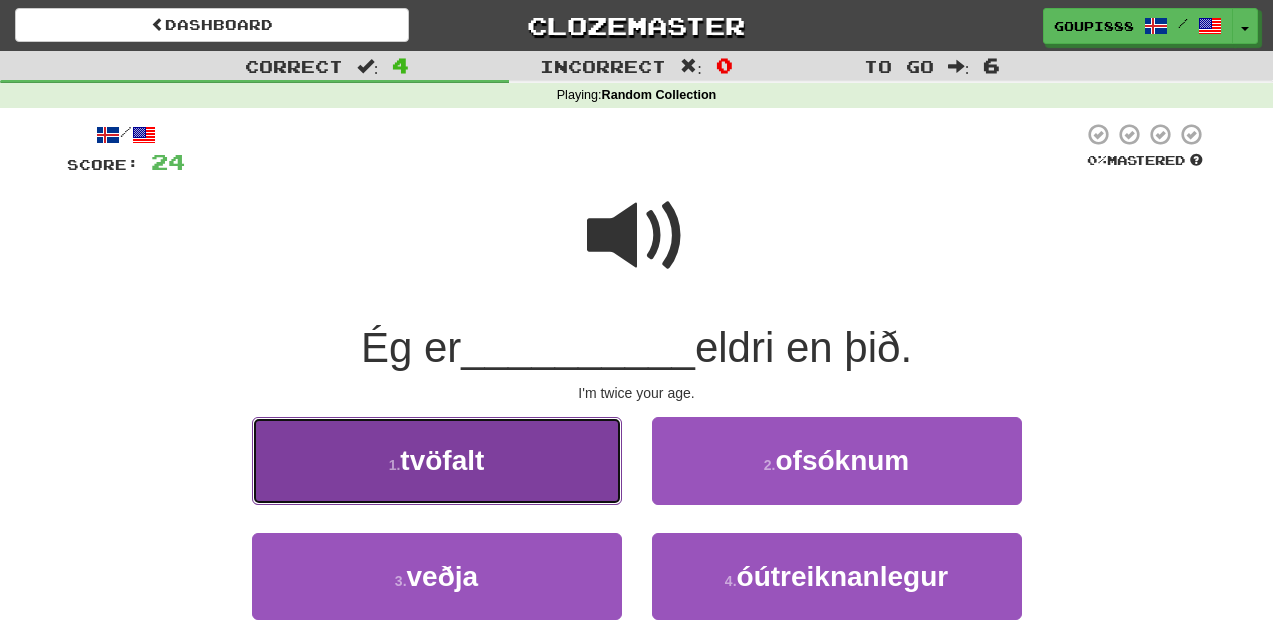 click on "1 .  tvöfalt" at bounding box center [437, 460] 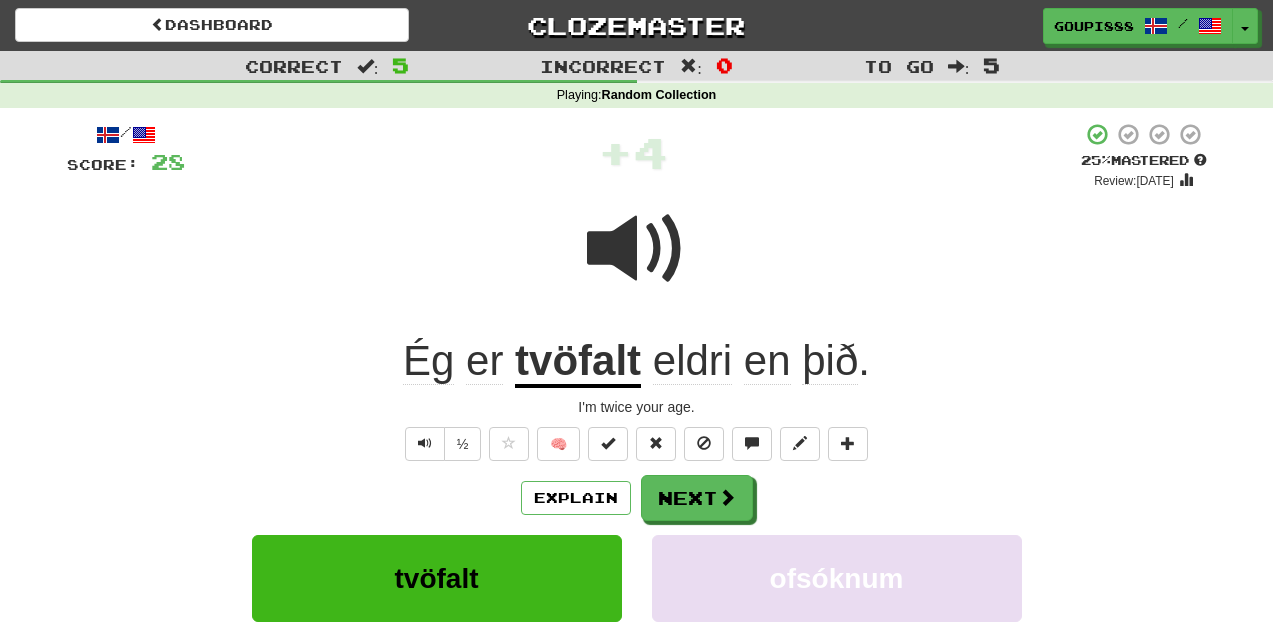click at bounding box center [637, 249] 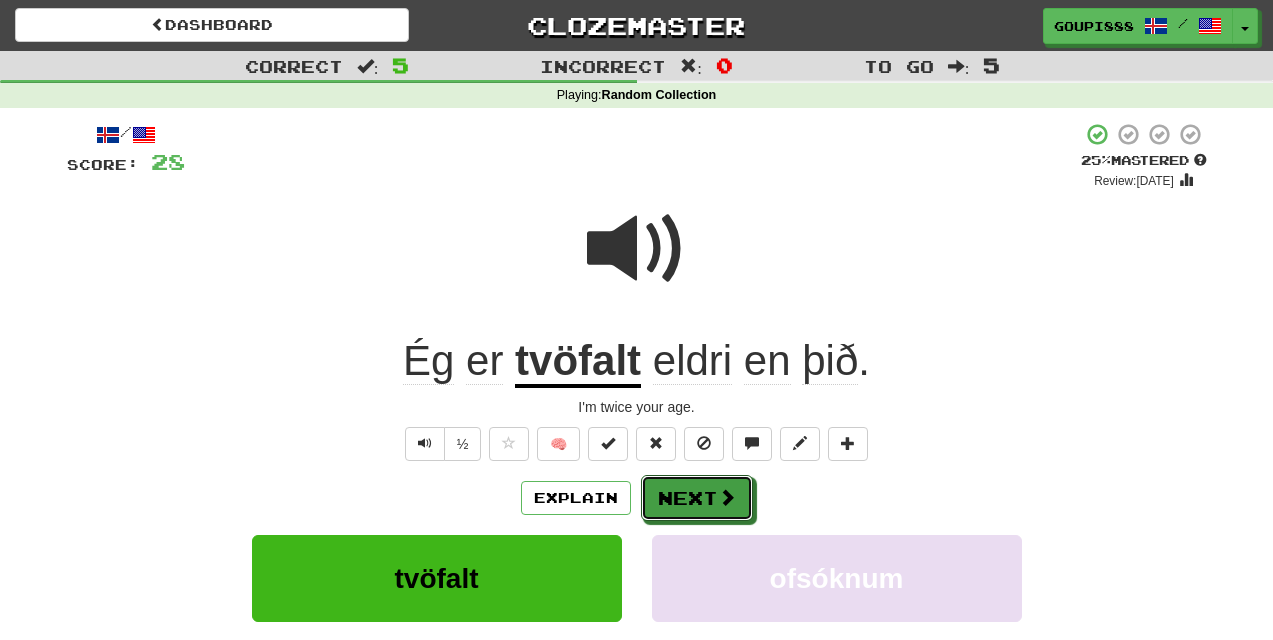 click on "Next" at bounding box center [697, 498] 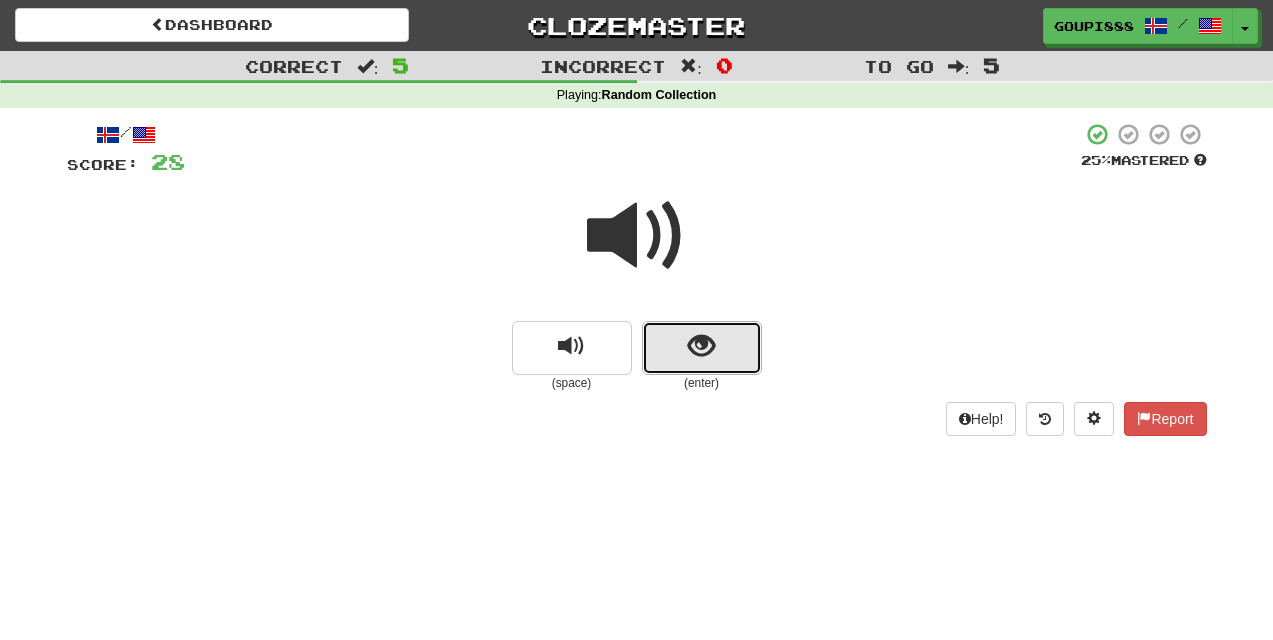 click at bounding box center (702, 348) 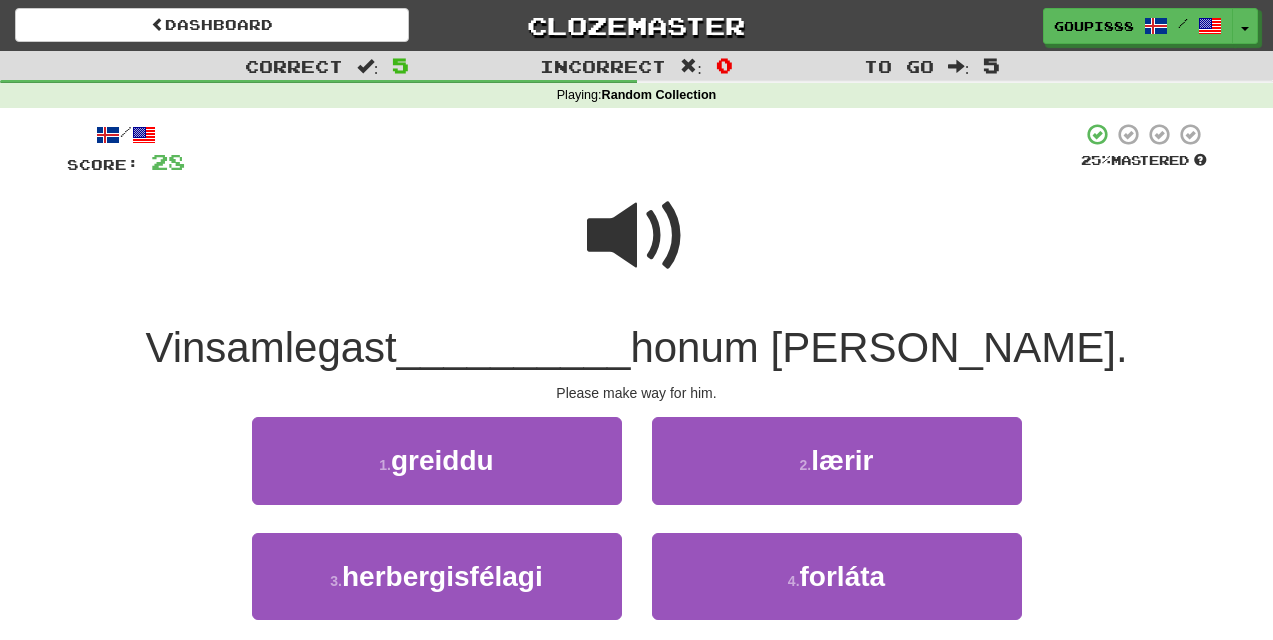 click at bounding box center [637, 236] 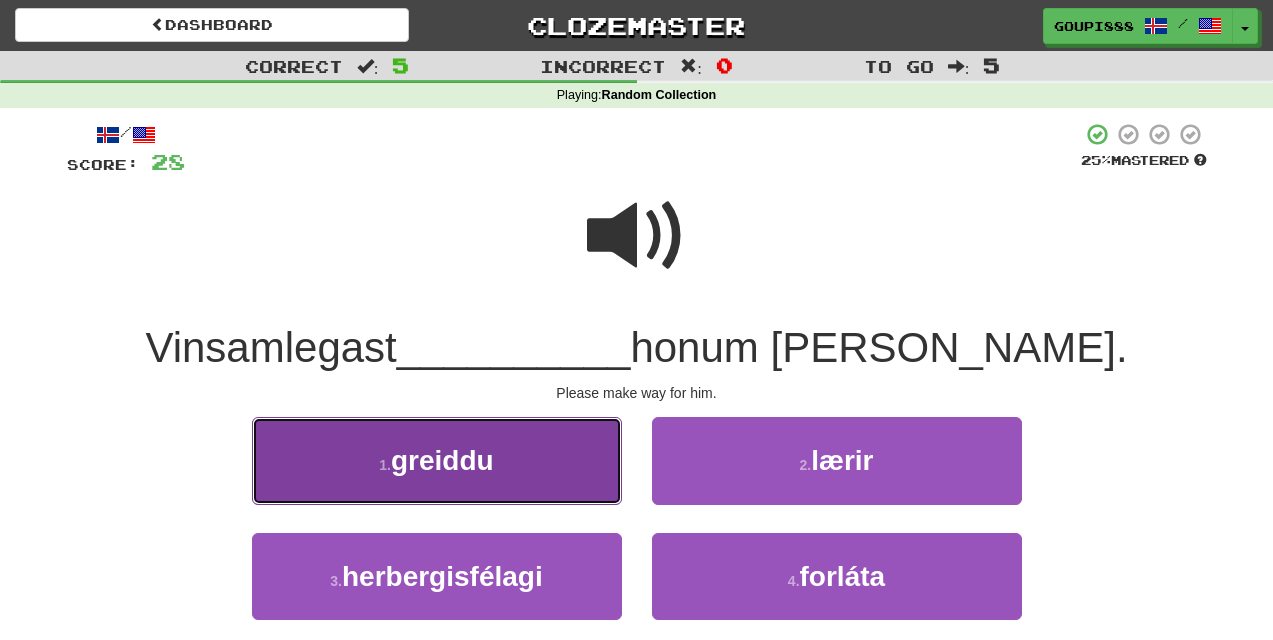 click on "greiddu" at bounding box center [442, 460] 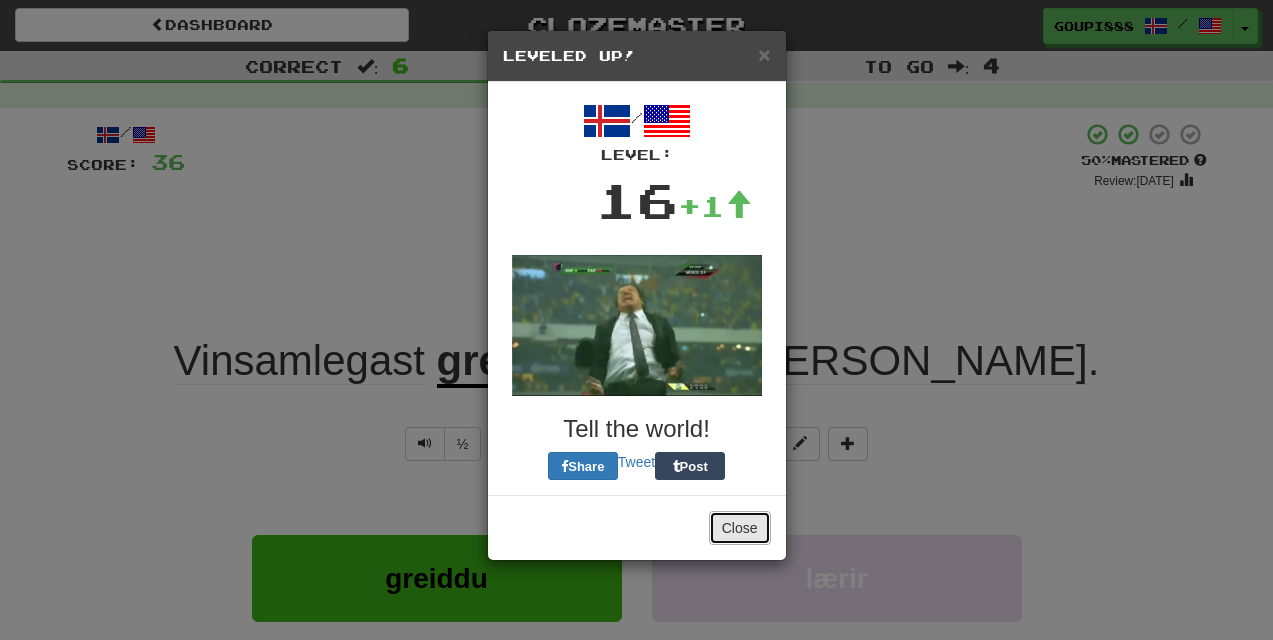 click on "Close" at bounding box center [740, 528] 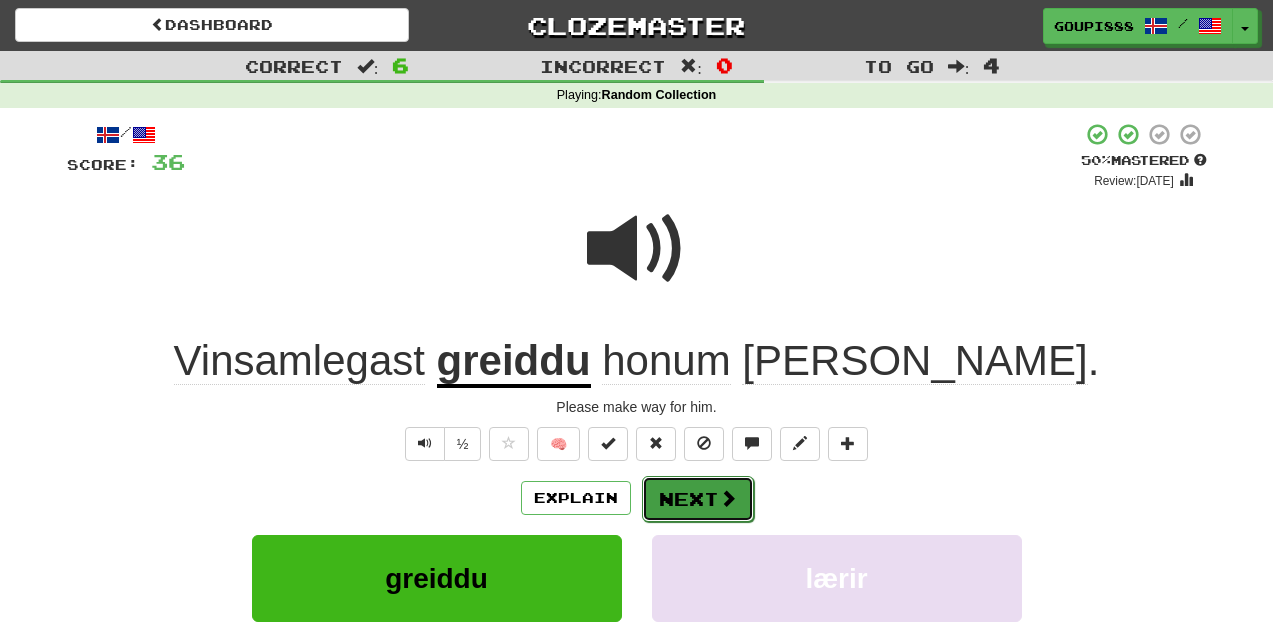 click at bounding box center (728, 498) 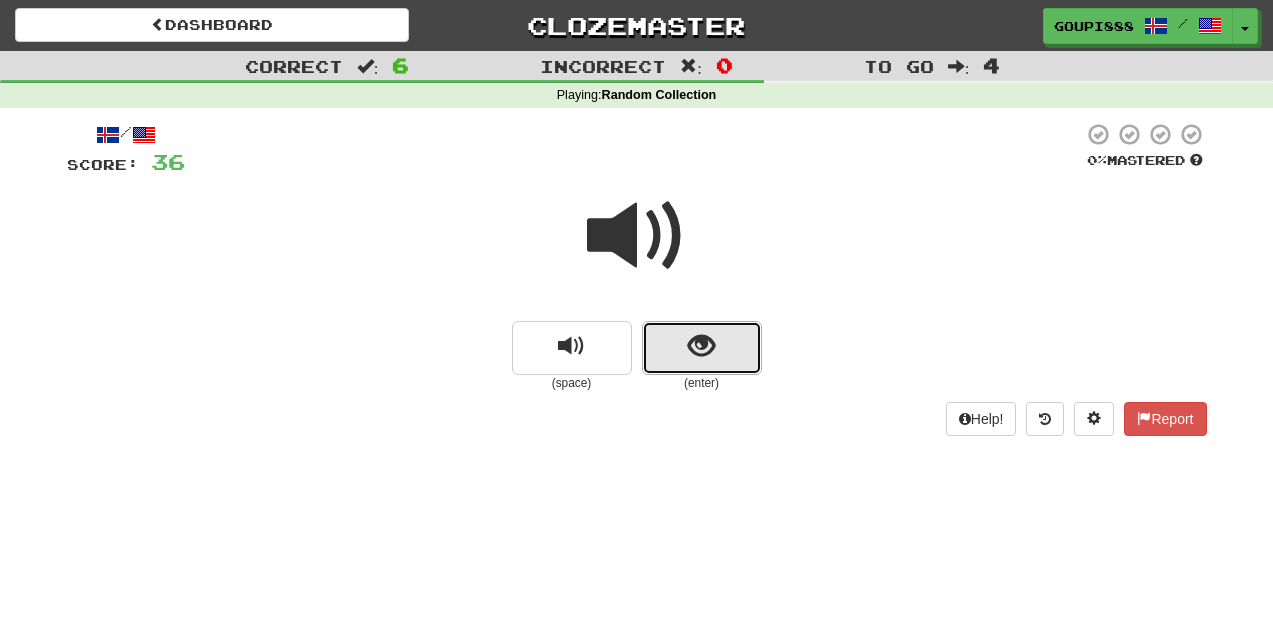 click at bounding box center [701, 346] 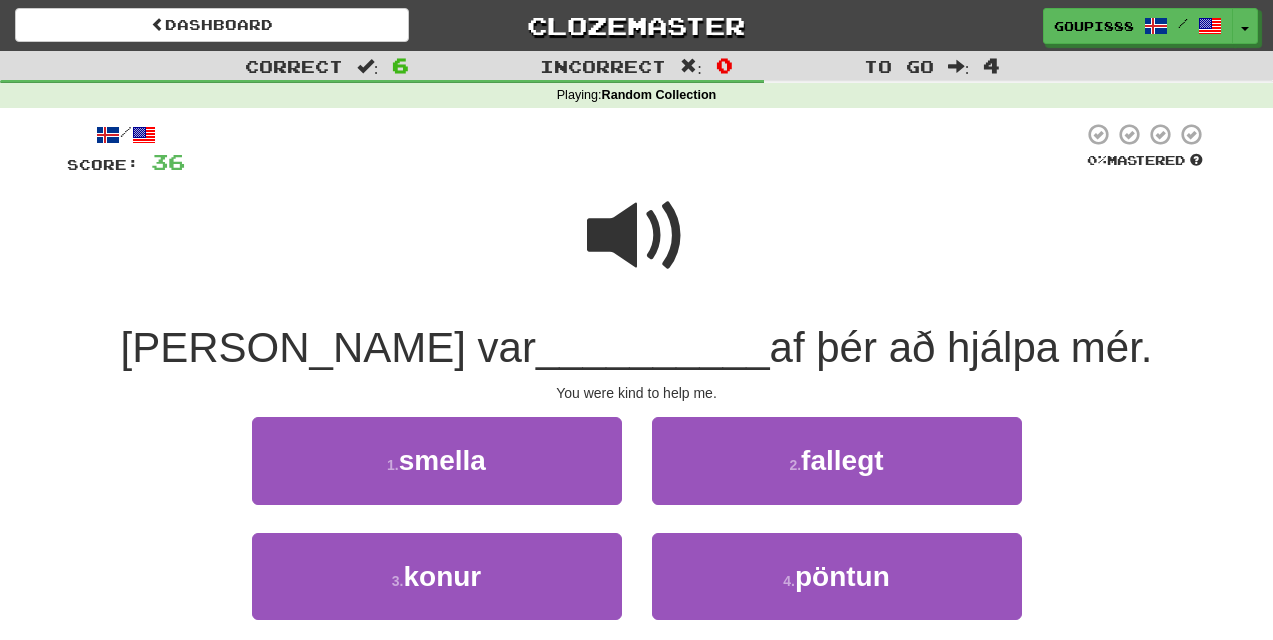 click at bounding box center (637, 236) 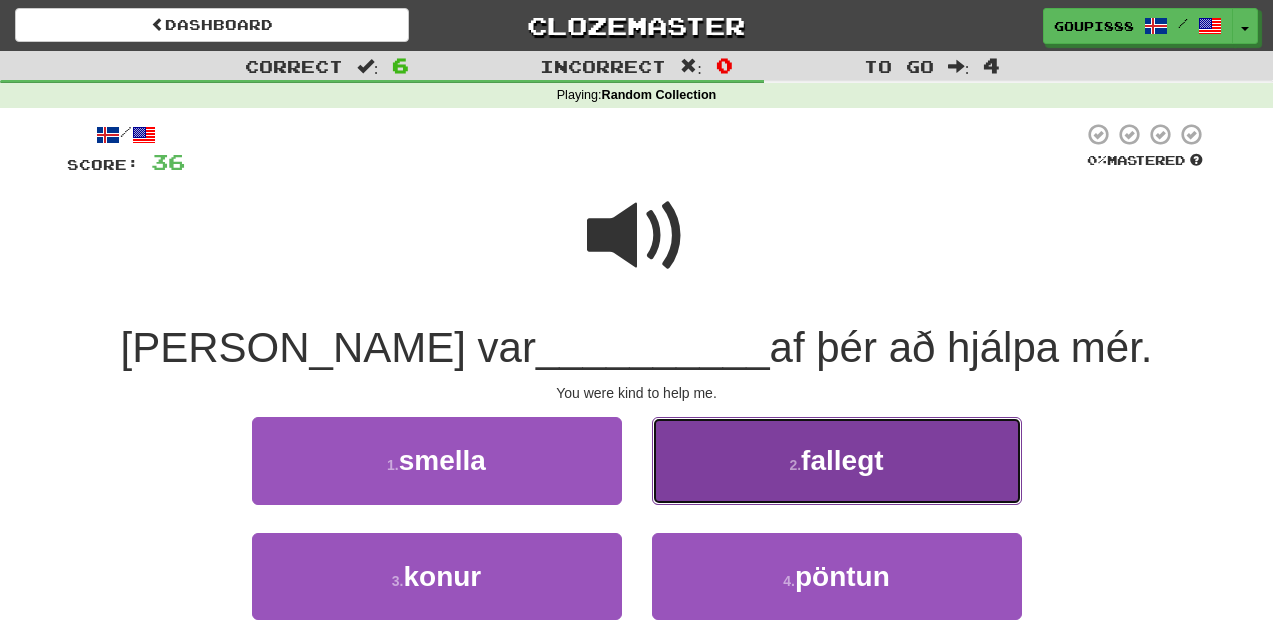 click on "fallegt" at bounding box center (842, 460) 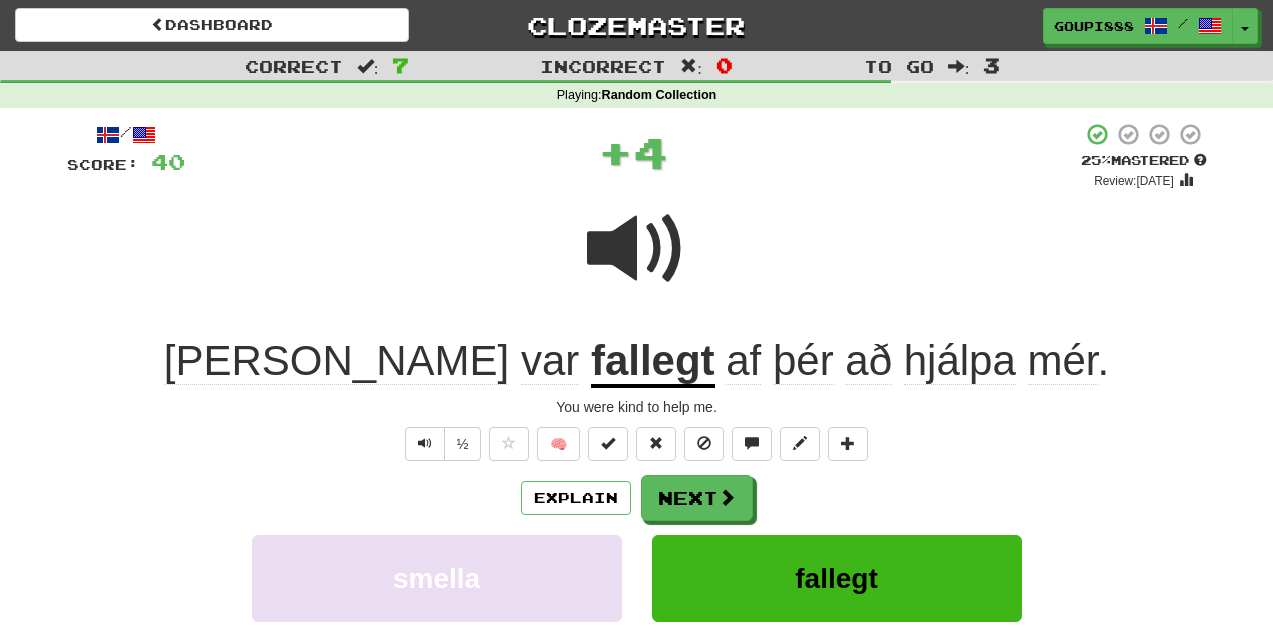 click on "fallegt" at bounding box center [653, 362] 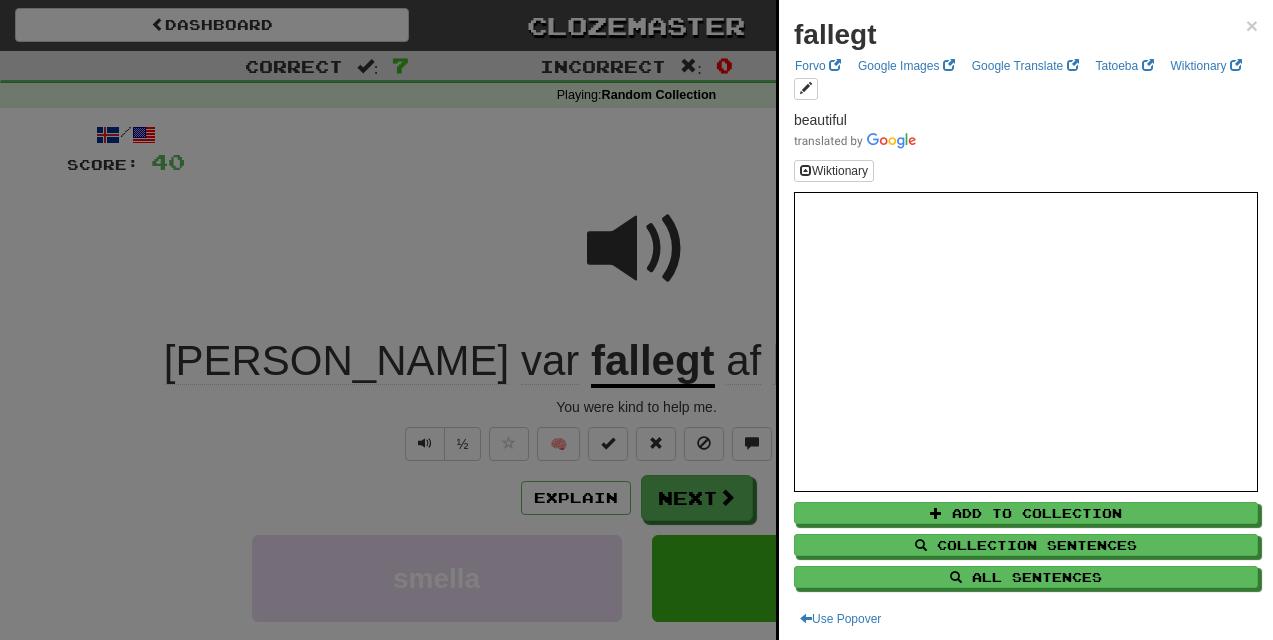 click at bounding box center [636, 320] 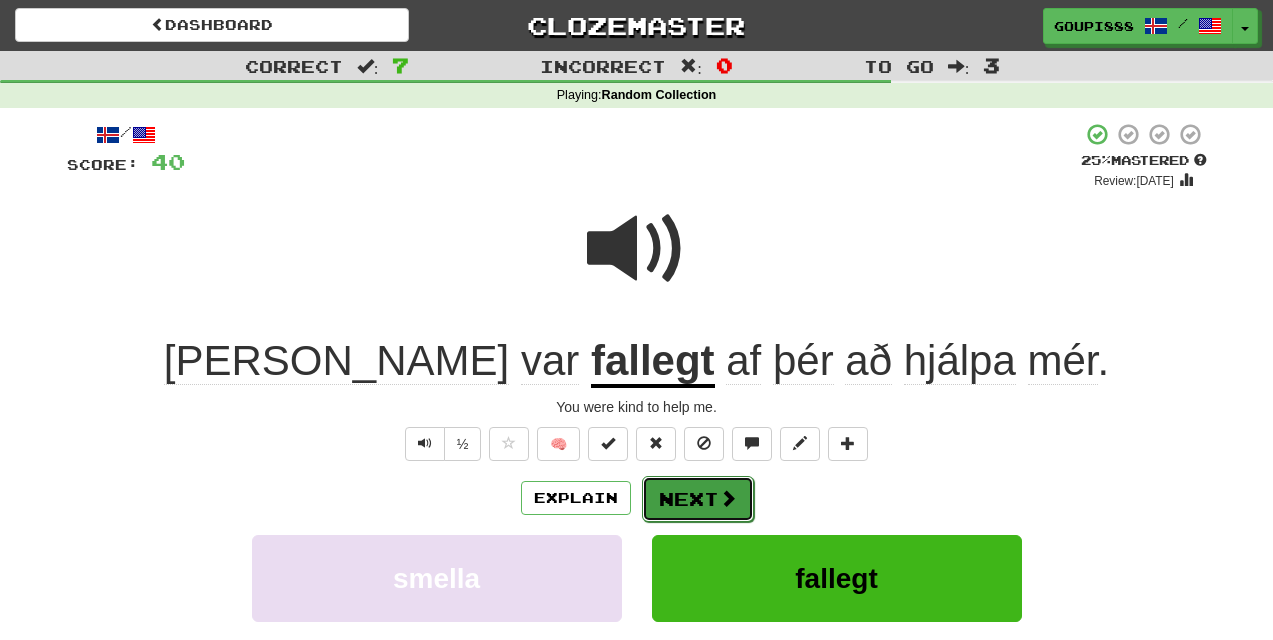 click on "Next" at bounding box center (698, 499) 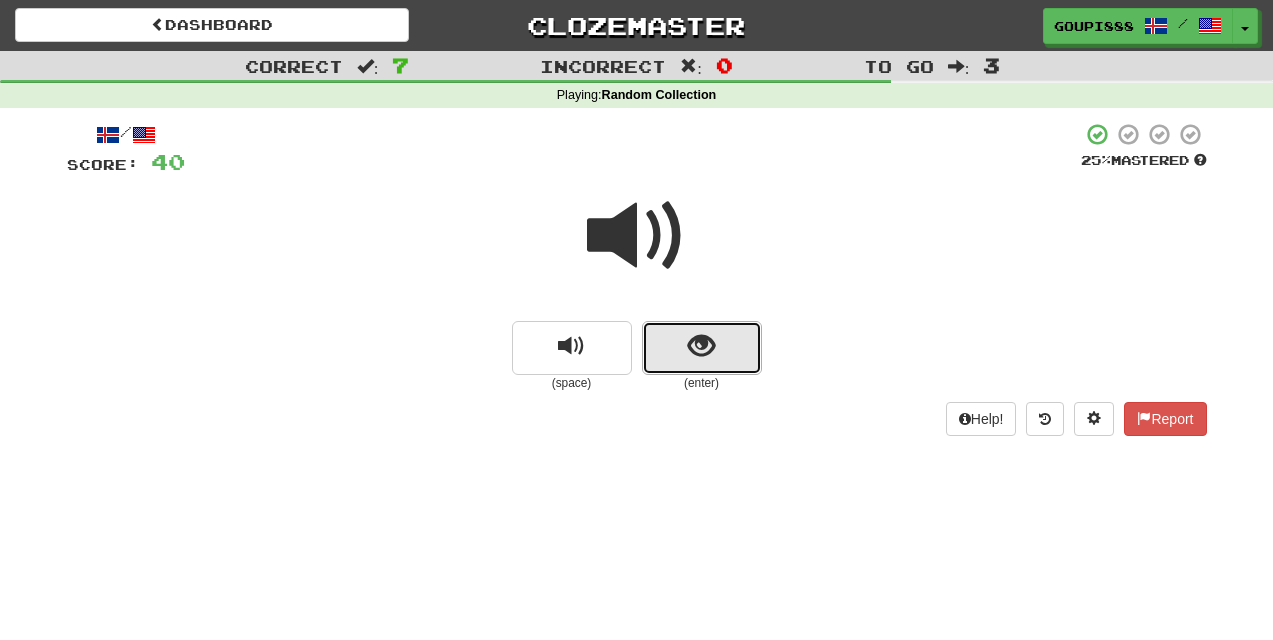 click at bounding box center [702, 348] 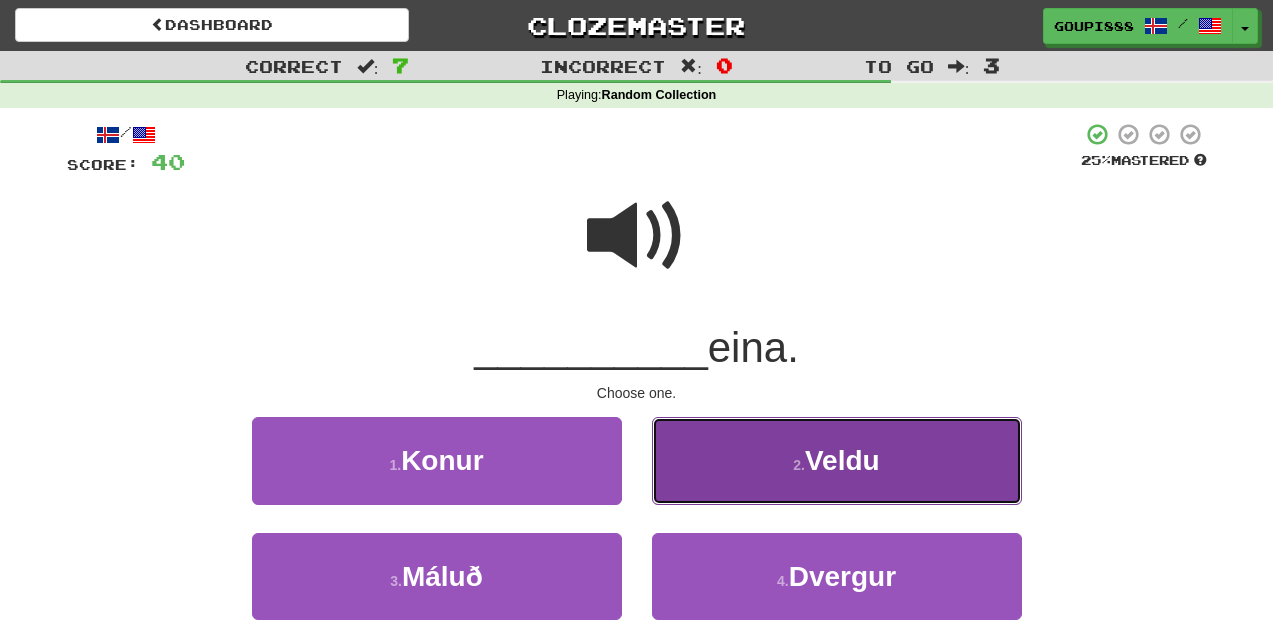 click on "2 .  Veldu" at bounding box center (837, 460) 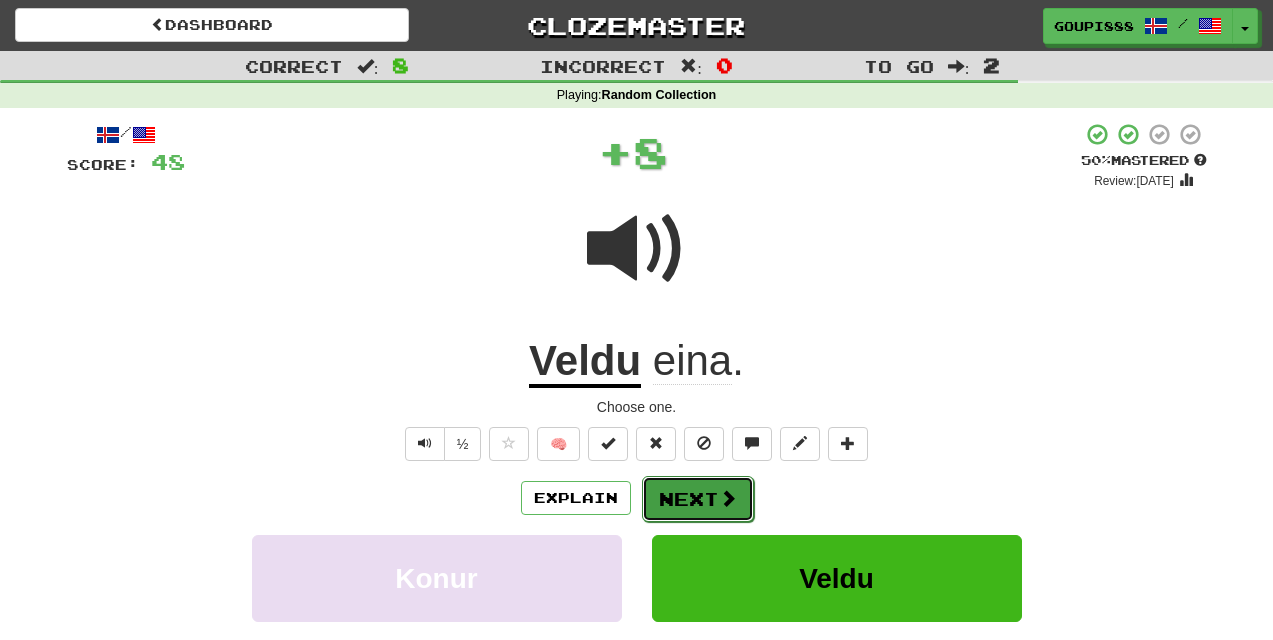 click on "Next" at bounding box center [698, 499] 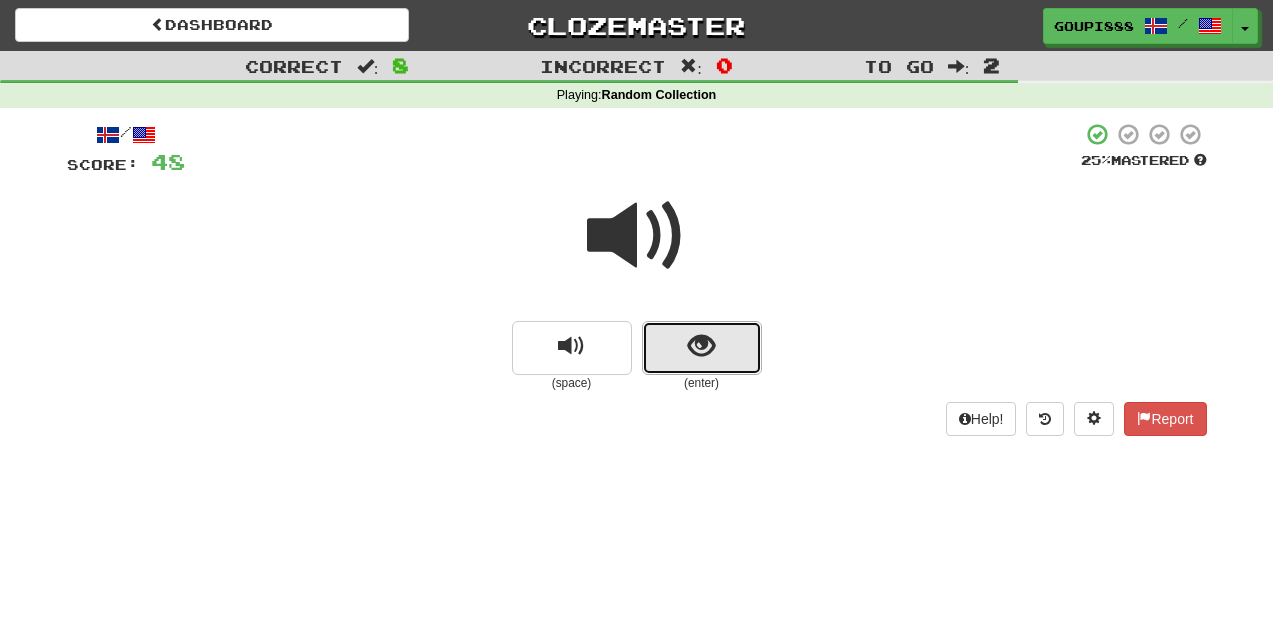click at bounding box center [701, 346] 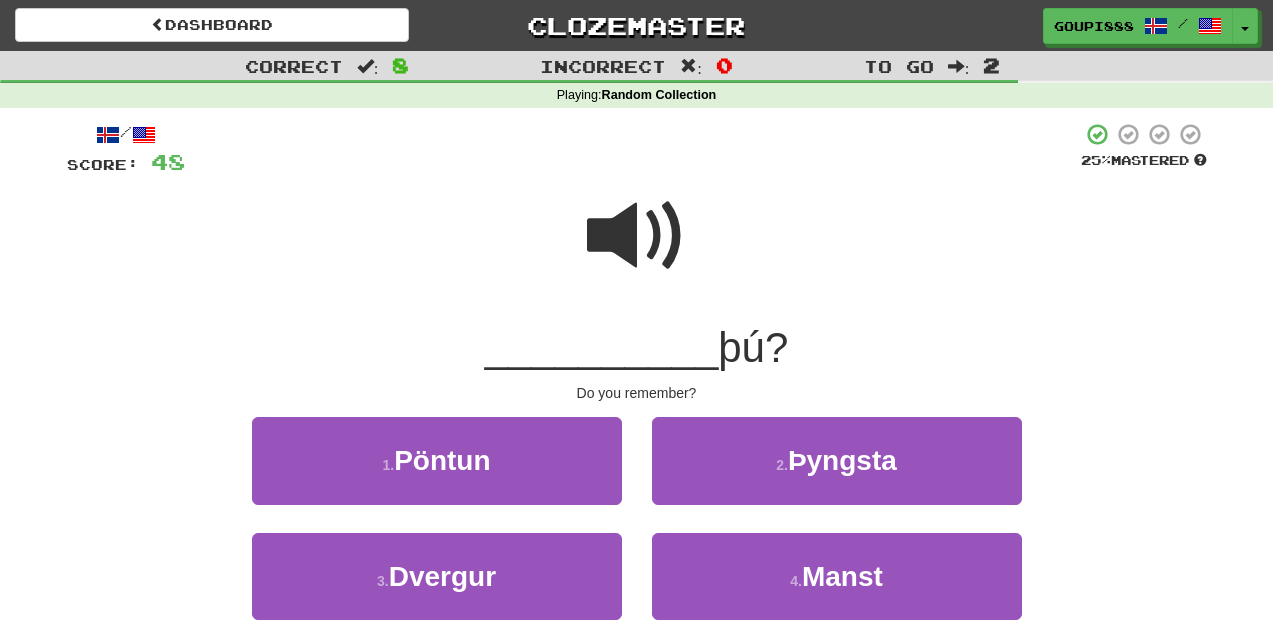 click at bounding box center [637, 236] 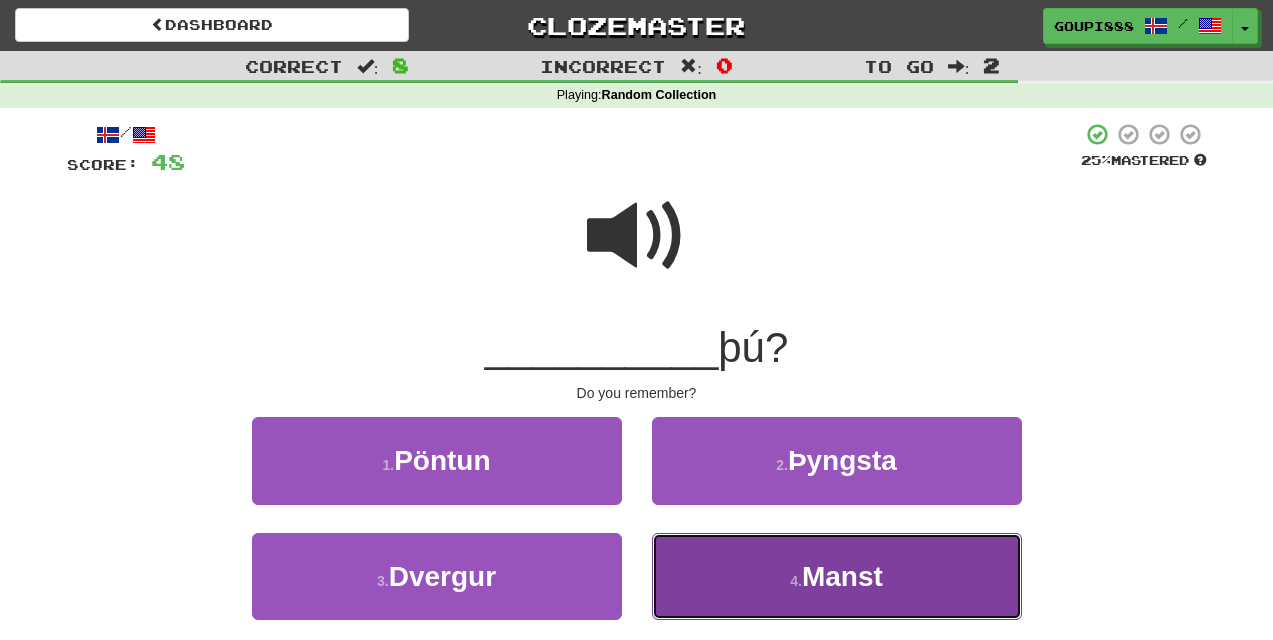 click on "4 .  Manst" at bounding box center (837, 576) 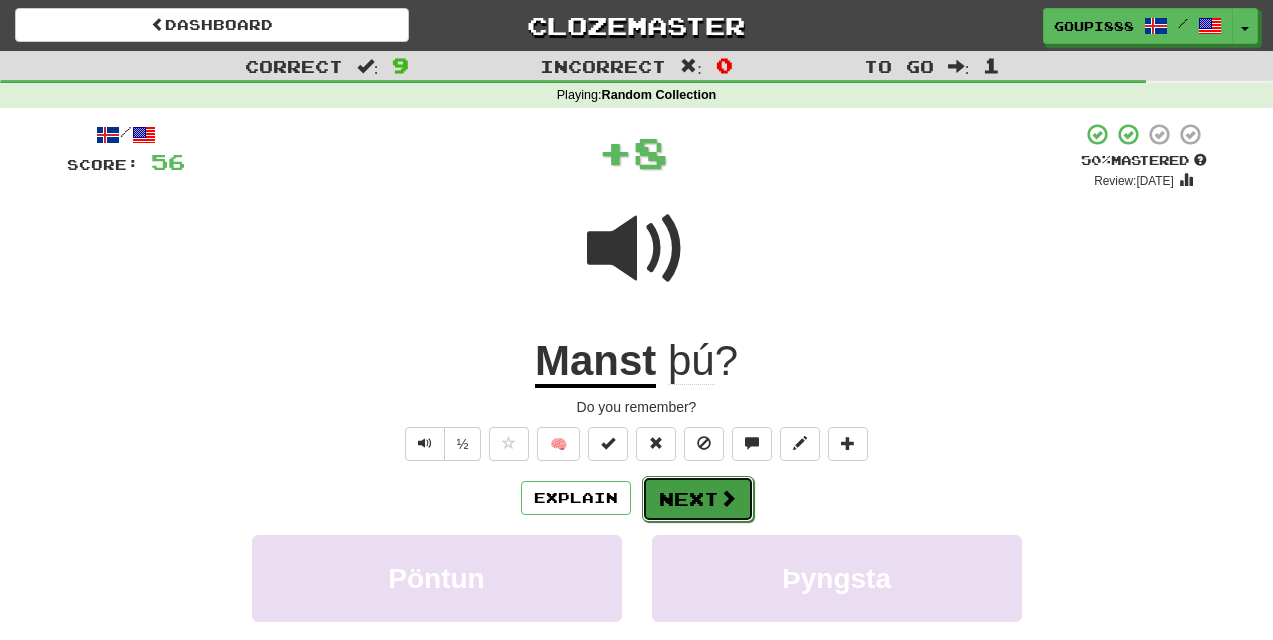 click on "Next" at bounding box center [698, 499] 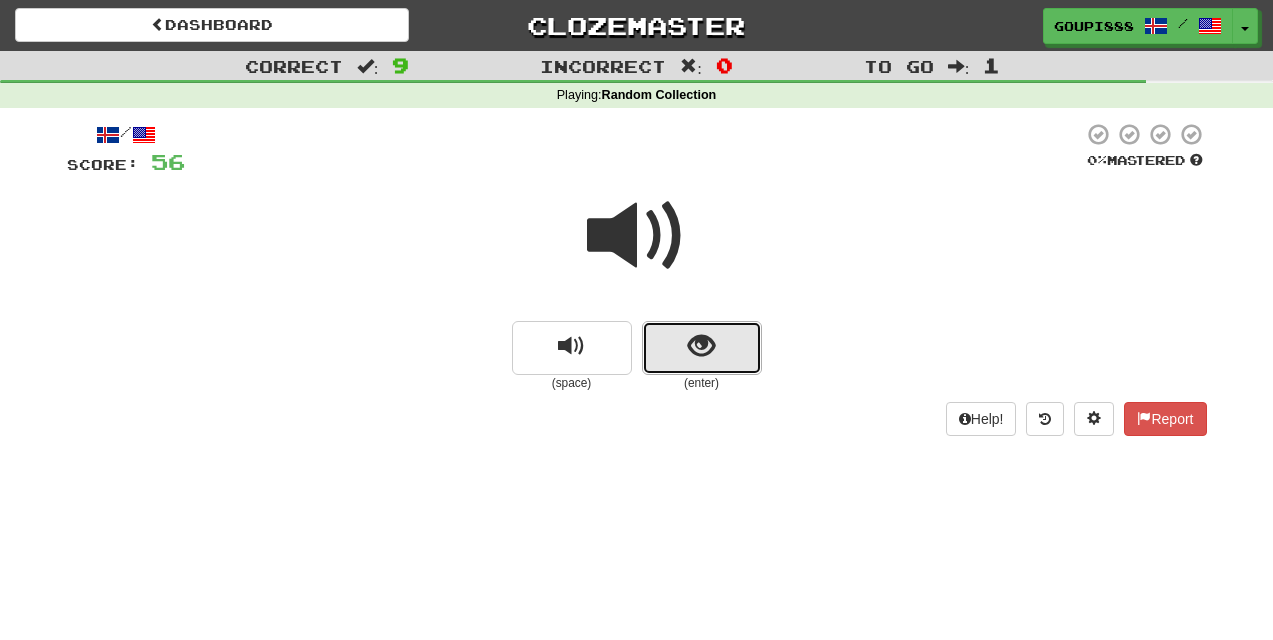 click at bounding box center (701, 346) 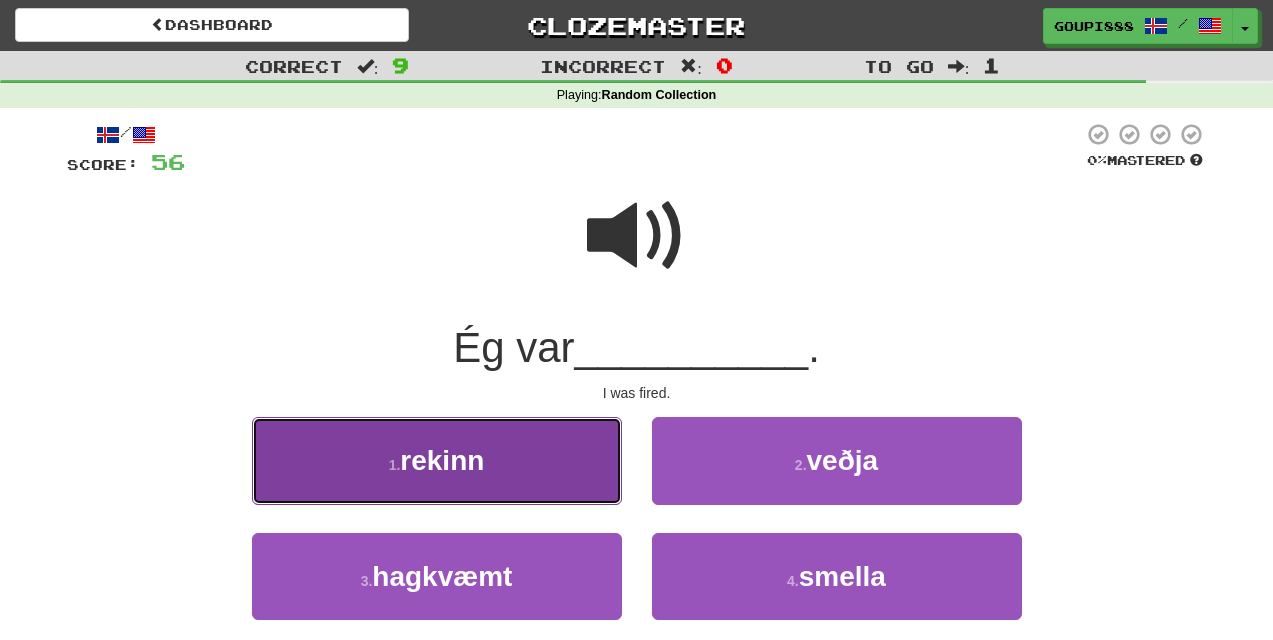 click on "1 .  rekinn" at bounding box center [437, 460] 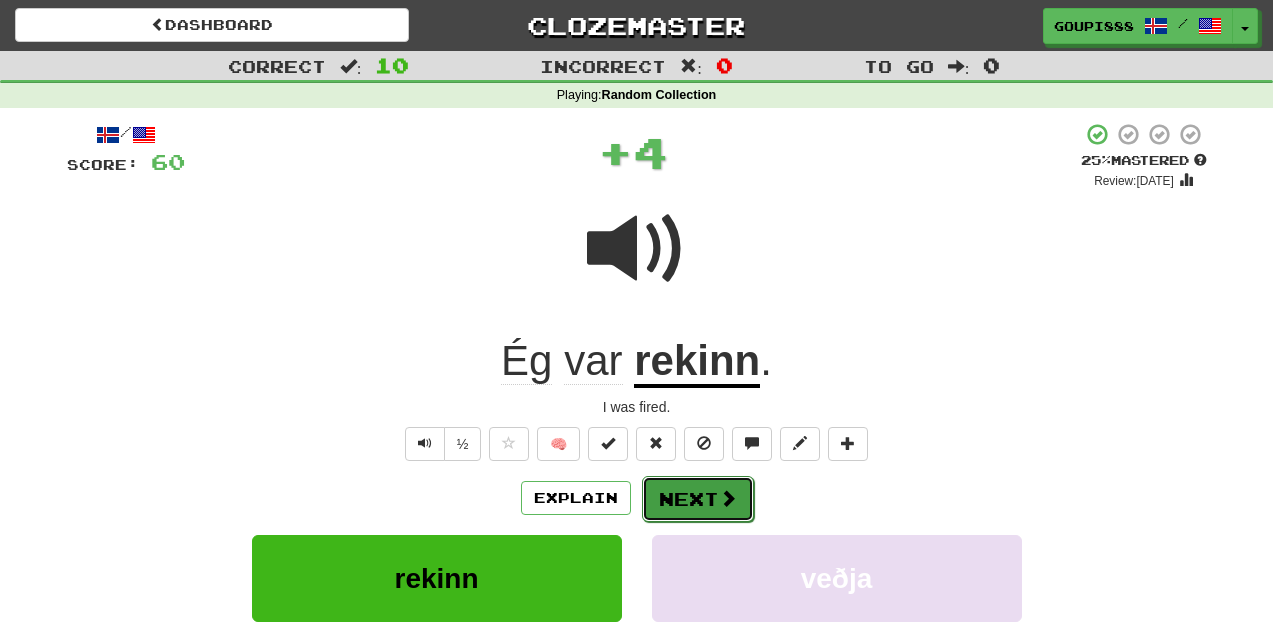 click on "Next" at bounding box center (698, 499) 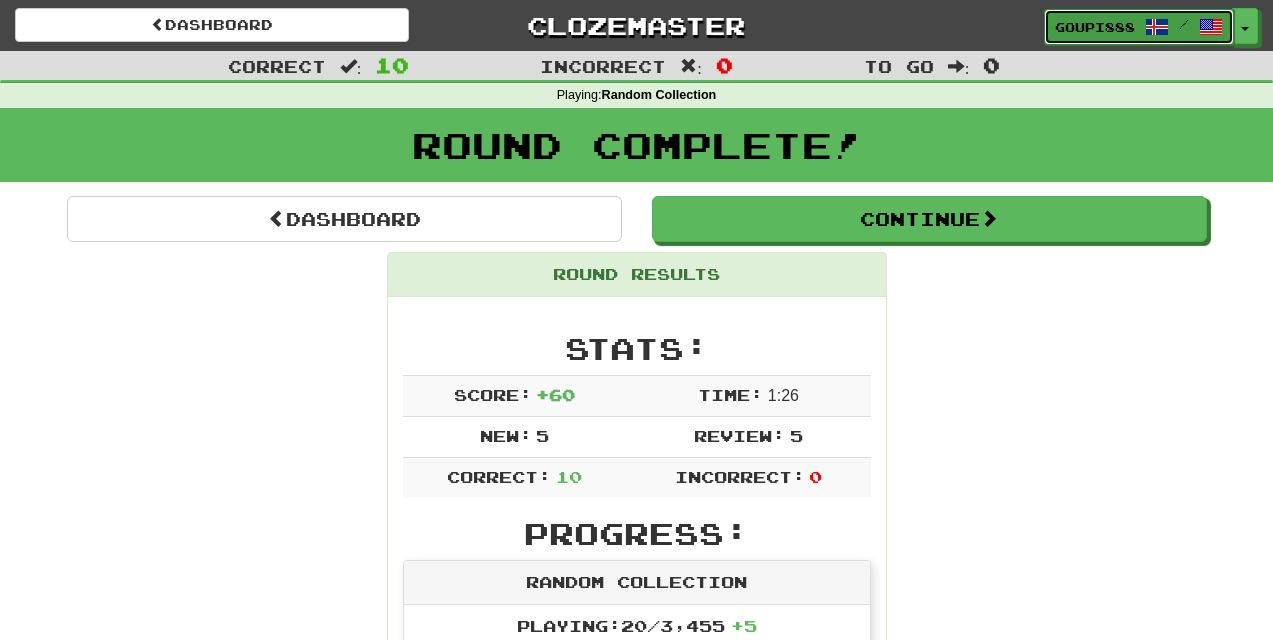 click on "/" at bounding box center (1184, 24) 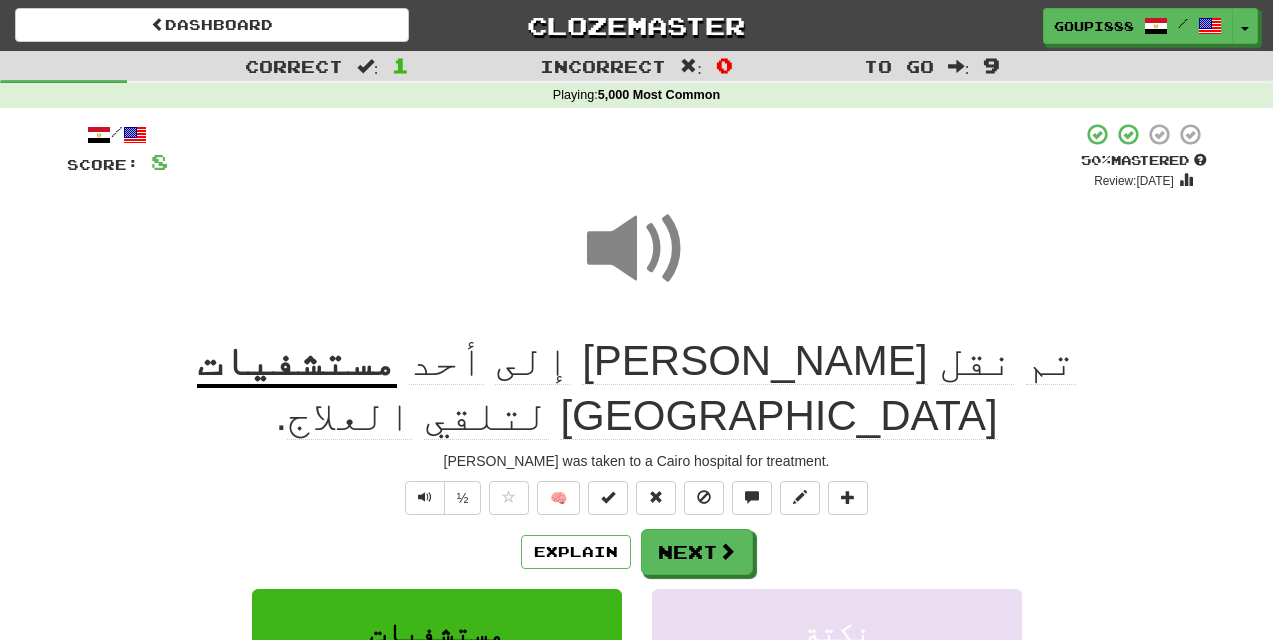 scroll, scrollTop: 0, scrollLeft: 0, axis: both 